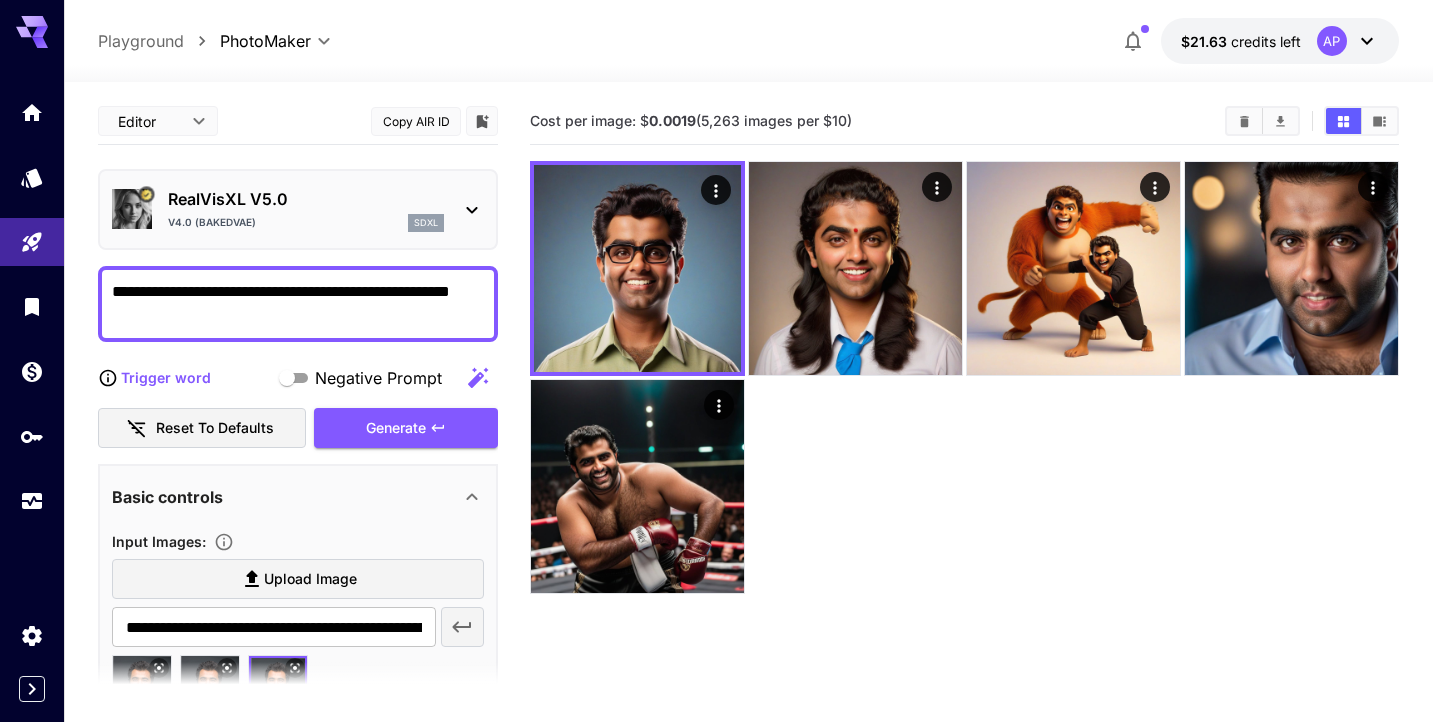 scroll, scrollTop: 0, scrollLeft: 0, axis: both 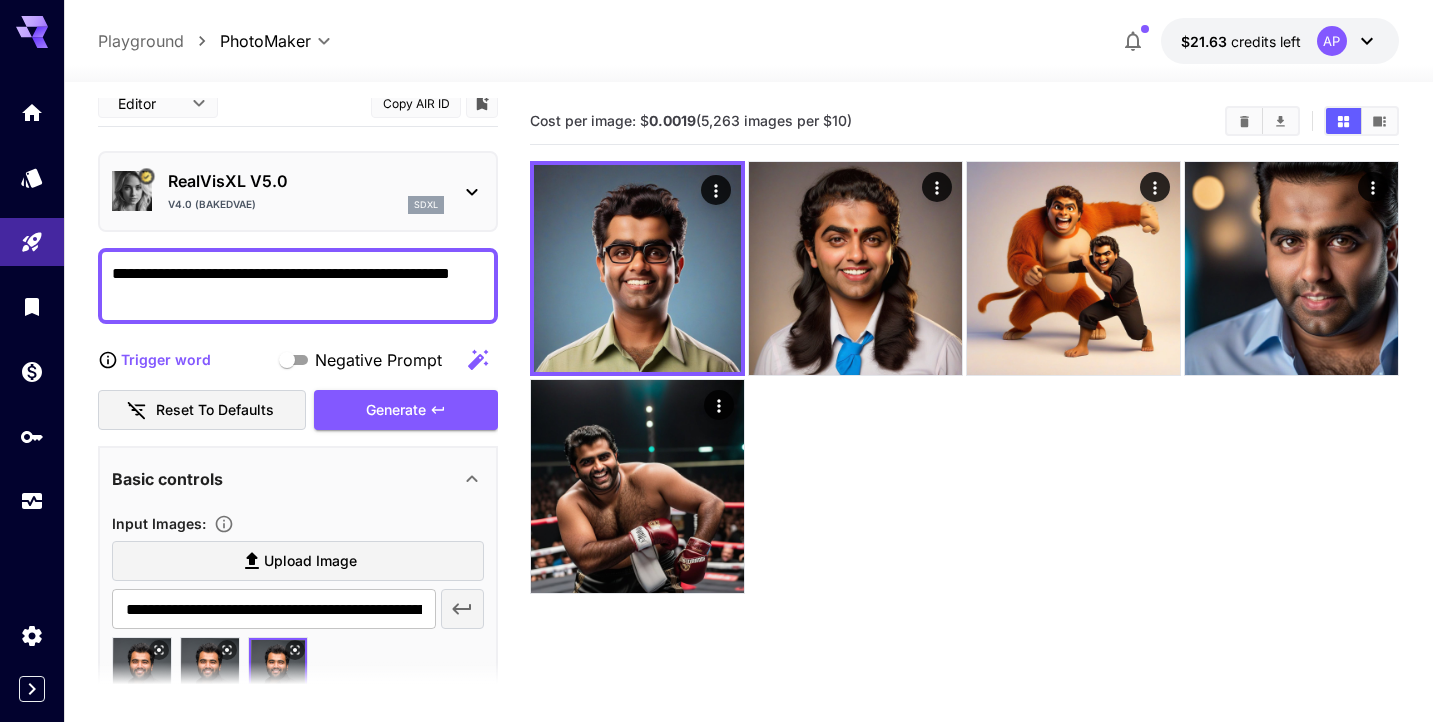click on "V4.0 (BakedVAE) sdxl" at bounding box center (306, 205) 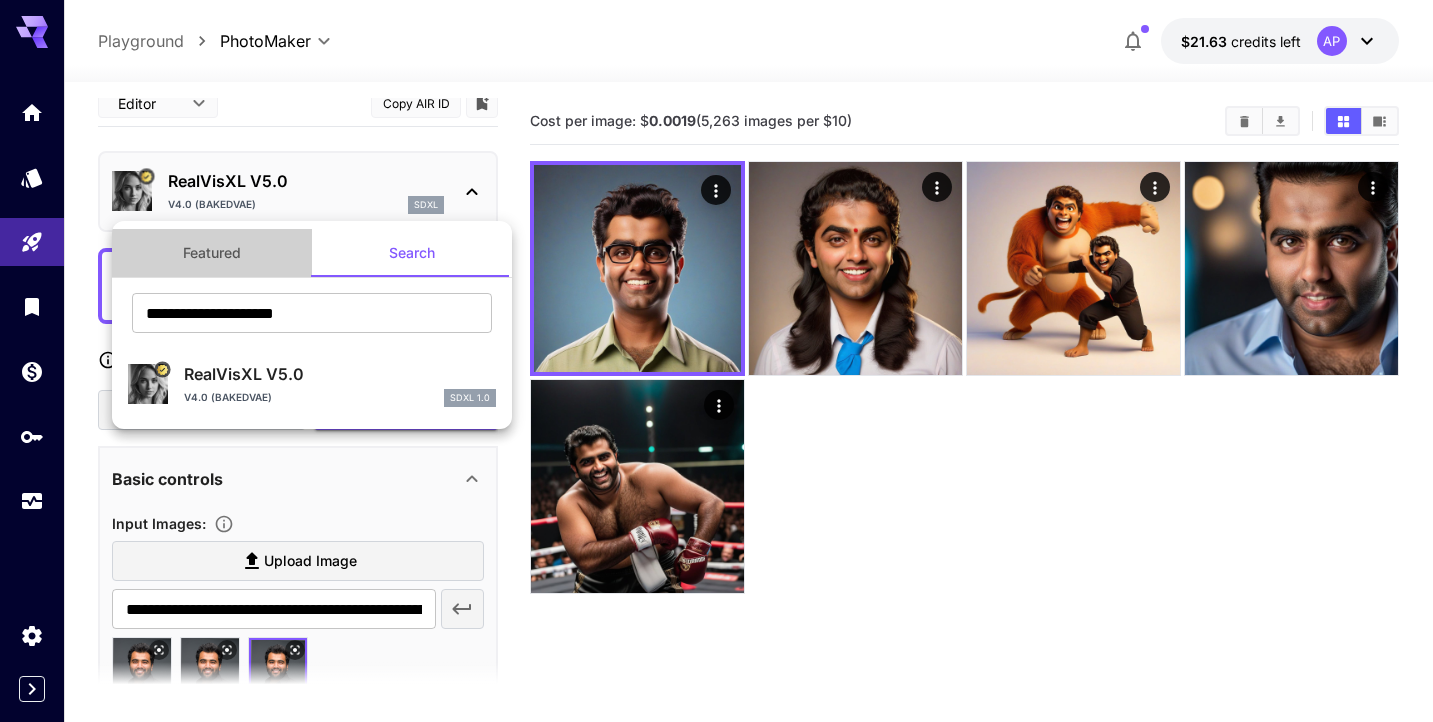 click on "Featured" at bounding box center (212, 253) 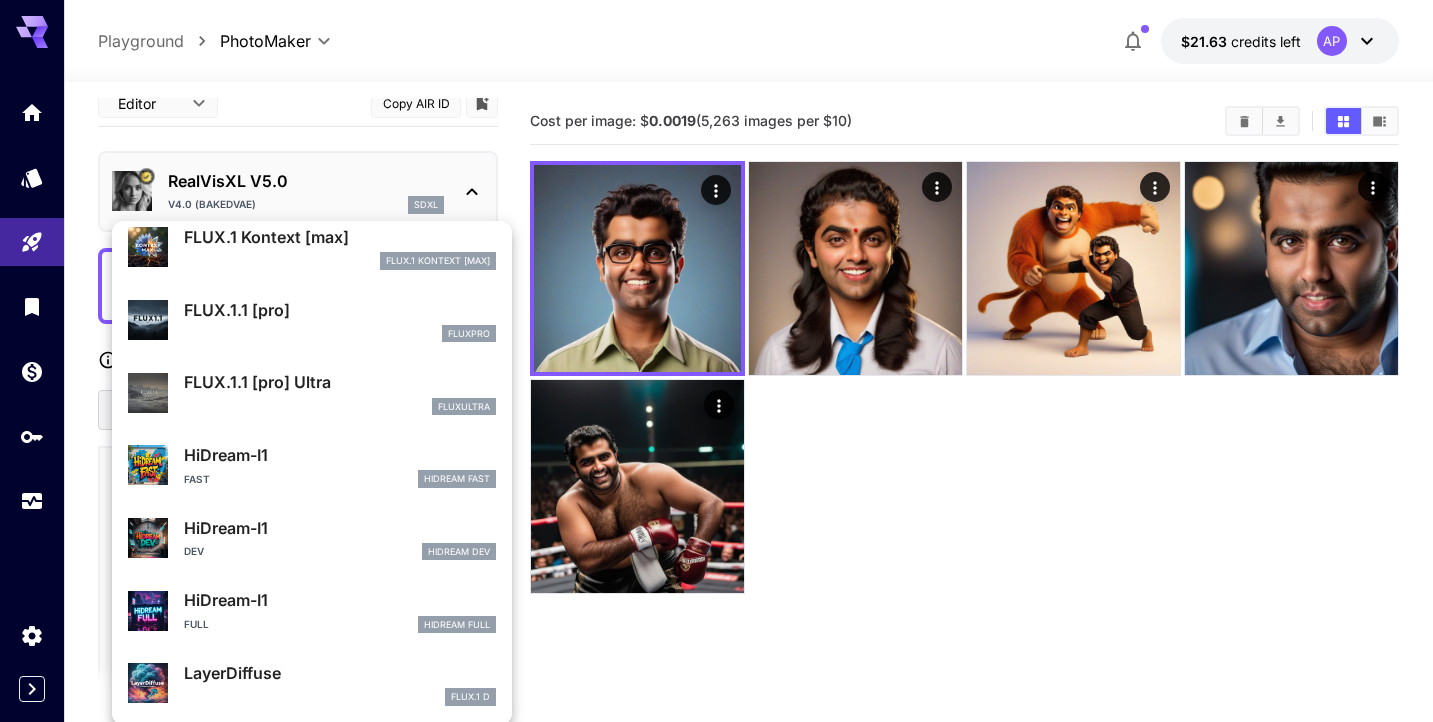 scroll, scrollTop: 369, scrollLeft: 0, axis: vertical 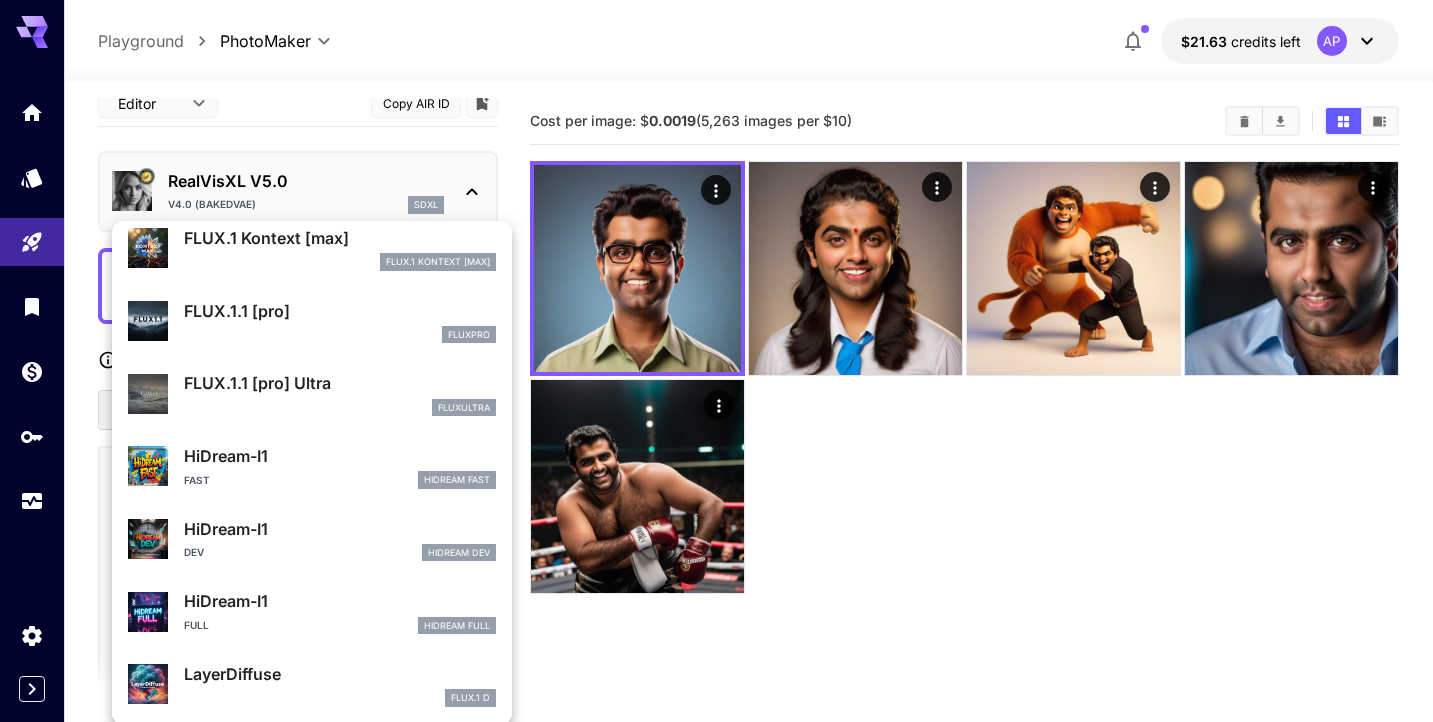 click at bounding box center [716, 361] 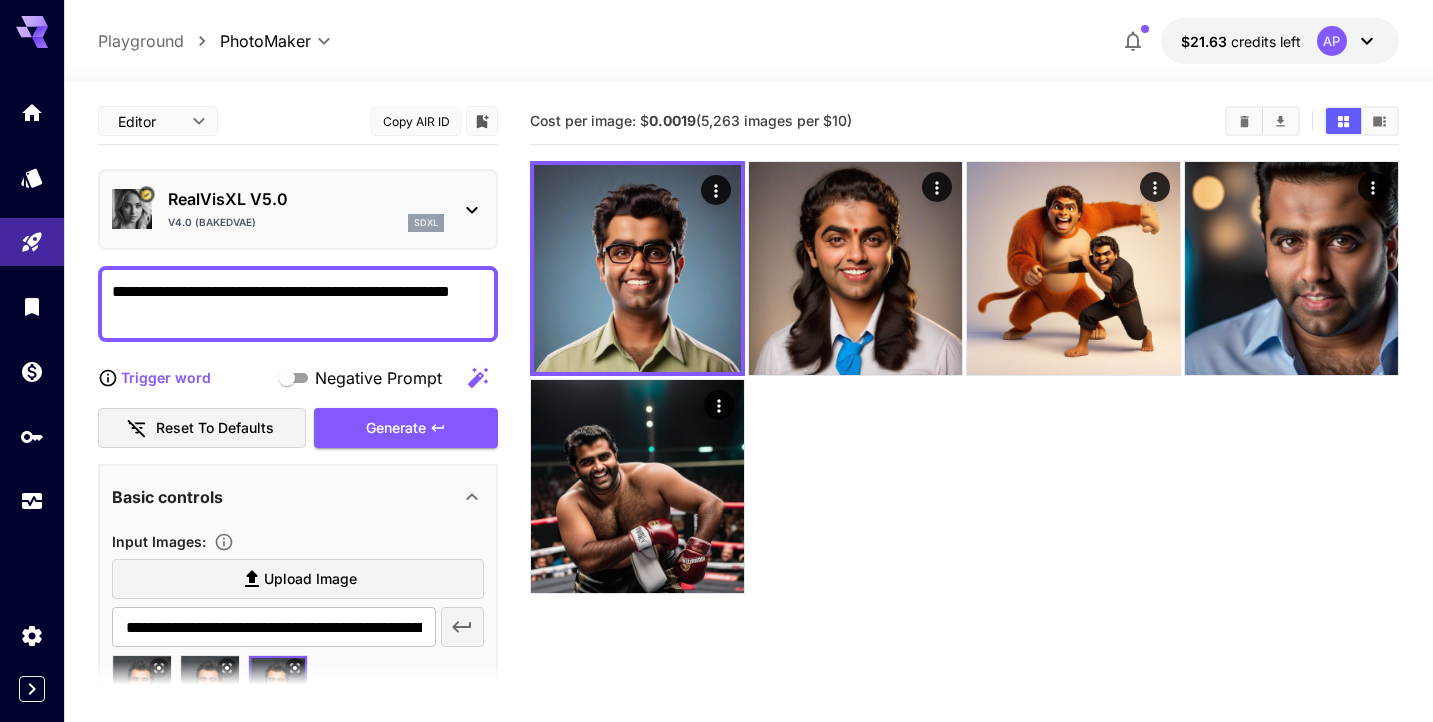 scroll, scrollTop: 0, scrollLeft: 0, axis: both 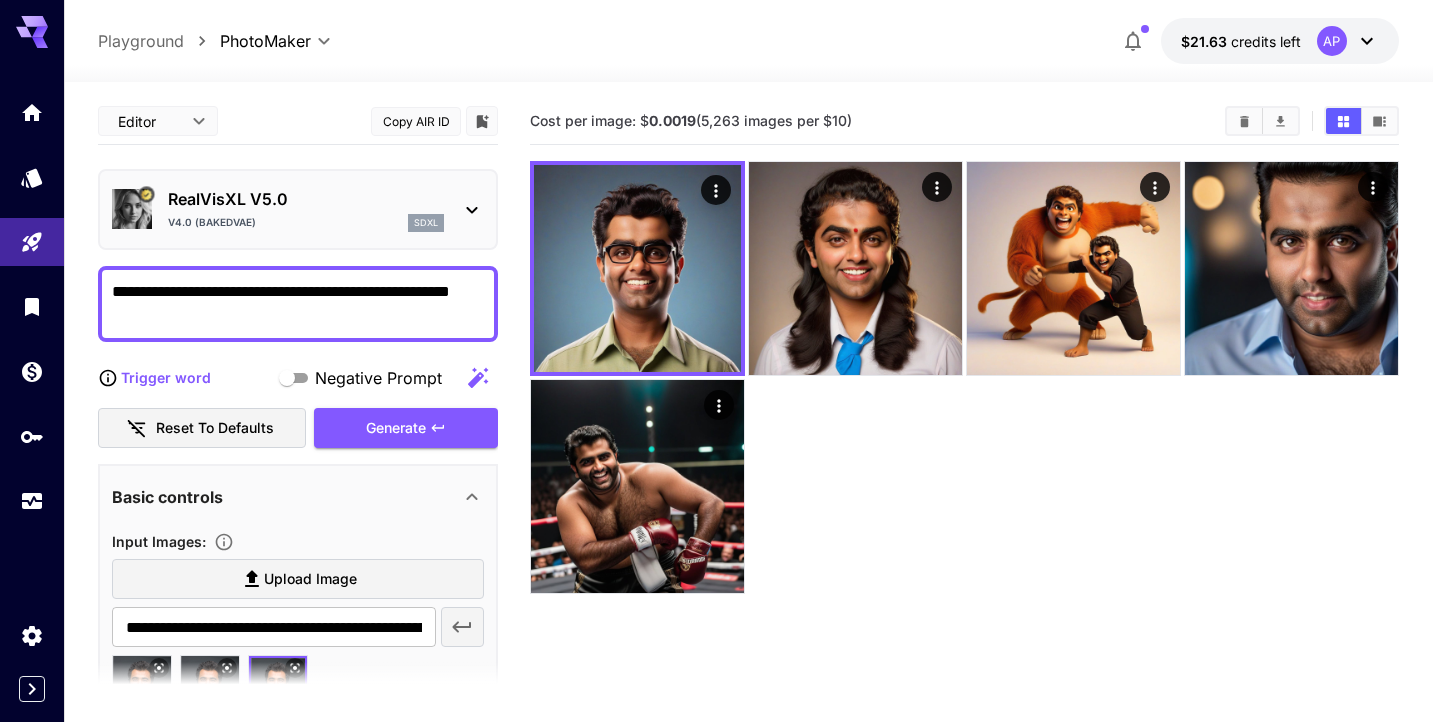 click on "**********" at bounding box center (716, 440) 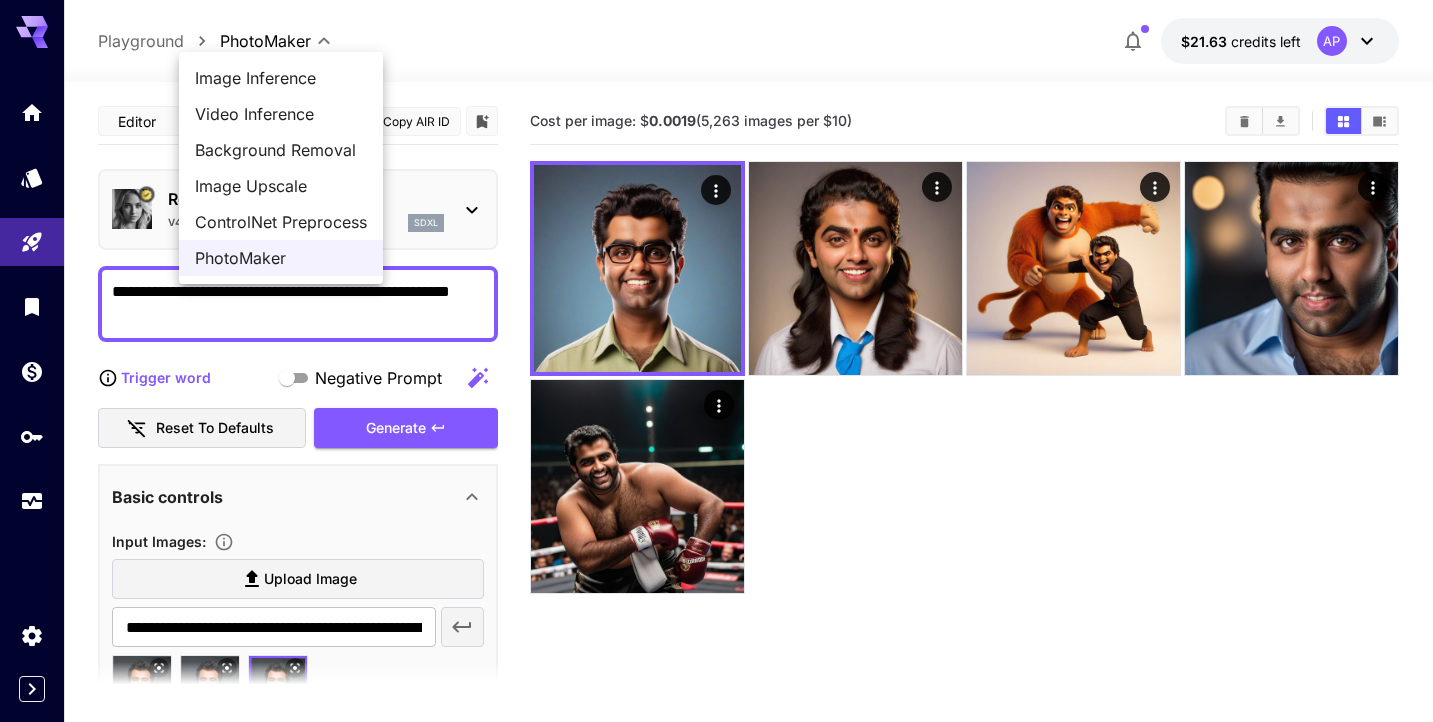 click at bounding box center [716, 361] 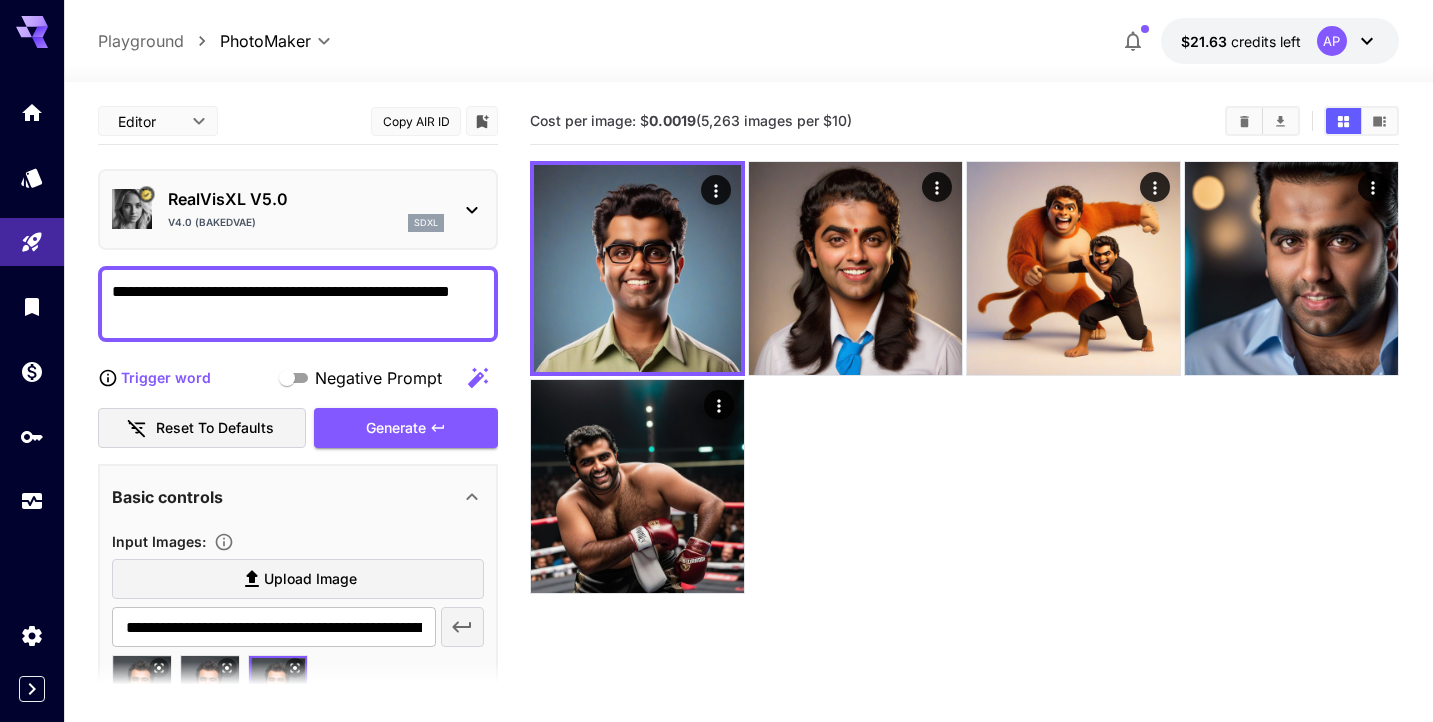 click on "RealVisXL V5.0" at bounding box center (306, 199) 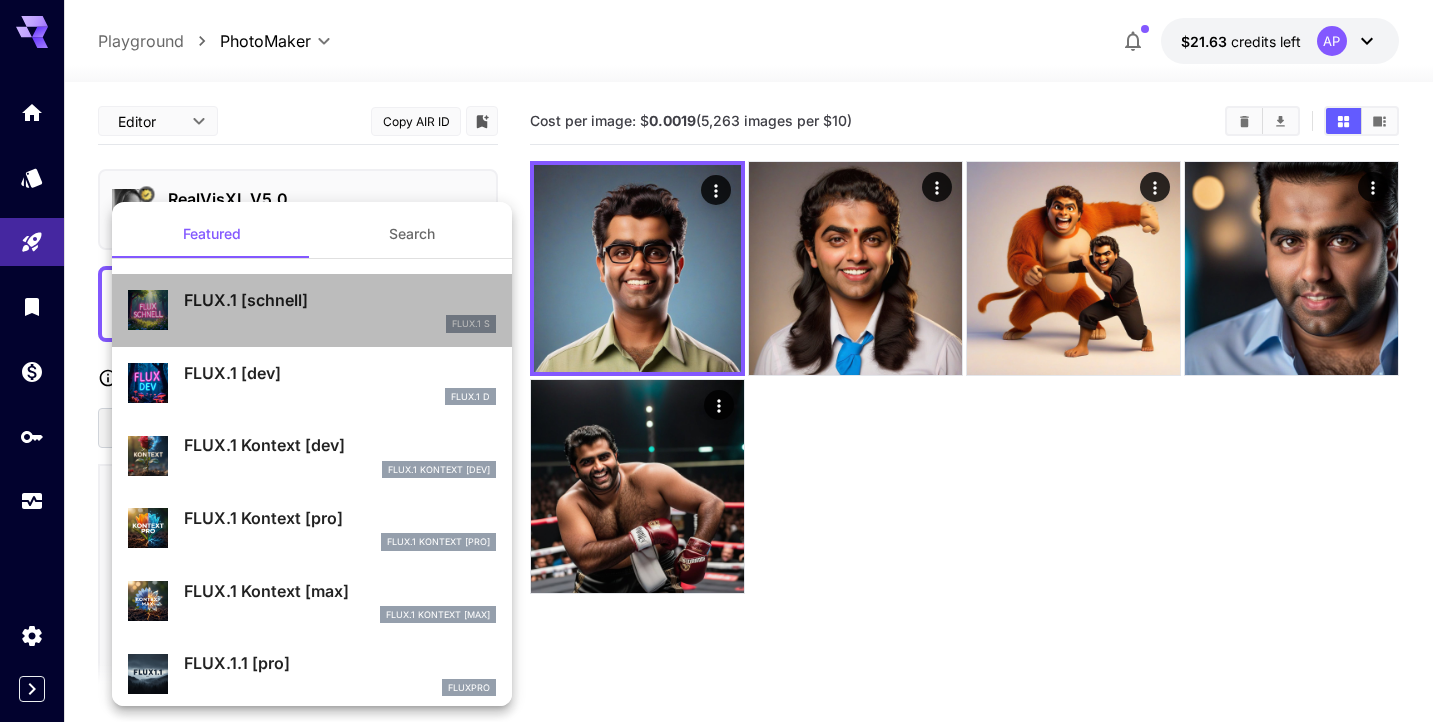 click on "FLUX.1 [schnell]" at bounding box center [340, 300] 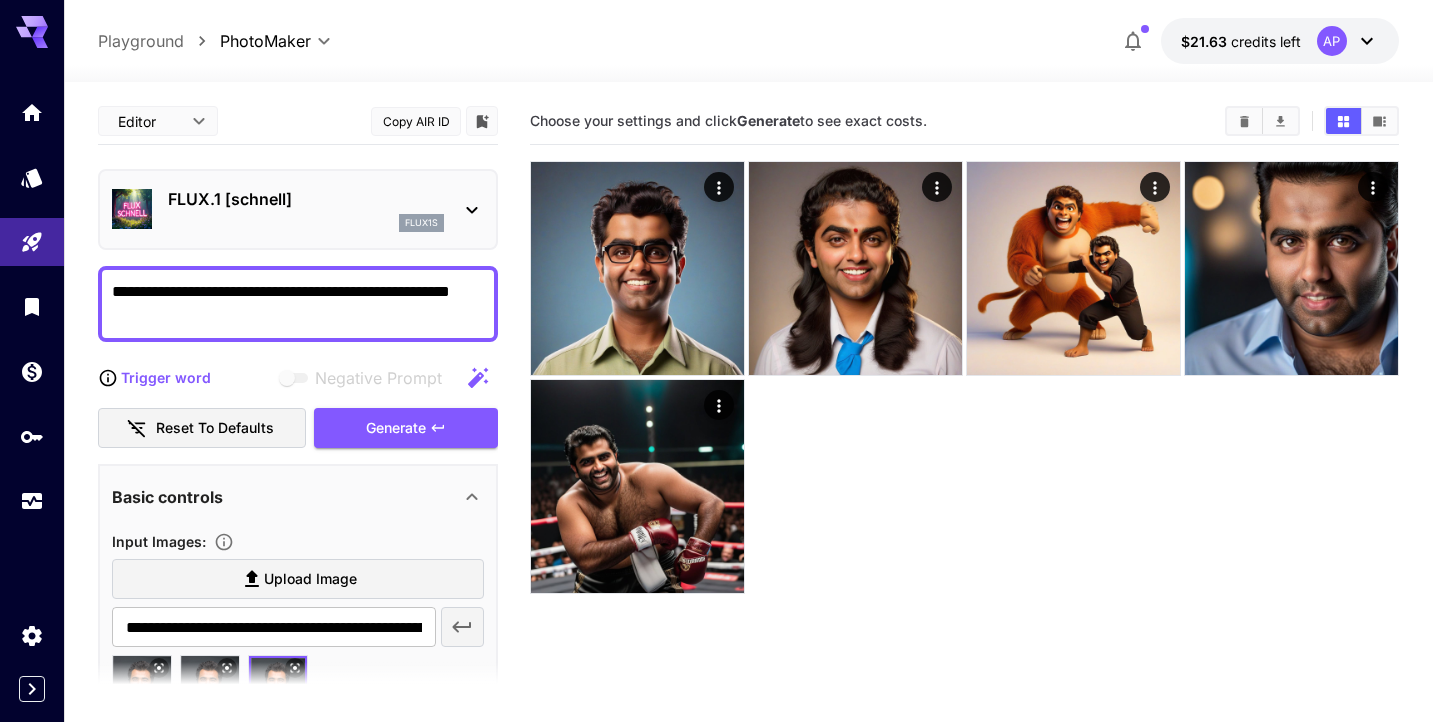 click on "**********" at bounding box center (298, 304) 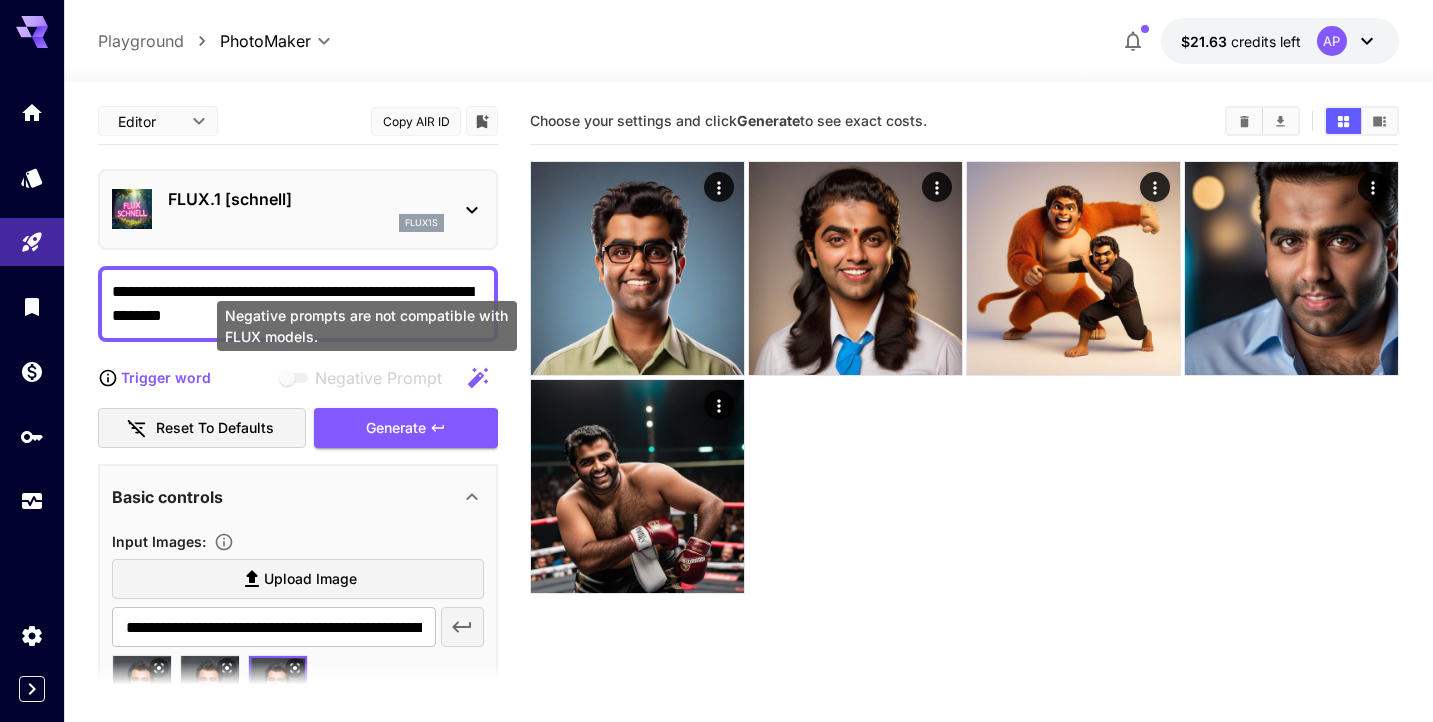 type on "**********" 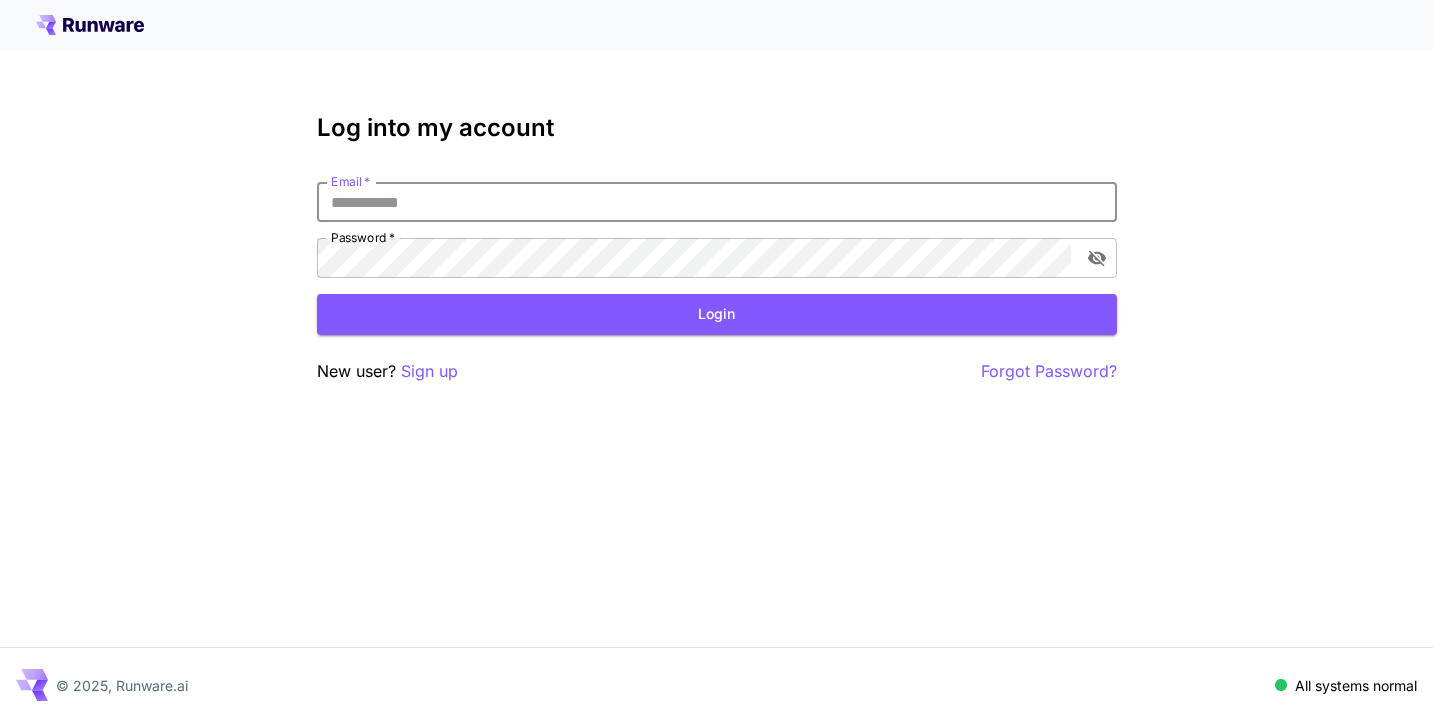 scroll, scrollTop: 0, scrollLeft: 0, axis: both 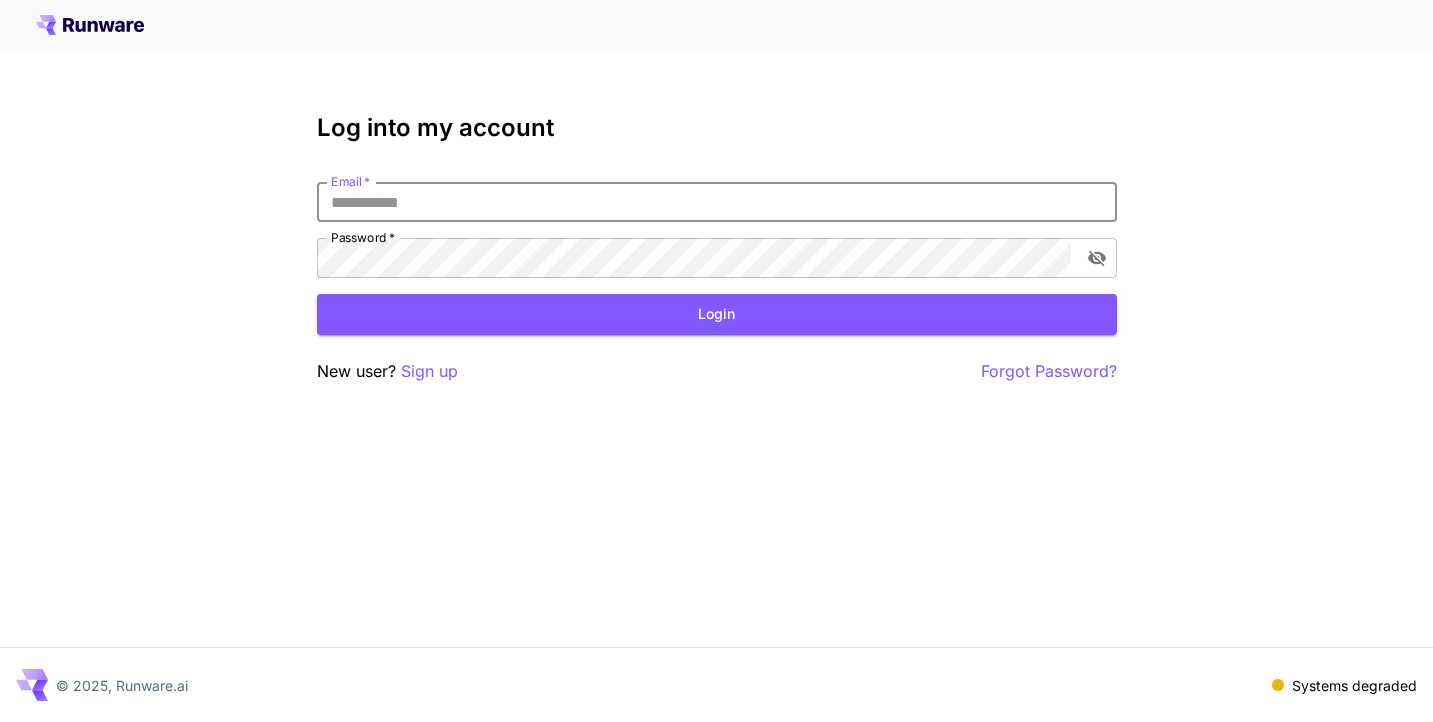 type on "**********" 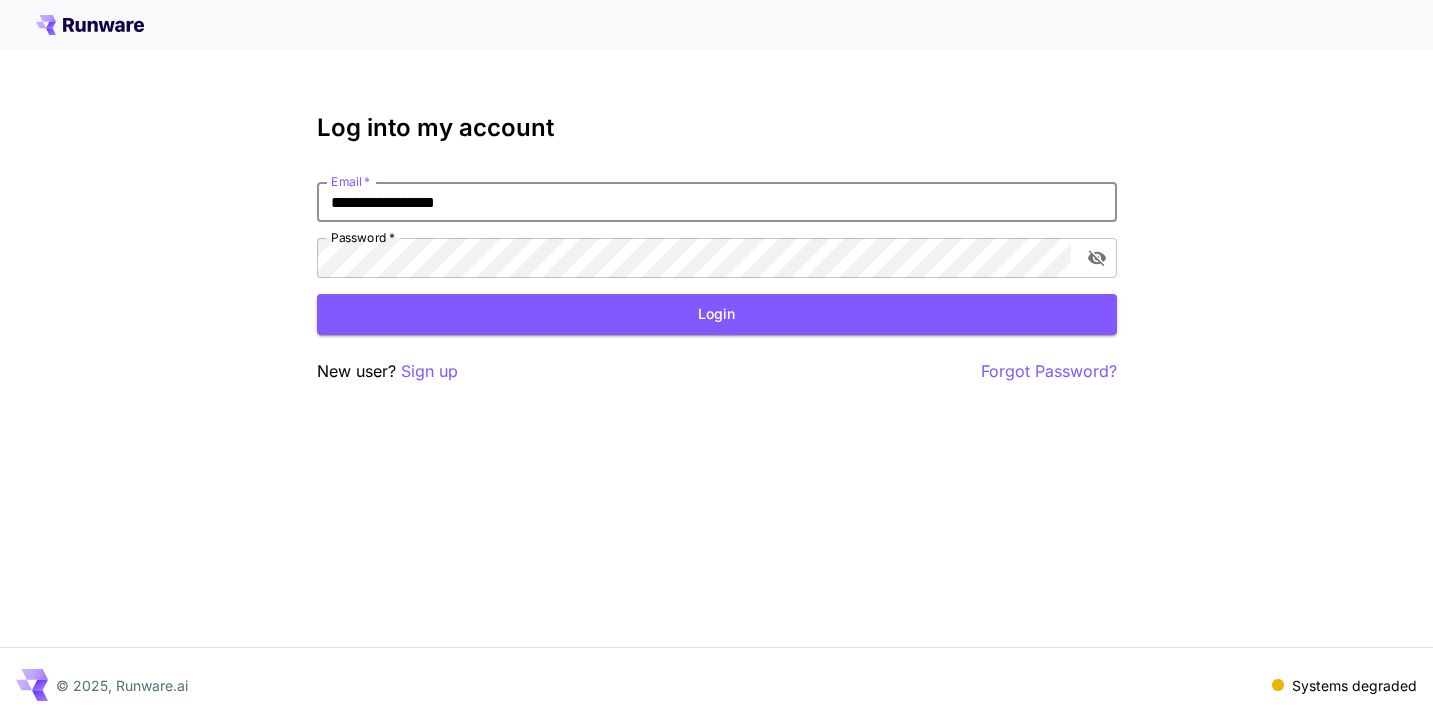 click on "Login" at bounding box center [717, 314] 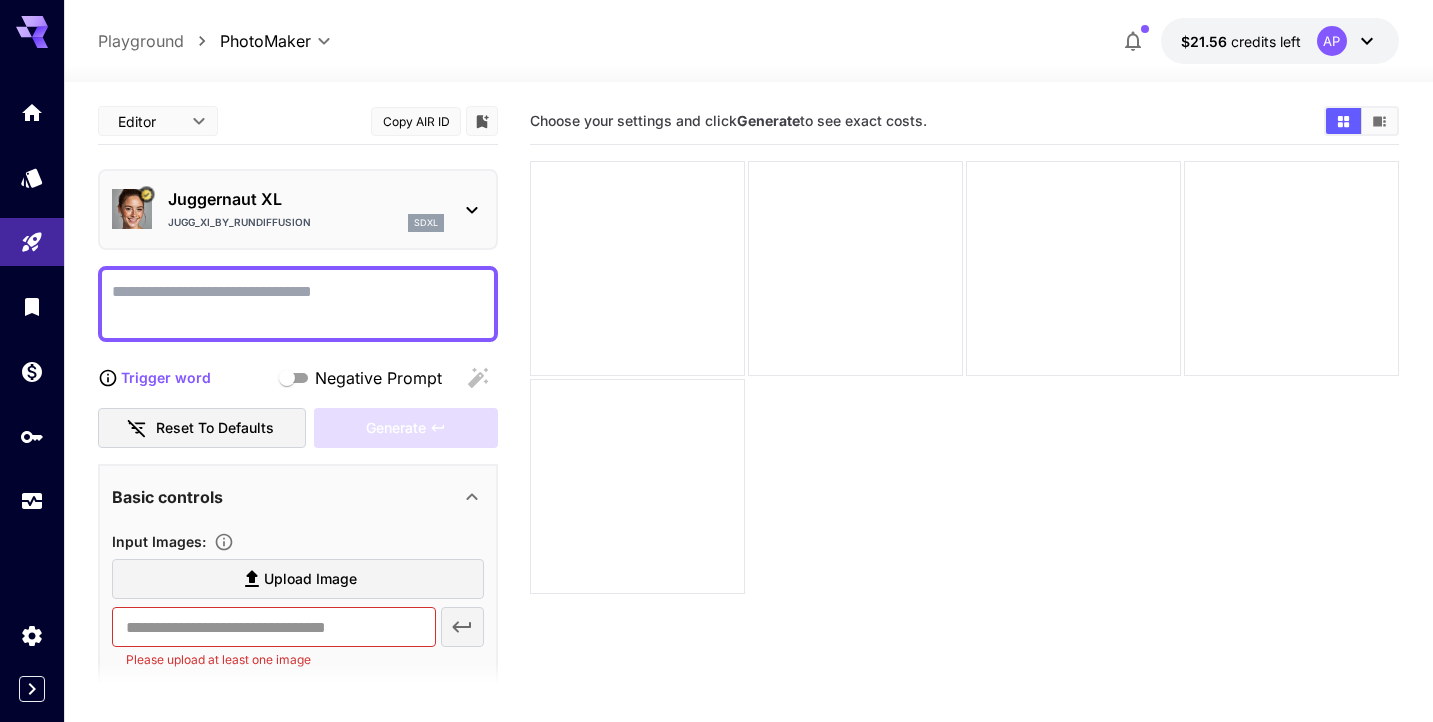click on "Jugg_XI_by_RunDiffusion" at bounding box center (239, 222) 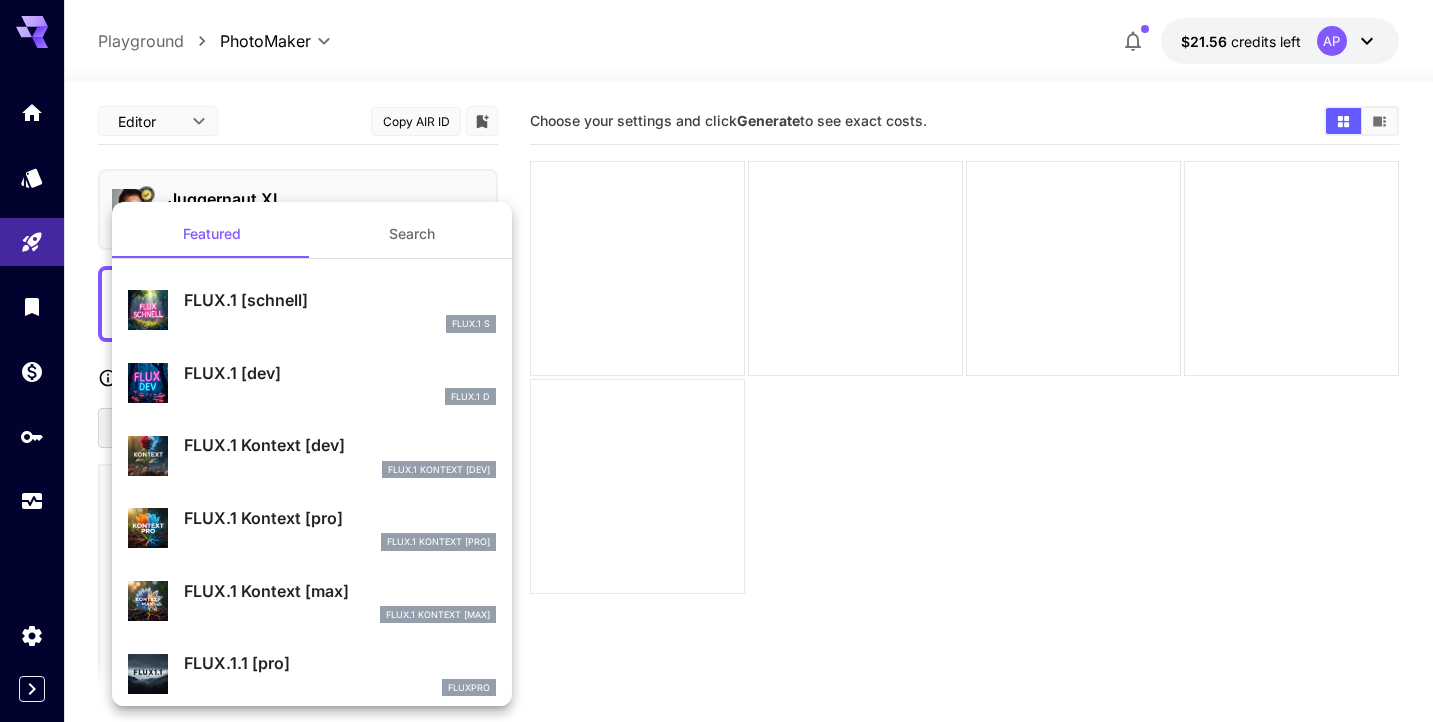 click at bounding box center (716, 361) 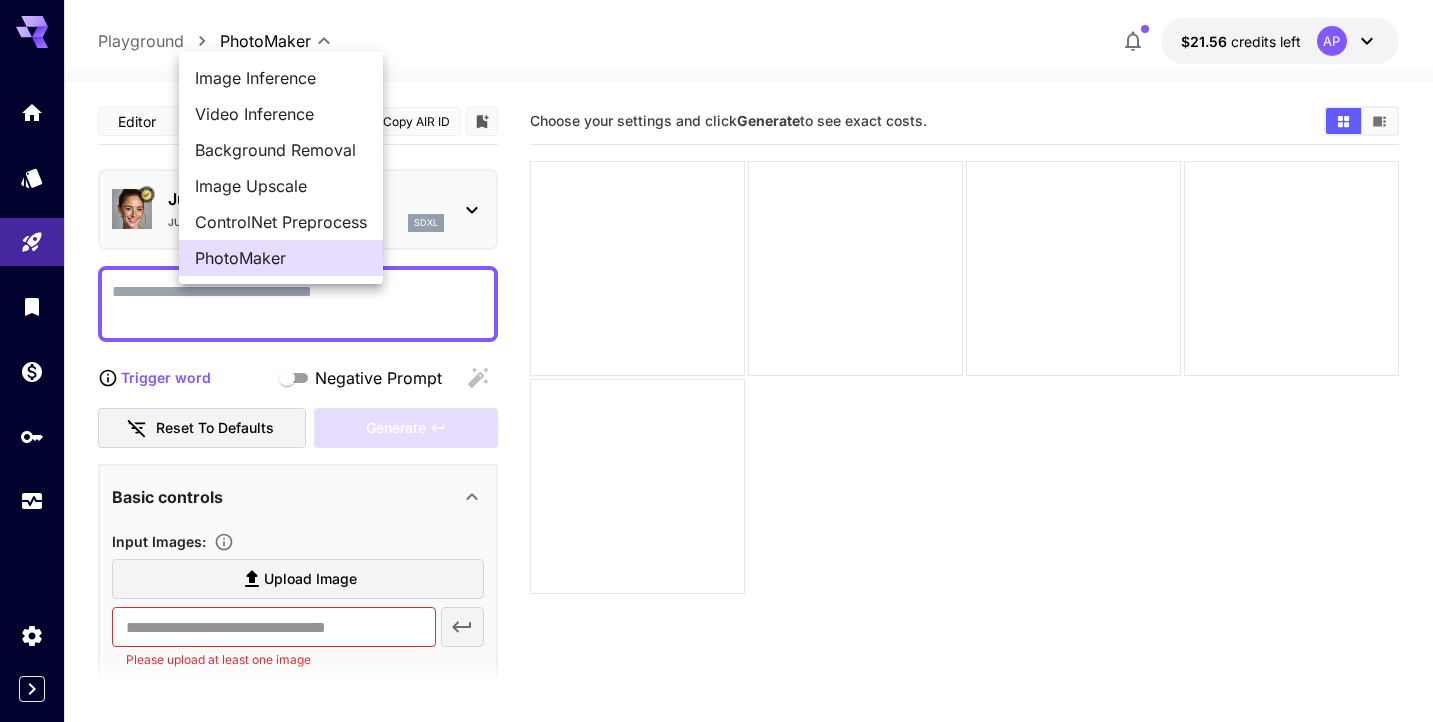 click on "**********" at bounding box center (716, 440) 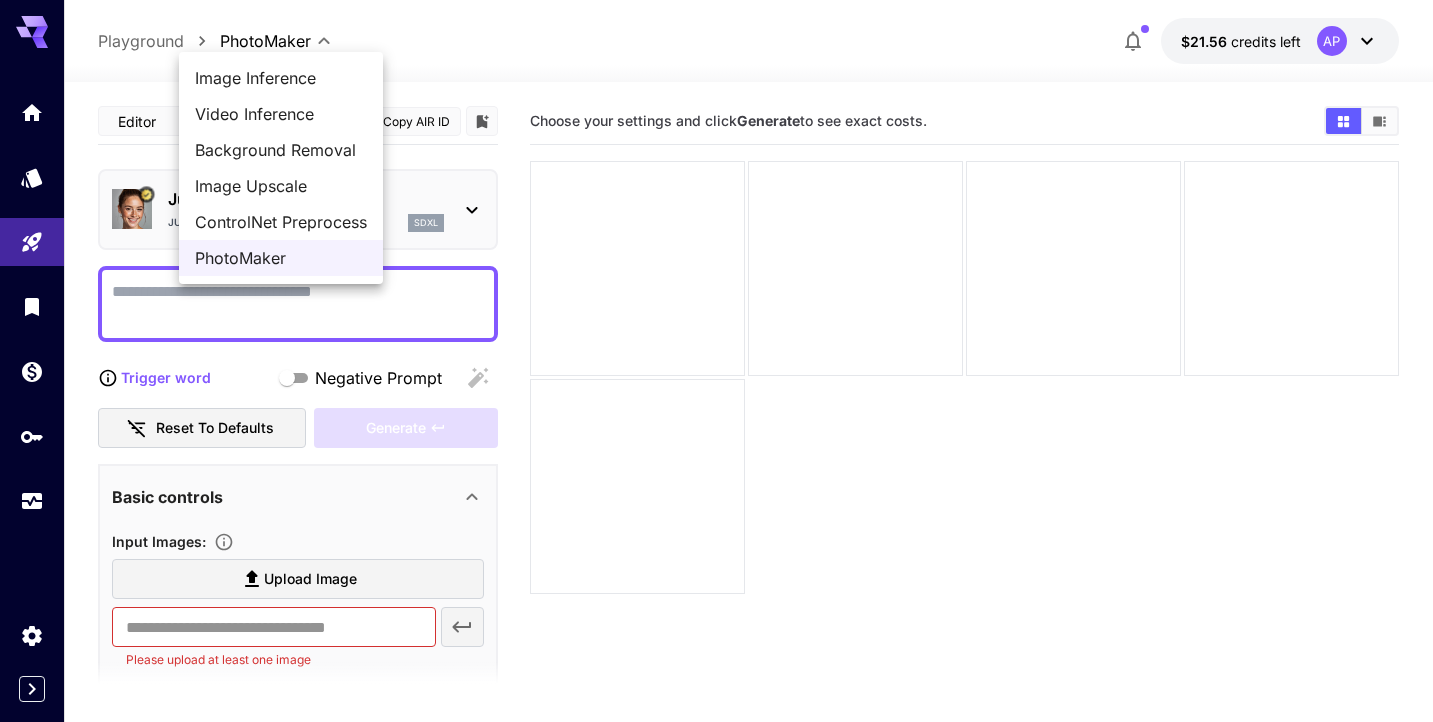 click on "PhotoMaker" at bounding box center [281, 258] 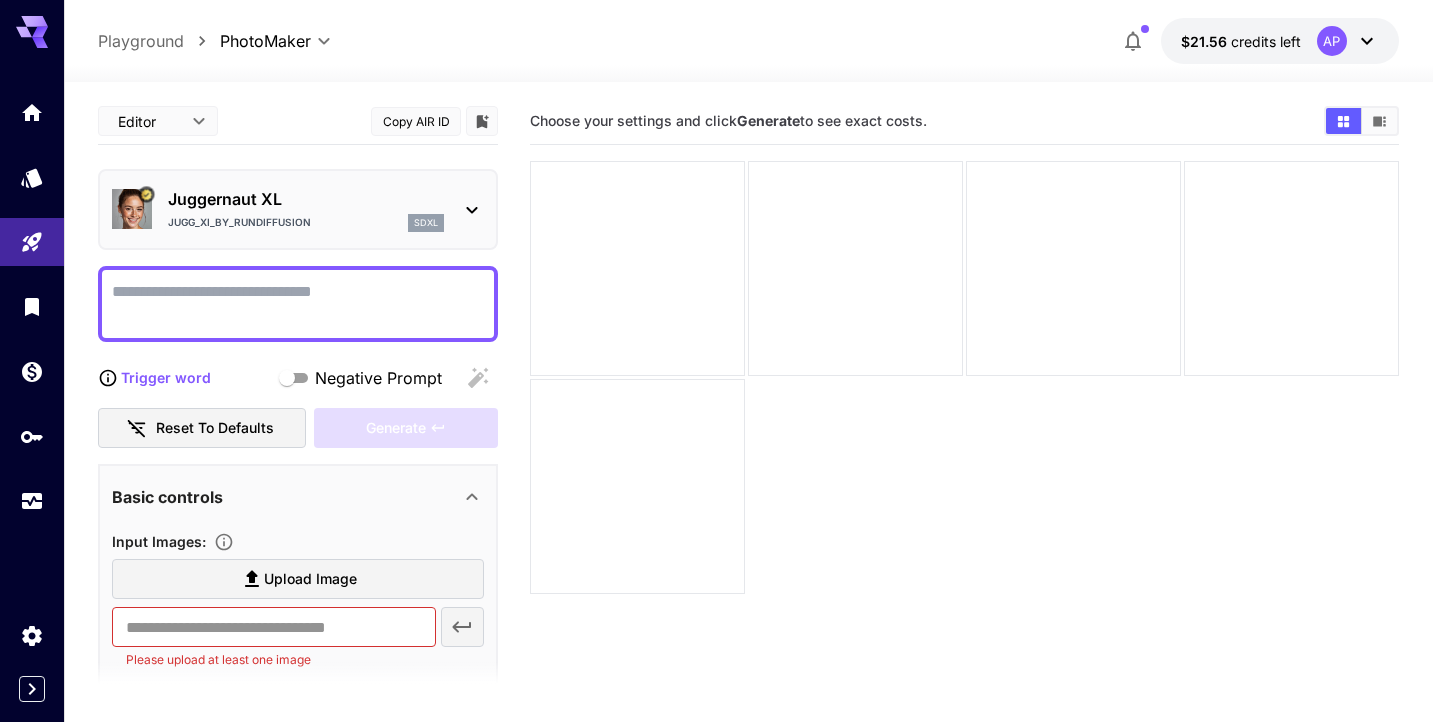 click on "Jugg_XI_by_RunDiffusion" at bounding box center [239, 222] 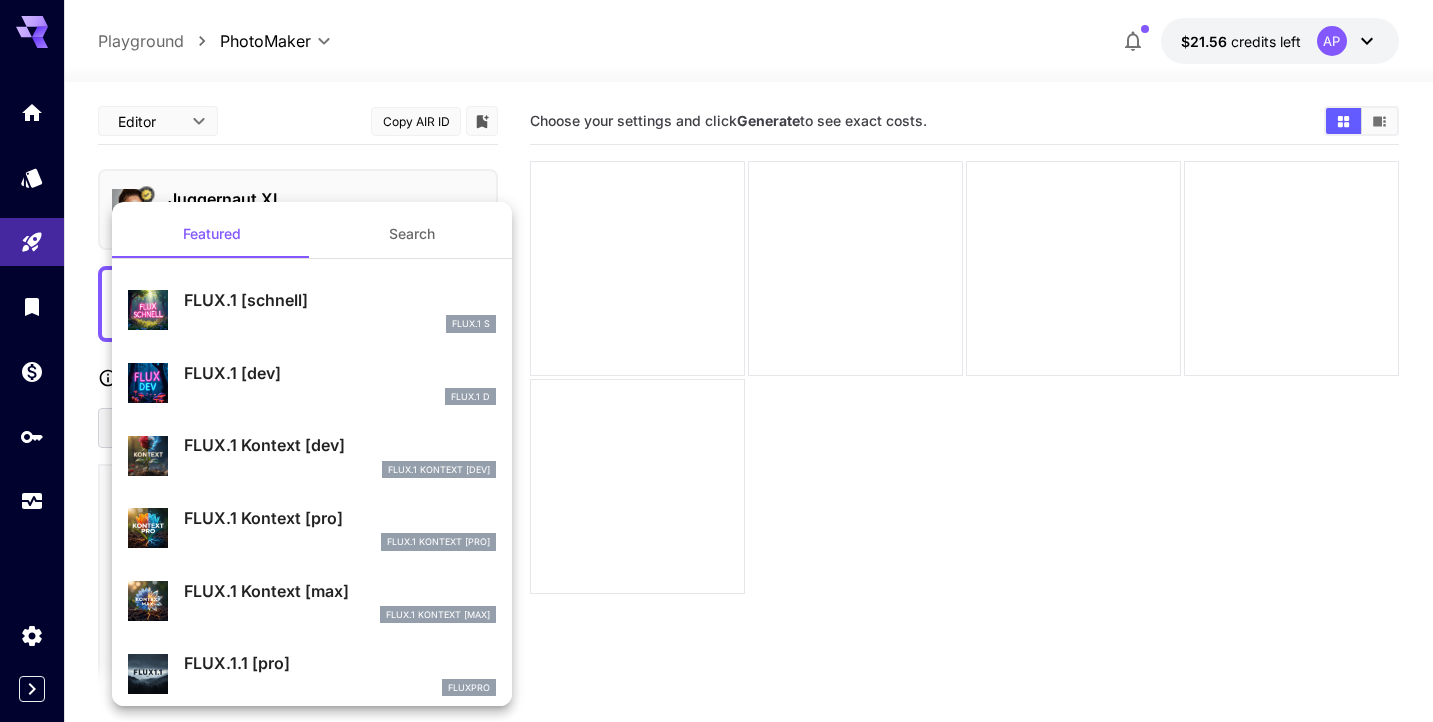 scroll, scrollTop: -1, scrollLeft: 0, axis: vertical 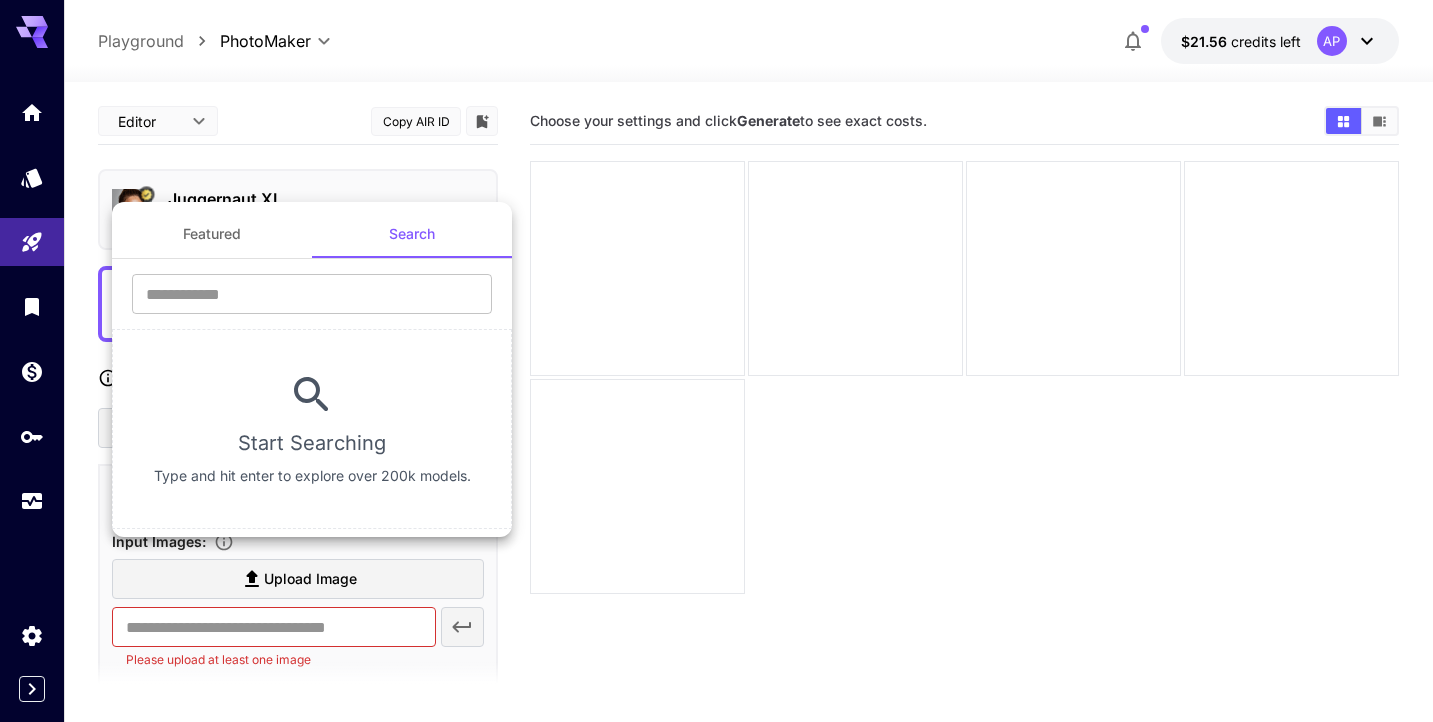 click on "Featured" at bounding box center [212, 234] 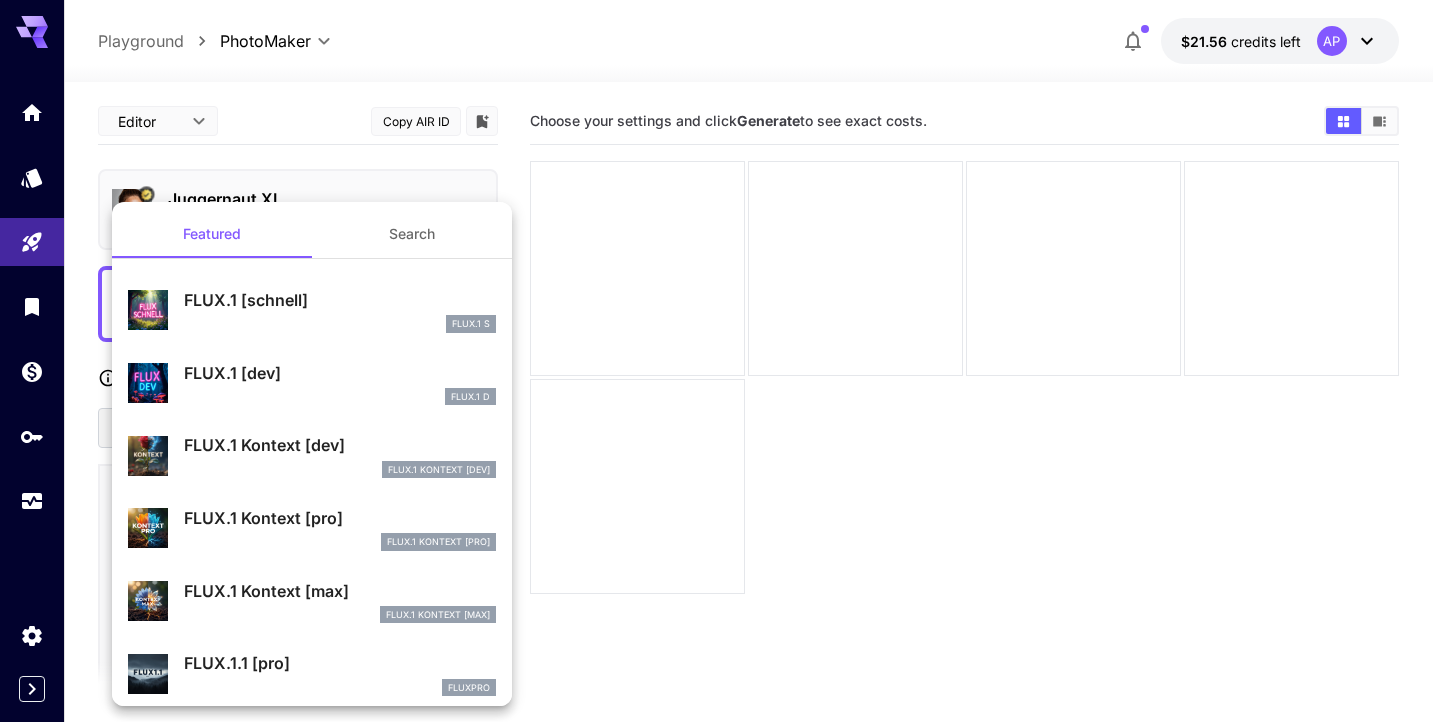 click on "FLUX.1 [schnell] FLUX.1 S" at bounding box center (312, 310) 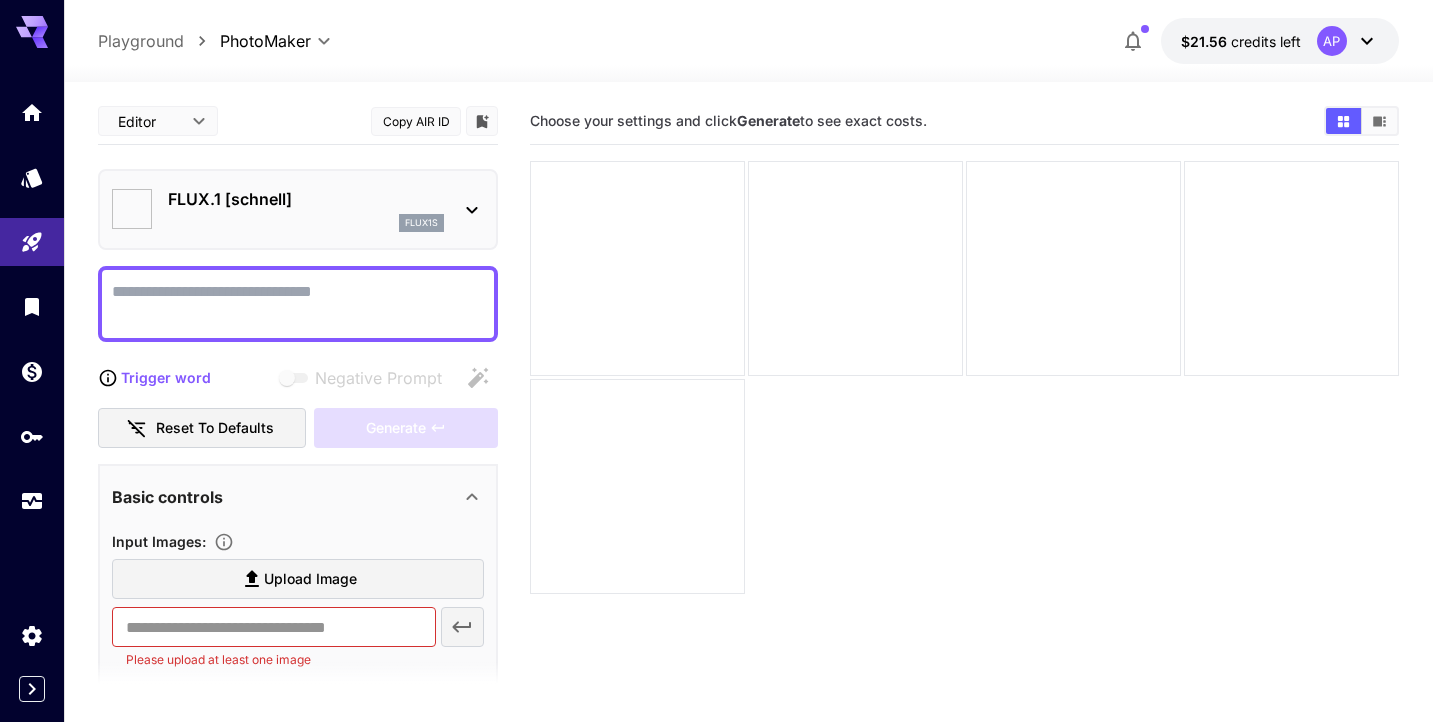 type on "*" 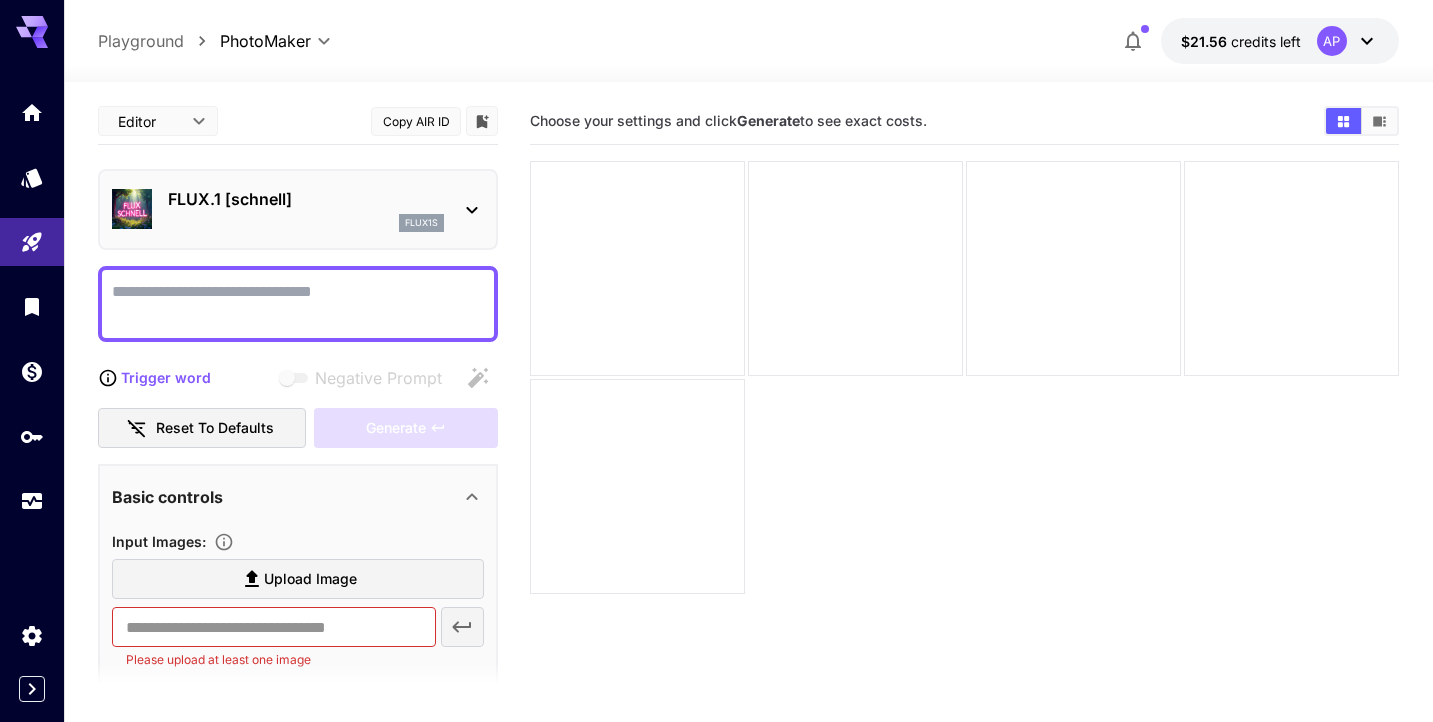 click on "flux1s" at bounding box center (306, 223) 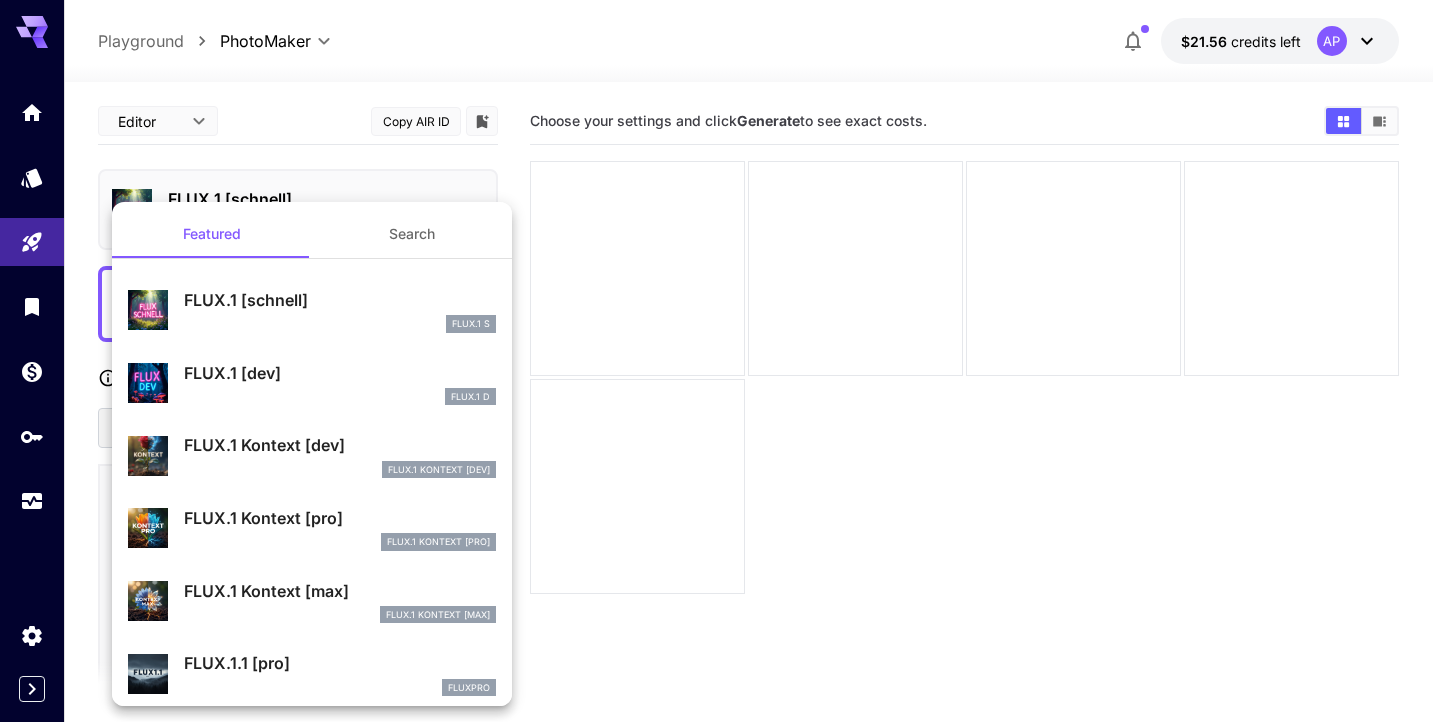 click on "FlUX.1 Kontext [max]" at bounding box center (340, 615) 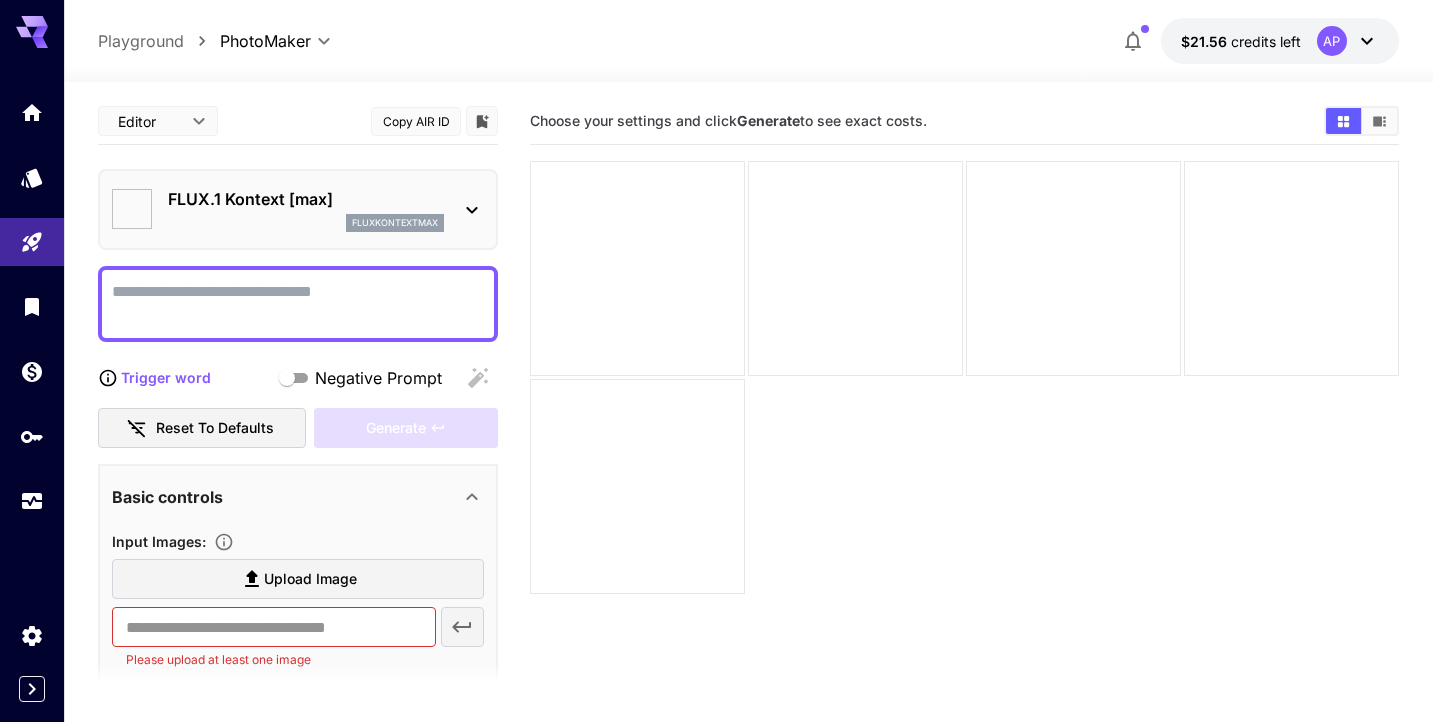 type on "**" 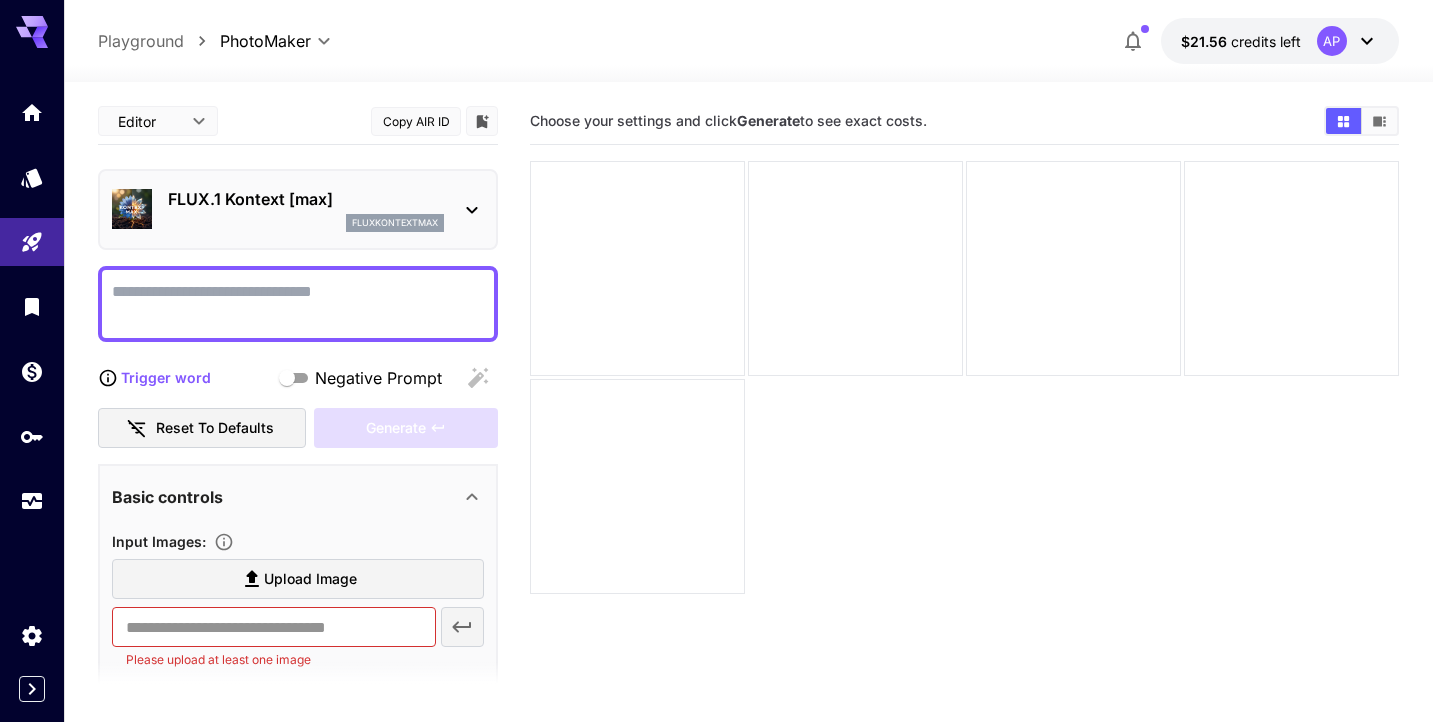 click on "Upload Image" at bounding box center (298, 579) 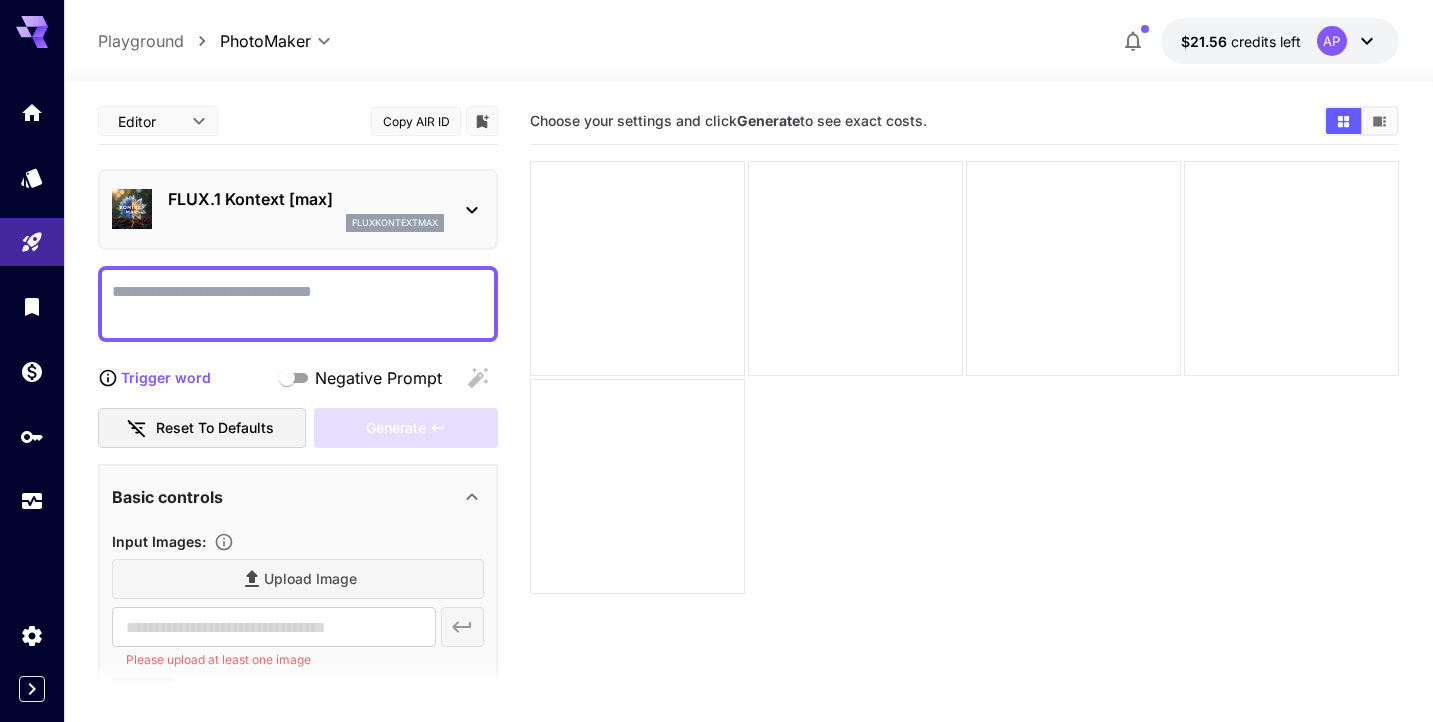 type on "**********" 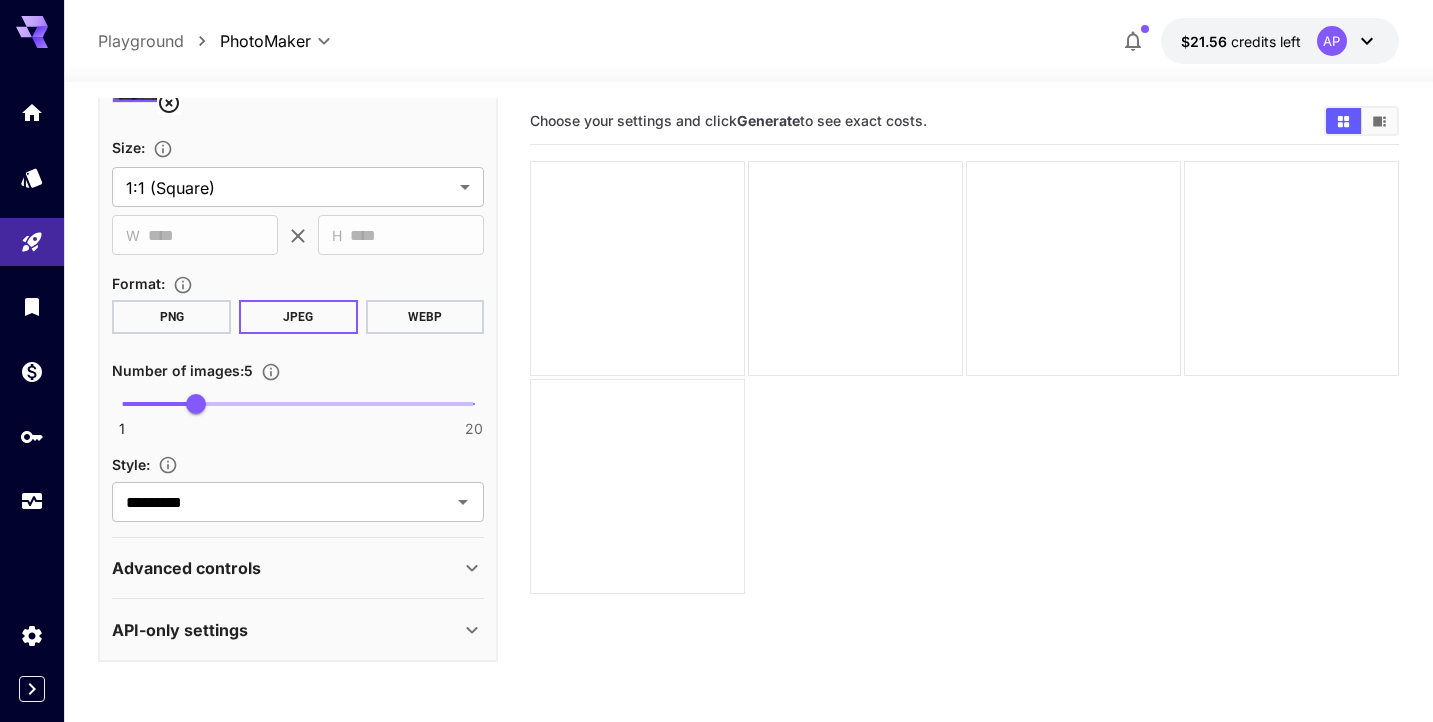scroll, scrollTop: 611, scrollLeft: 0, axis: vertical 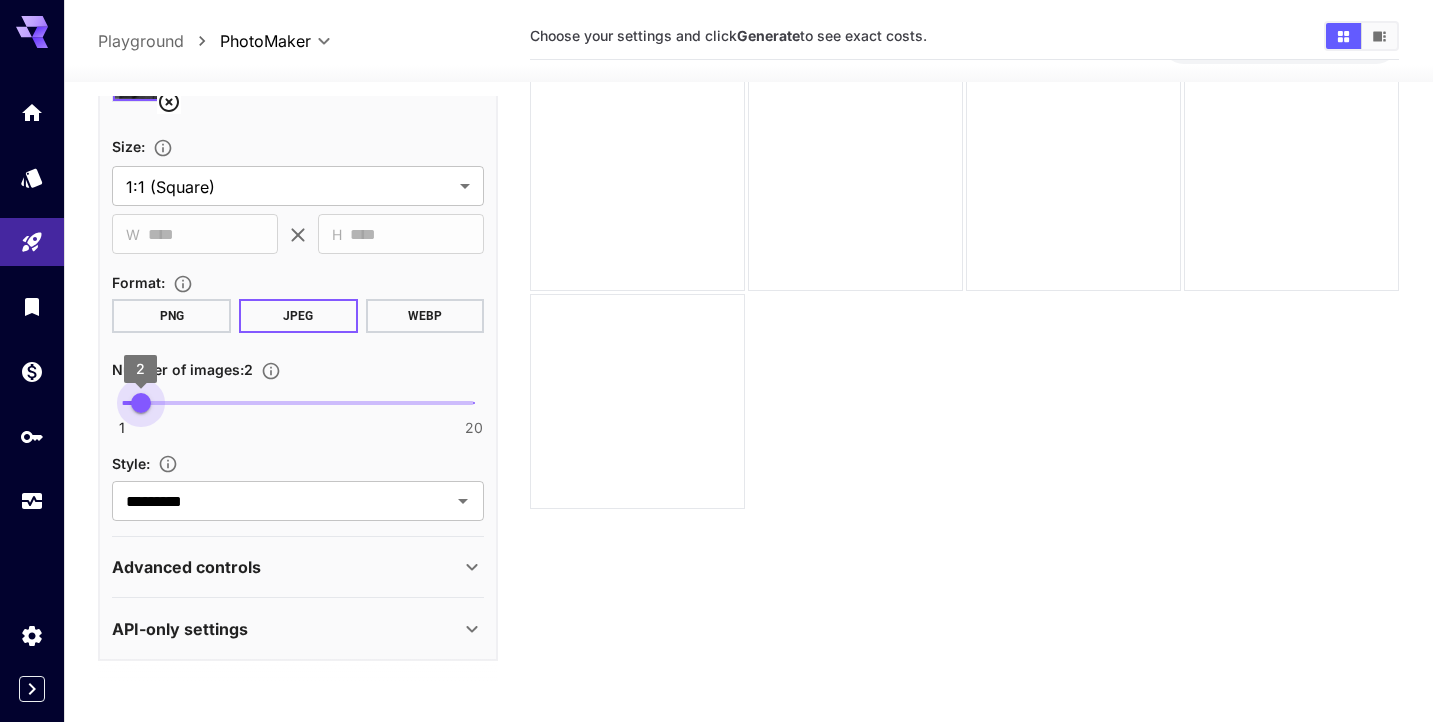 drag, startPoint x: 193, startPoint y: 407, endPoint x: 145, endPoint y: 408, distance: 48.010414 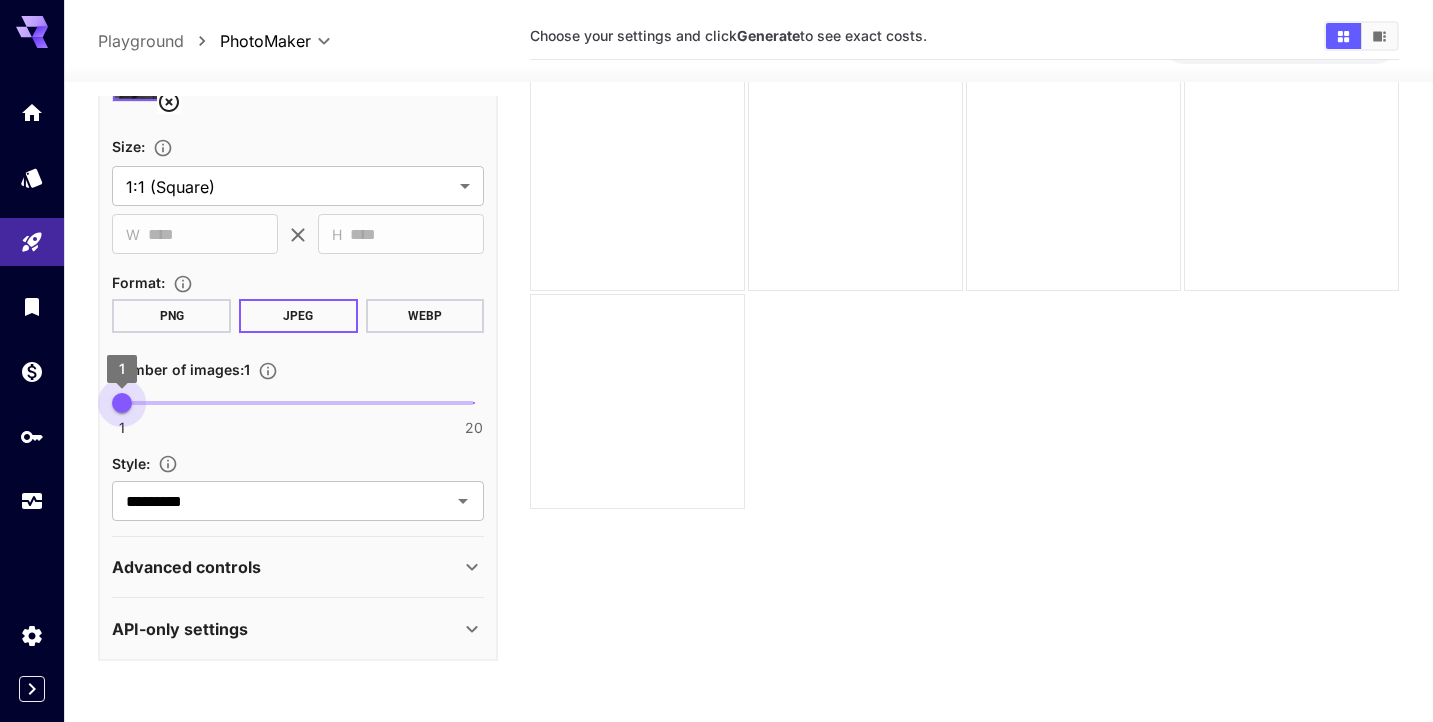 drag, startPoint x: 145, startPoint y: 408, endPoint x: 123, endPoint y: 409, distance: 22.022715 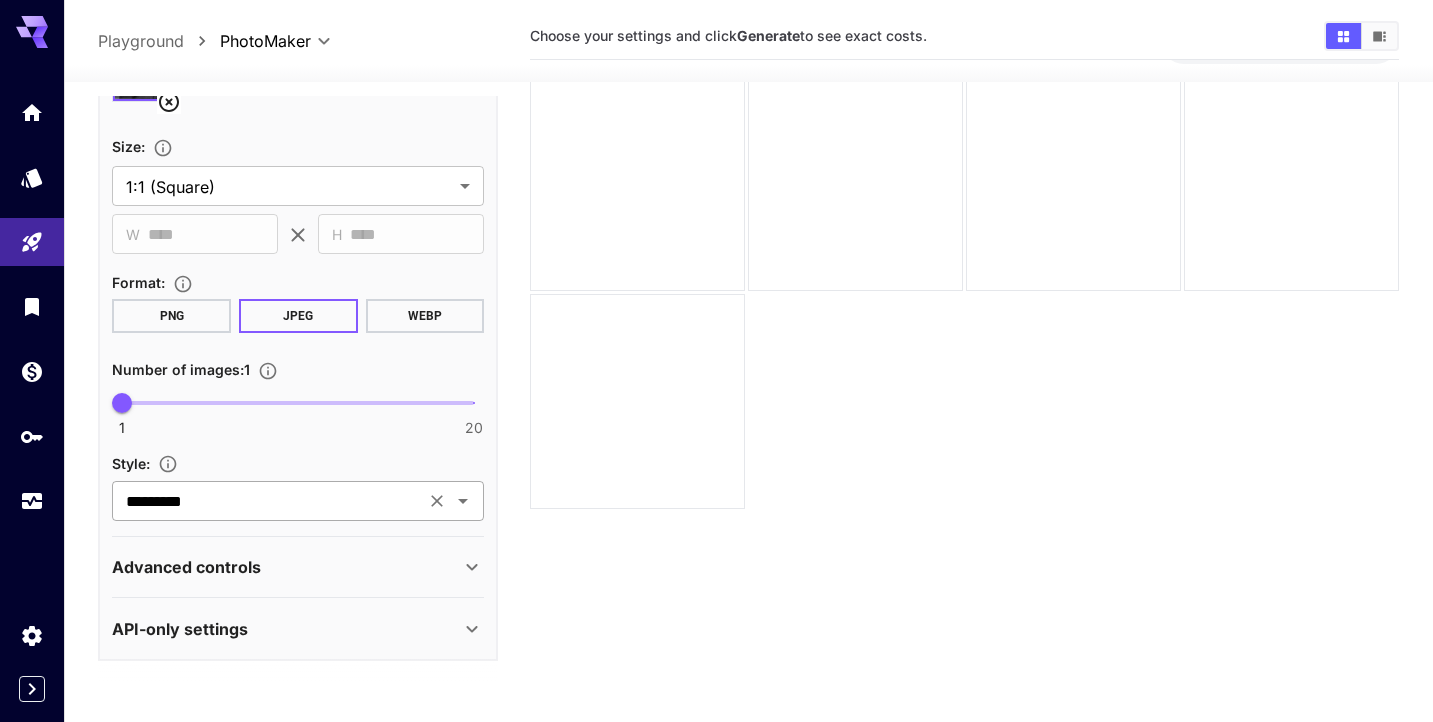 click on "*********" at bounding box center [268, 501] 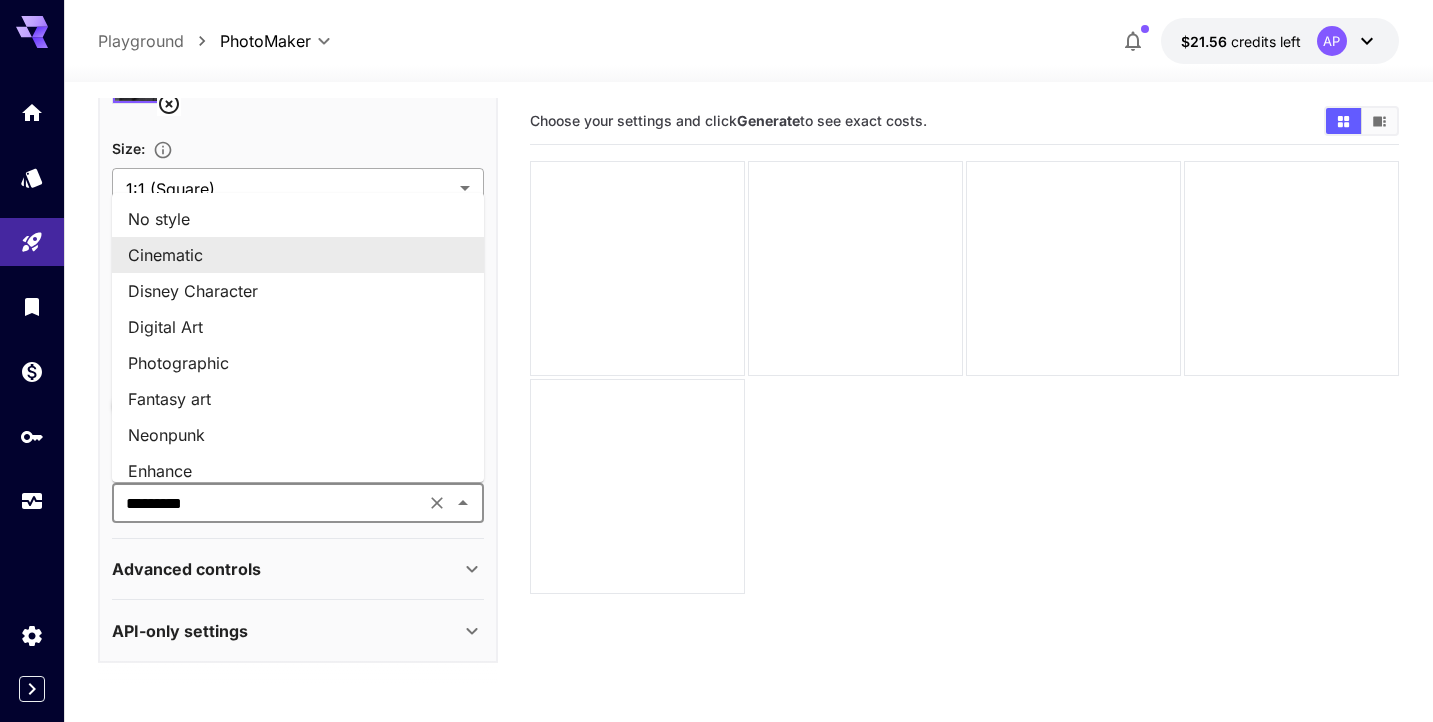 scroll, scrollTop: 0, scrollLeft: 0, axis: both 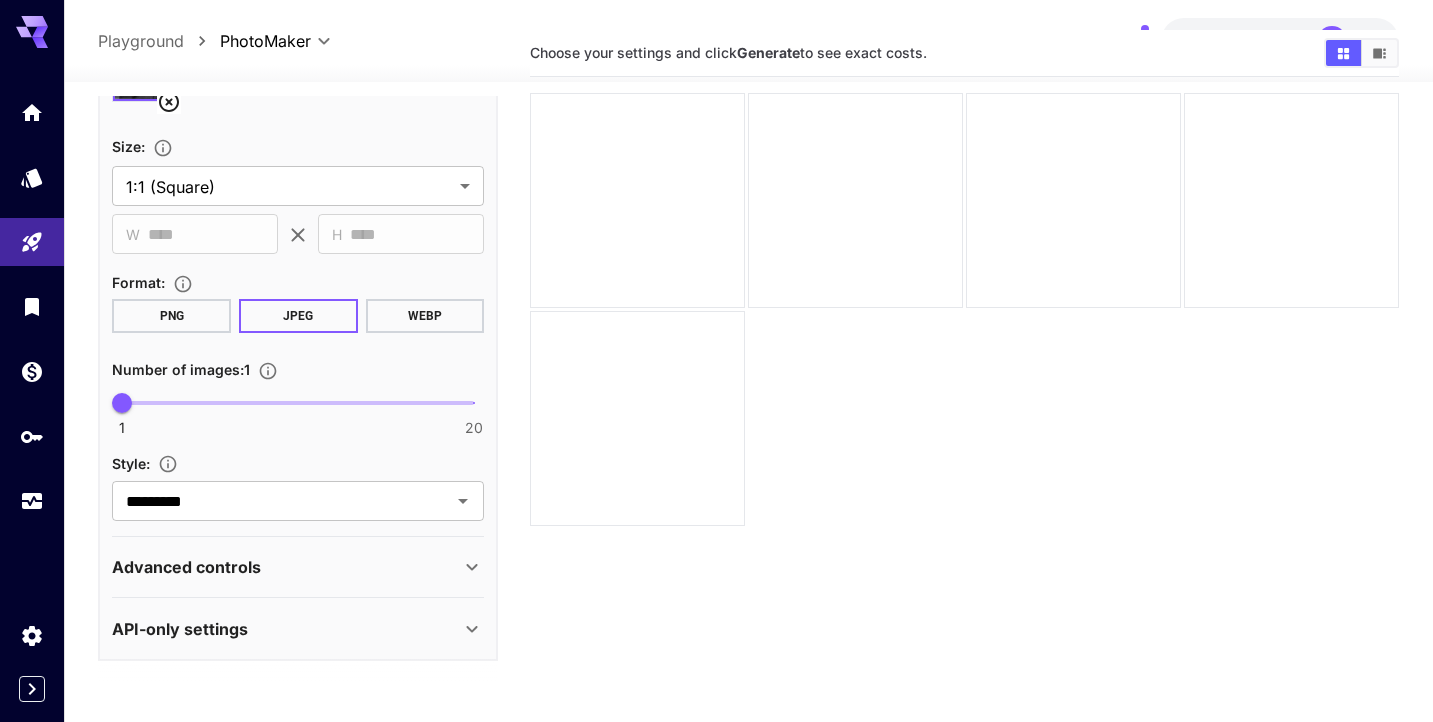 click on "Size :" at bounding box center [298, 146] 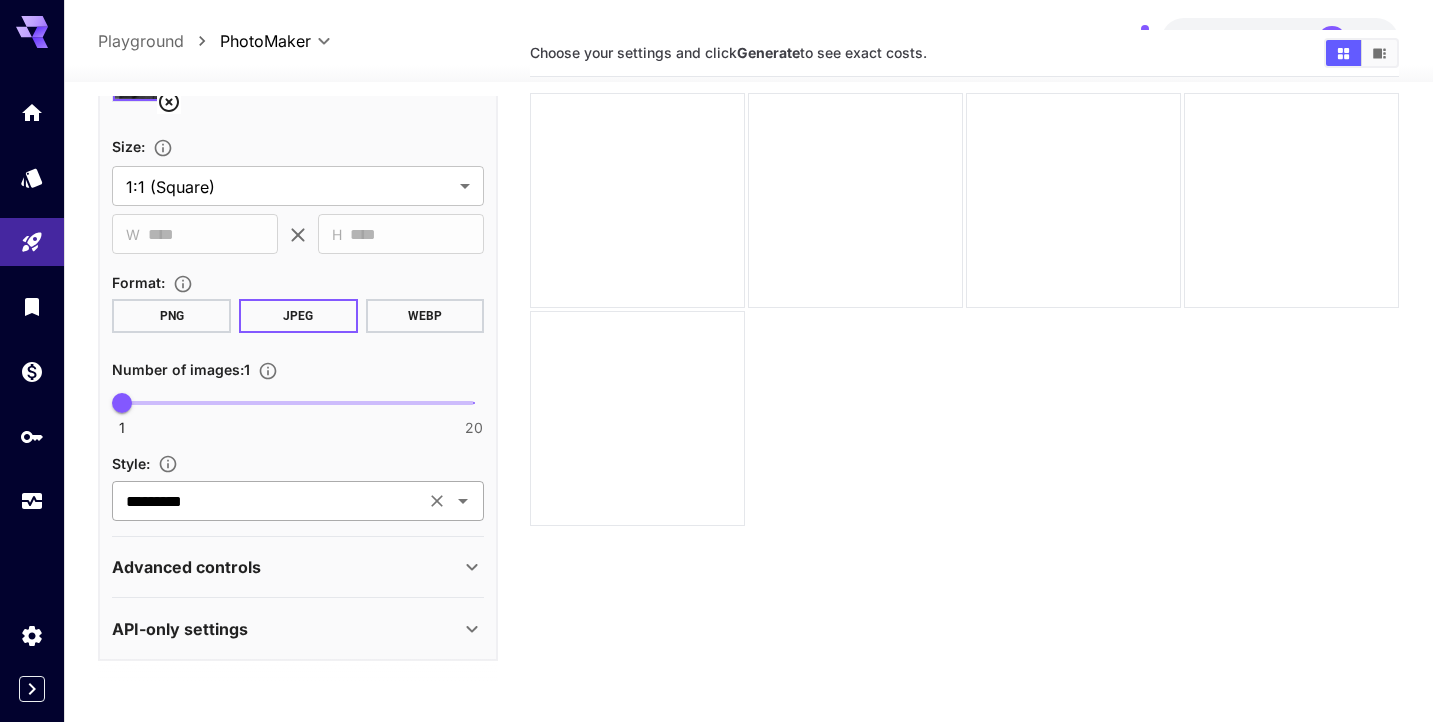 click on "*********" at bounding box center (268, 501) 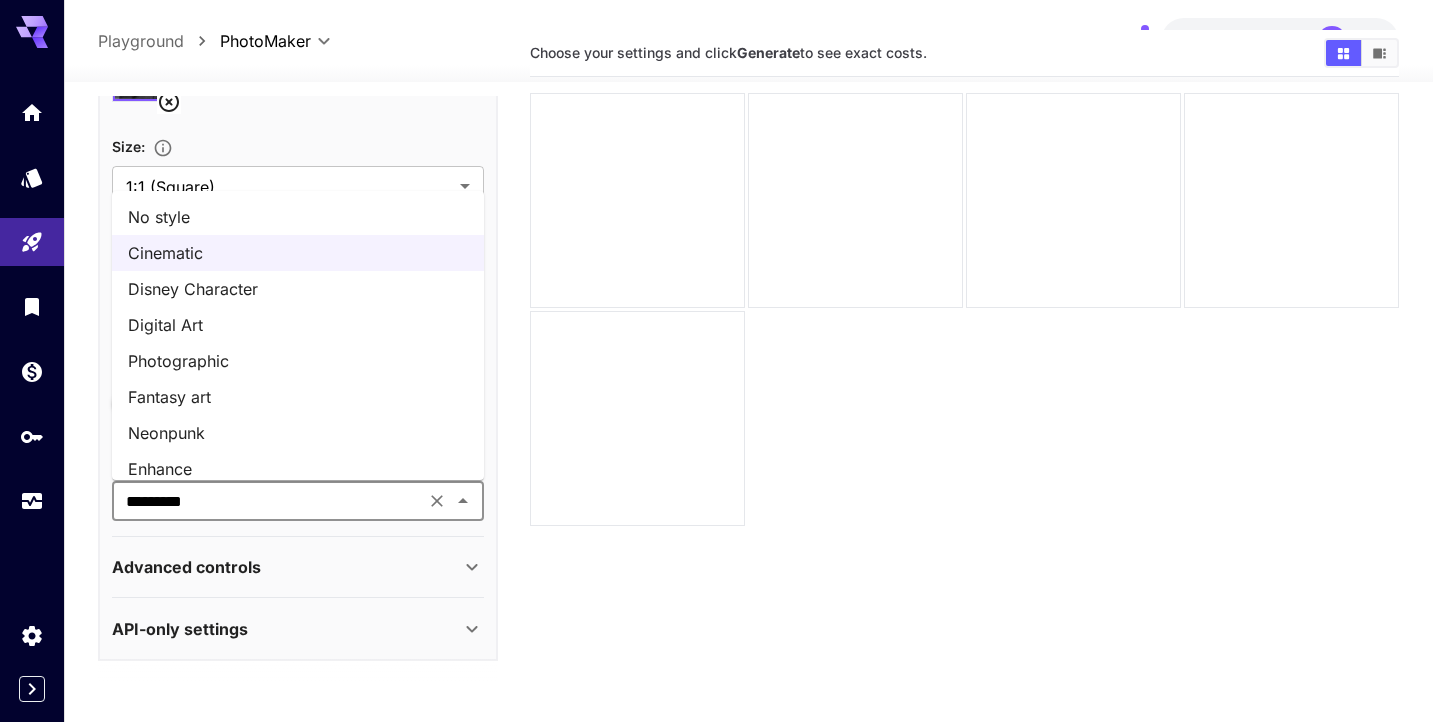 click on "Photographic" at bounding box center [298, 361] 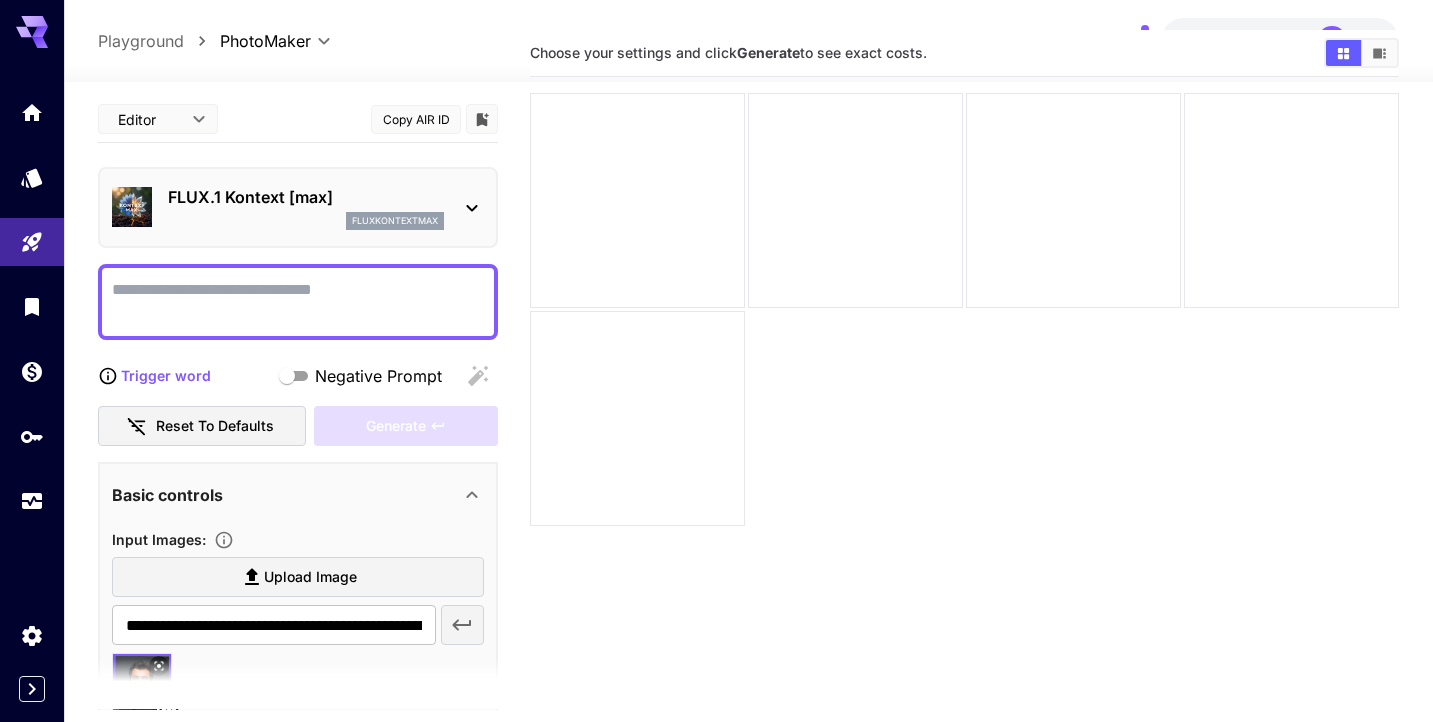 scroll, scrollTop: 0, scrollLeft: 0, axis: both 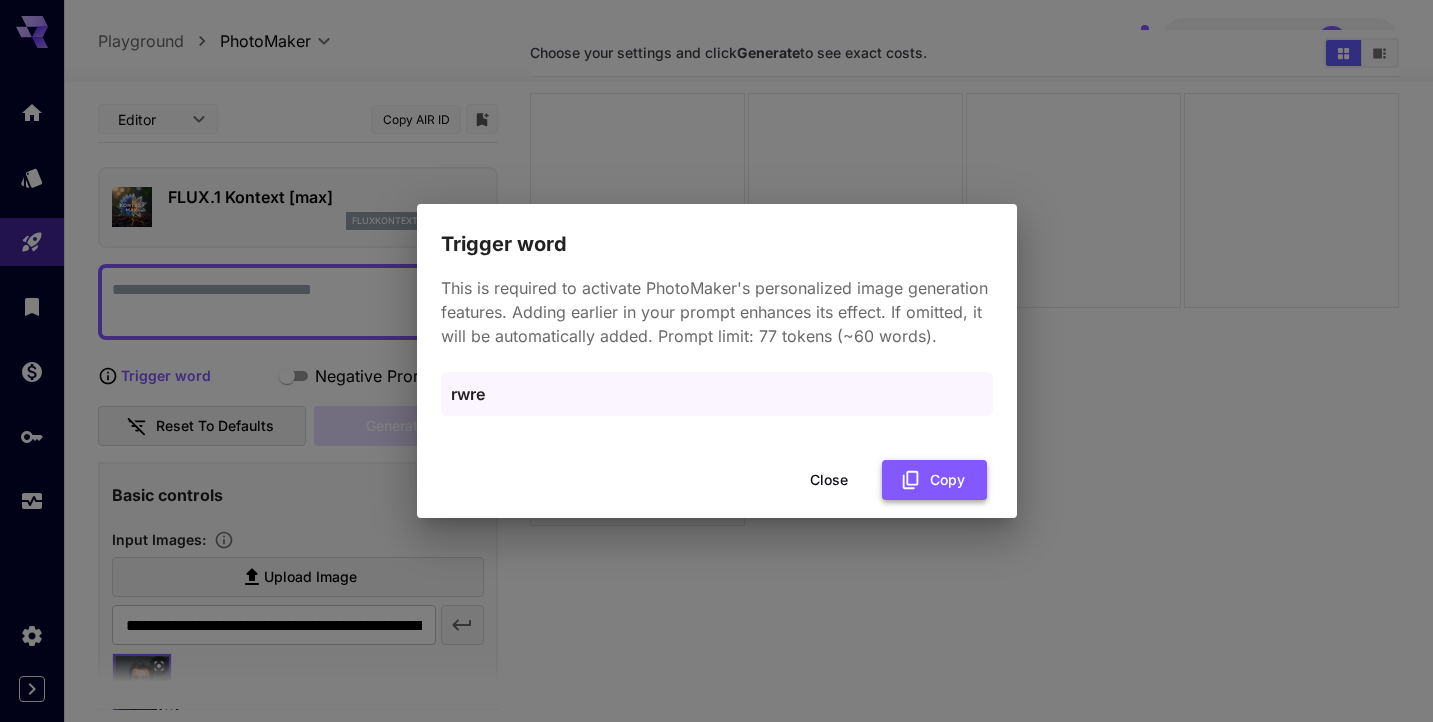 click on "Copy" at bounding box center [934, 480] 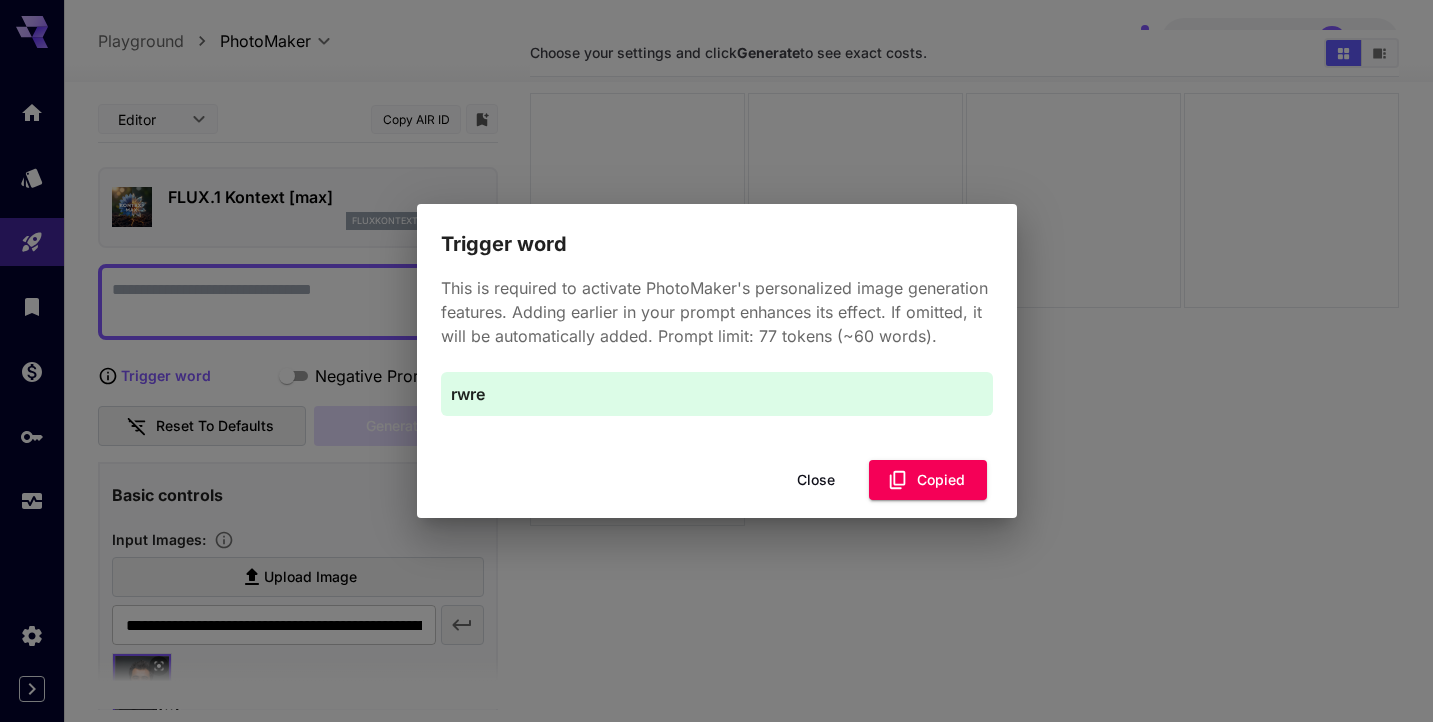 click on "Close" at bounding box center (816, 480) 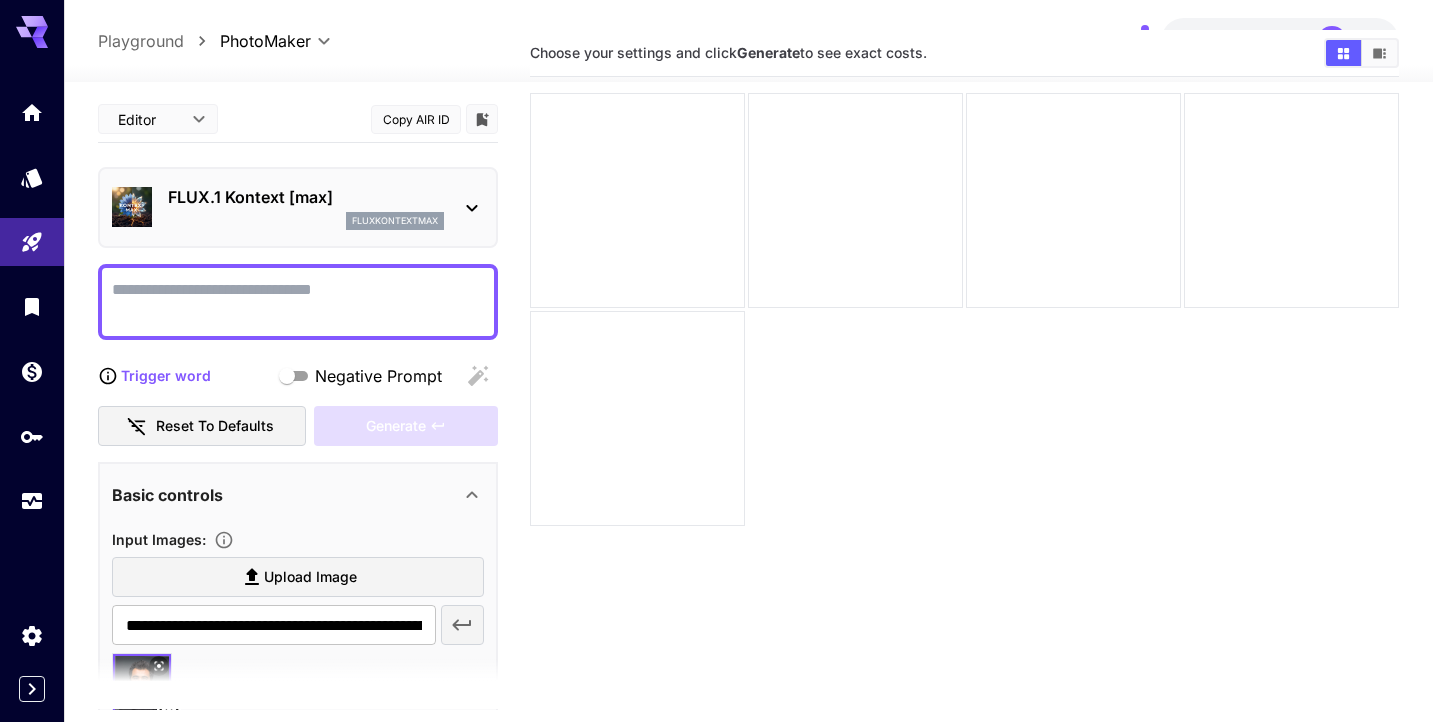 click on "Negative Prompt" at bounding box center [298, 302] 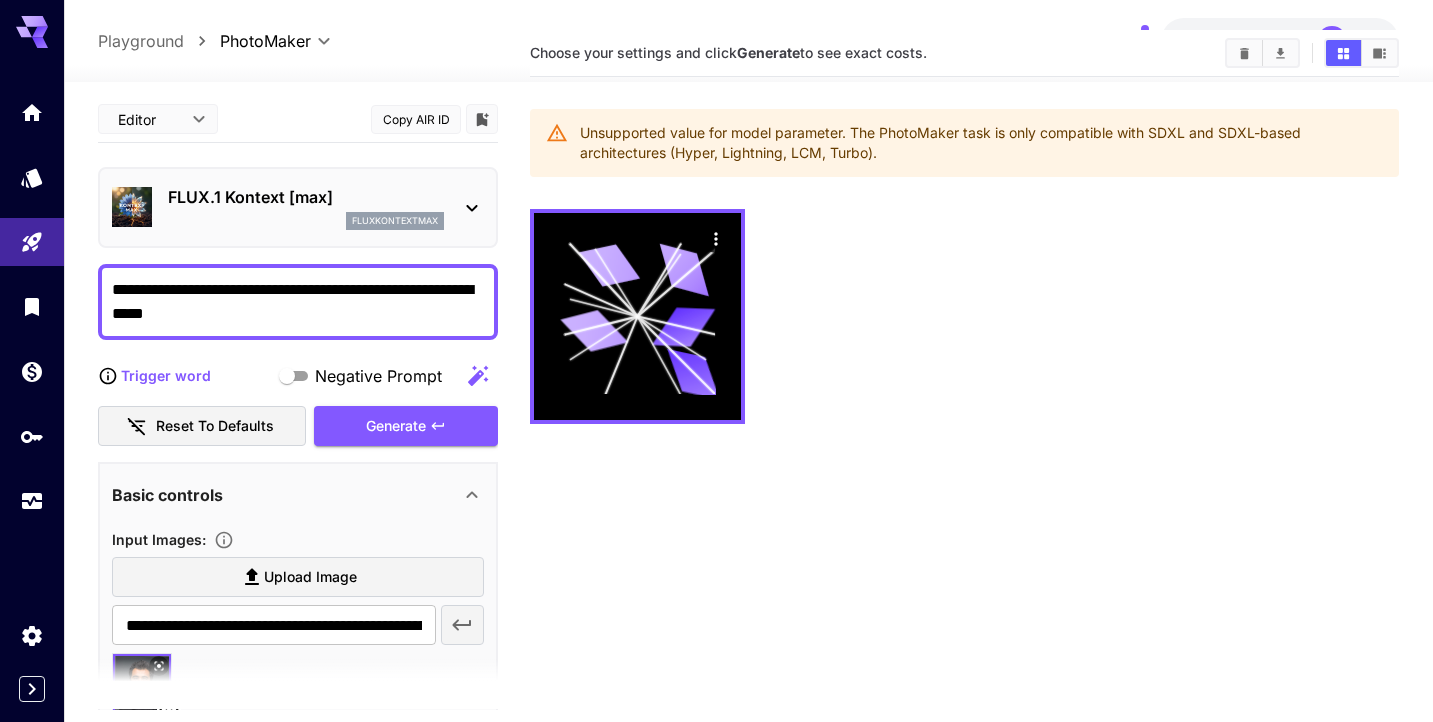 type on "**********" 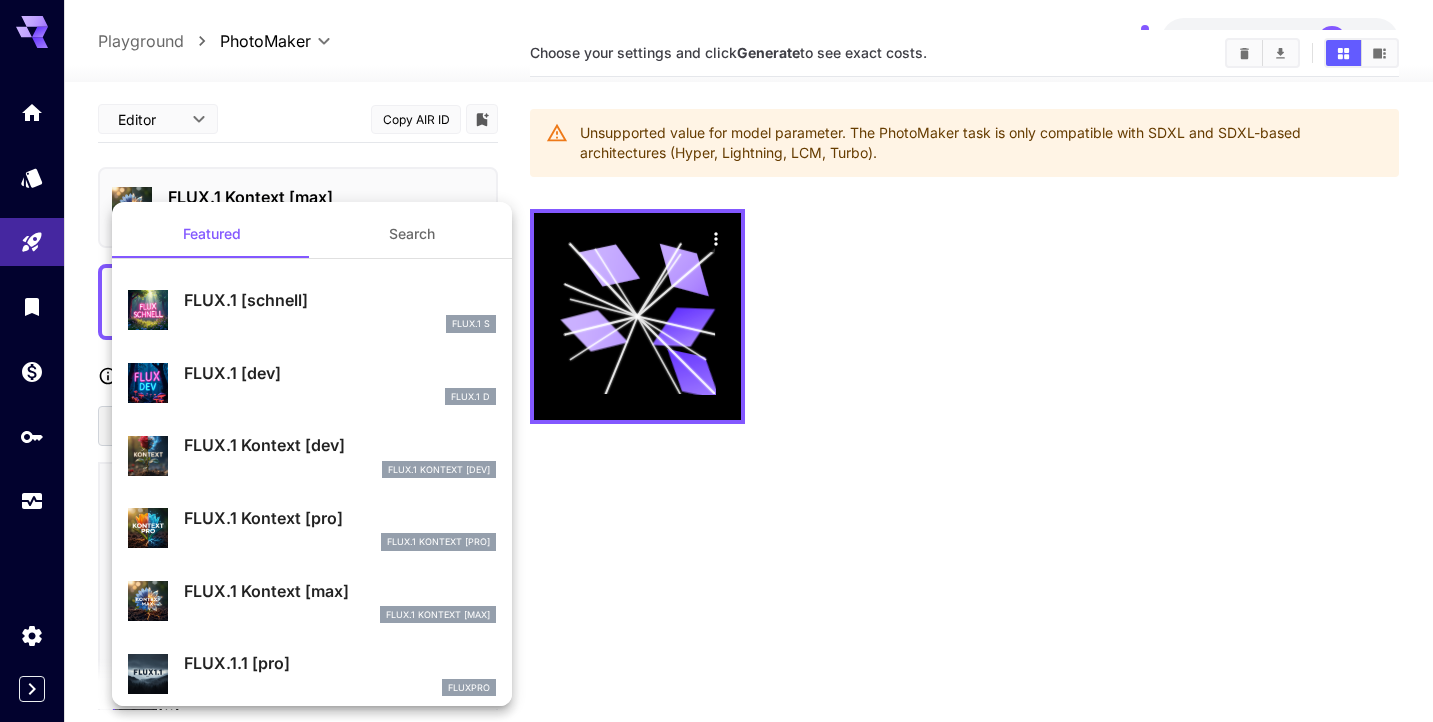 scroll, scrollTop: 0, scrollLeft: 0, axis: both 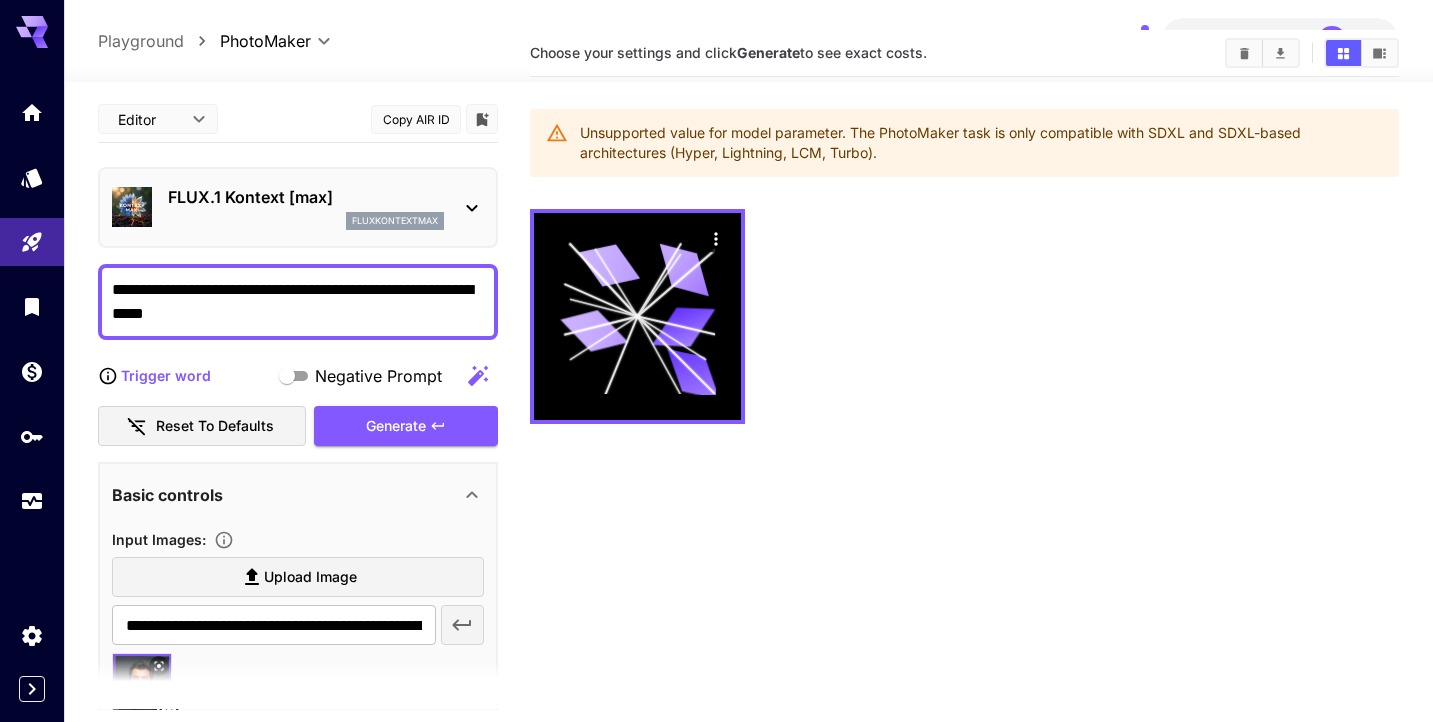 click on "**********" at bounding box center (716, 372) 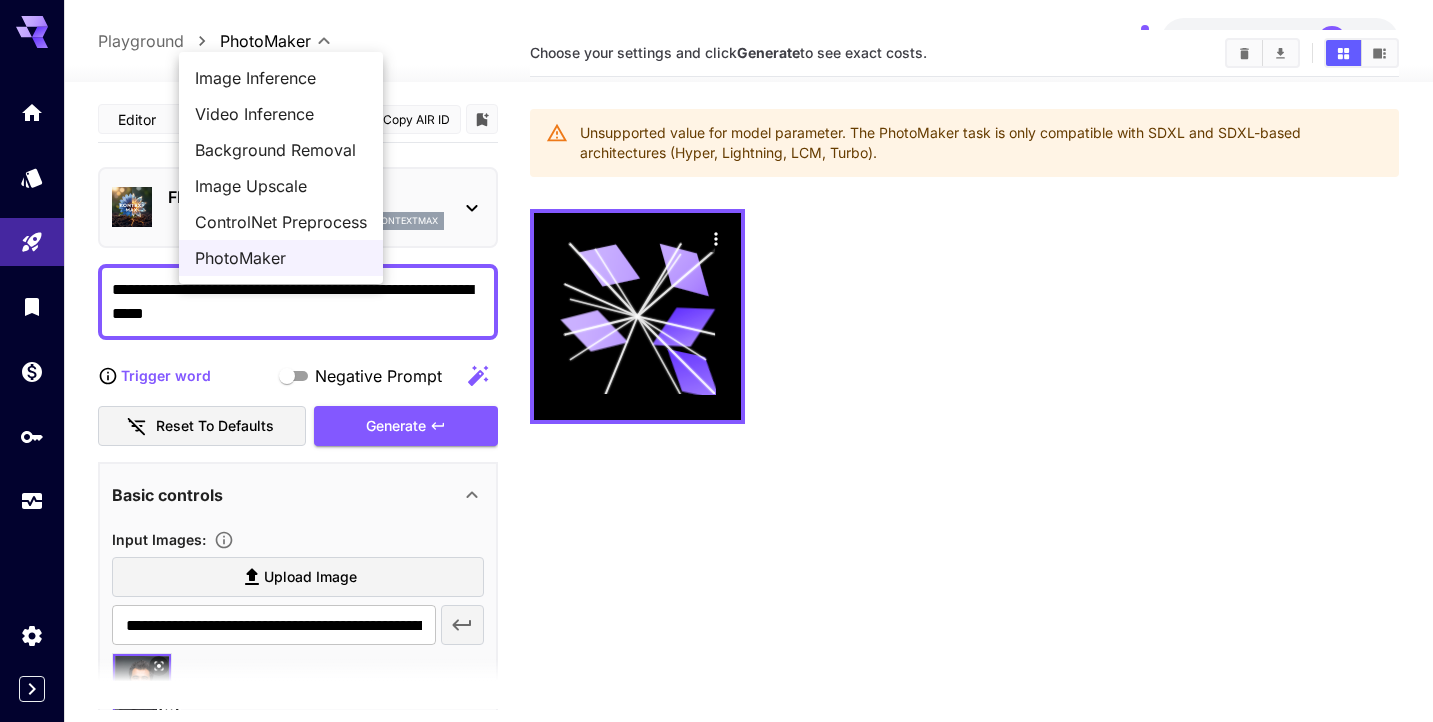 click on "Image Inference" at bounding box center (281, 78) 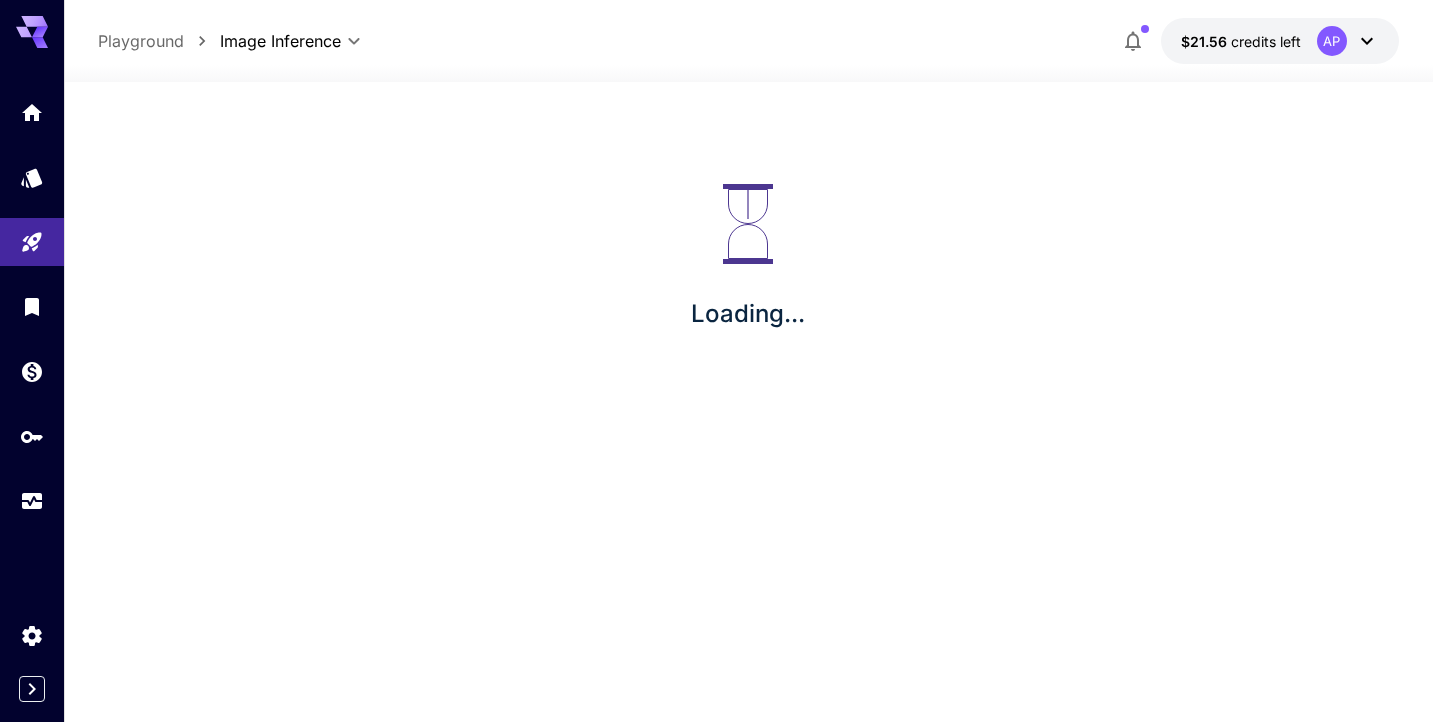 type on "**********" 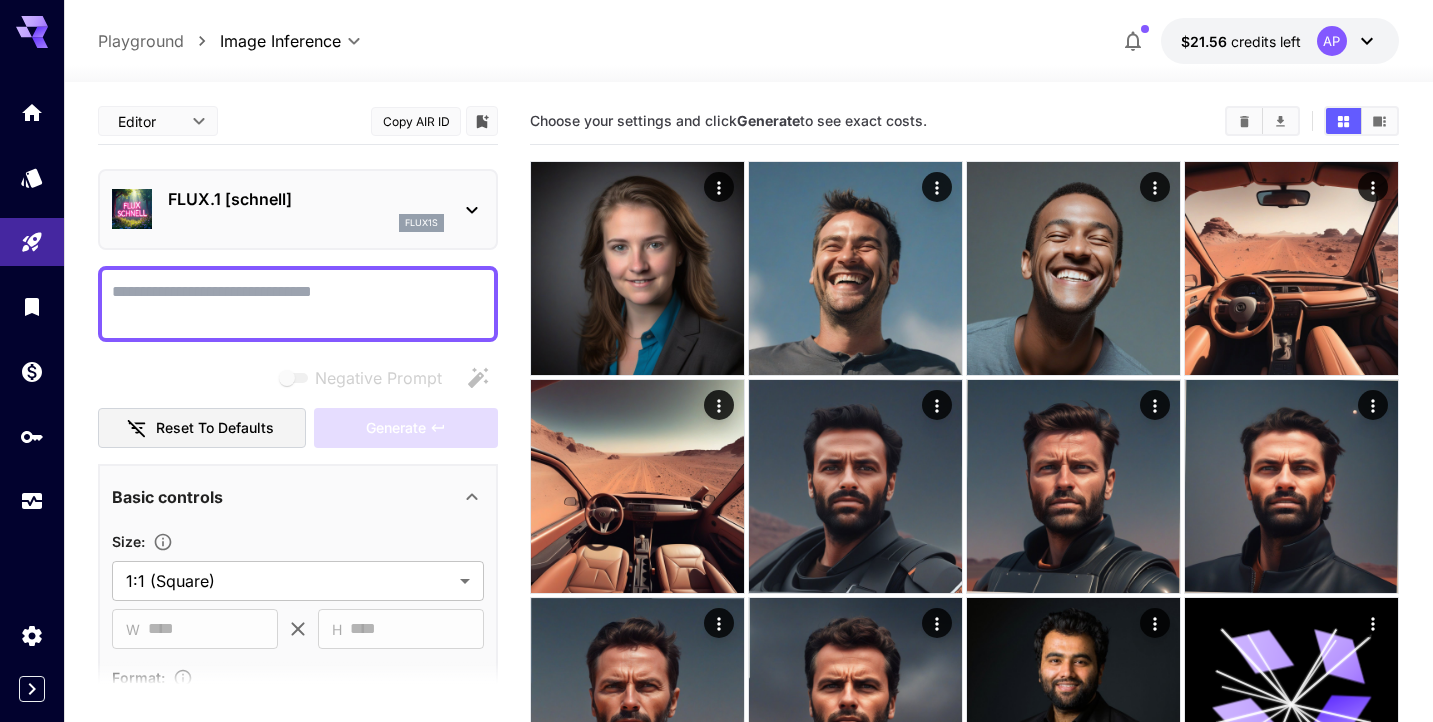 click on "FLUX.1 [schnell]" at bounding box center [306, 199] 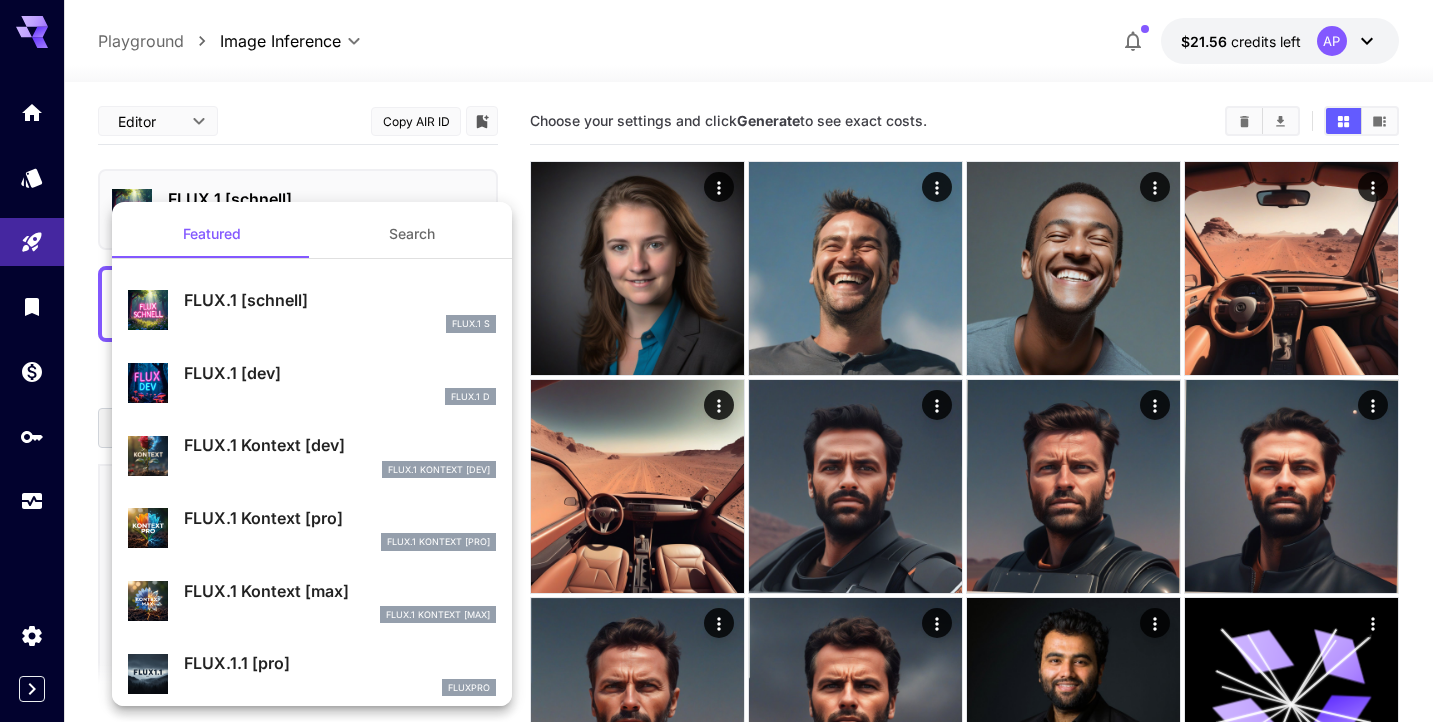 click at bounding box center [716, 361] 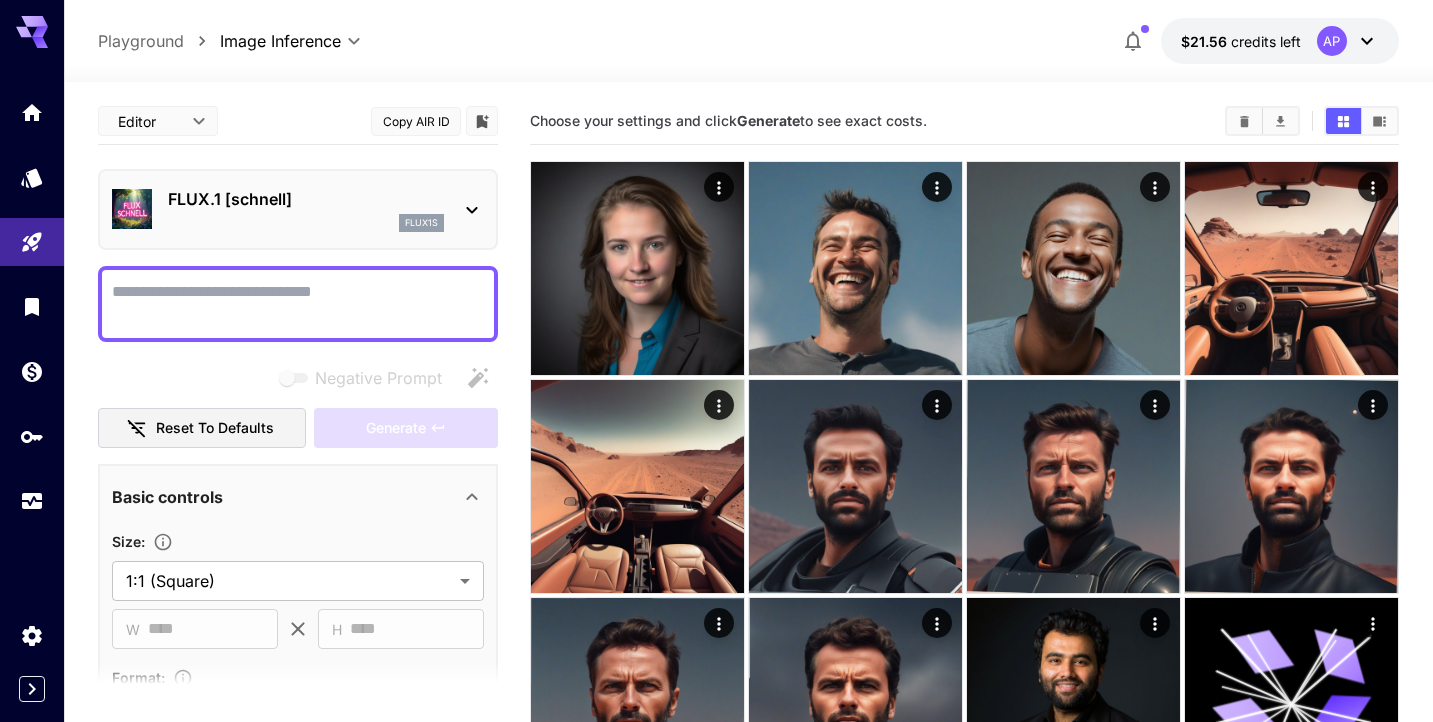 click on "Featured Search FLUX.1 [schnell] FLUX.1 S FLUX.1 [dev] FLUX.1 D FLUX.1 Kontext [dev] FlUX.1 Kontext [dev] FLUX.1 Kontext [pro] FlUX.1 Kontext [pro] FLUX.1 Kontext [max] FlUX.1 Kontext [max] FLUX.1.1 [pro] fluxpro" at bounding box center [200, 300] 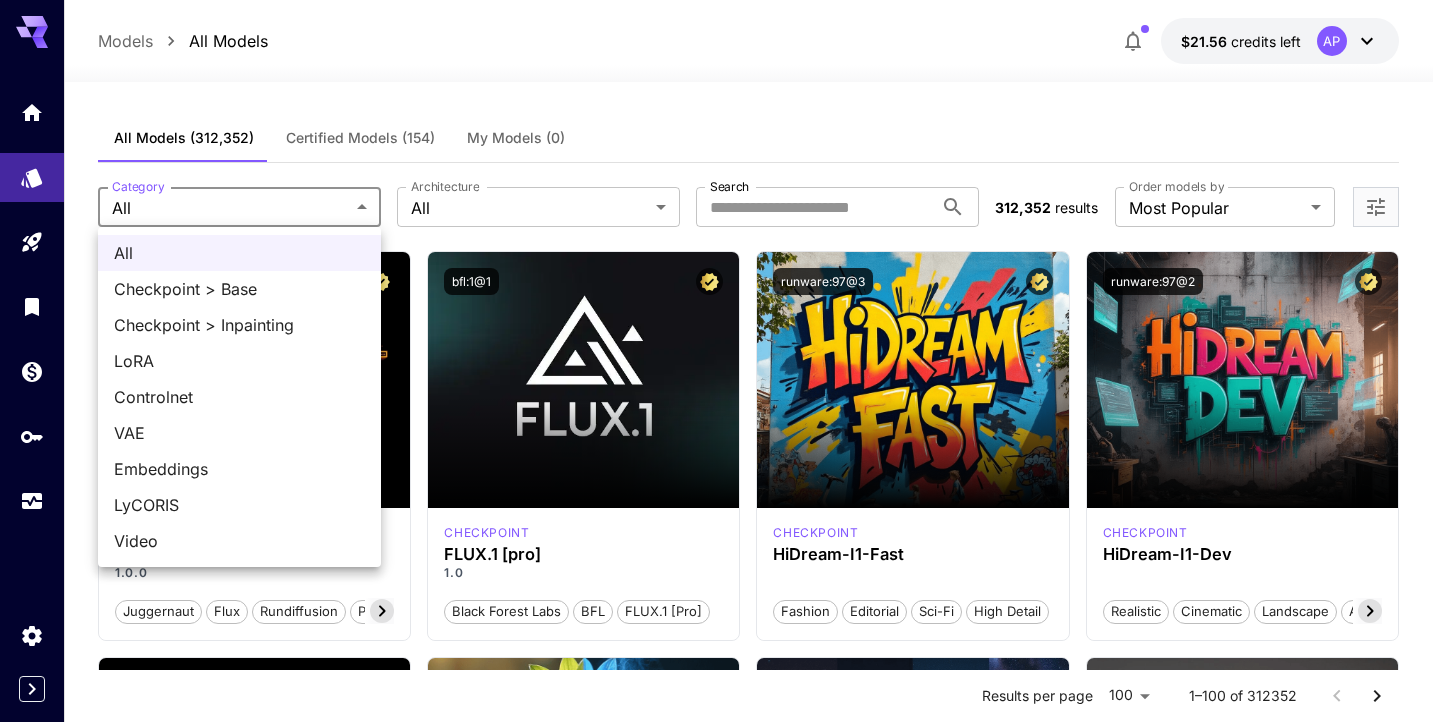 click on "**********" at bounding box center [716, 9553] 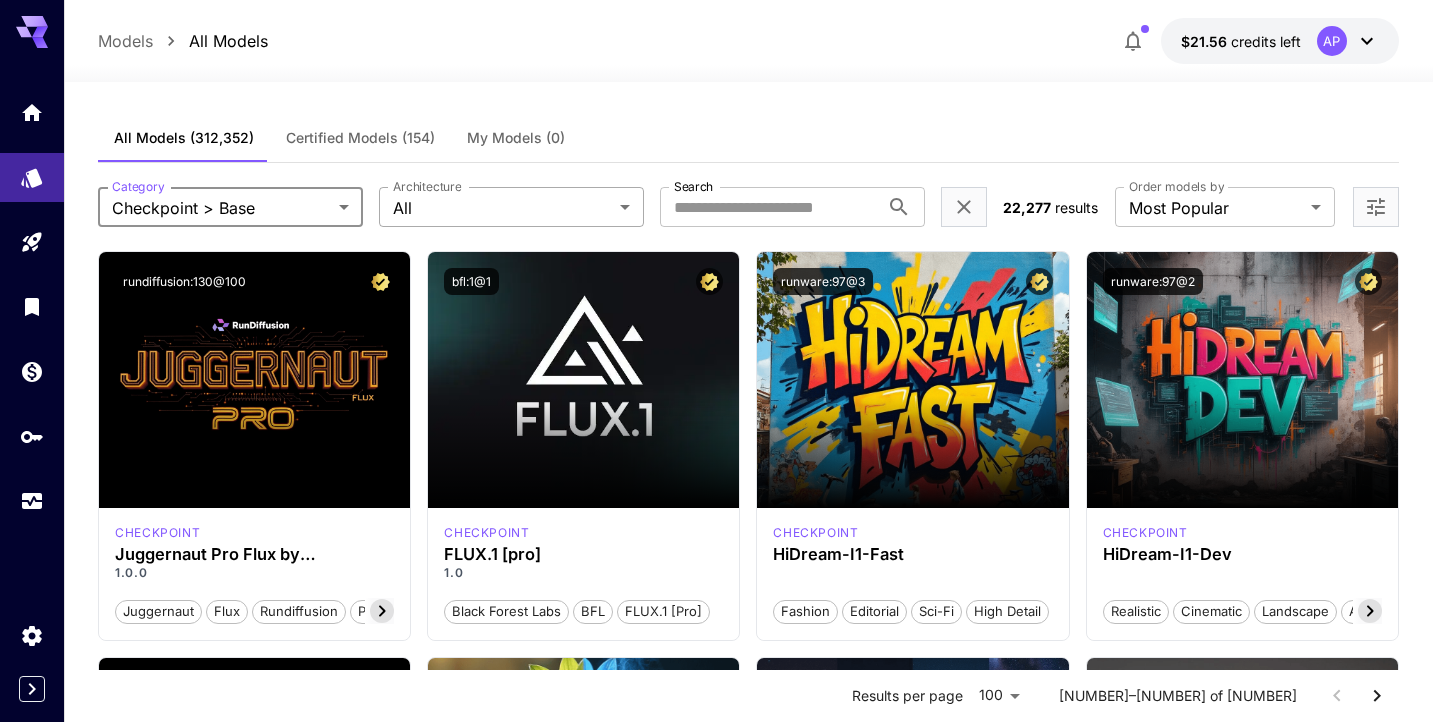 click on "**********" at bounding box center (716, 9553) 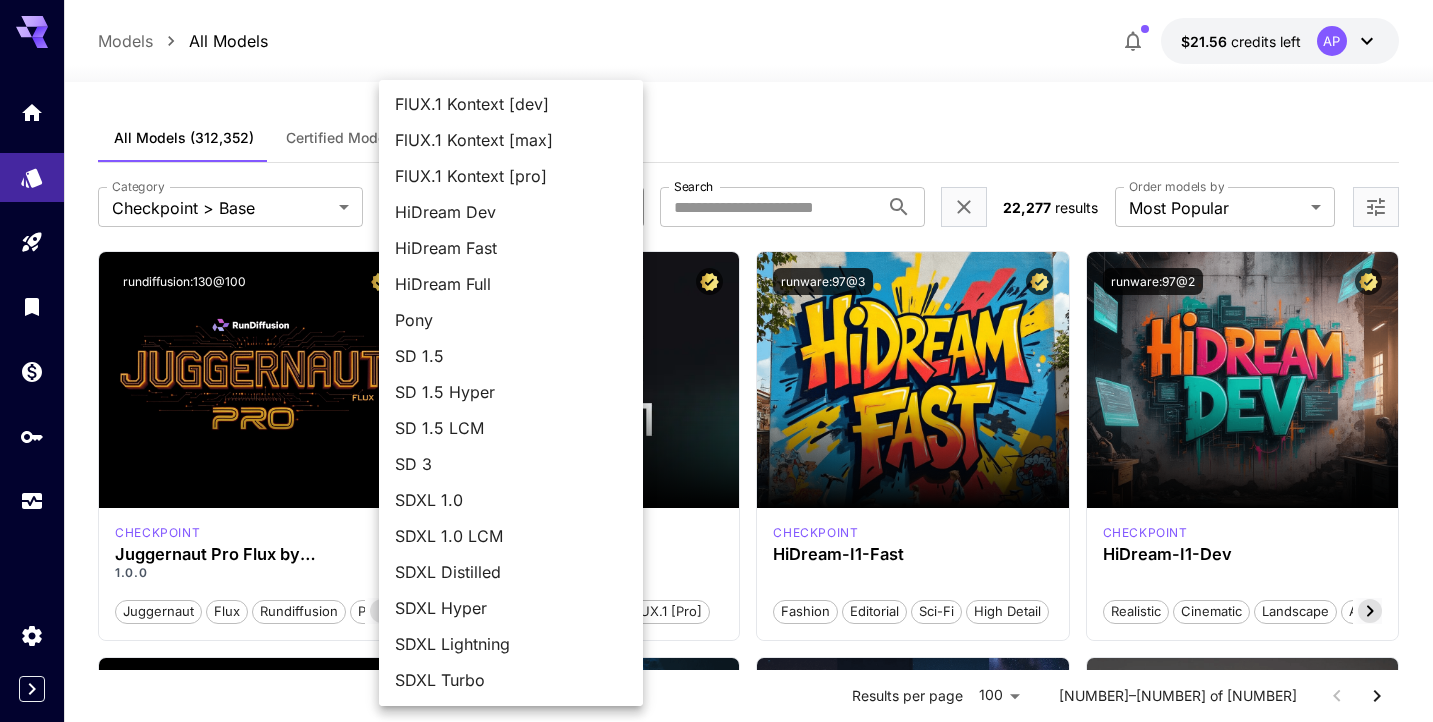 scroll, scrollTop: 110, scrollLeft: 0, axis: vertical 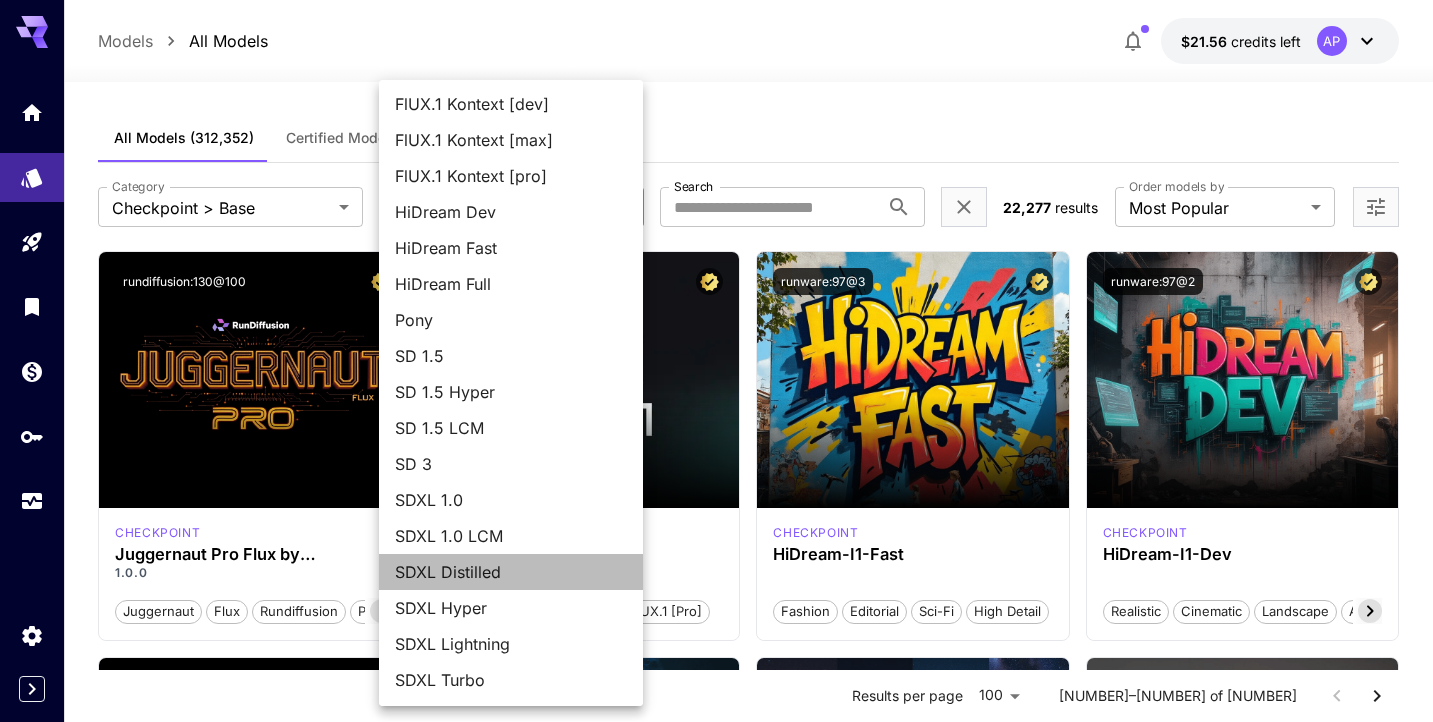 click on "SDXL Distilled" at bounding box center [511, 572] 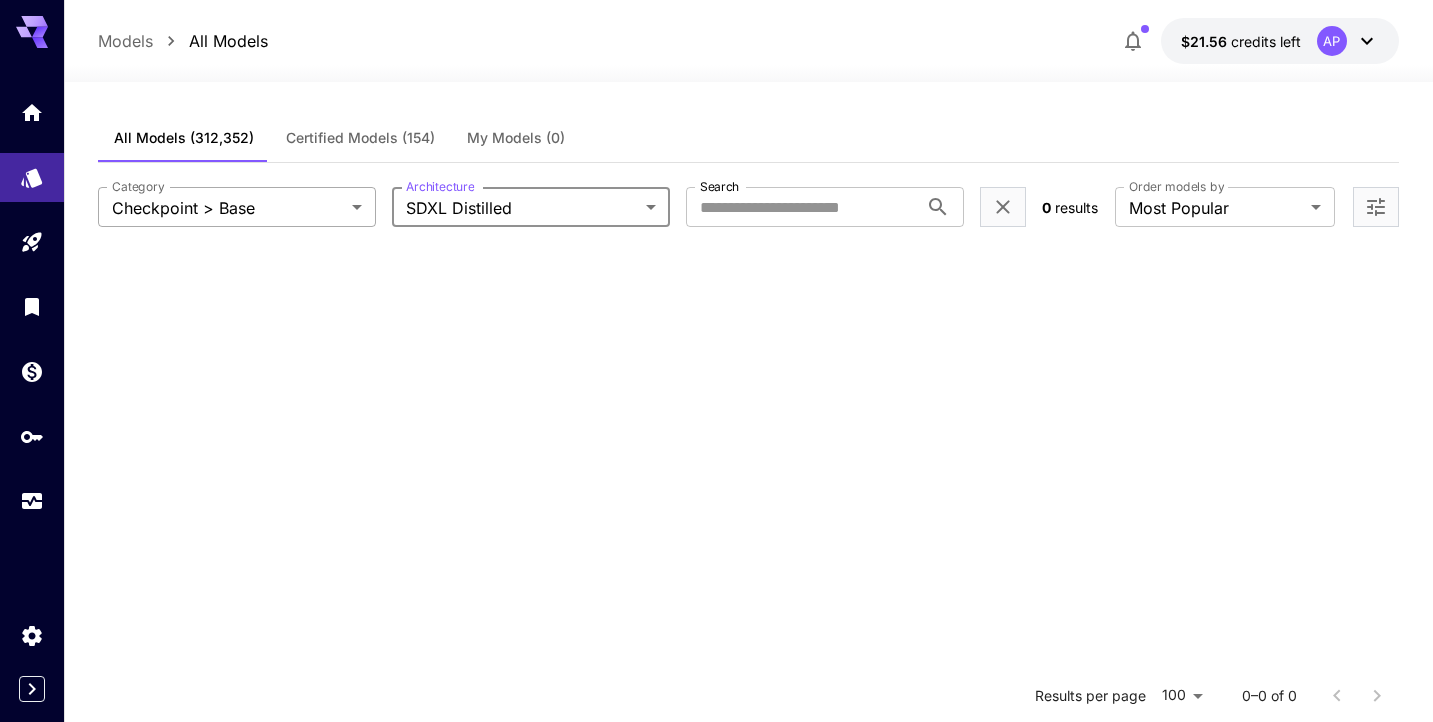 click on "**********" at bounding box center (716, 542) 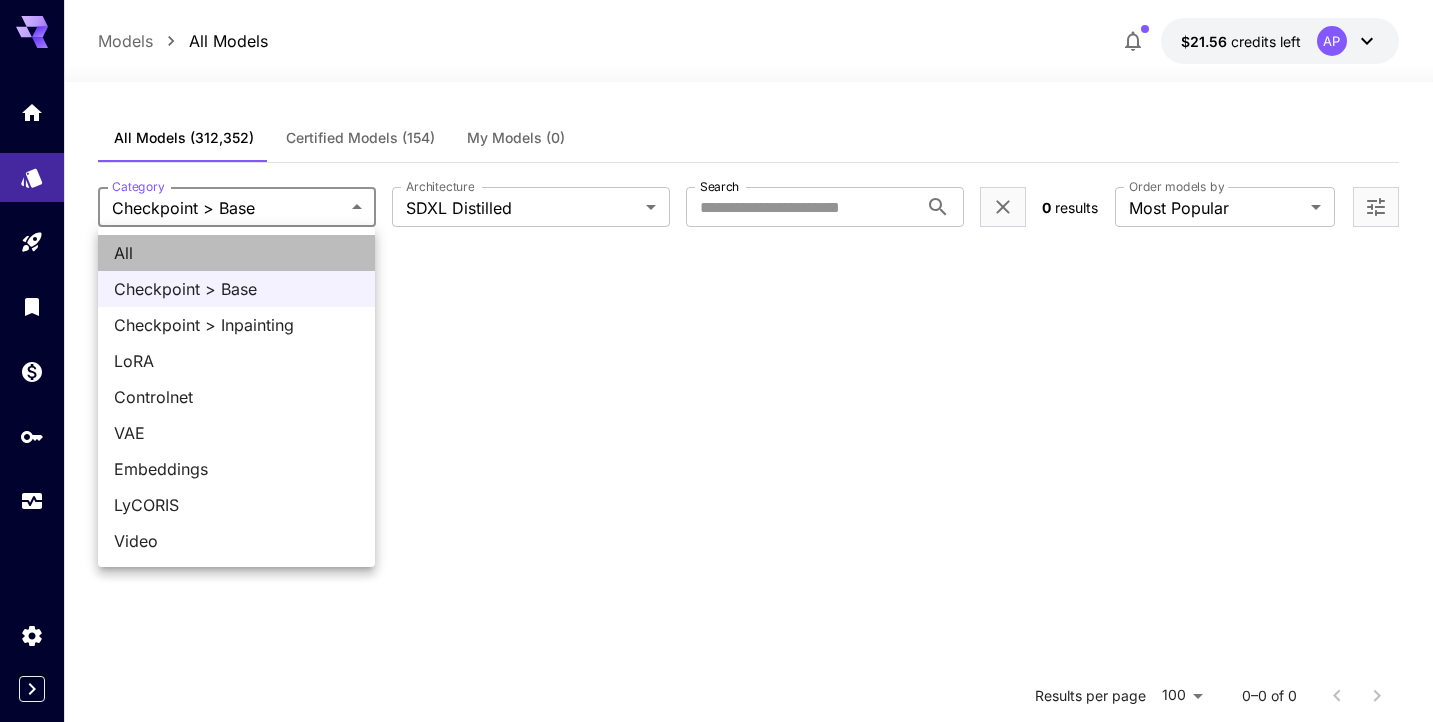 click on "All" at bounding box center [236, 253] 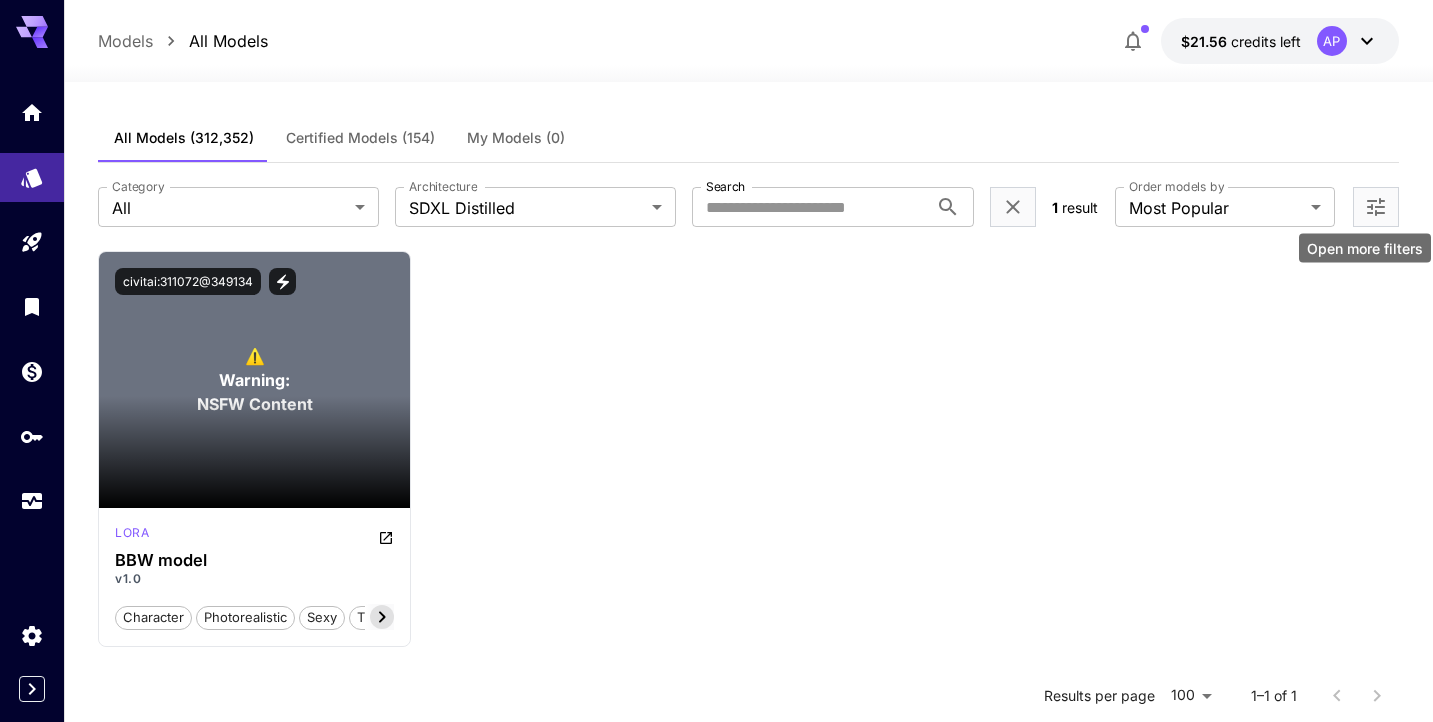 click 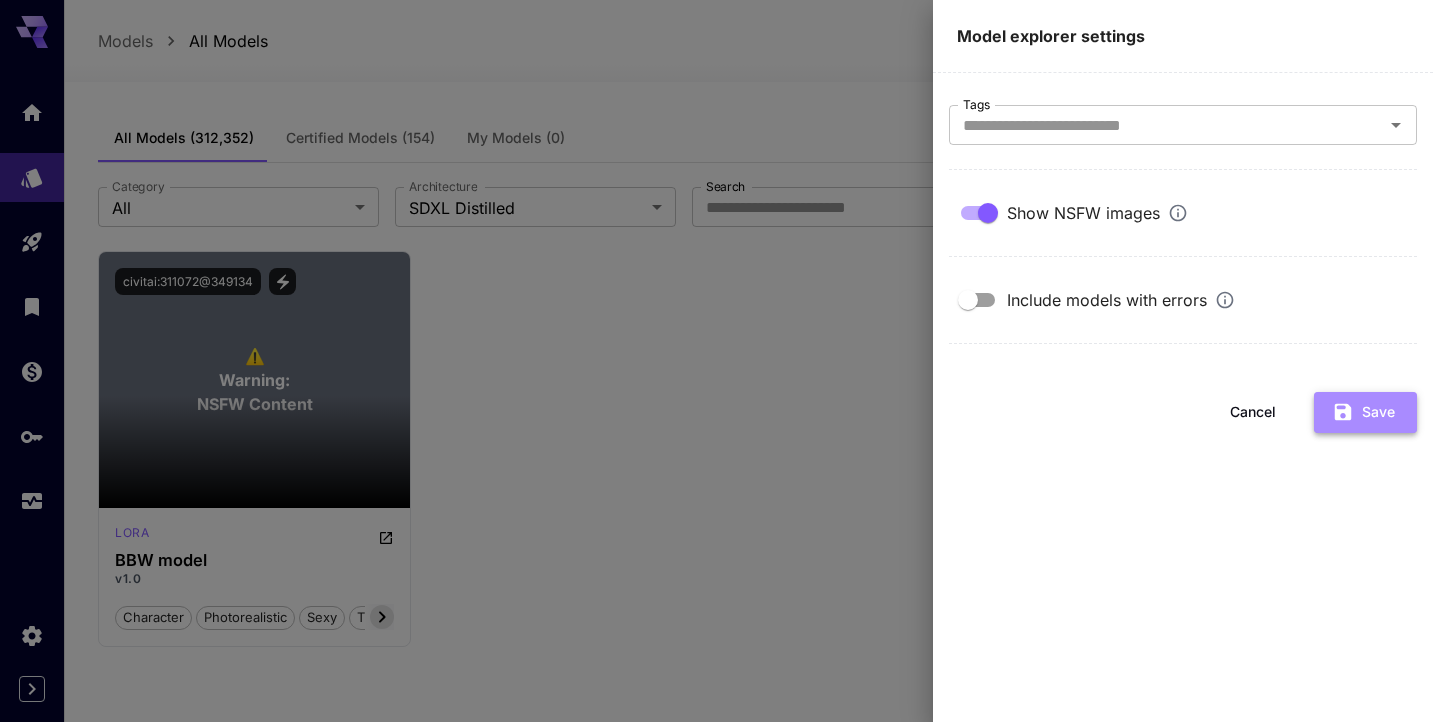 click on "Save" at bounding box center (1365, 412) 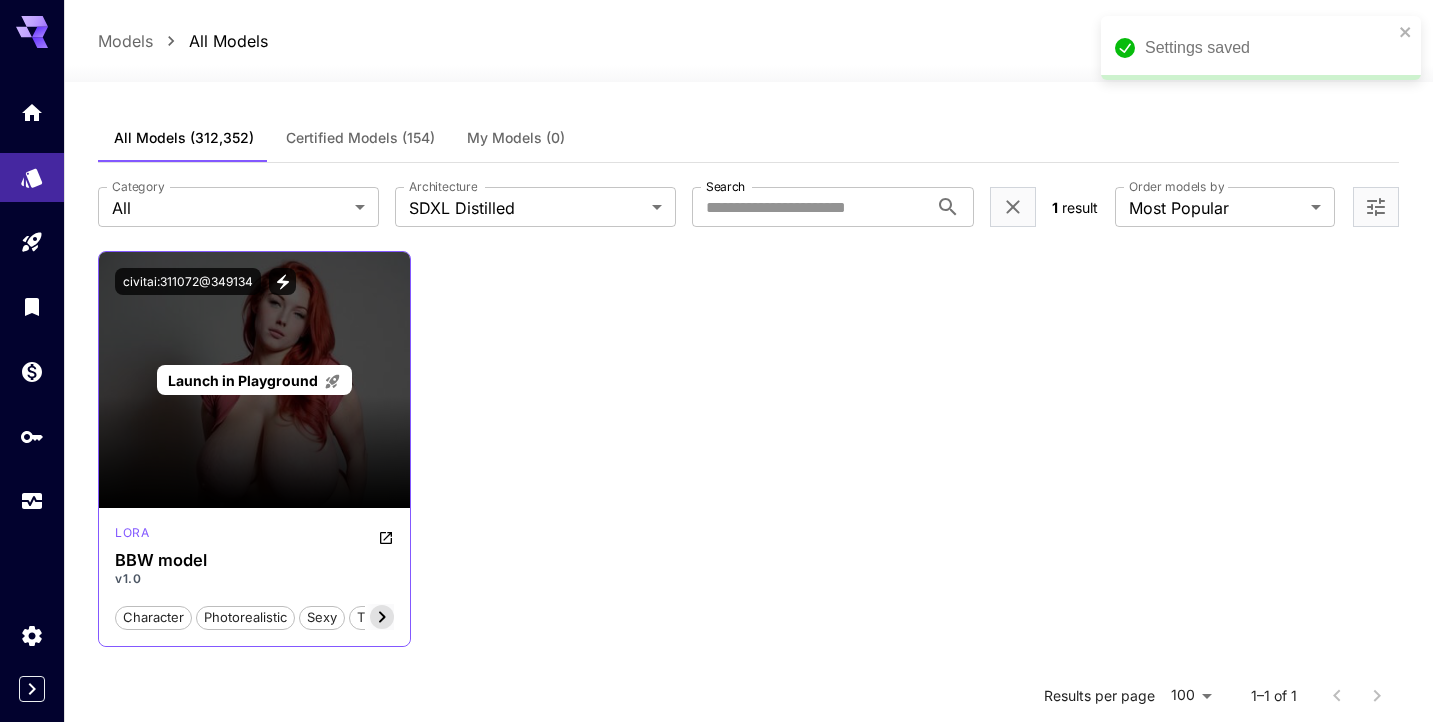 click on "Launch in Playground" at bounding box center (254, 380) 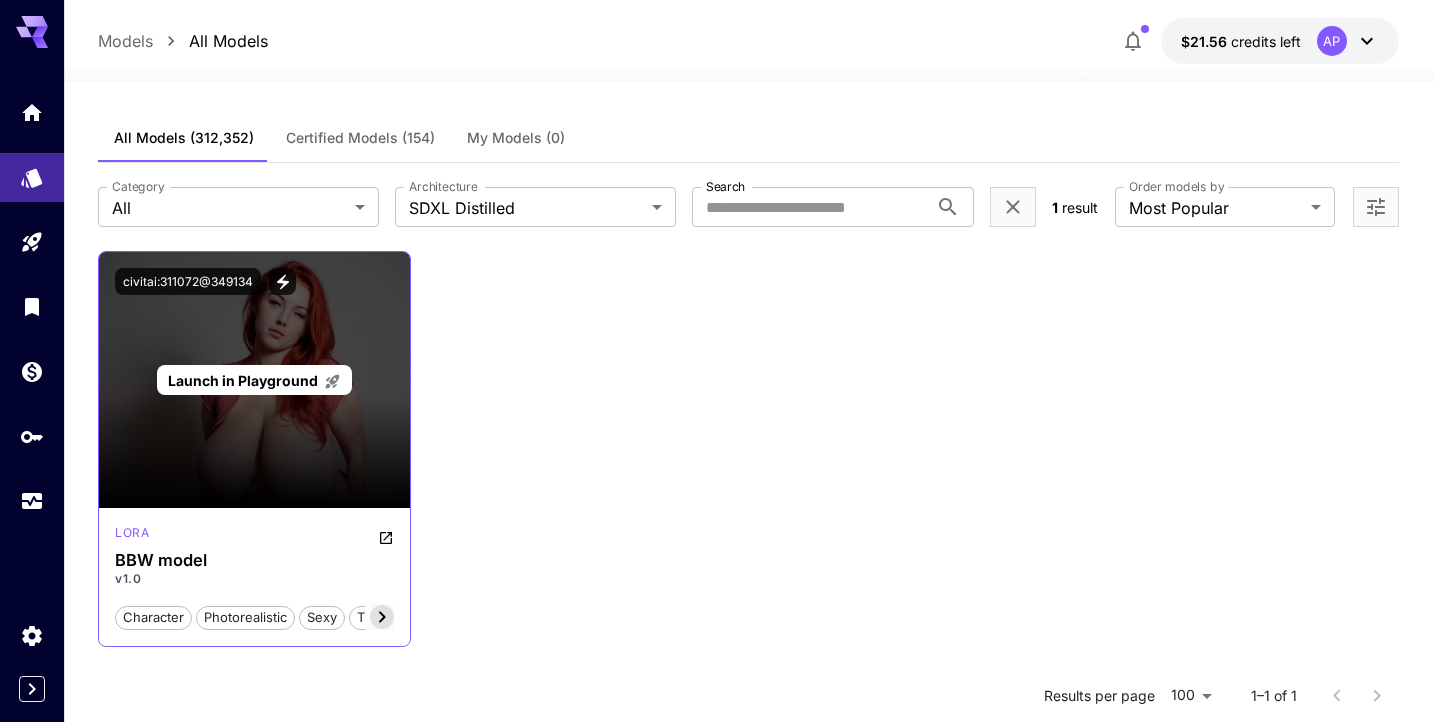 click on "Launch in Playground" at bounding box center (243, 380) 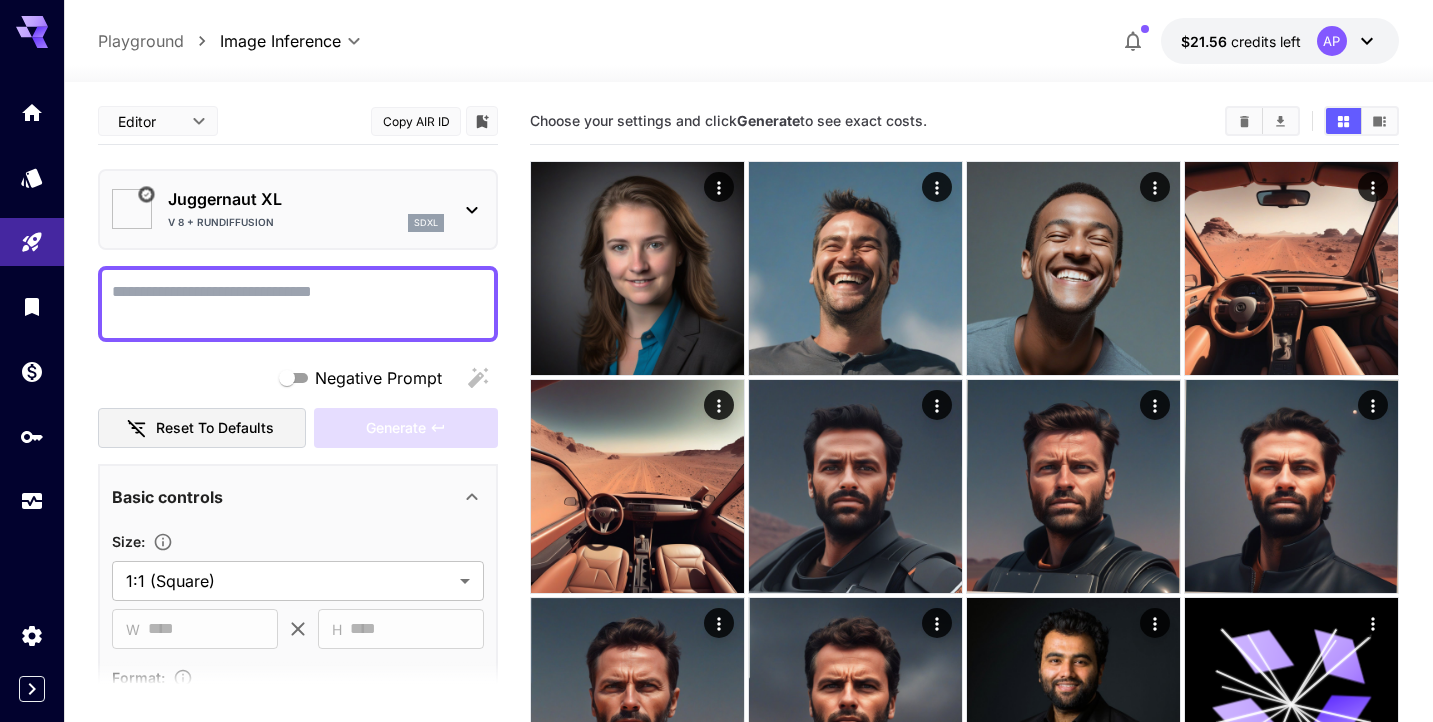 type on "*******" 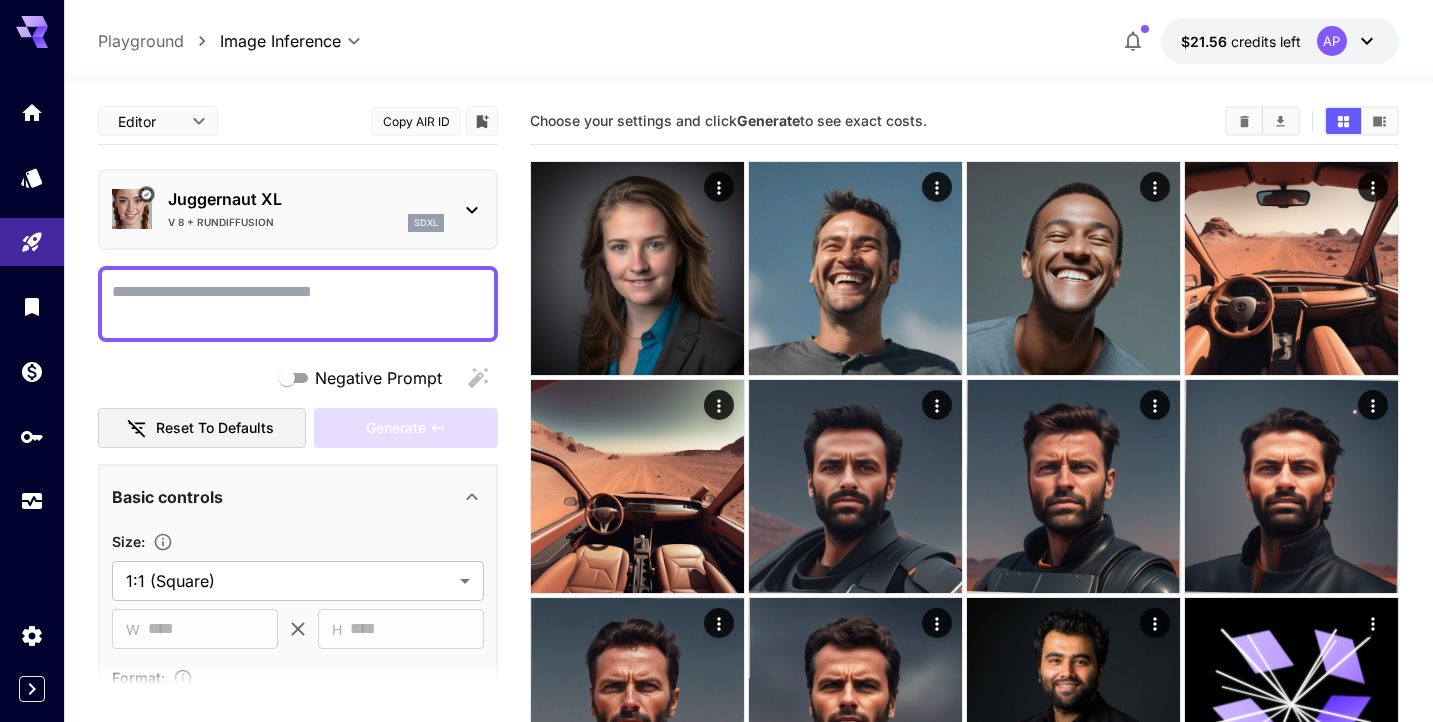 scroll, scrollTop: 0, scrollLeft: 0, axis: both 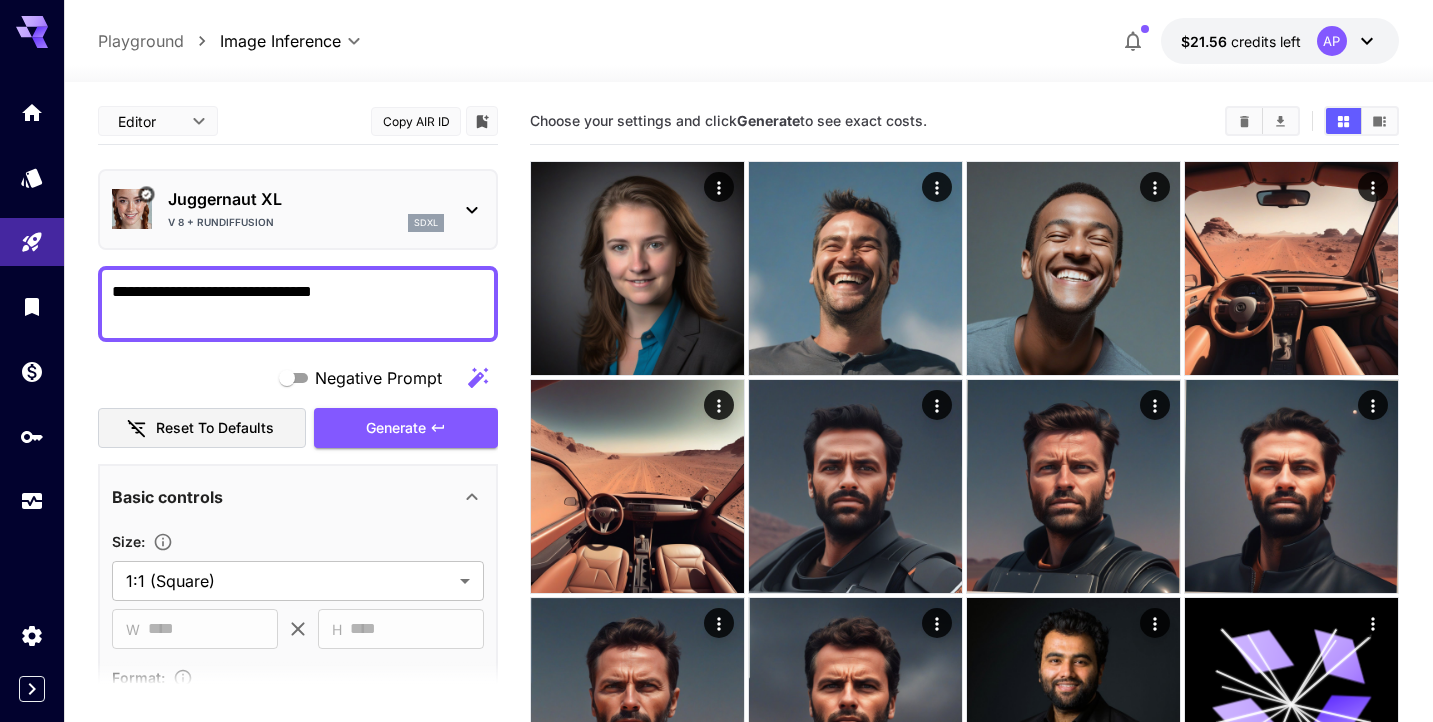 click on "**********" at bounding box center (298, 304) 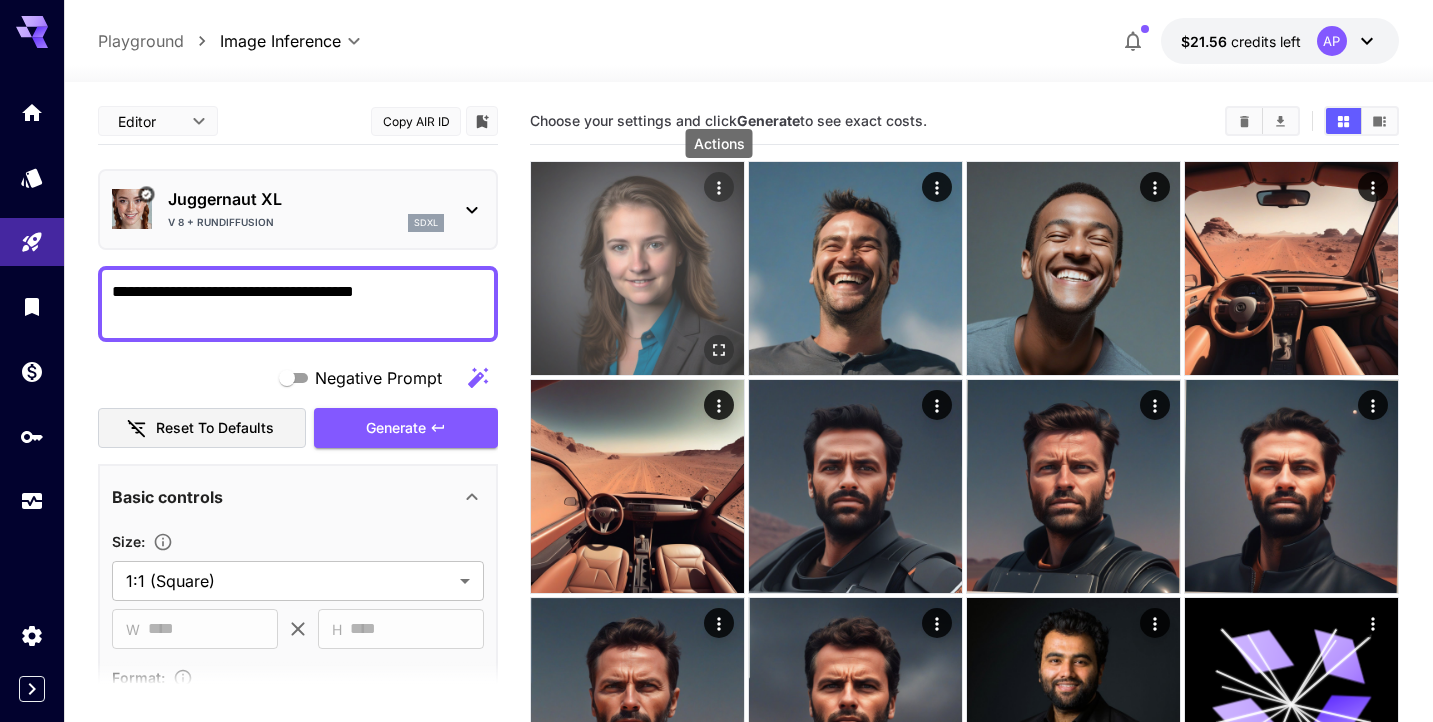 click 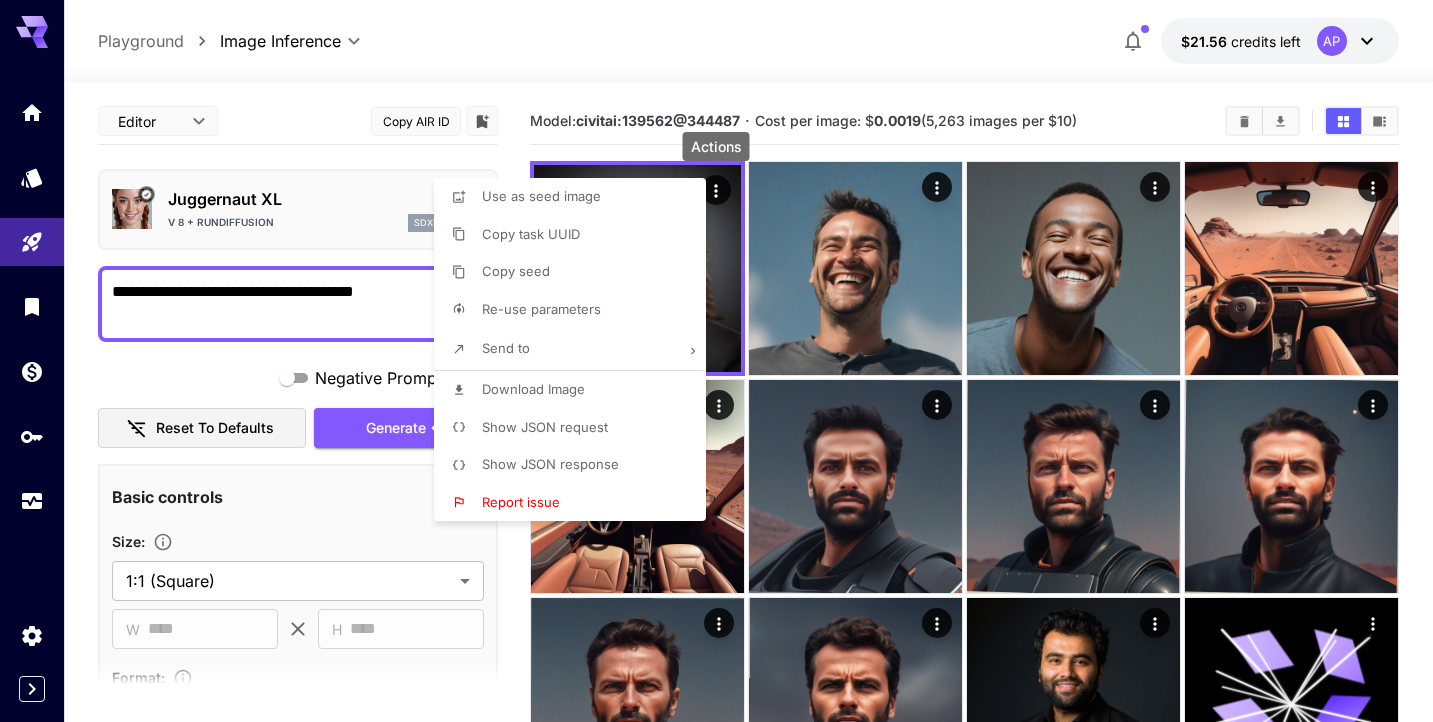 drag, startPoint x: 720, startPoint y: 192, endPoint x: 799, endPoint y: 64, distance: 150.41609 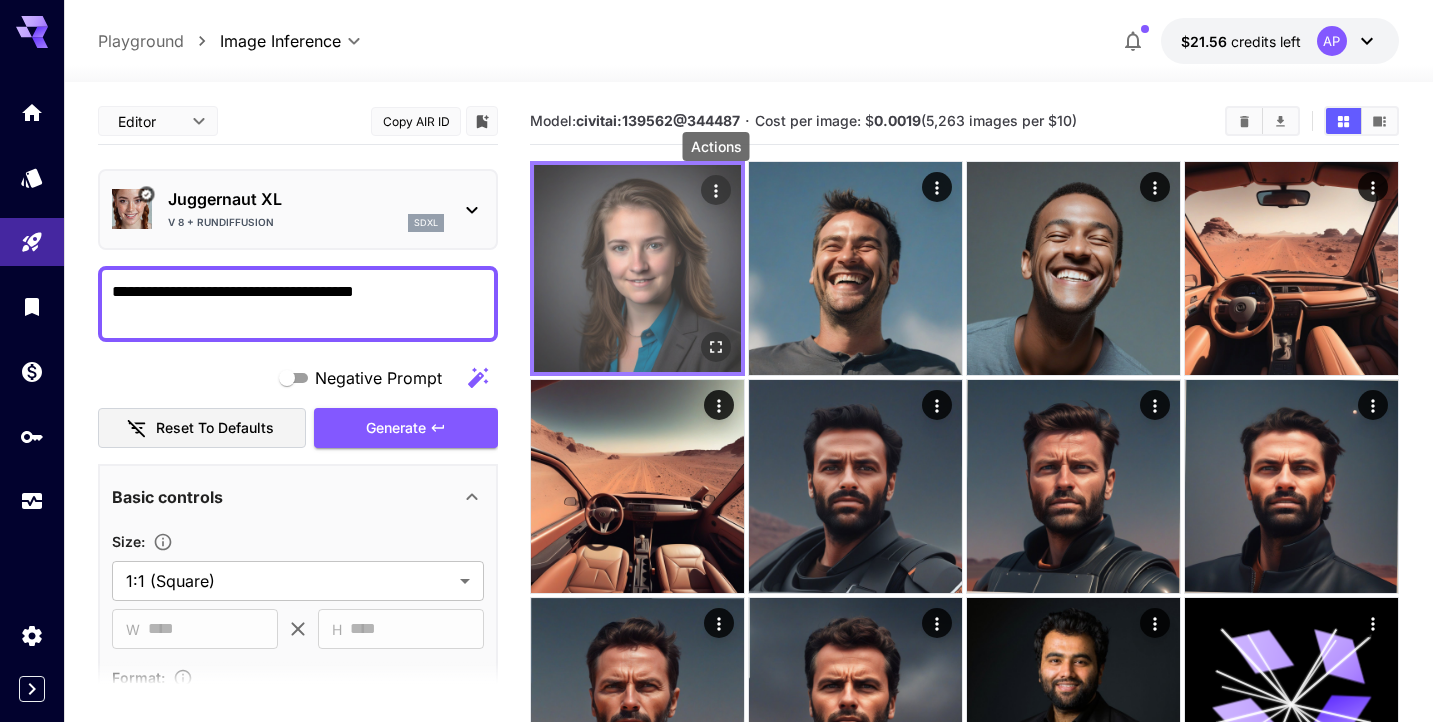 click 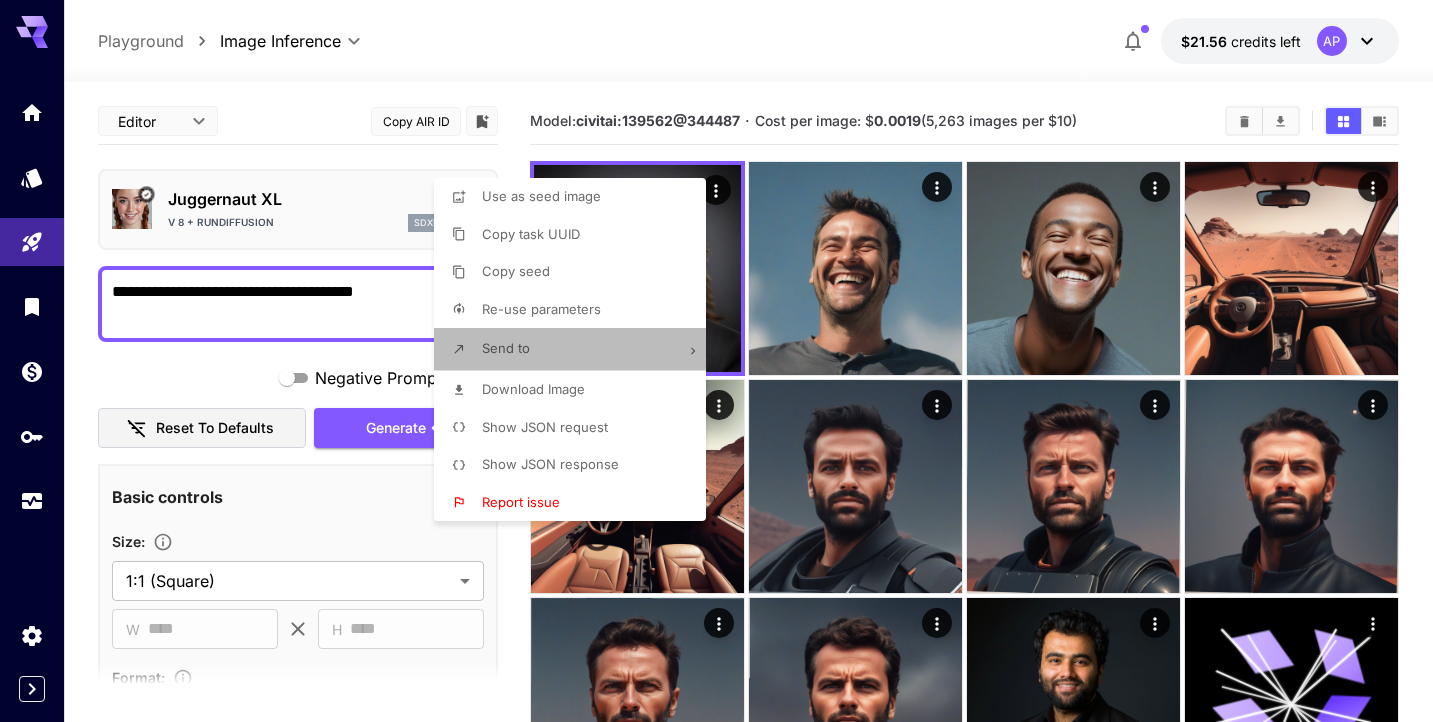 click on "Send to" at bounding box center (576, 349) 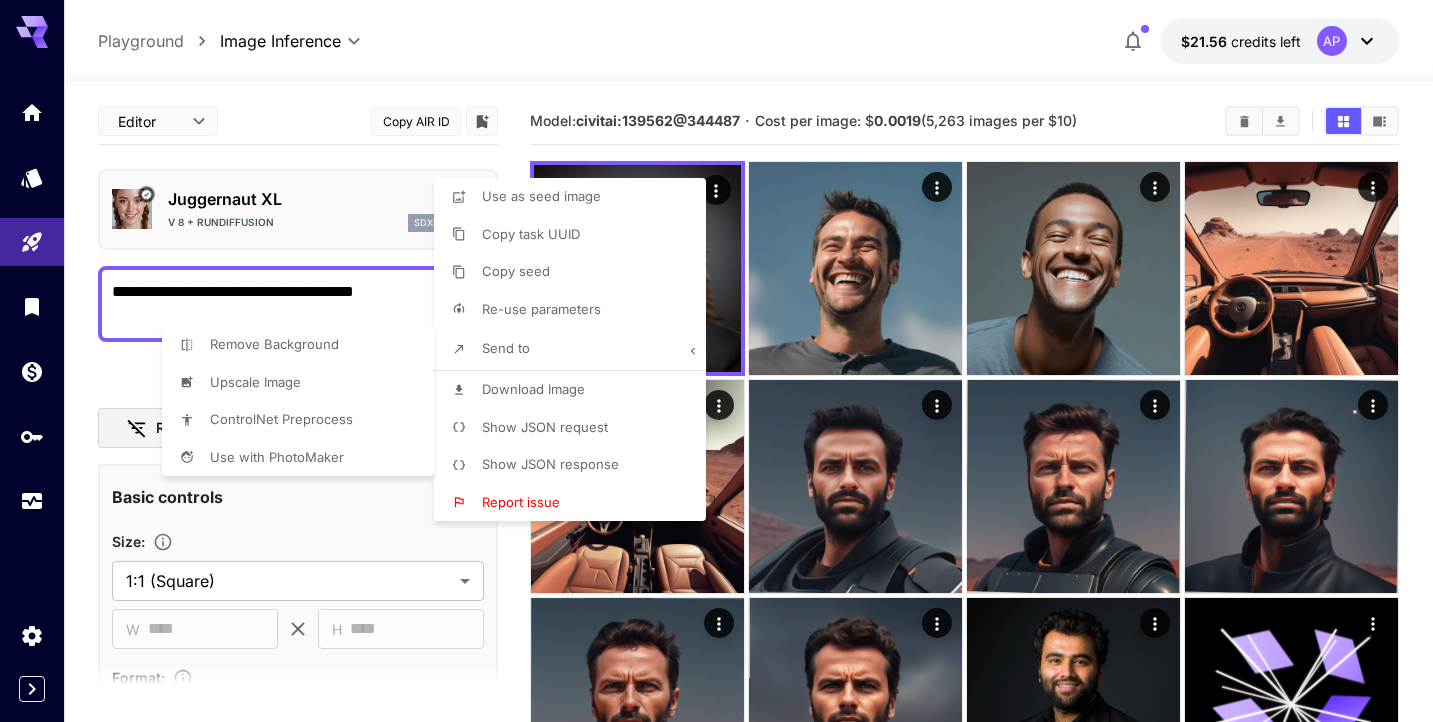 click at bounding box center [716, 361] 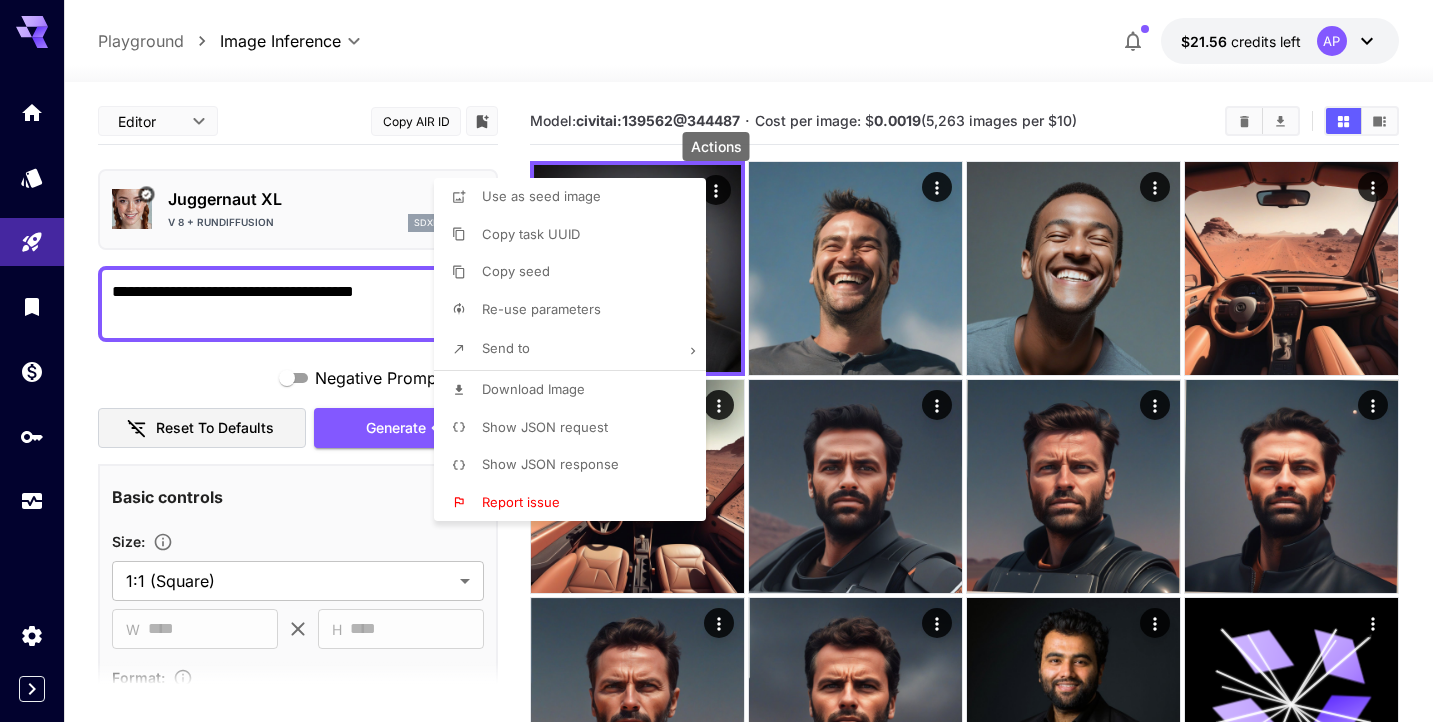 click at bounding box center (716, 361) 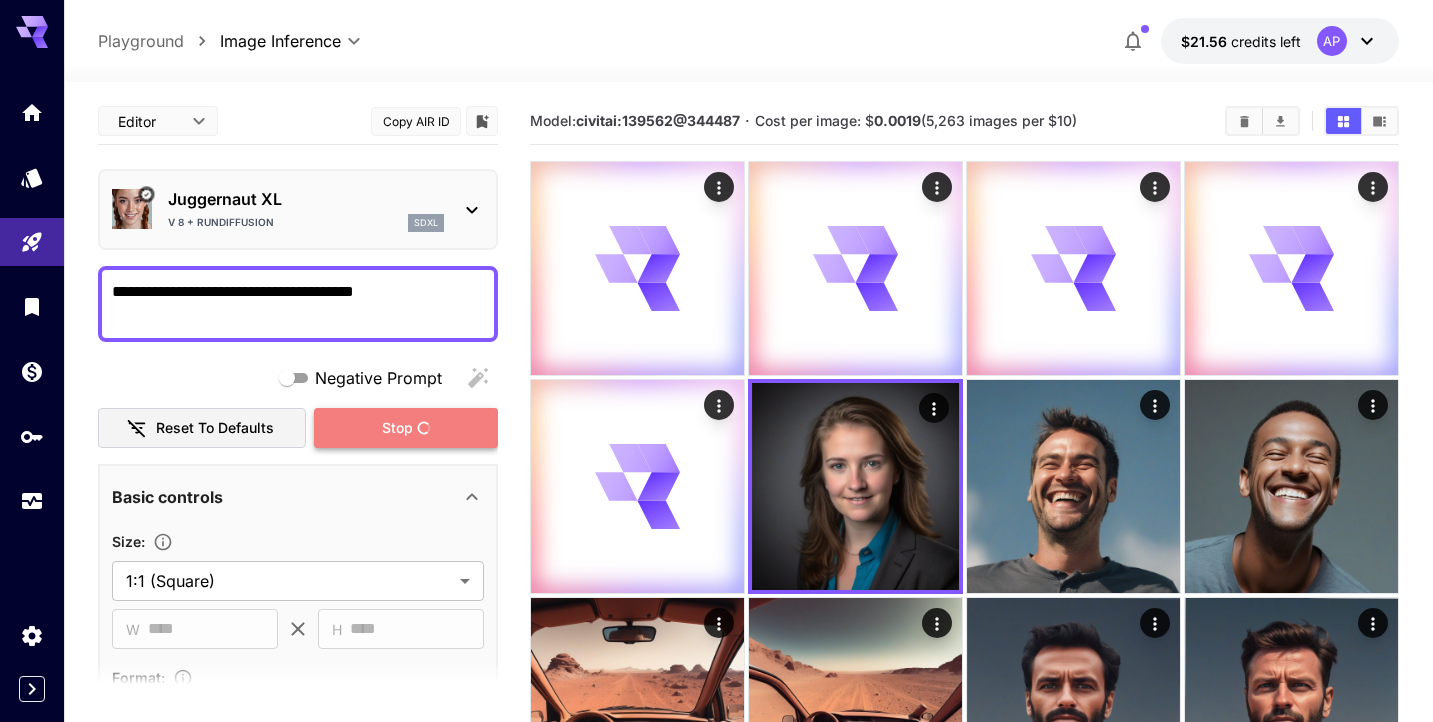 click on "Stop" at bounding box center (406, 428) 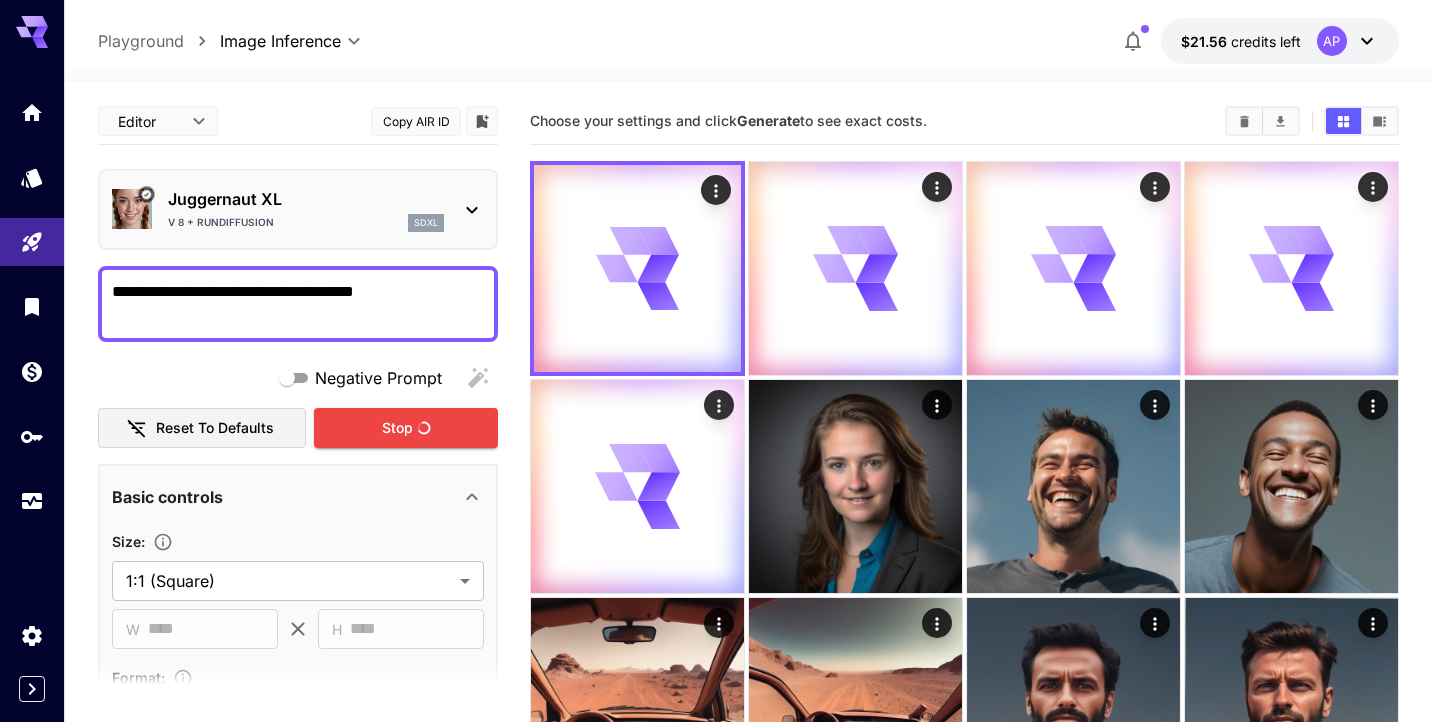 scroll, scrollTop: 0, scrollLeft: 0, axis: both 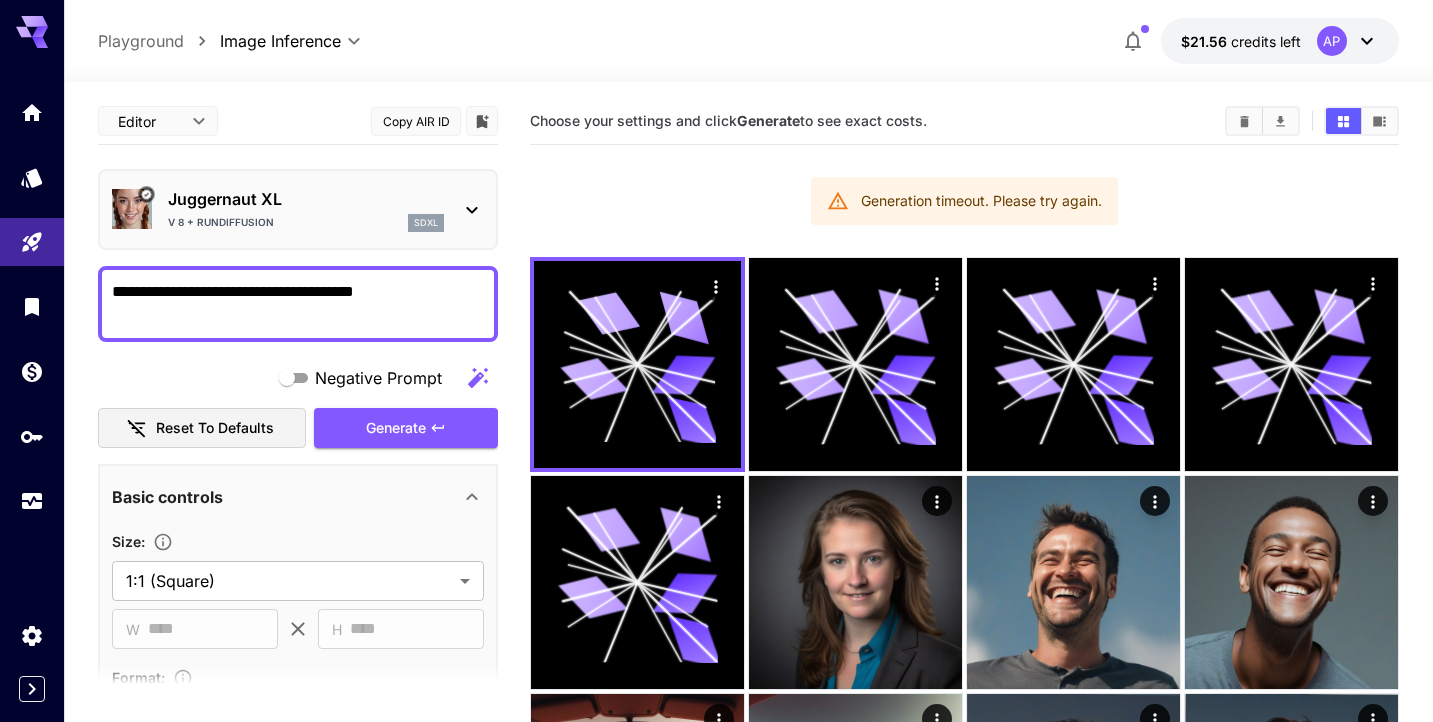 drag, startPoint x: 433, startPoint y: 290, endPoint x: 296, endPoint y: 293, distance: 137.03284 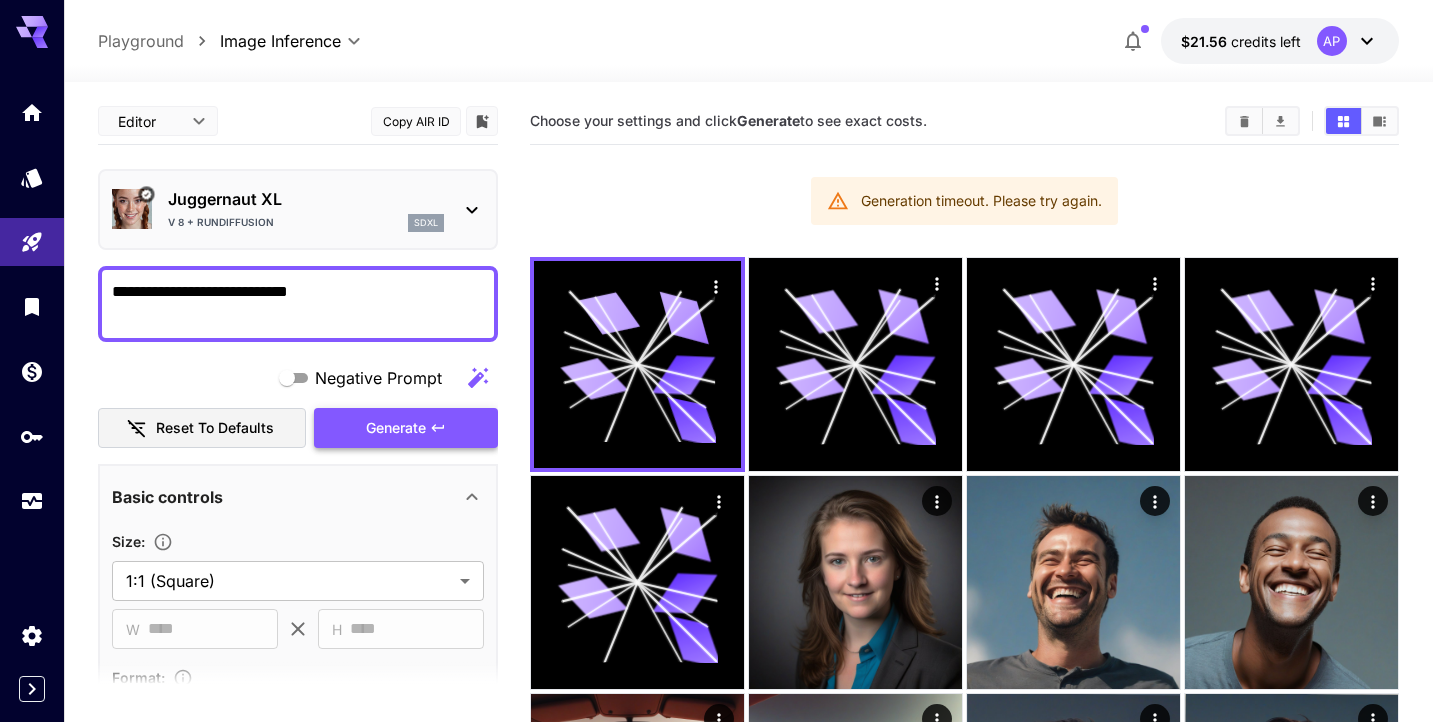 type on "**********" 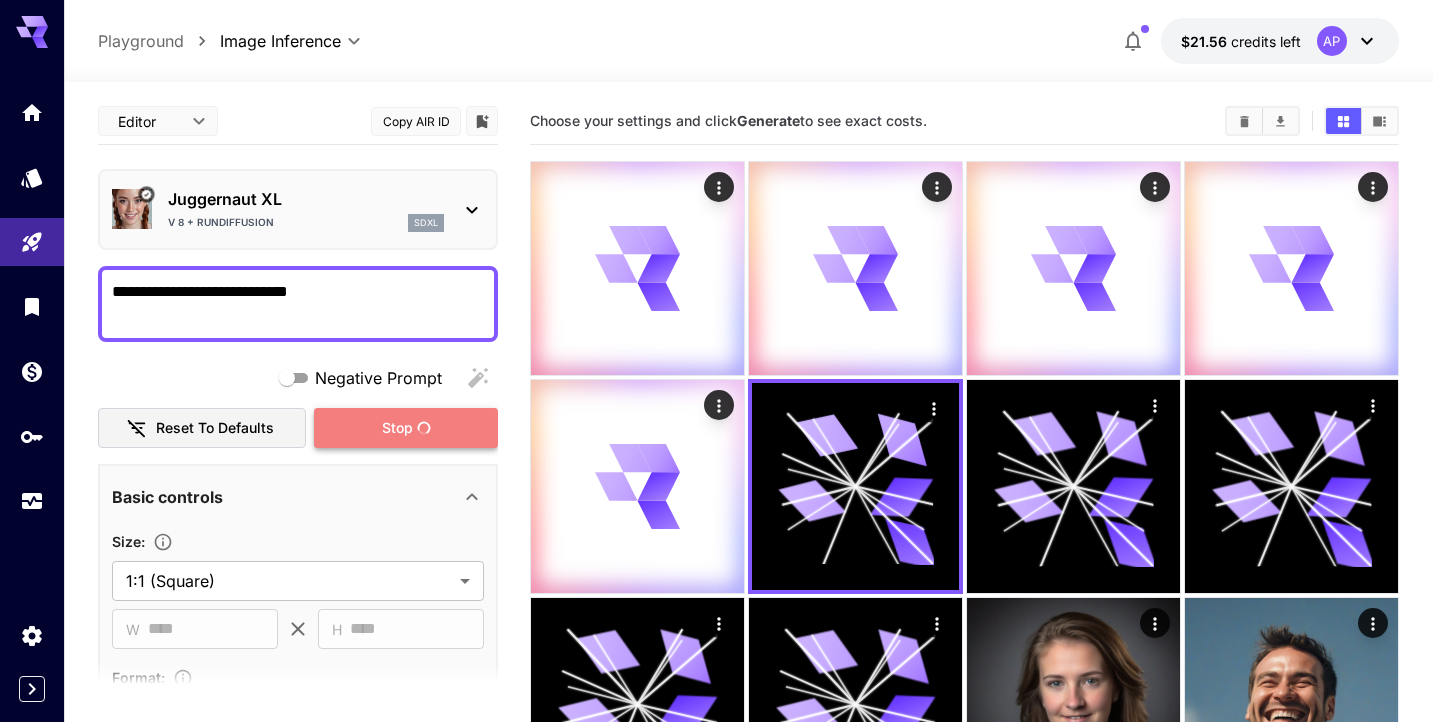 click on "Stop" at bounding box center (406, 428) 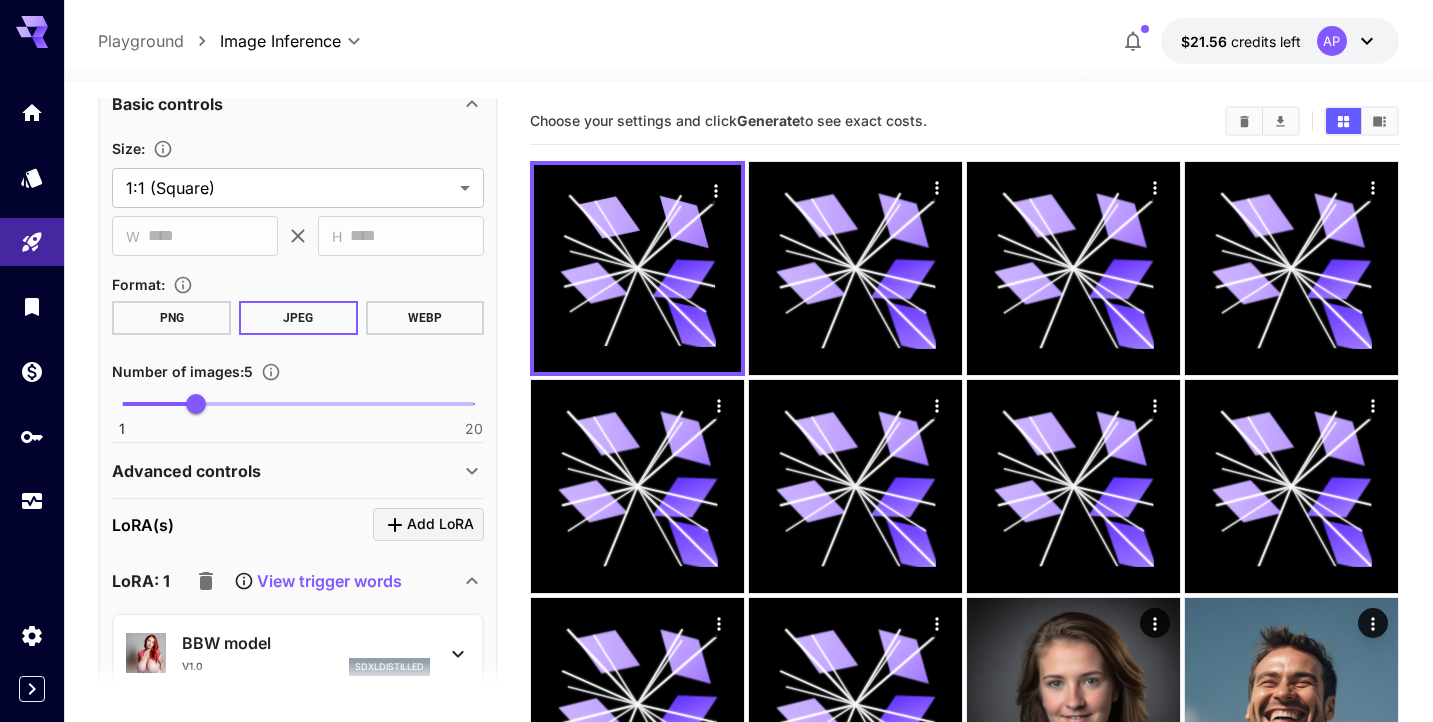 scroll, scrollTop: 434, scrollLeft: 0, axis: vertical 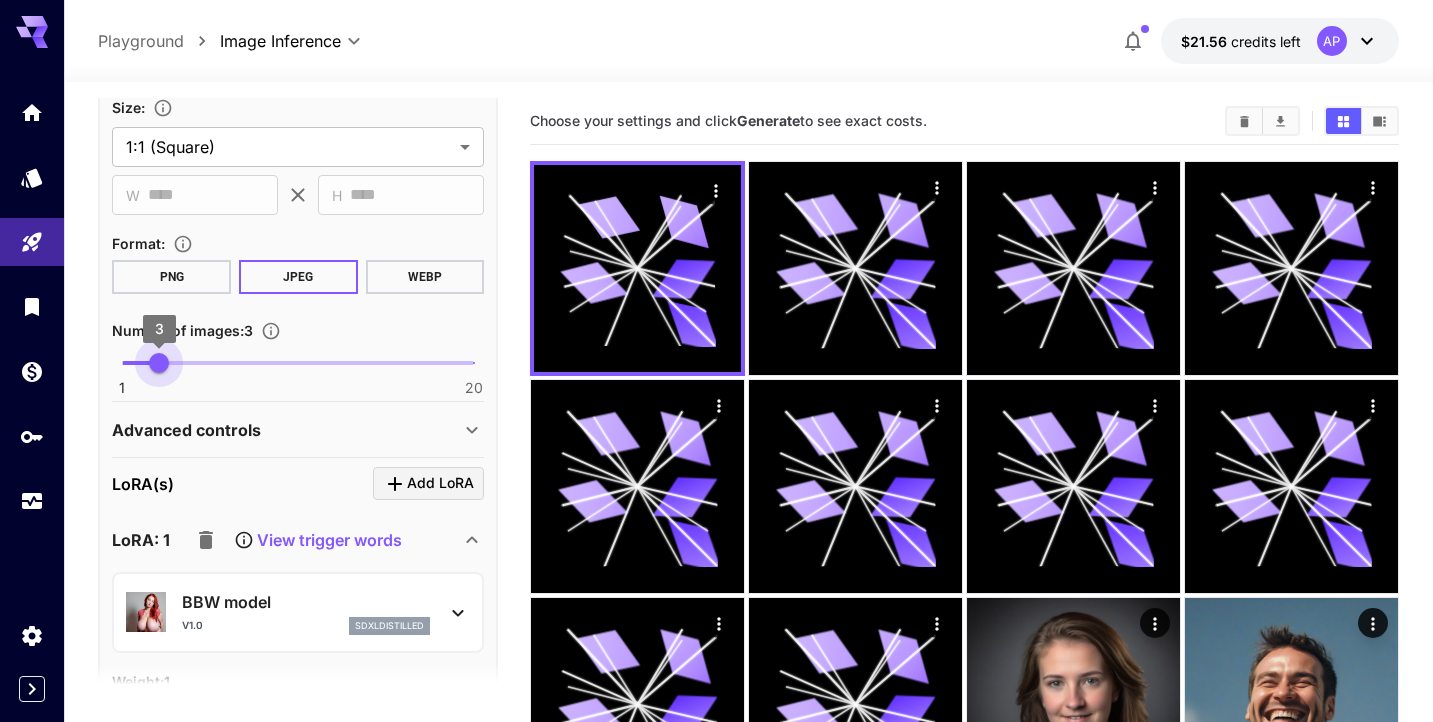type on "*" 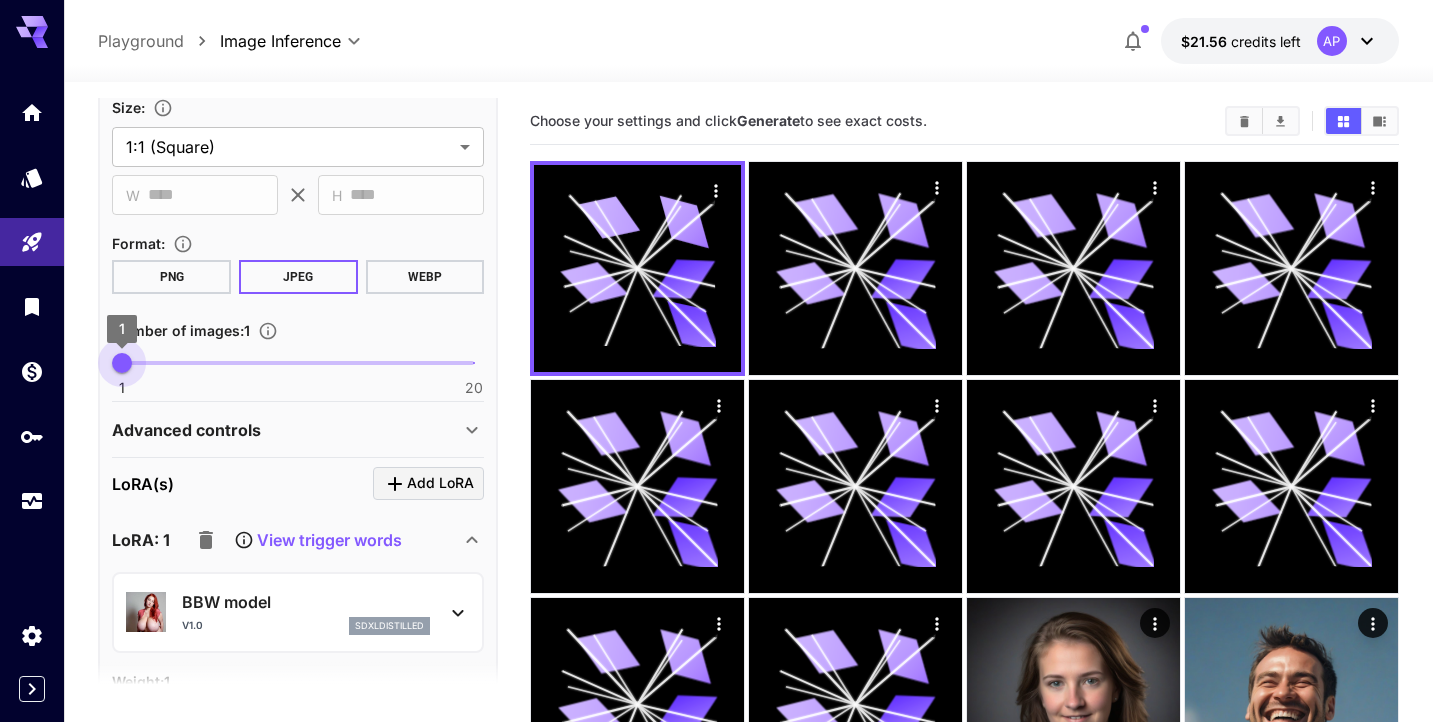 drag, startPoint x: 194, startPoint y: 363, endPoint x: 80, endPoint y: 341, distance: 116.1034 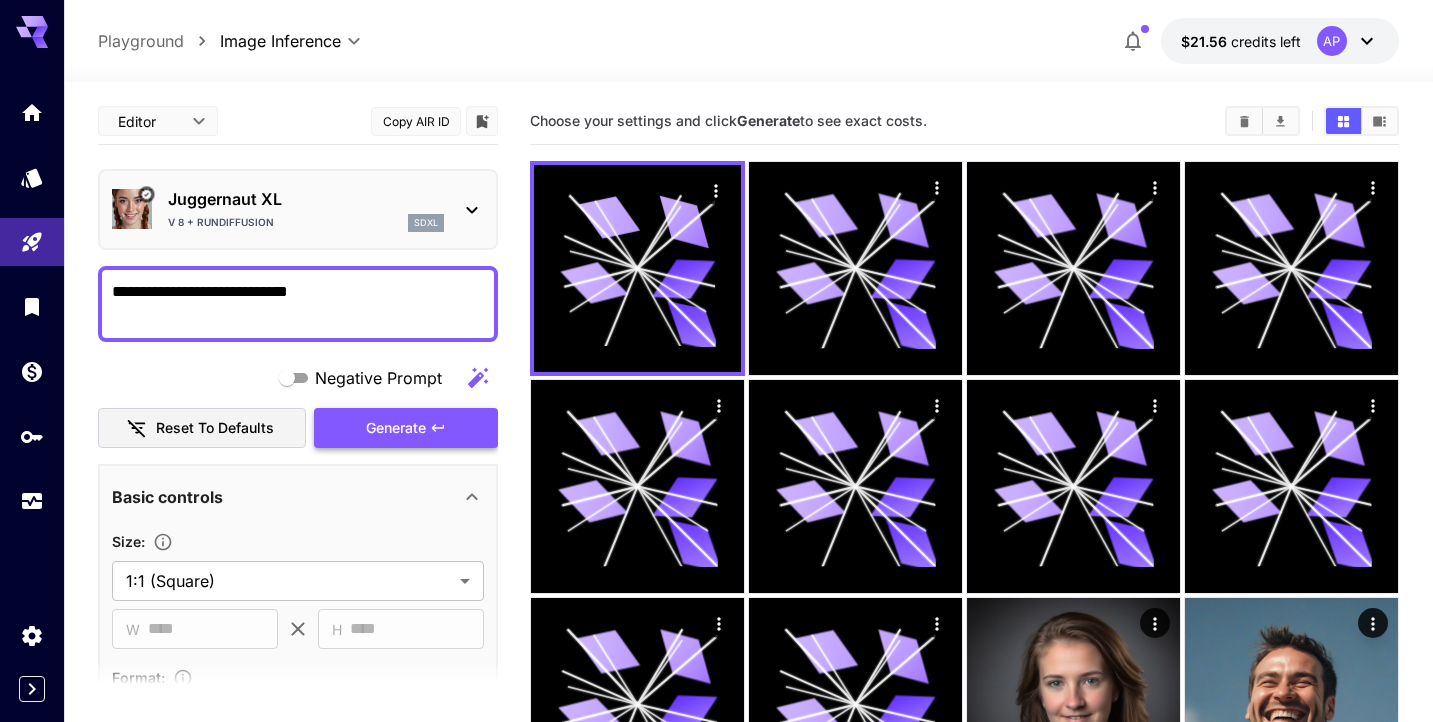 scroll, scrollTop: 0, scrollLeft: 0, axis: both 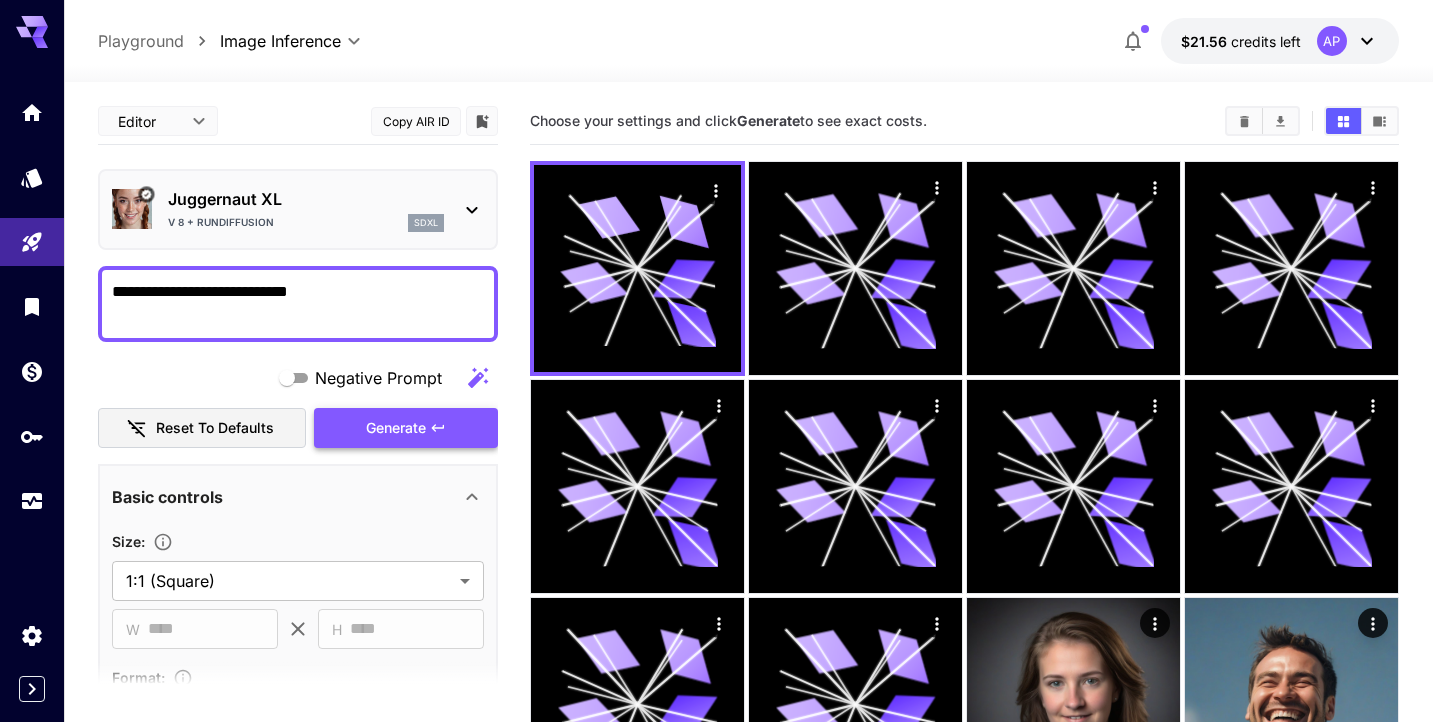 click on "Generate" at bounding box center (406, 428) 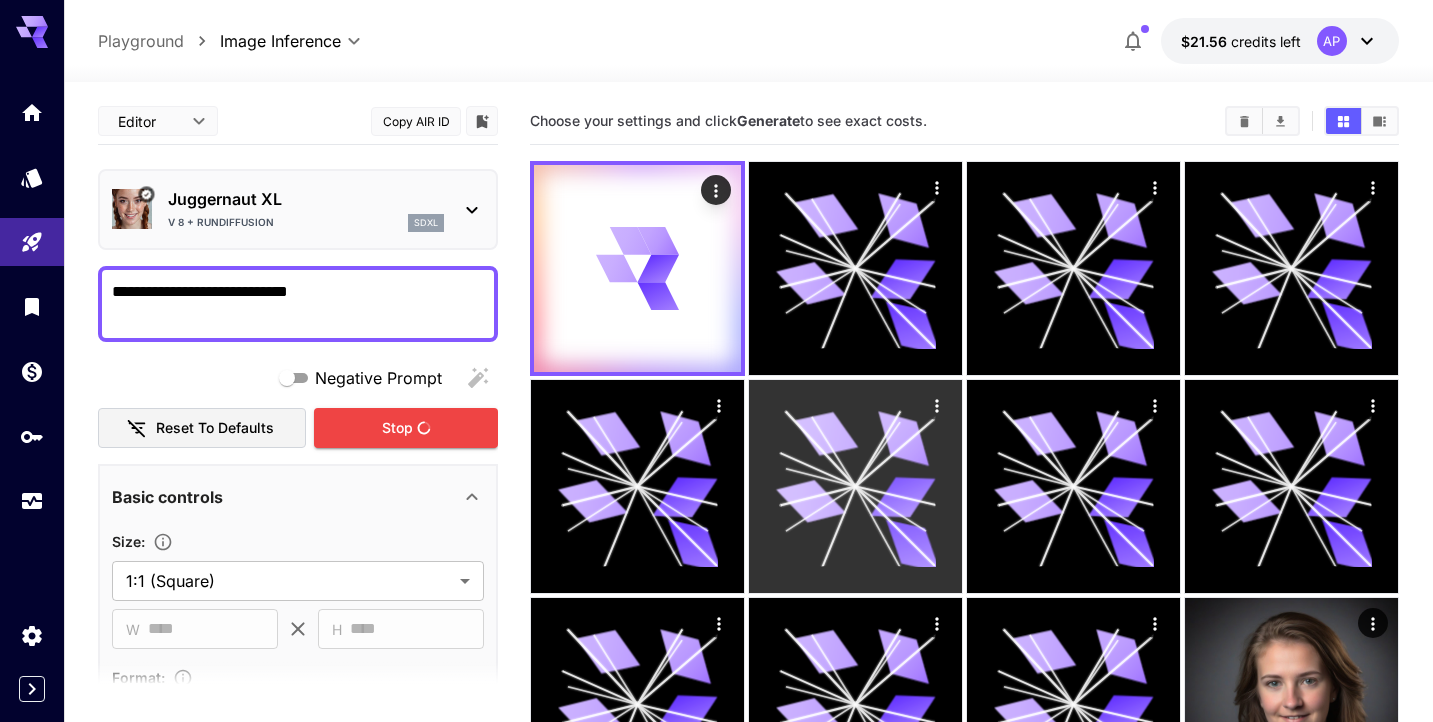 click 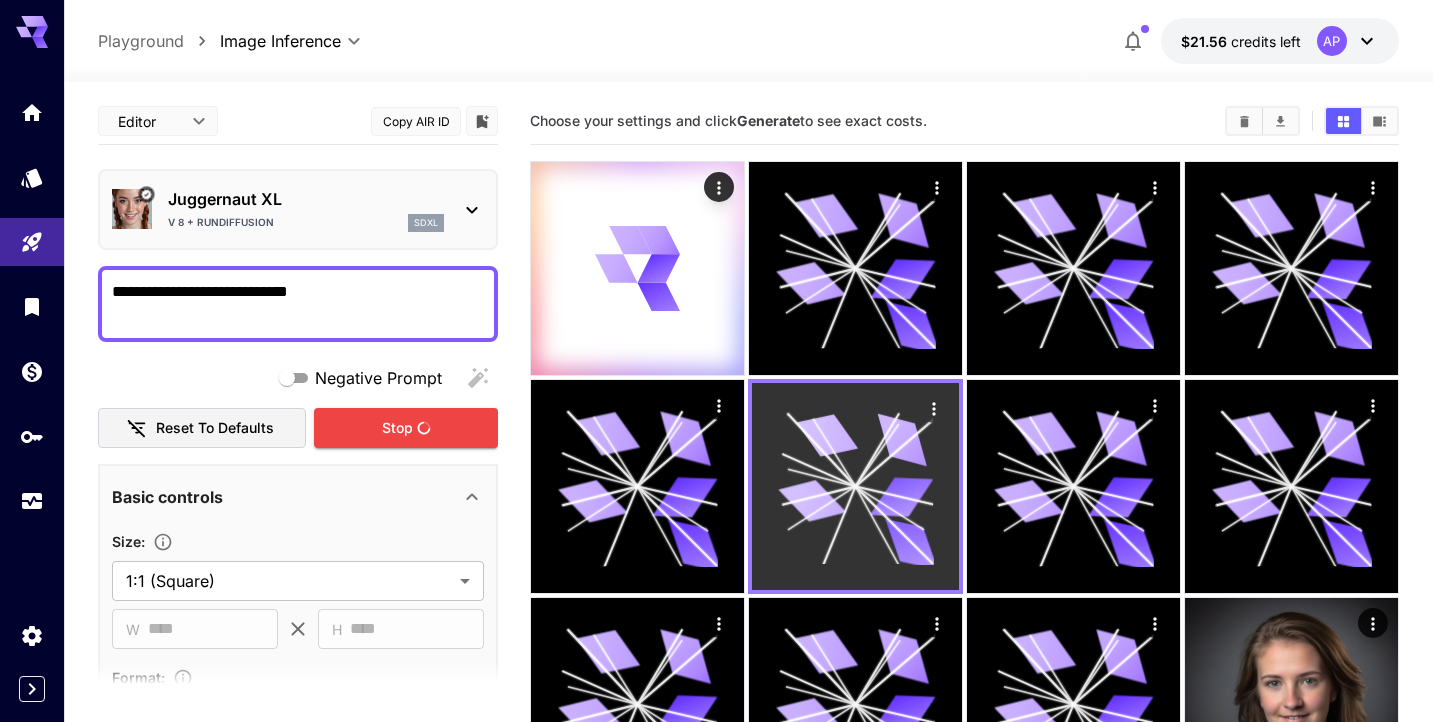 click 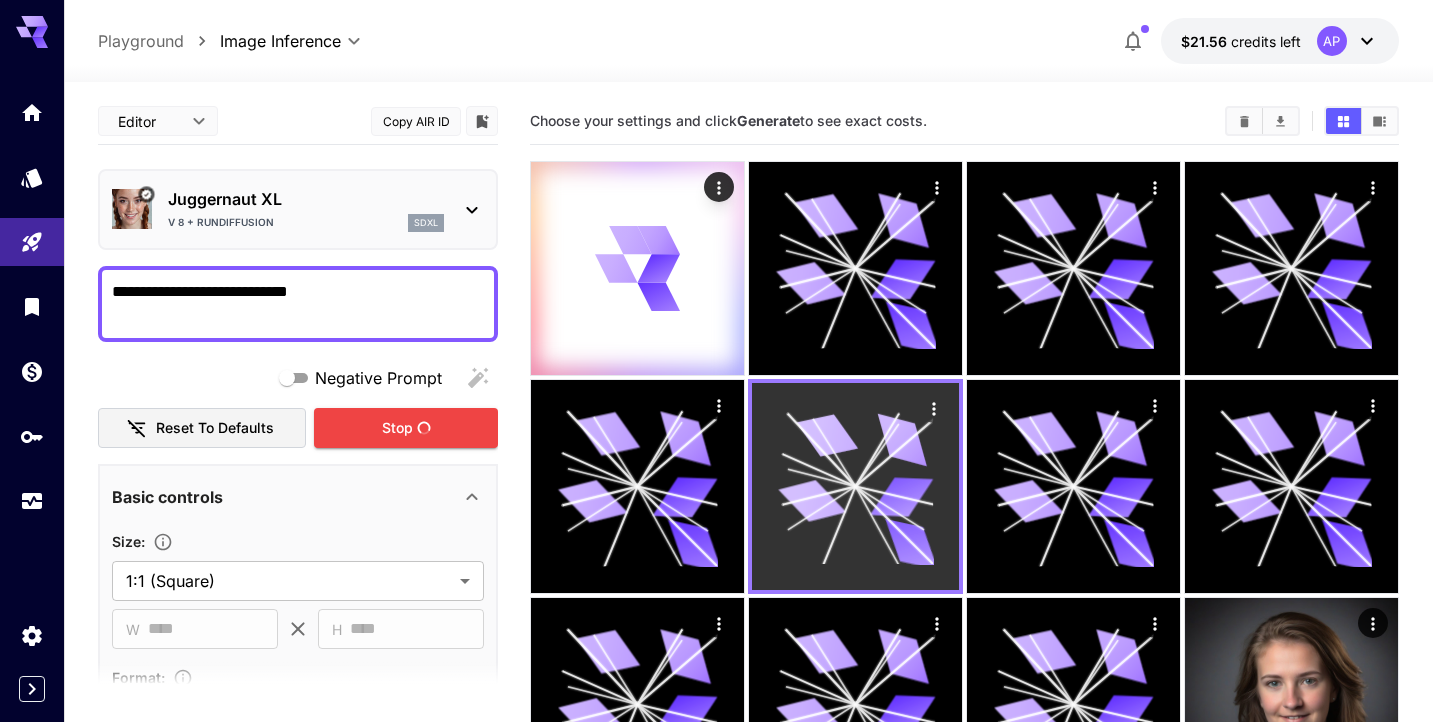 click 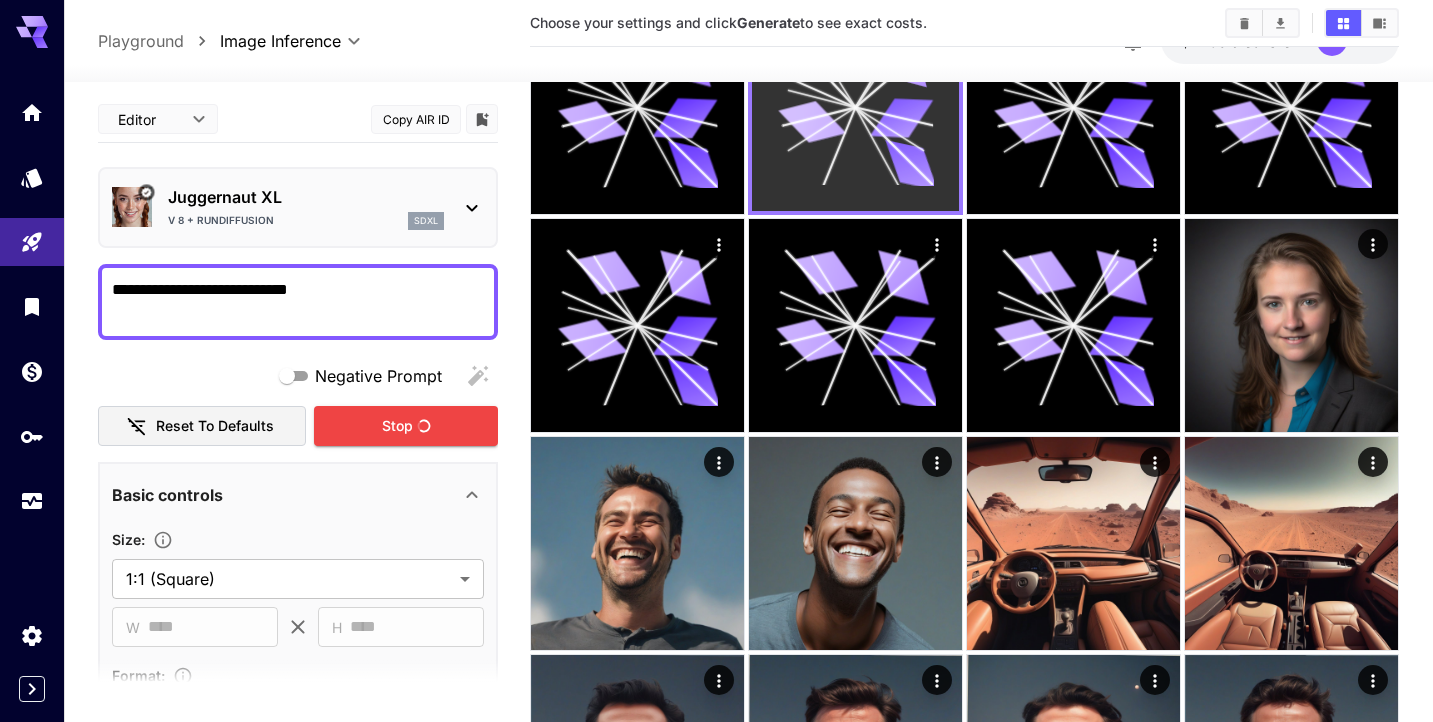 scroll, scrollTop: 390, scrollLeft: 0, axis: vertical 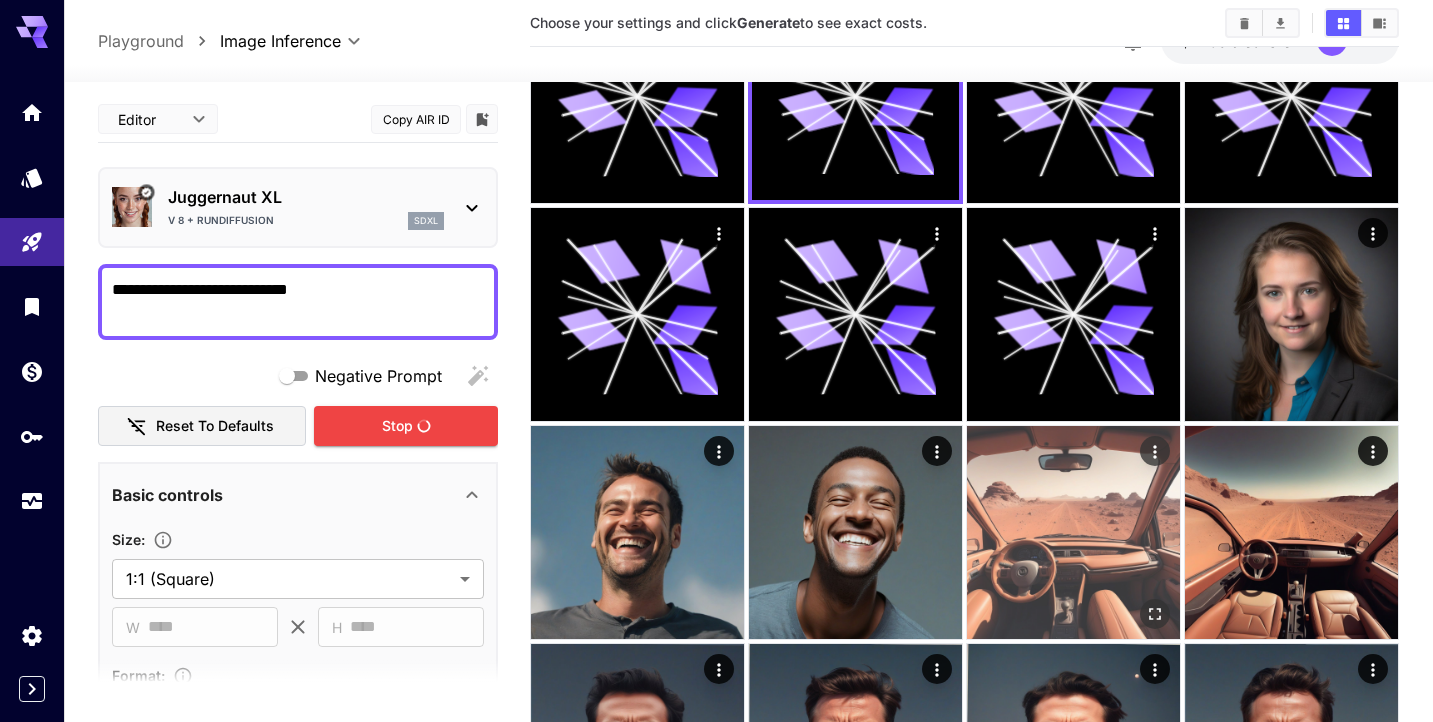 click at bounding box center [1155, 614] 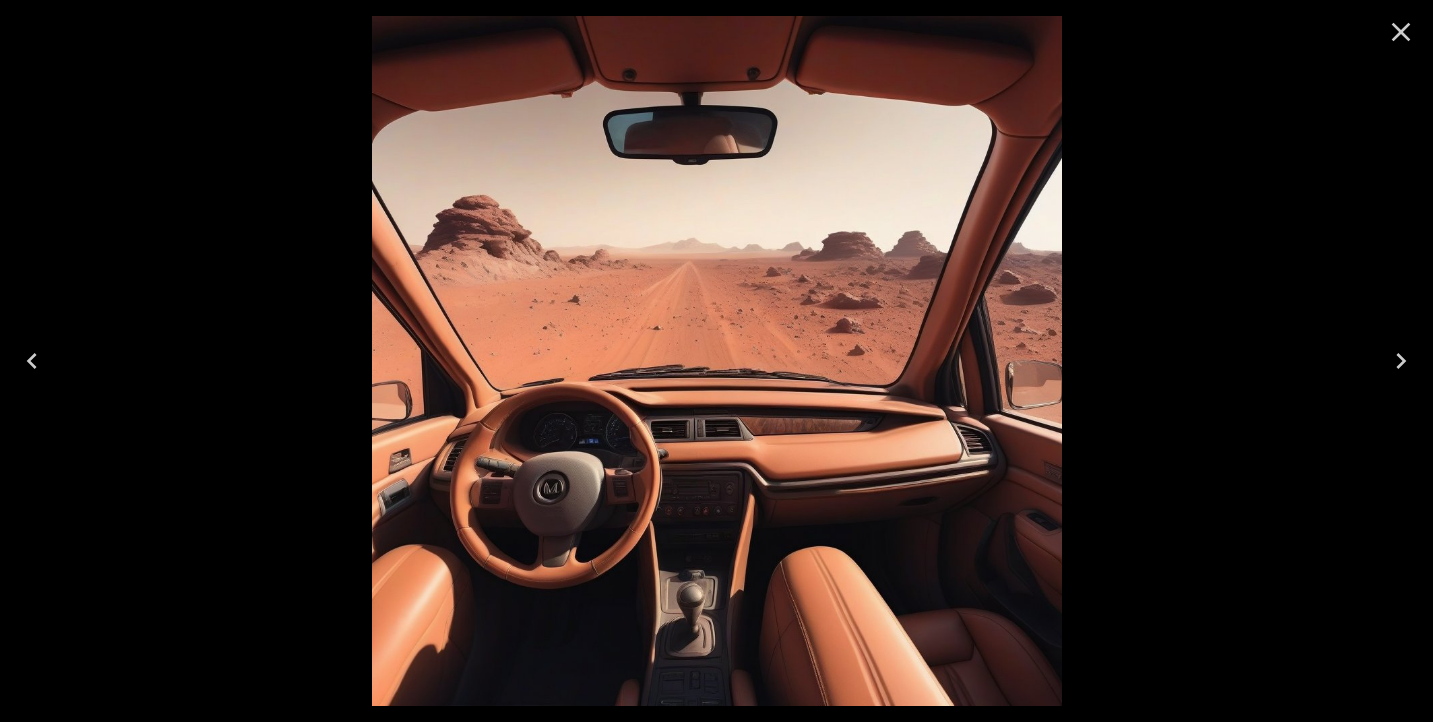 click at bounding box center (716, 361) 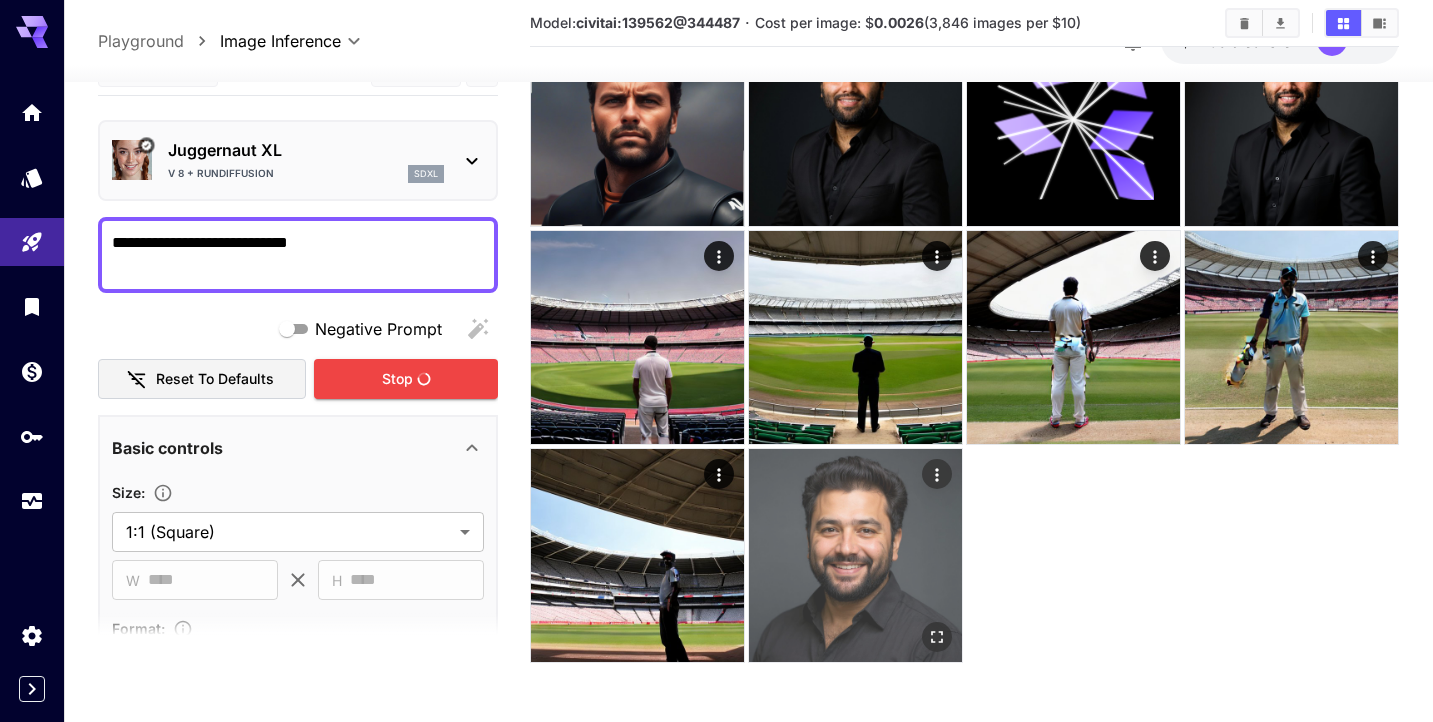 scroll, scrollTop: 1239, scrollLeft: 0, axis: vertical 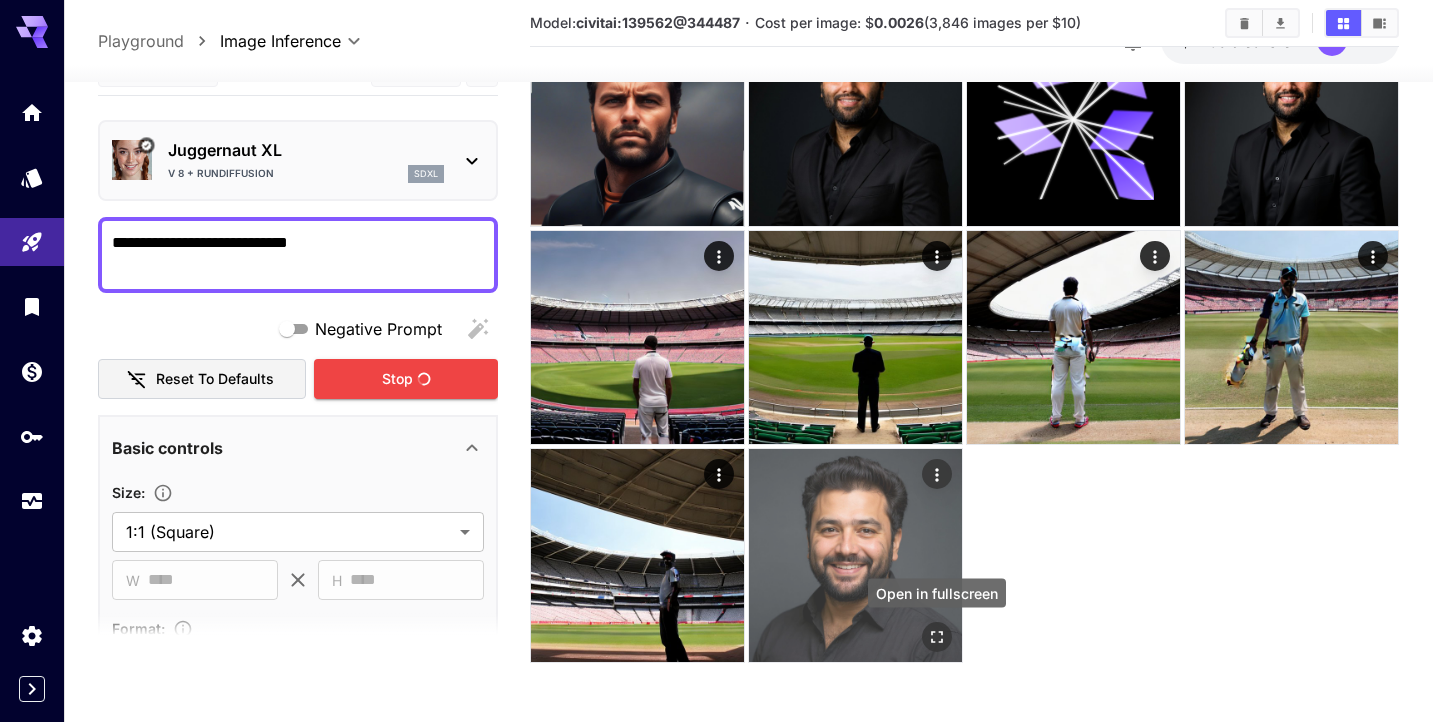 click 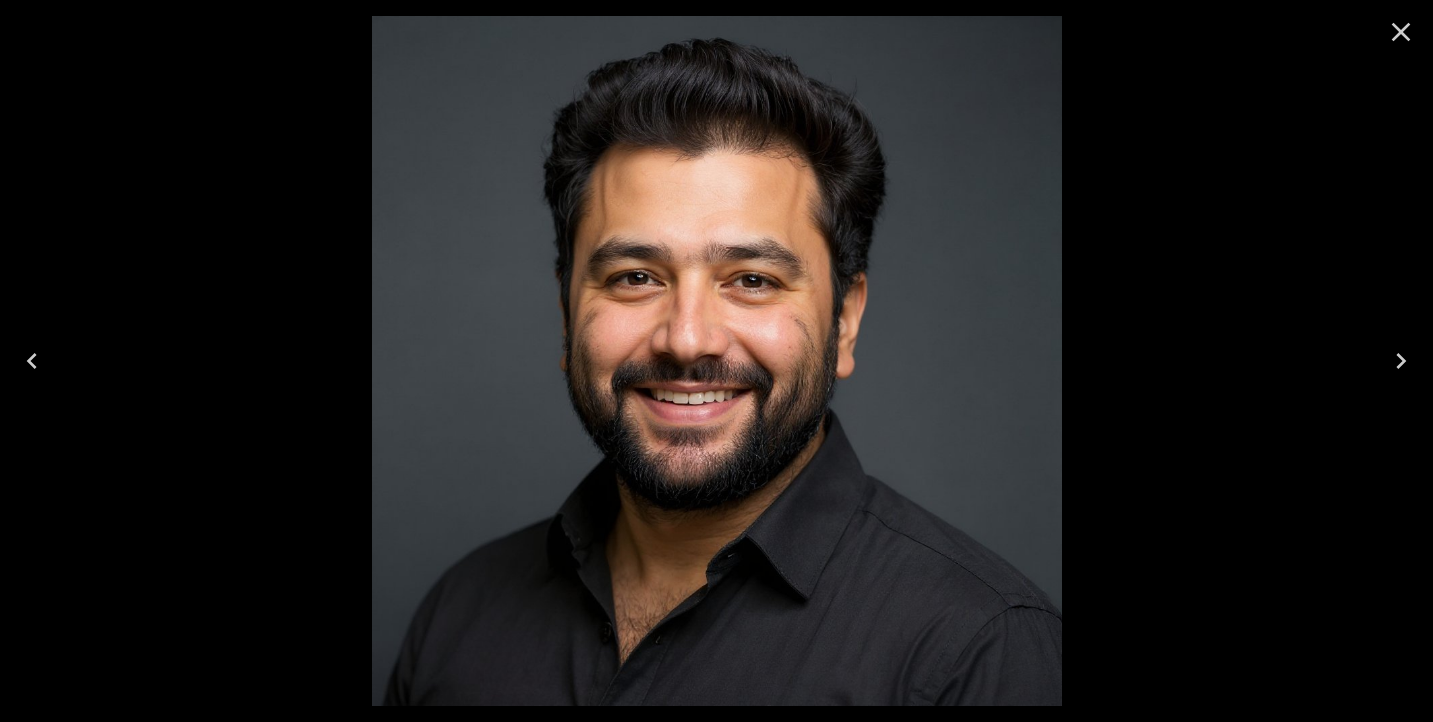 click at bounding box center (716, 361) 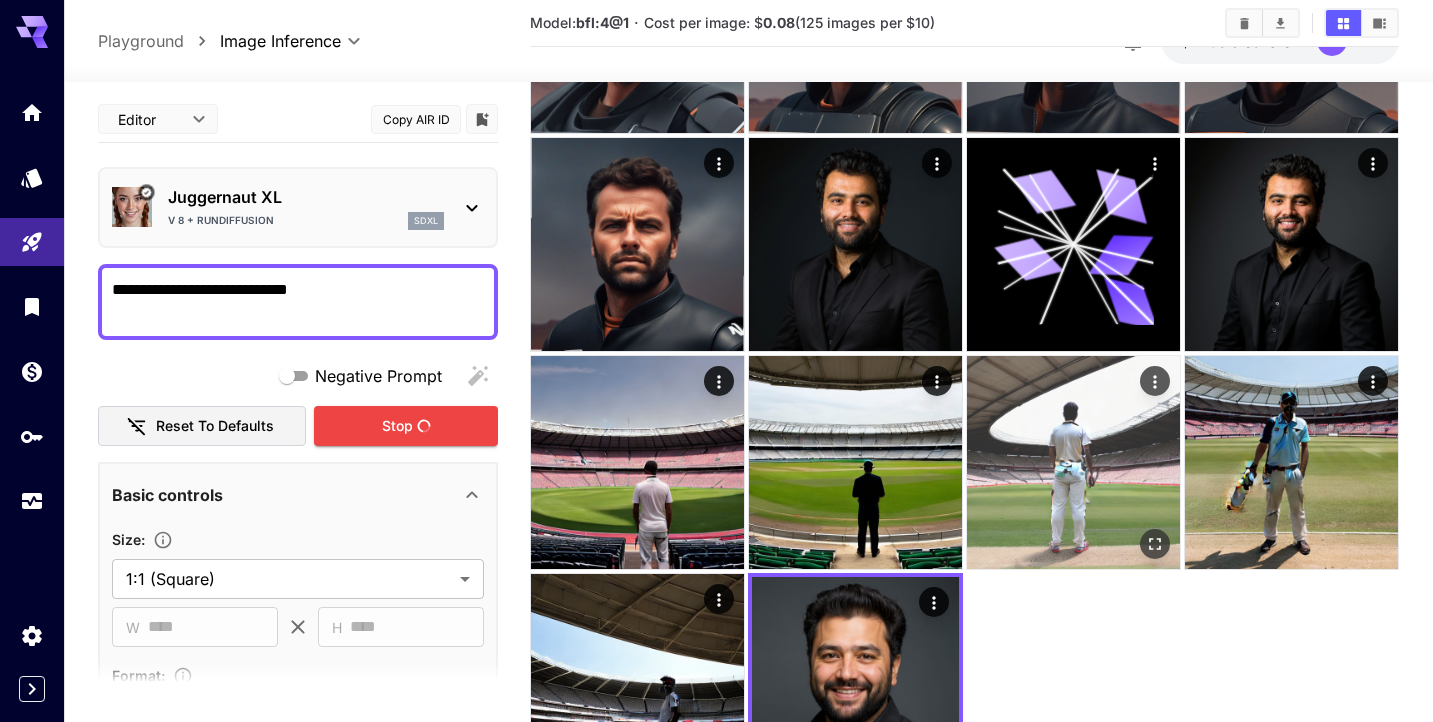 scroll, scrollTop: 1111, scrollLeft: 0, axis: vertical 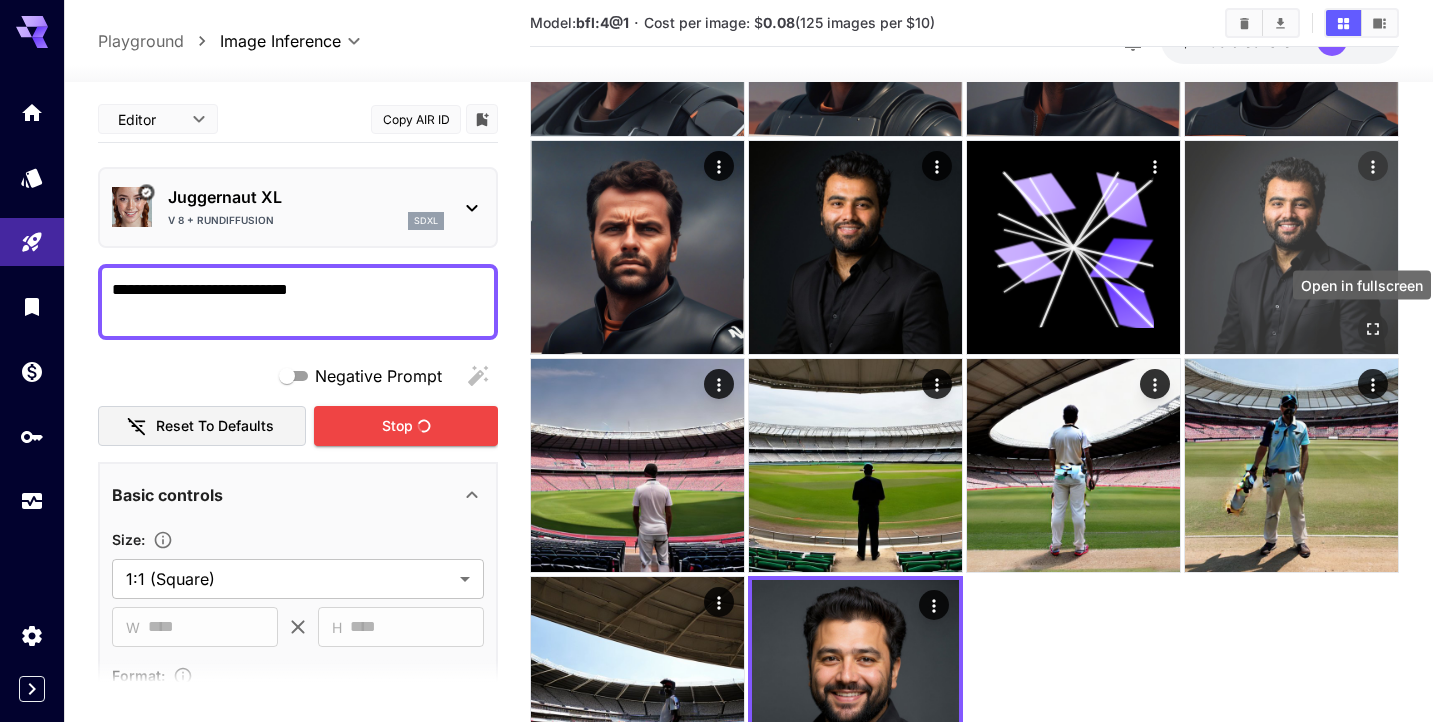 click 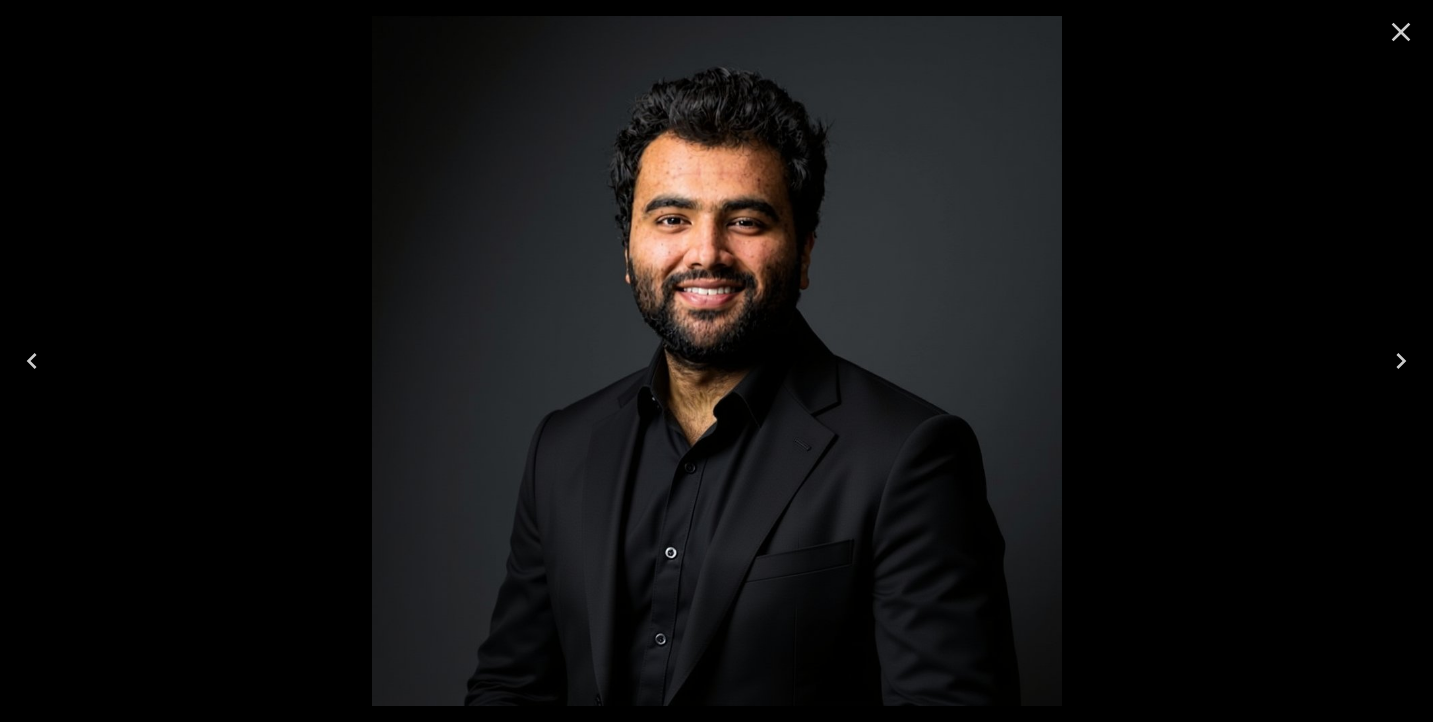 click at bounding box center (1401, 361) 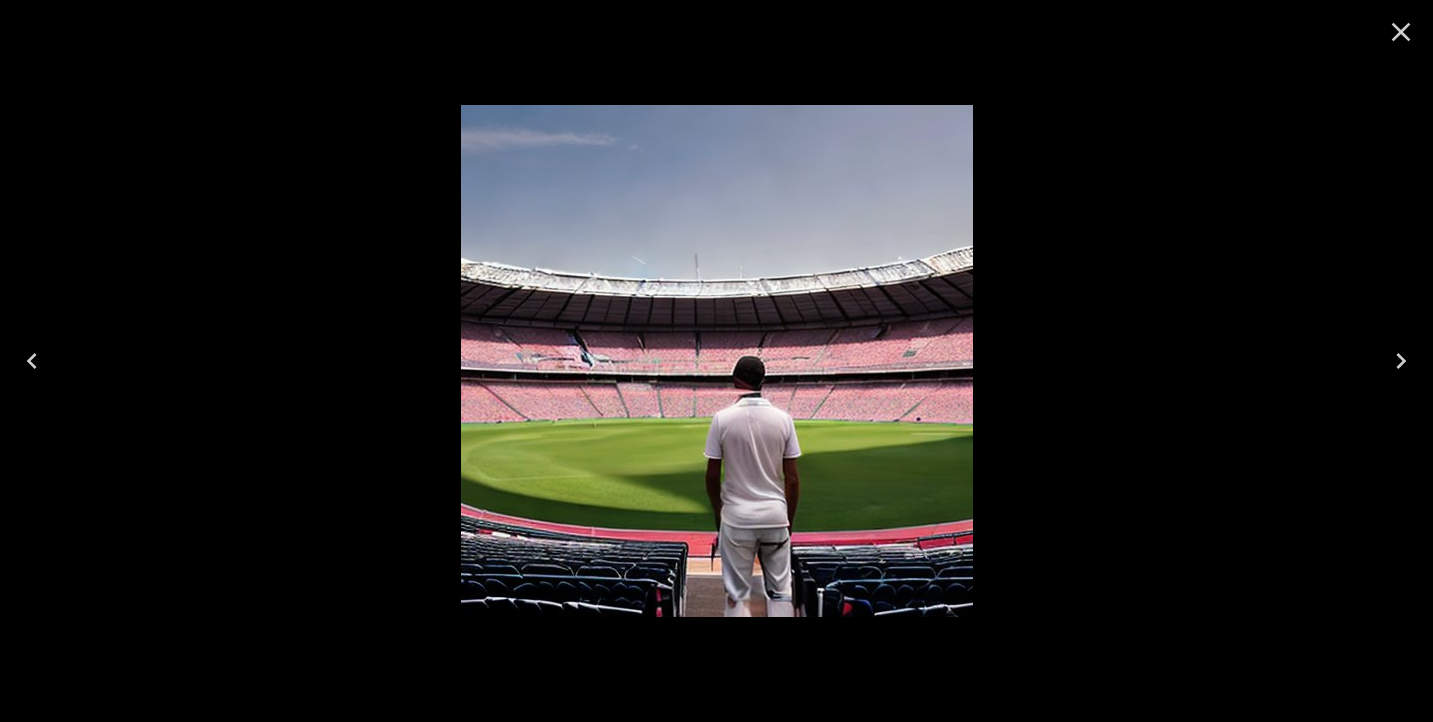 click at bounding box center (716, 361) 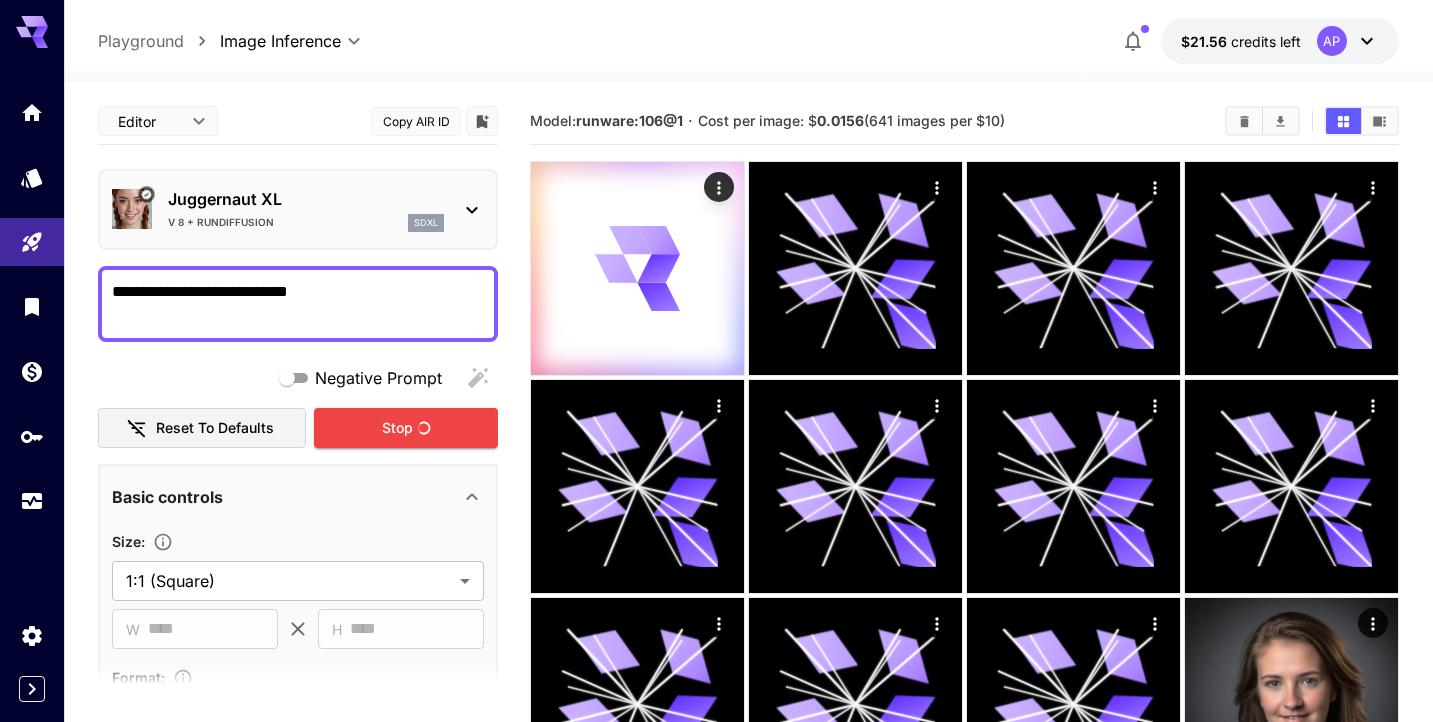 scroll, scrollTop: 0, scrollLeft: 0, axis: both 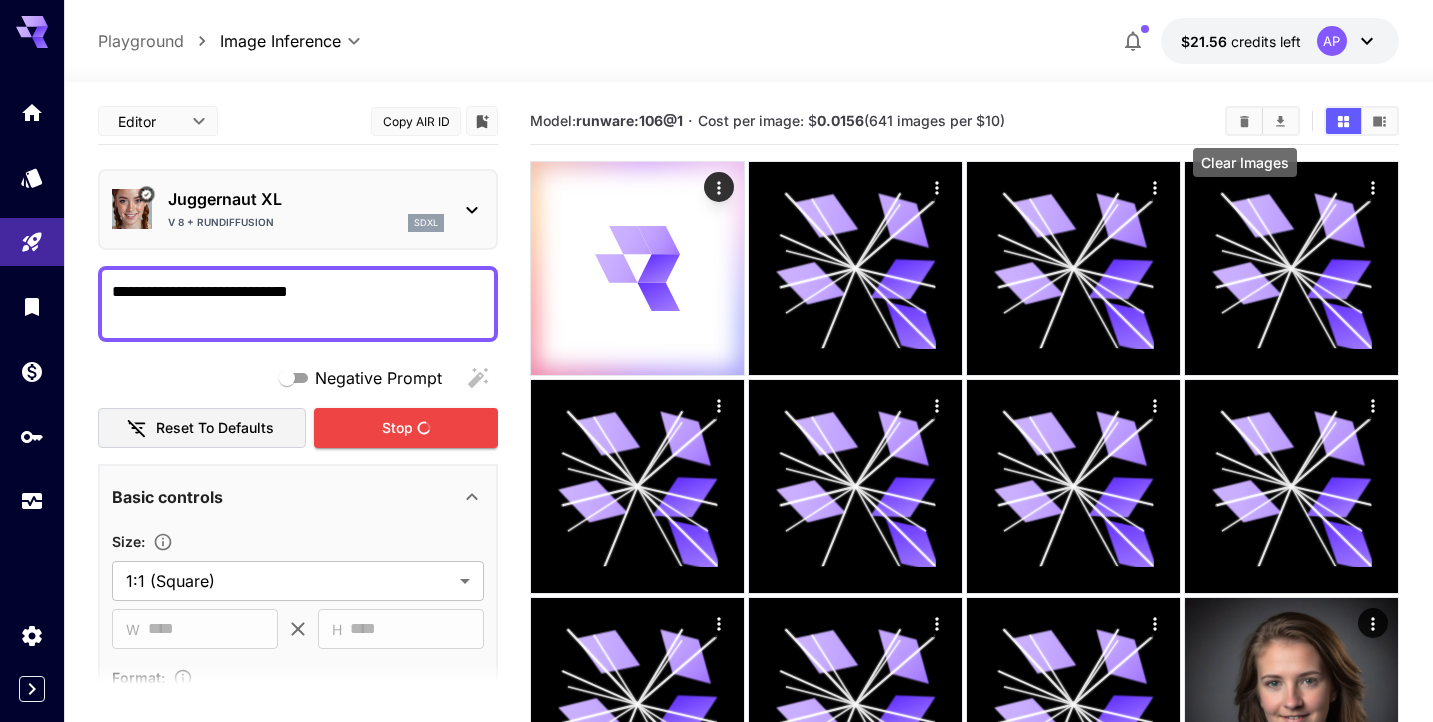 click at bounding box center (1244, 121) 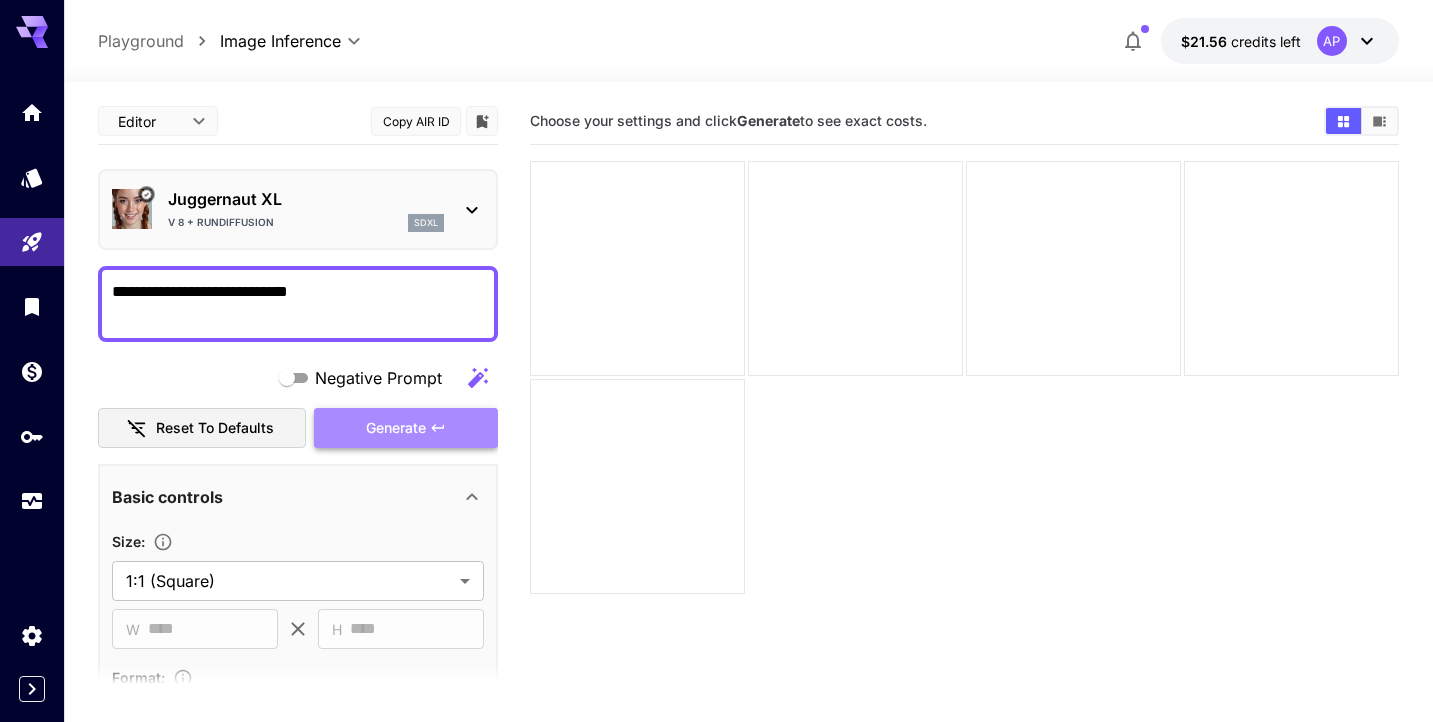 click on "Generate" at bounding box center (396, 428) 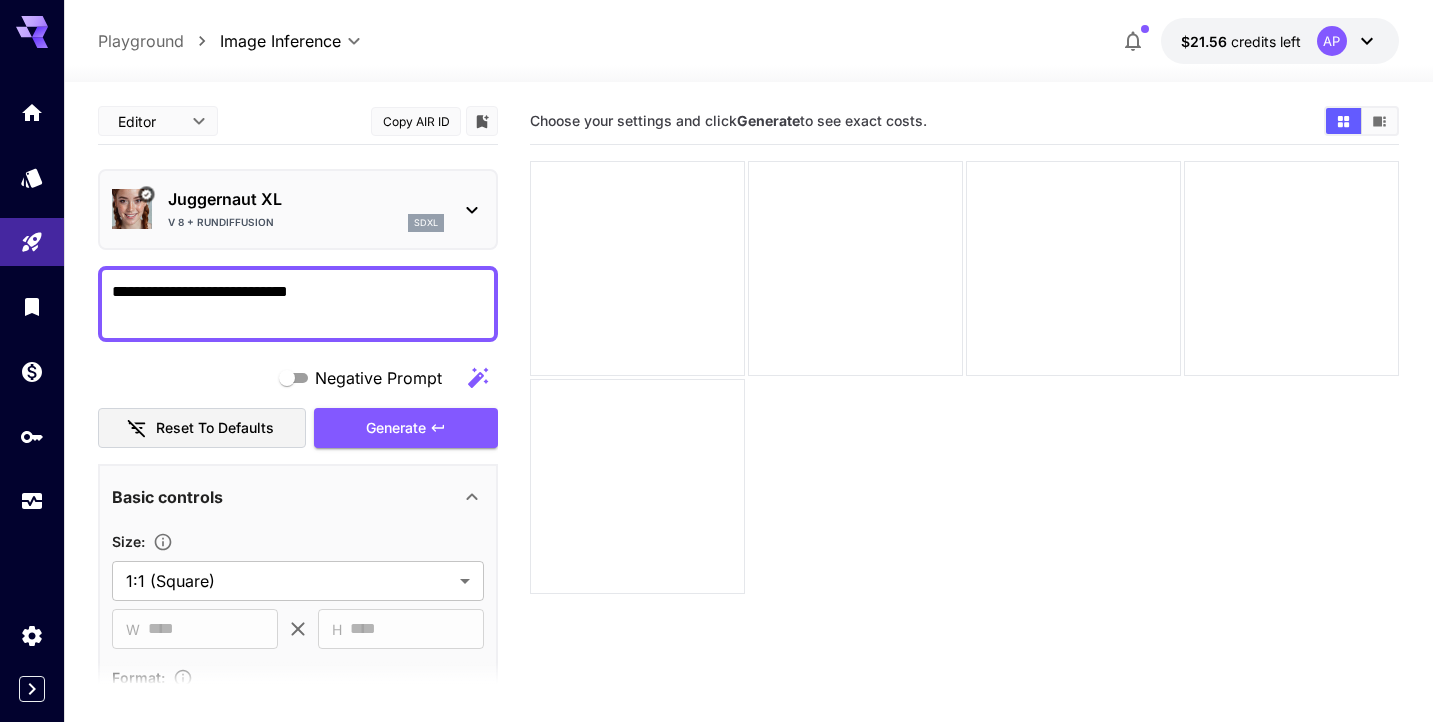 click on "Choose your settings and click  Generate  to see exact costs." at bounding box center [964, 121] 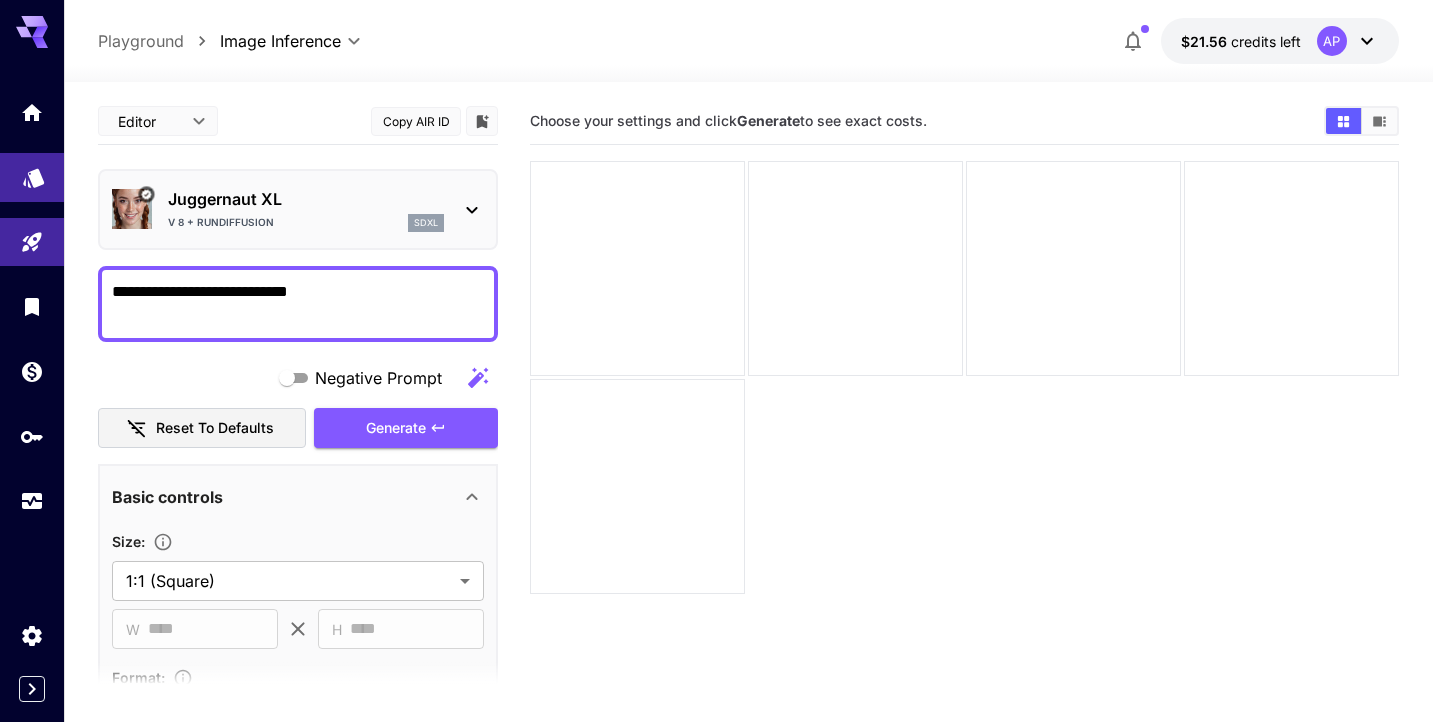 scroll, scrollTop: 0, scrollLeft: 0, axis: both 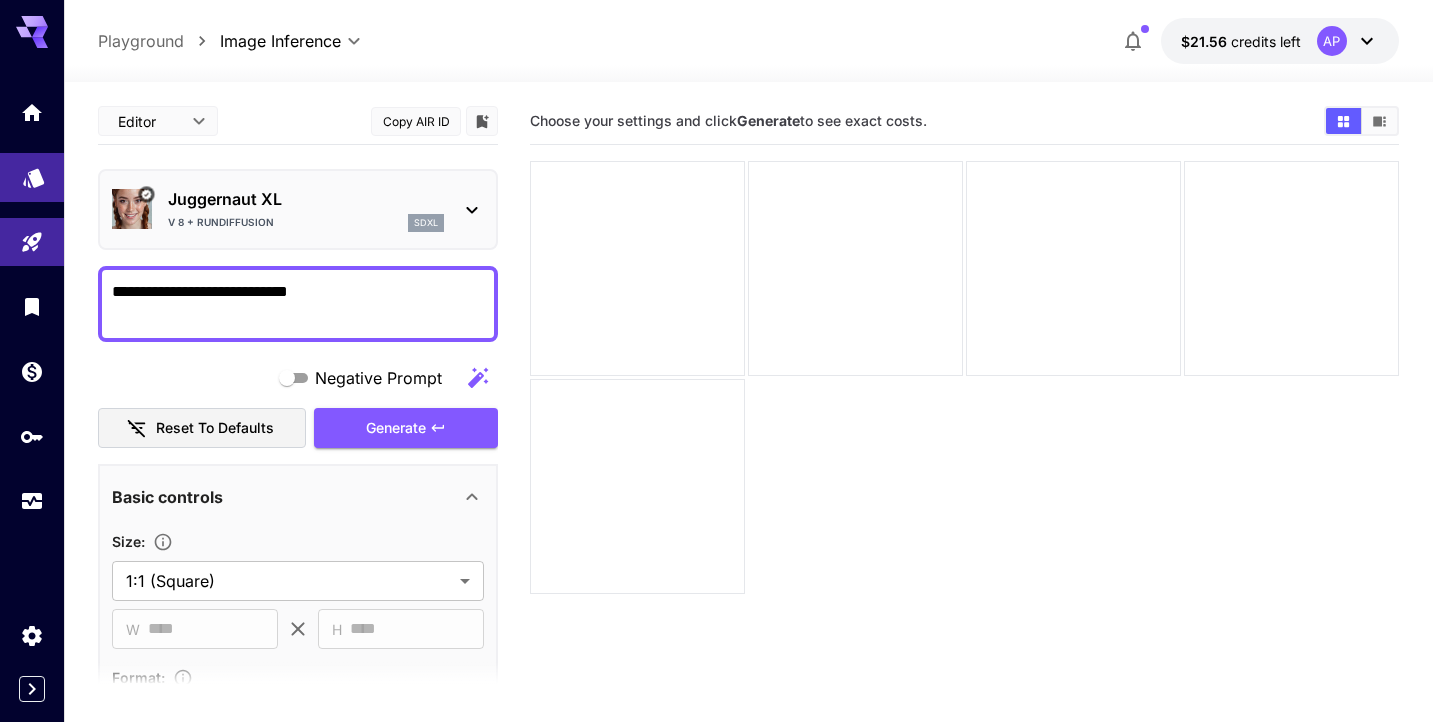 click 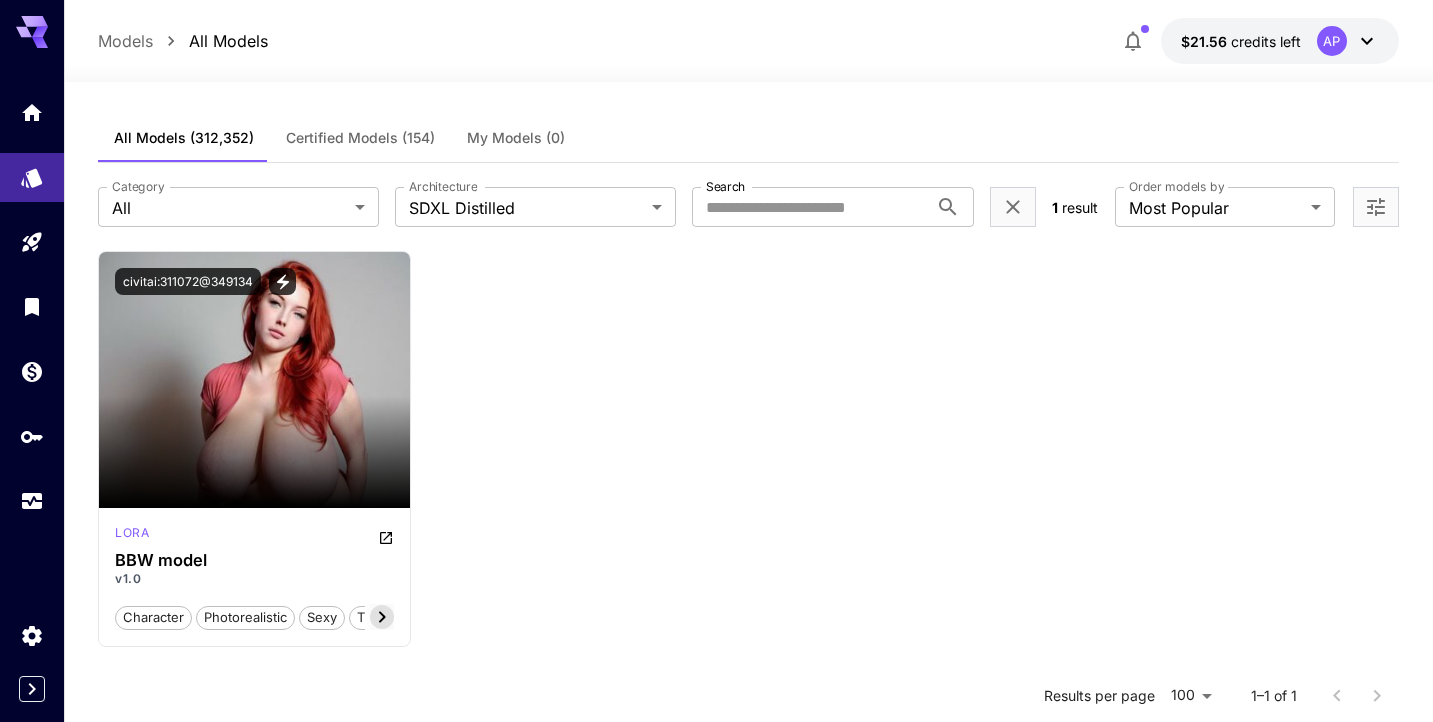 click on "**********" at bounding box center (748, 207) 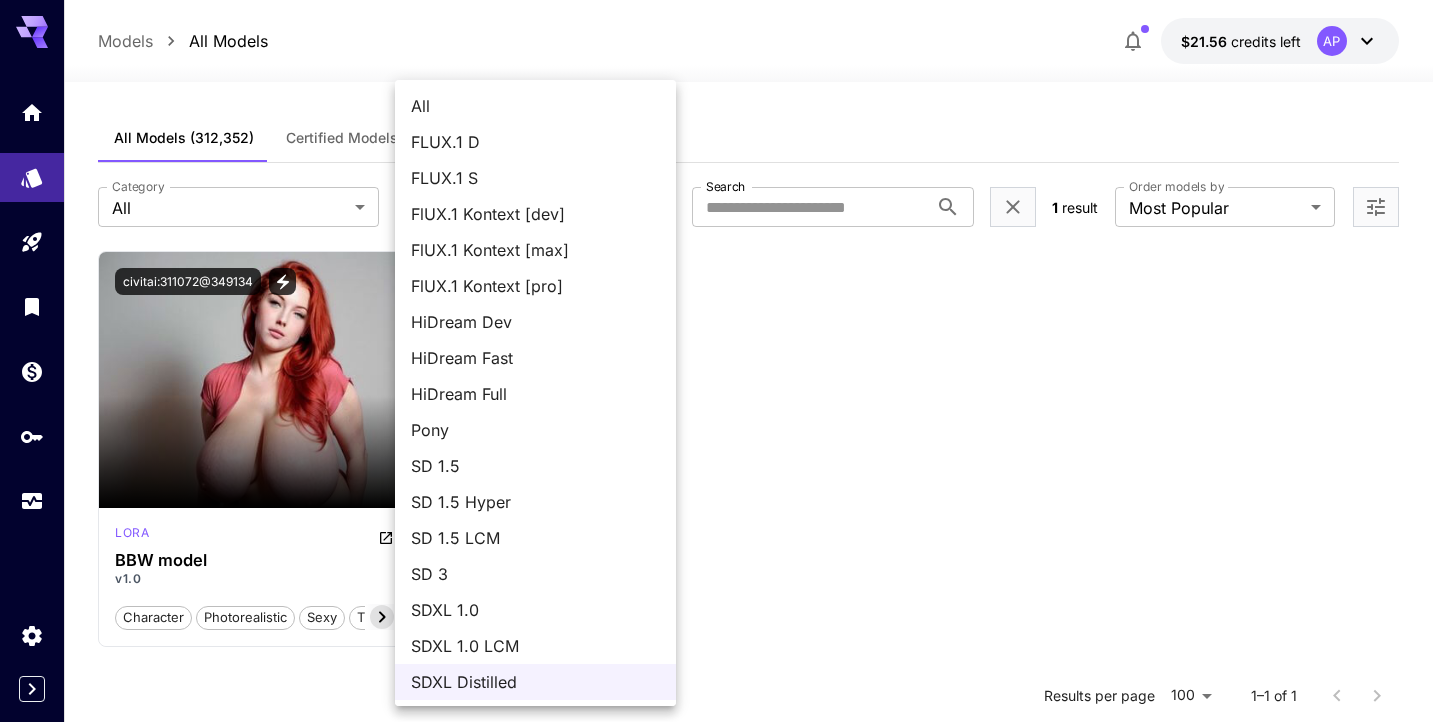 click on "**********" at bounding box center [716, 542] 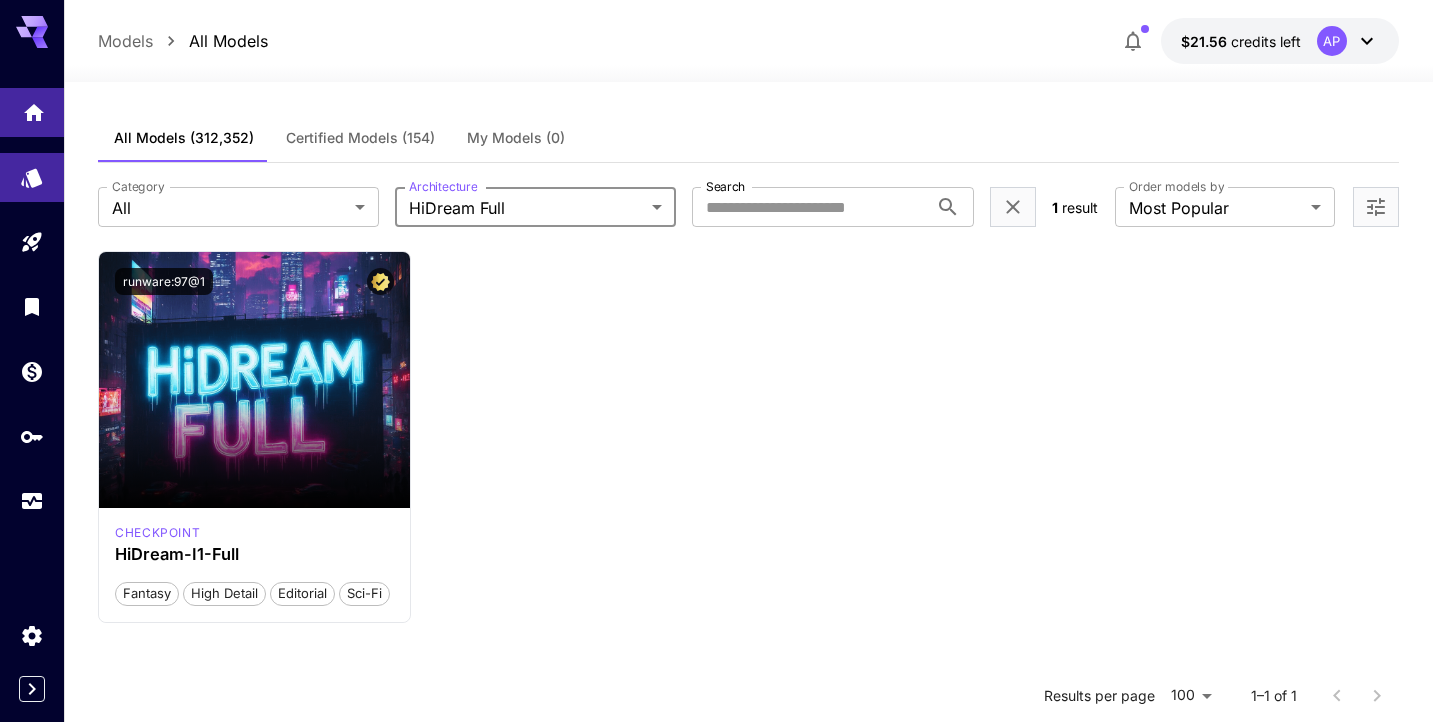 click 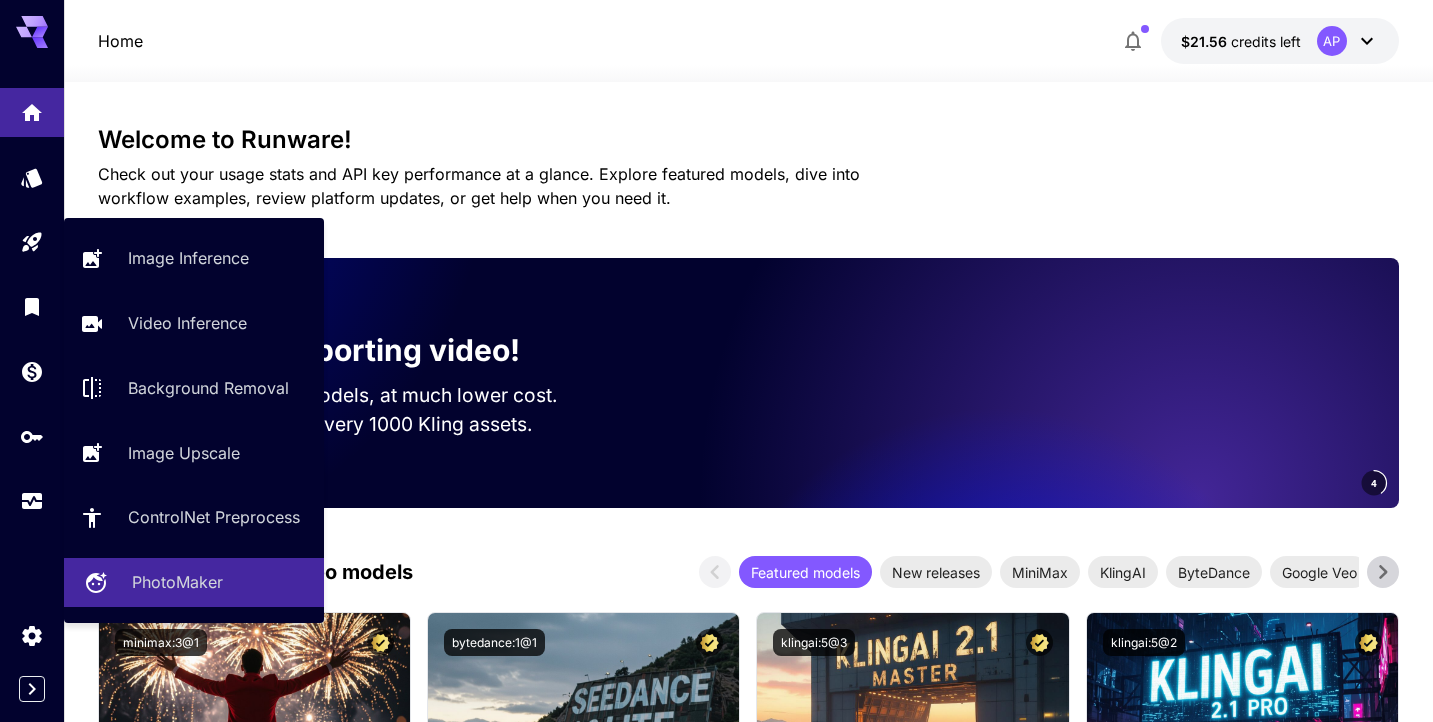 click on "PhotoMaker" at bounding box center (194, 582) 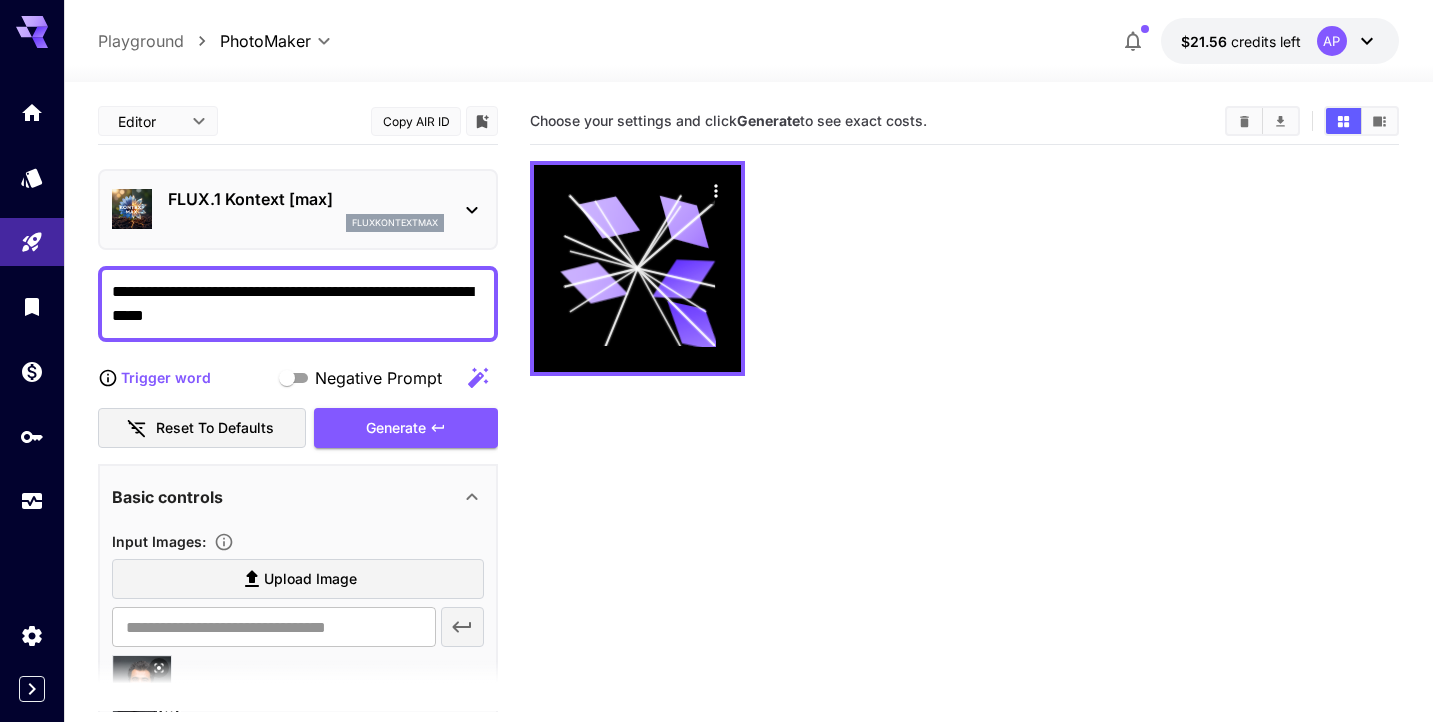 click on "FLUX.1 Kontext [max]" at bounding box center [306, 199] 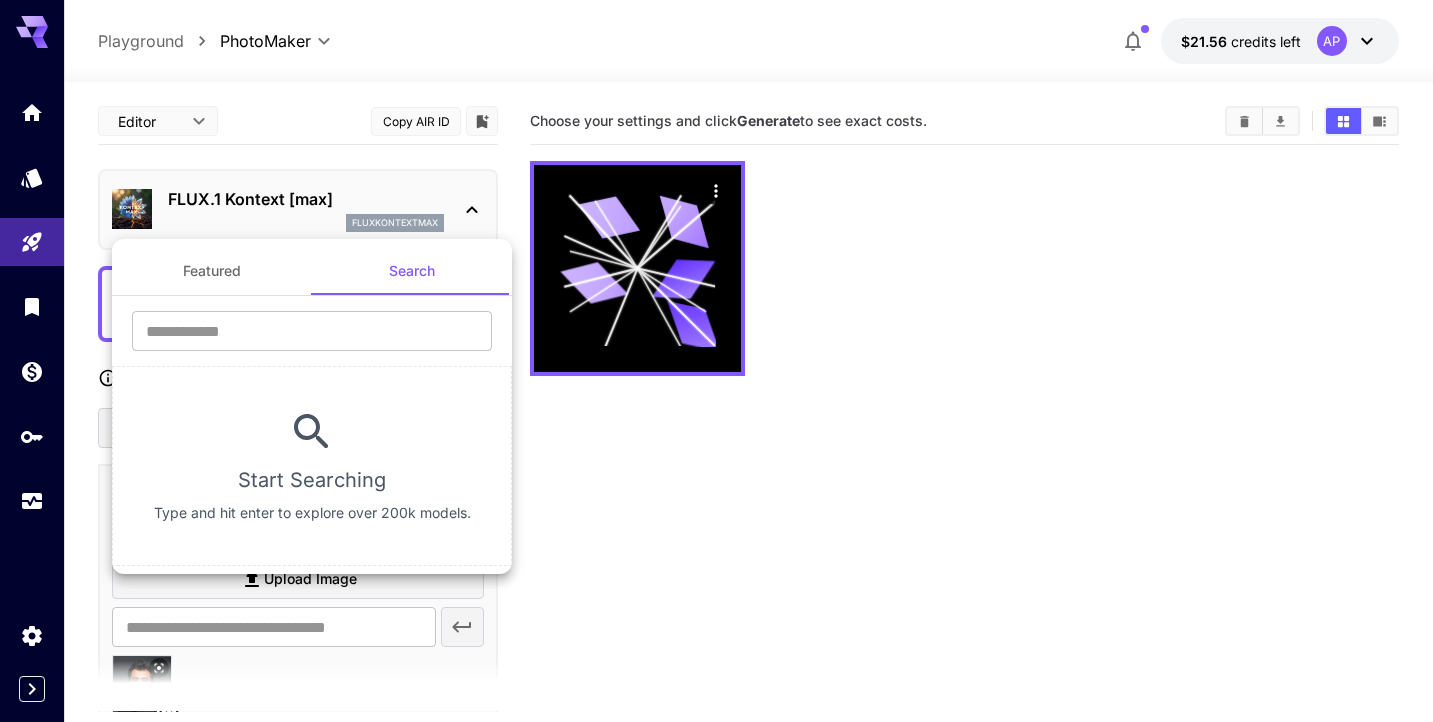 click at bounding box center [716, 361] 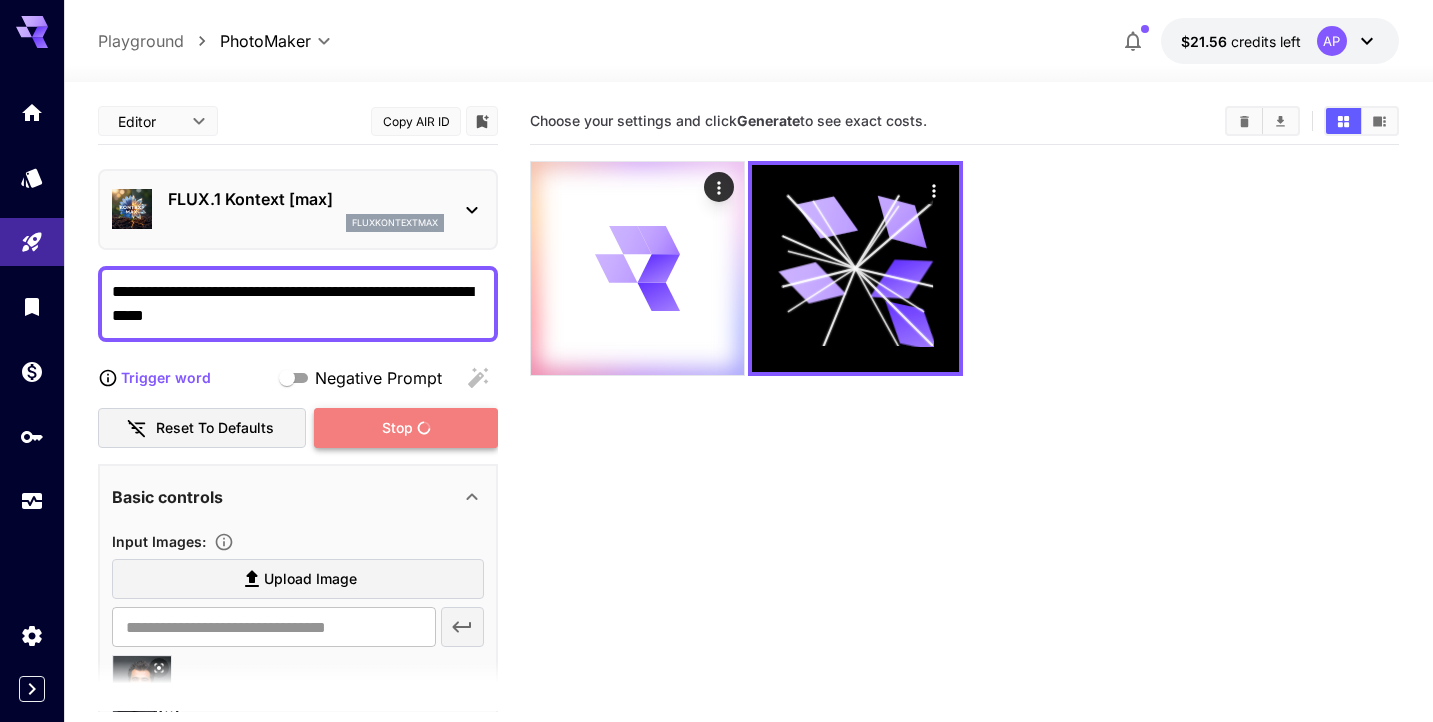 click on "Stop" at bounding box center [397, 428] 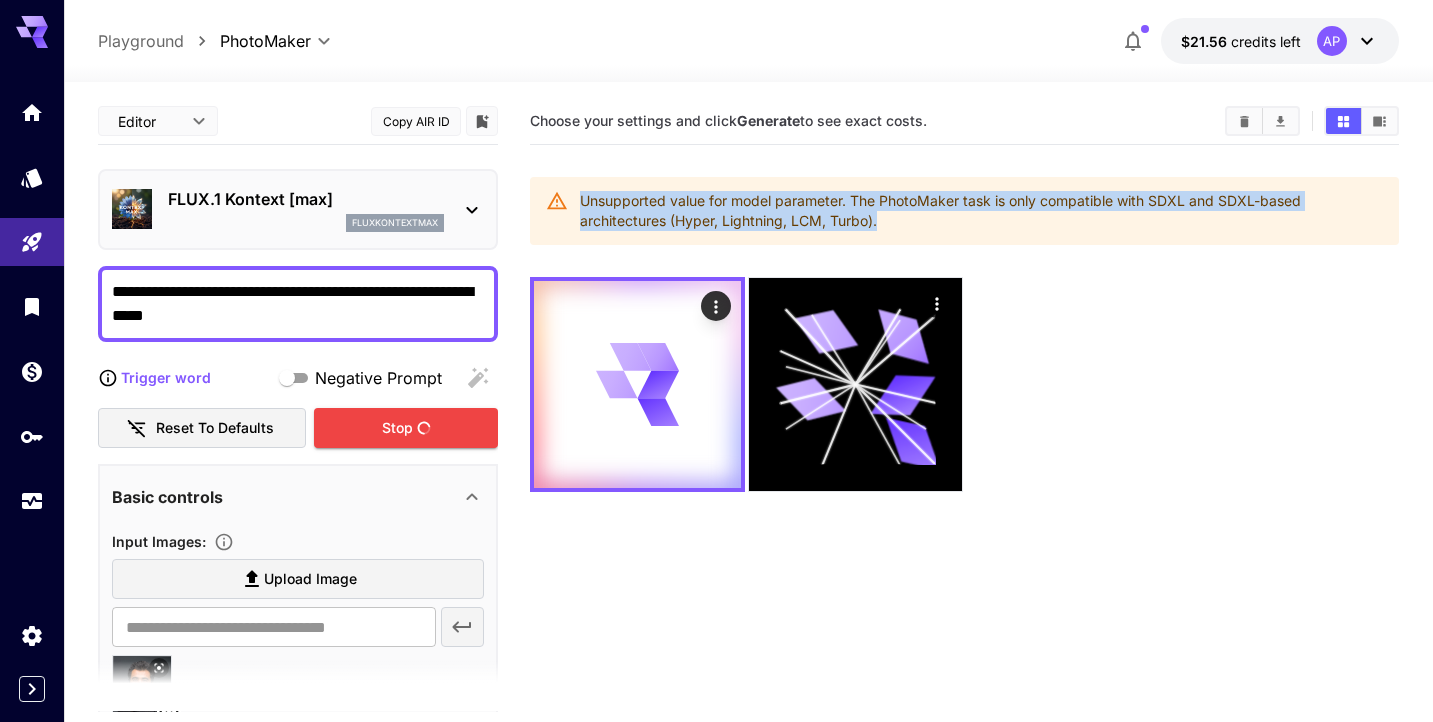 drag, startPoint x: 882, startPoint y: 228, endPoint x: 579, endPoint y: 192, distance: 305.13113 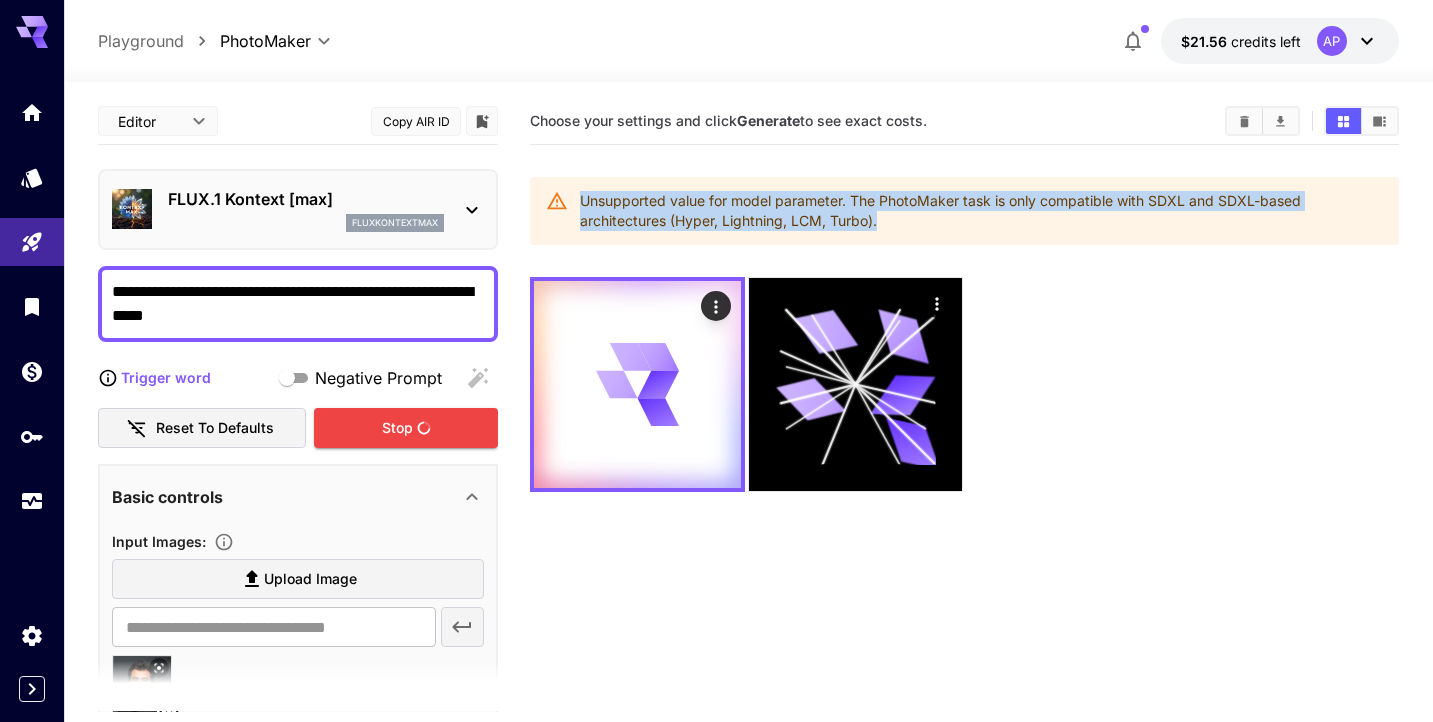 click on "Unsupported value for model parameter. The PhotoMaker task is only compatible with SDXL and SDXL-based architectures (Hyper, Lightning, LCM, Turbo)." at bounding box center (964, 211) 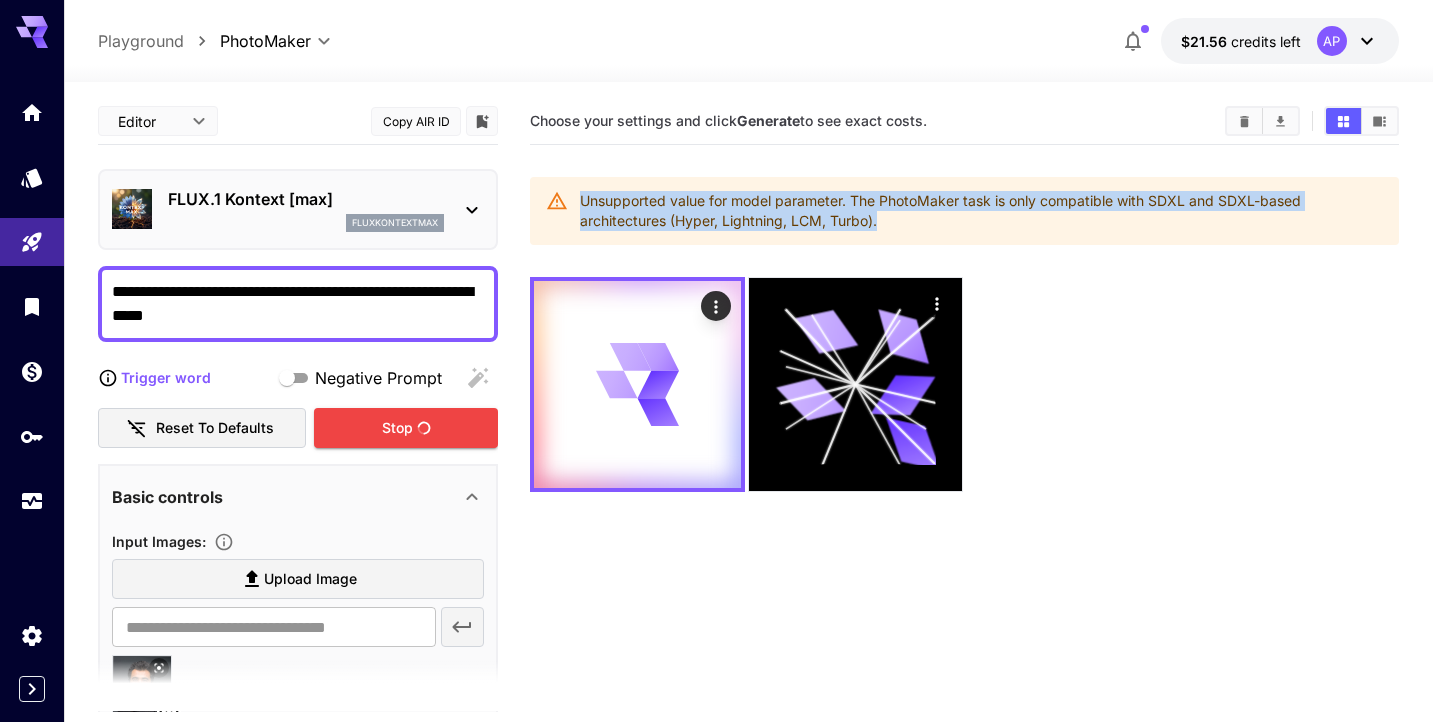 copy on "Unsupported value for model parameter. The PhotoMaker task is only compatible with SDXL and SDXL-based architectures (Hyper, Lightning, LCM, Turbo)." 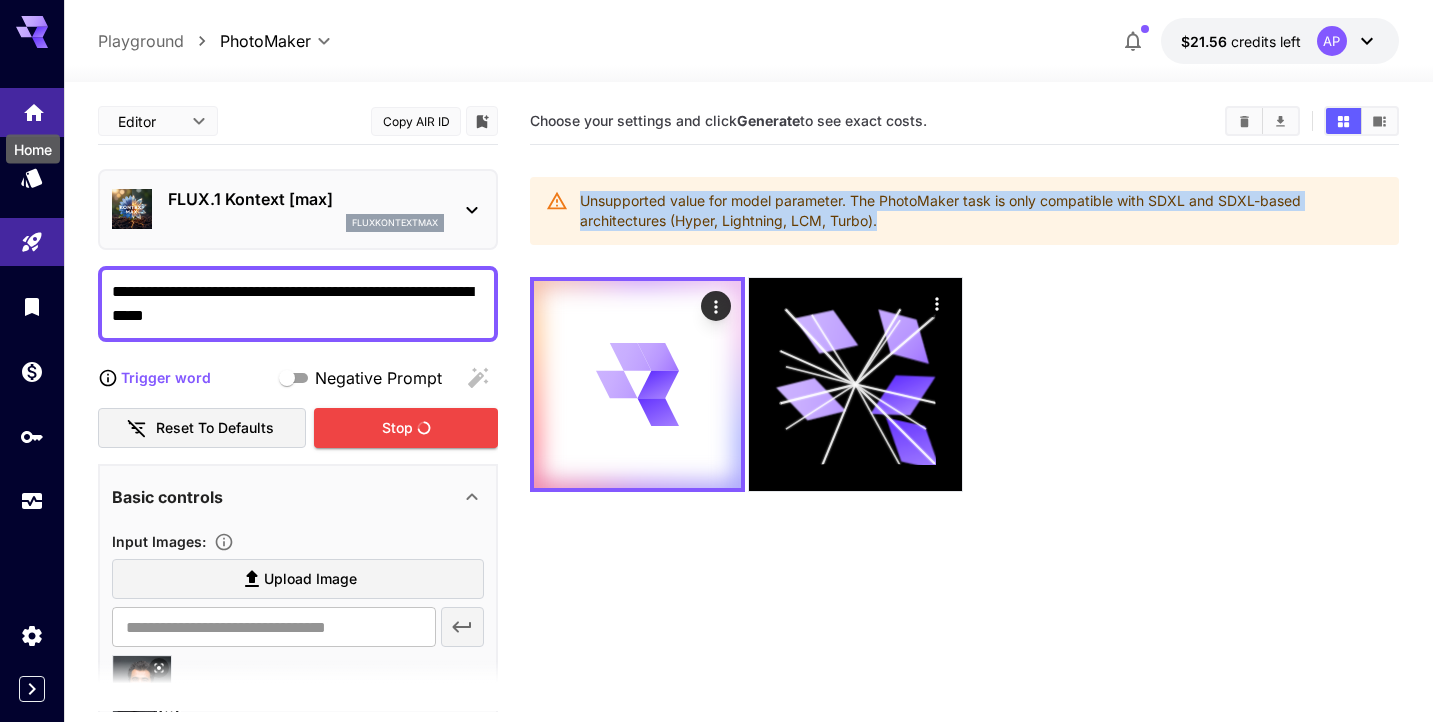 click 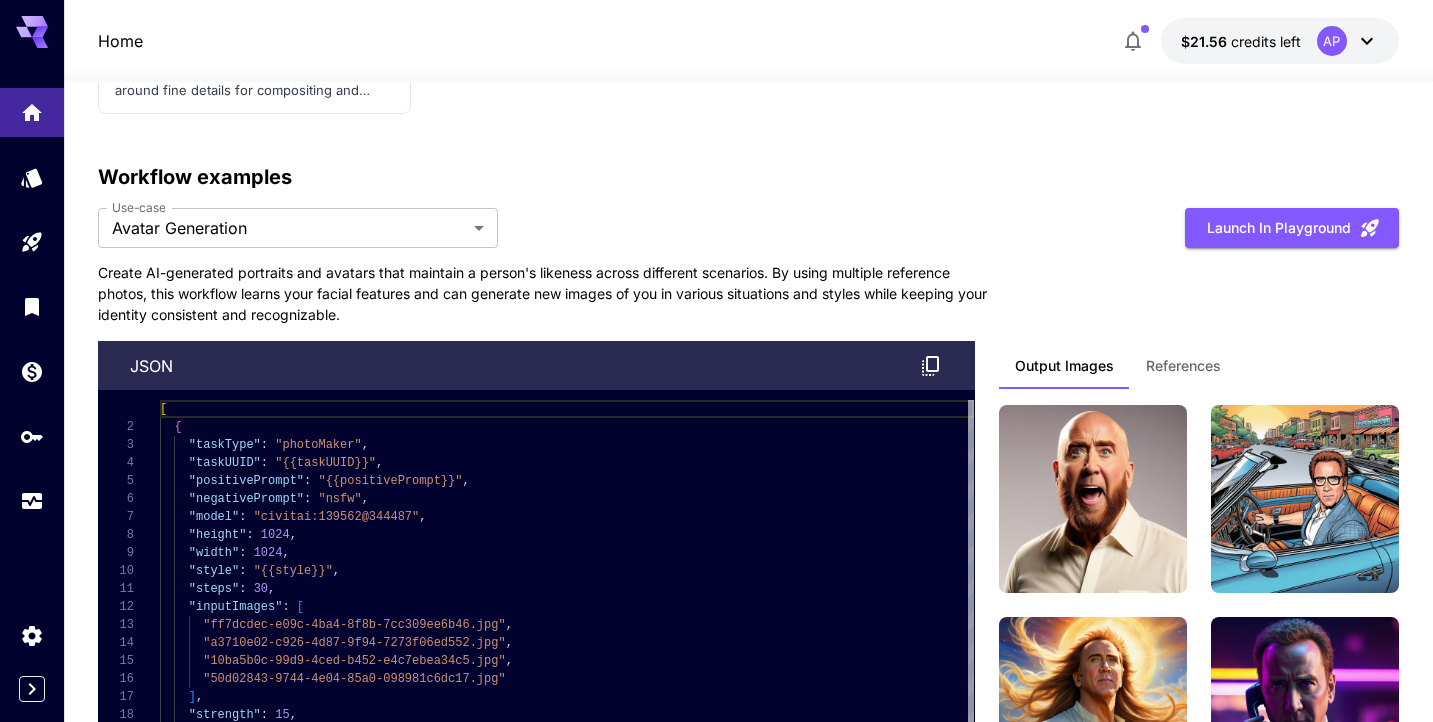 scroll, scrollTop: 3654, scrollLeft: 0, axis: vertical 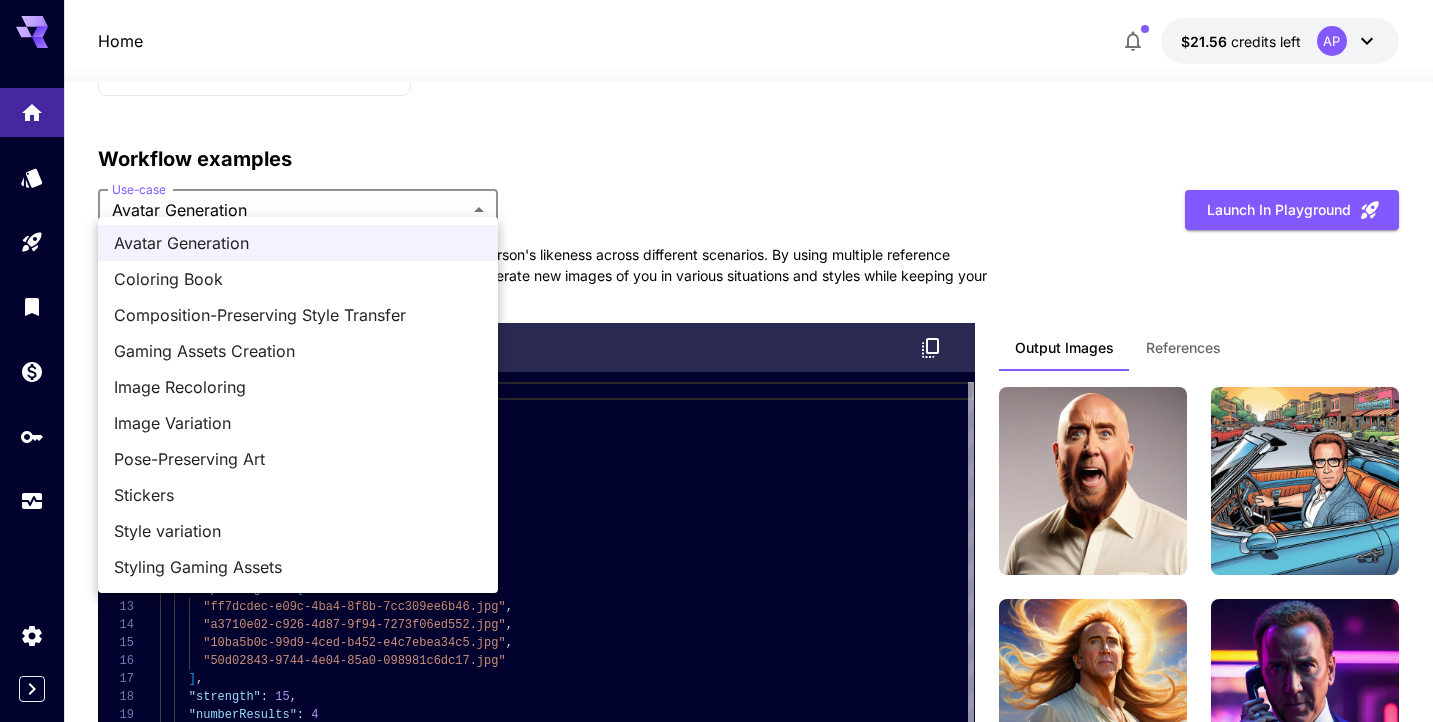 click on "Home $21.56    credits left  AP Welcome to Runware! Check out your usage stats and API key performance at a glance. Explore featured models, dive into workflow examples, review platform updates, or get help when you need it. NEW Now supporting video! Run the best video models, at much lower cost. Save up to $350 for every 1000 Minimax assets. 5 Test drive the best video models Featured models New releases MiniMax KlingAI ByteDance Google Veo PixVerse Vidu Launch in Playground minimax:[EMAIL]                             MiniMax 02 Hailuo Most polished and dynamic model with vibrant, theatrical visuals and fluid motion. Ideal for viral content and commercial-style footage. Launch in Playground bytedance:[EMAIL]                             Seedance 1.0 Lite Lightweight and efficient model for fast video creation with 1080p output at 24fps. Features multi-shot storytelling and excellent prompt adherence. Launch in Playground klingai:[EMAIL]                             KlingAI 2.1 Master Launch in Playground klingai:[EMAIL]" at bounding box center [716, -1102] 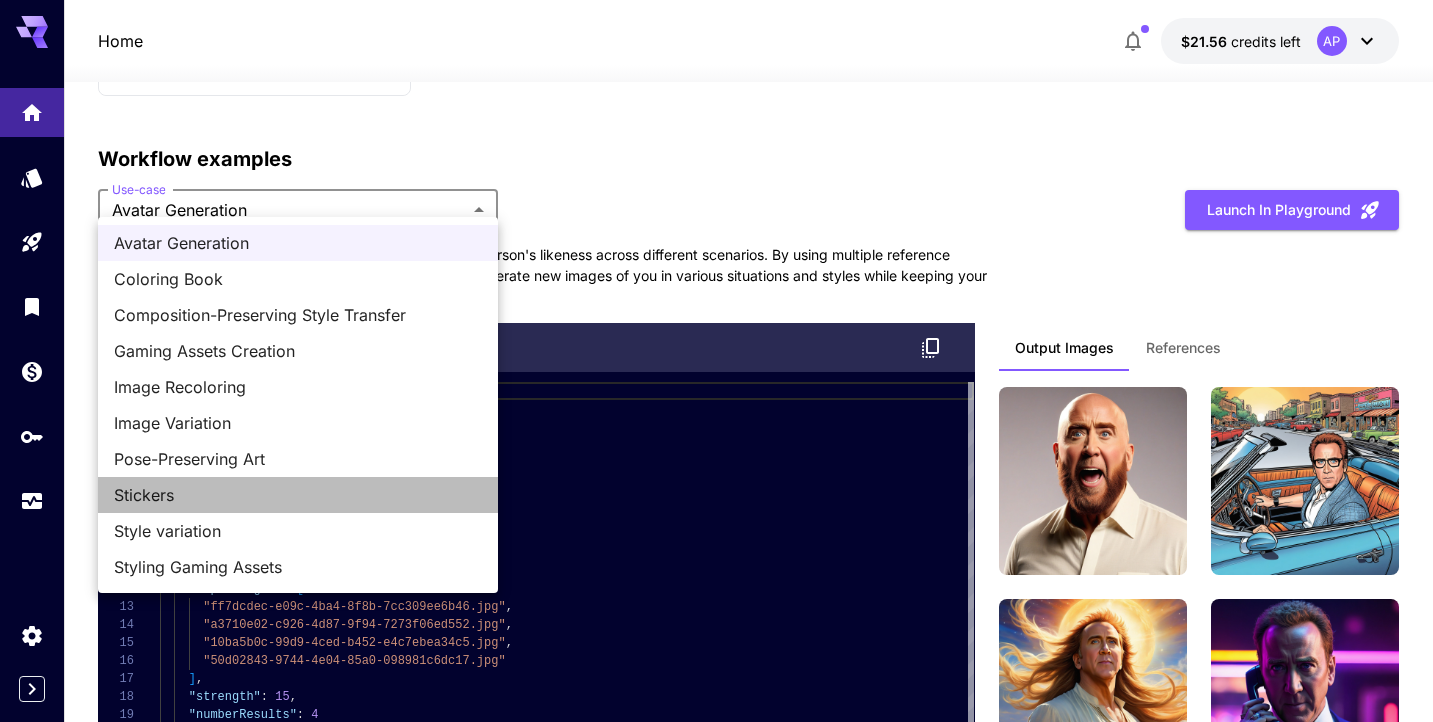 click on "Stickers" at bounding box center (298, 495) 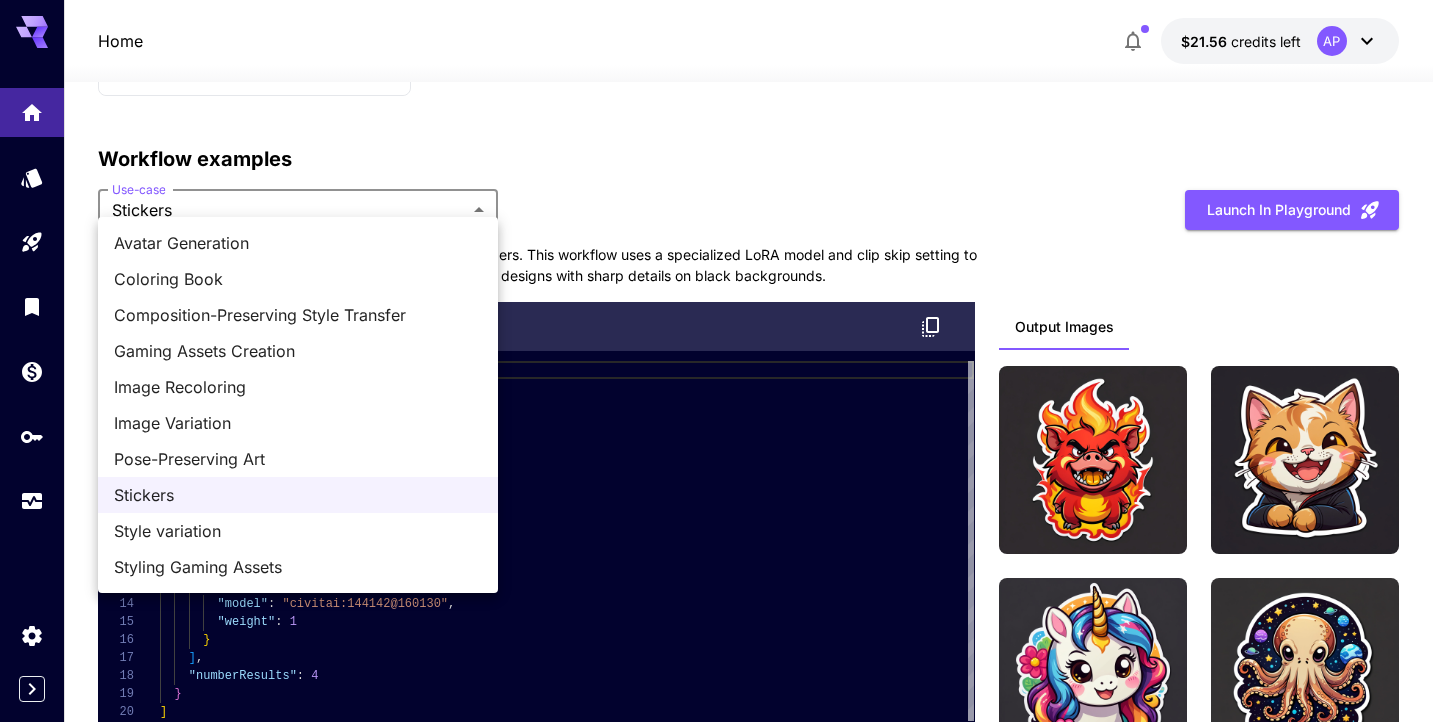 click on "Home $21.56    credits left  AP Welcome to Runware! Check out your usage stats and API key performance at a glance. Explore featured models, dive into workflow examples, review platform updates, or get help when you need it. NEW Now supporting video! Run the best video models, at much lower cost. Save up to $50 for every 1000 Seedance assets. 2 Test drive the best video models Featured models New releases MiniMax KlingAI ByteDance Google Veo PixVerse Vidu Launch in Playground minimax:[EMAIL]                             MiniMax 02 Hailuo Most polished and dynamic model with vibrant, theatrical visuals and fluid motion. Ideal for viral content and commercial-style footage. Launch in Playground bytedance:[EMAIL]                             Seedance 1.0 Lite Lightweight and efficient model for fast video creation with 1080p output at 24fps. Features multi-shot storytelling and excellent prompt adherence. Launch in Playground klingai:[EMAIL]                             KlingAI 2.1 Master Launch in Playground klingai:[EMAIL]" at bounding box center (716, -1112) 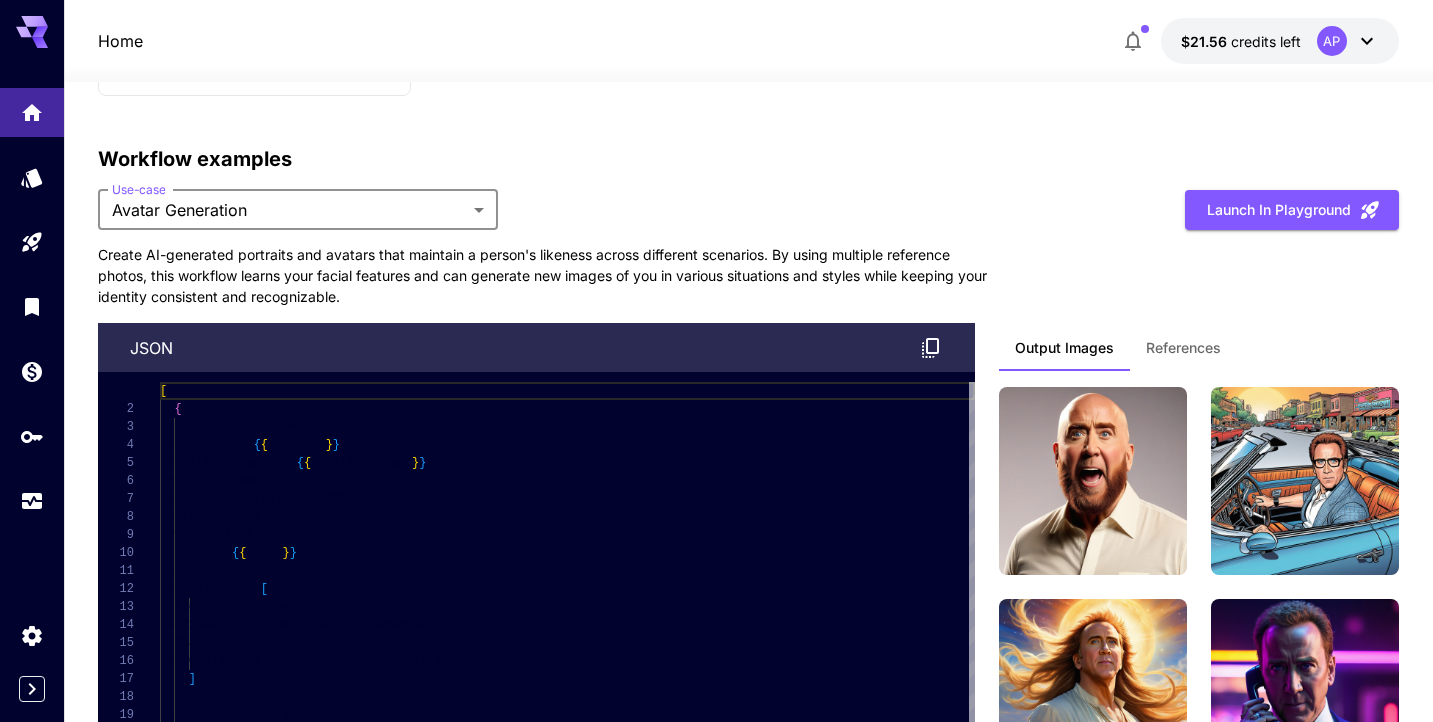 type on "**********" 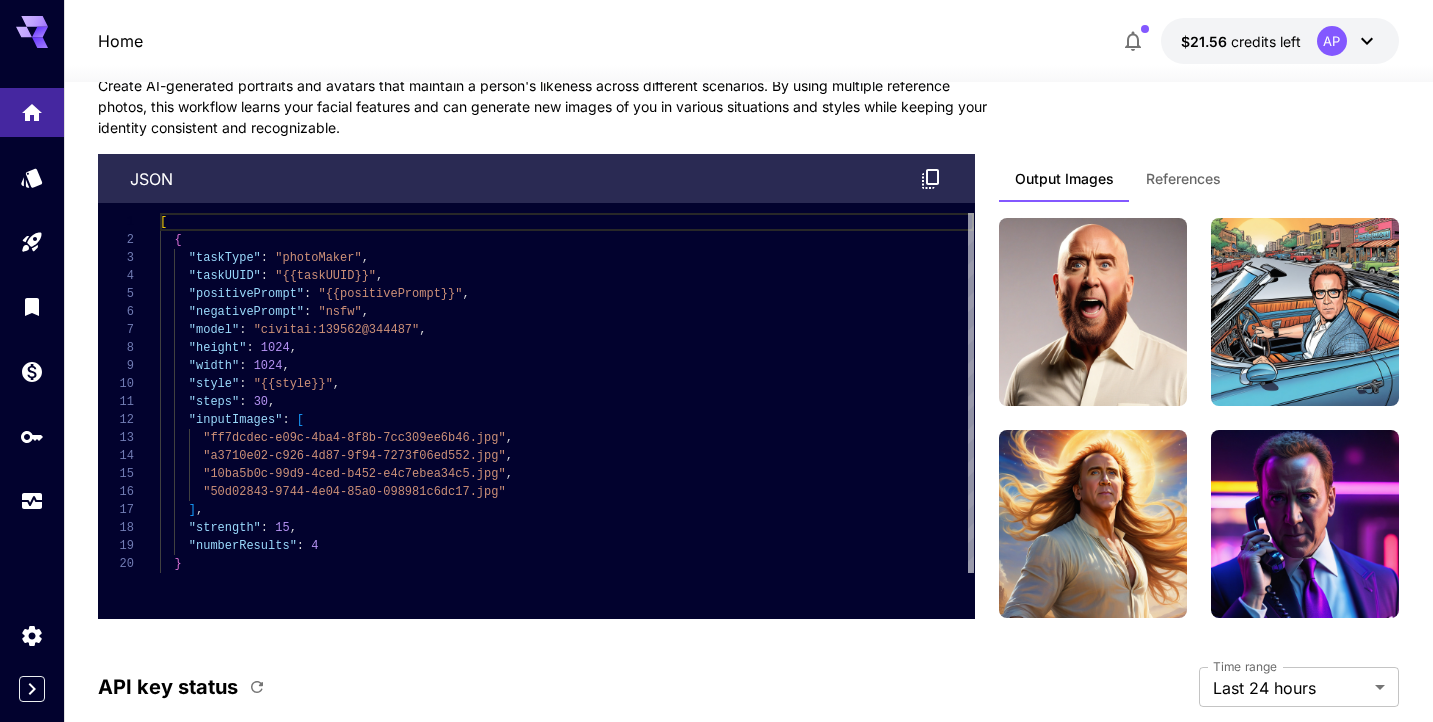 scroll, scrollTop: 3826, scrollLeft: 0, axis: vertical 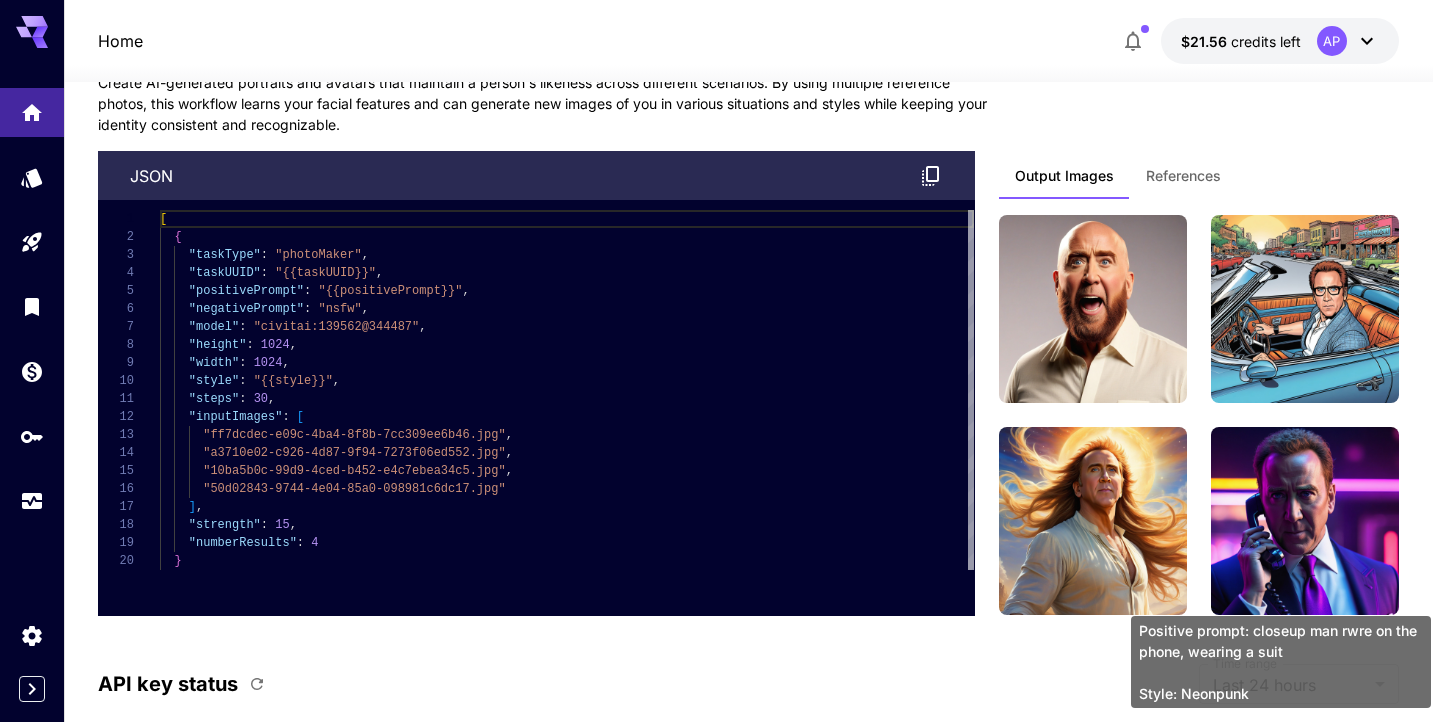 click at bounding box center (1305, 521) 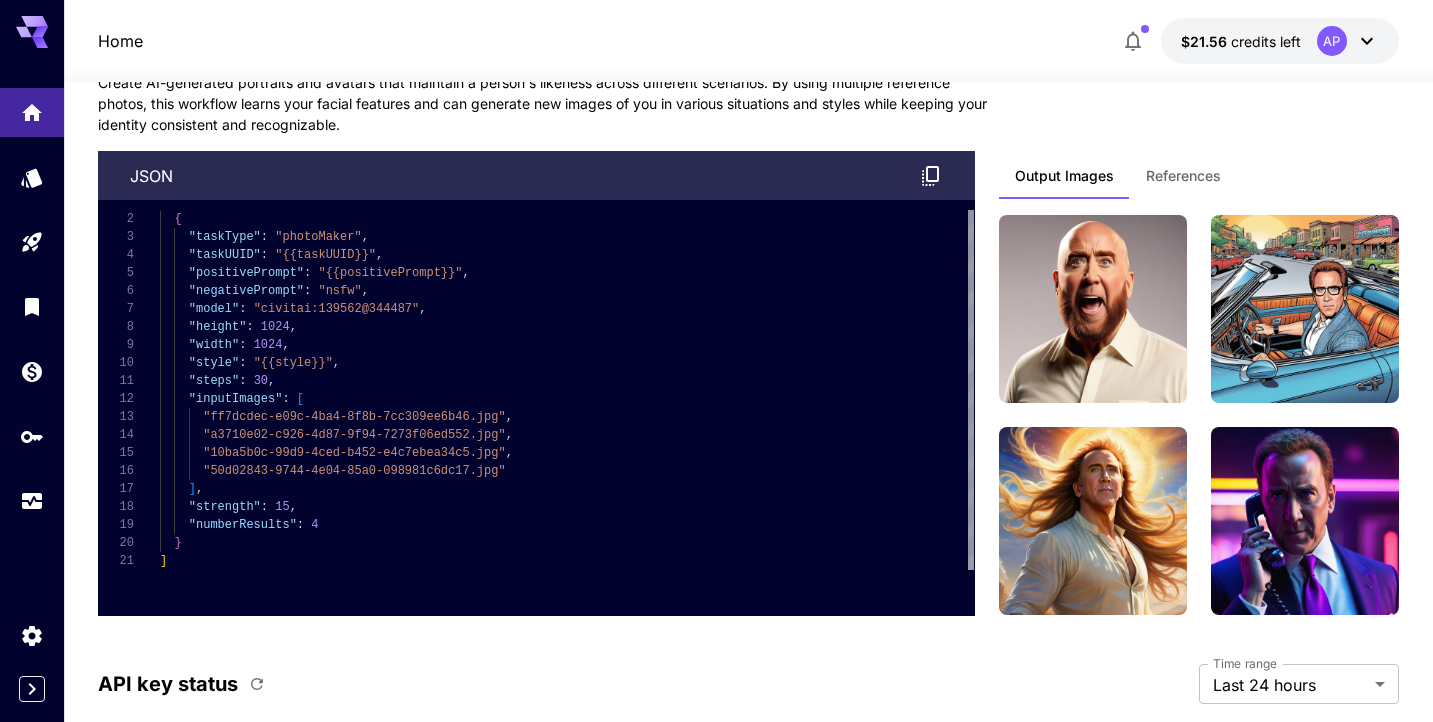 click 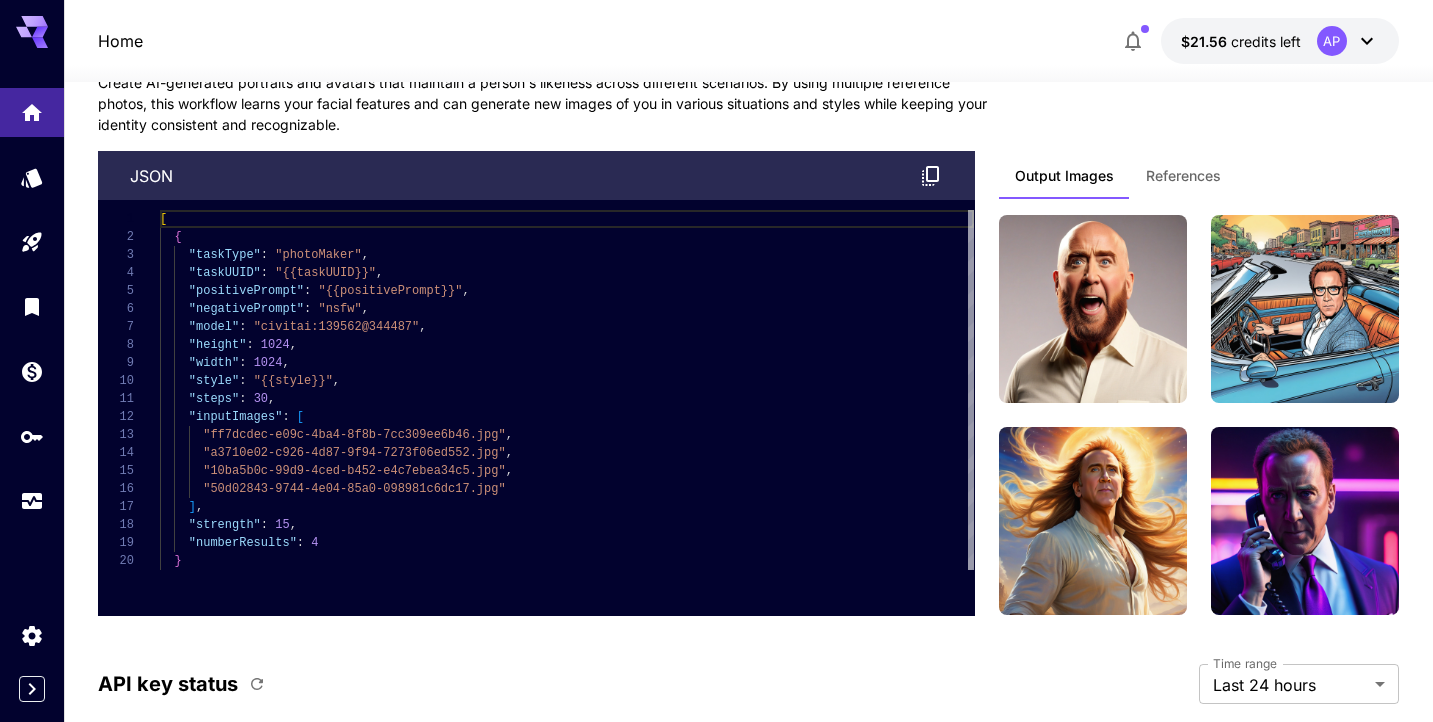 click at bounding box center [257, 684] 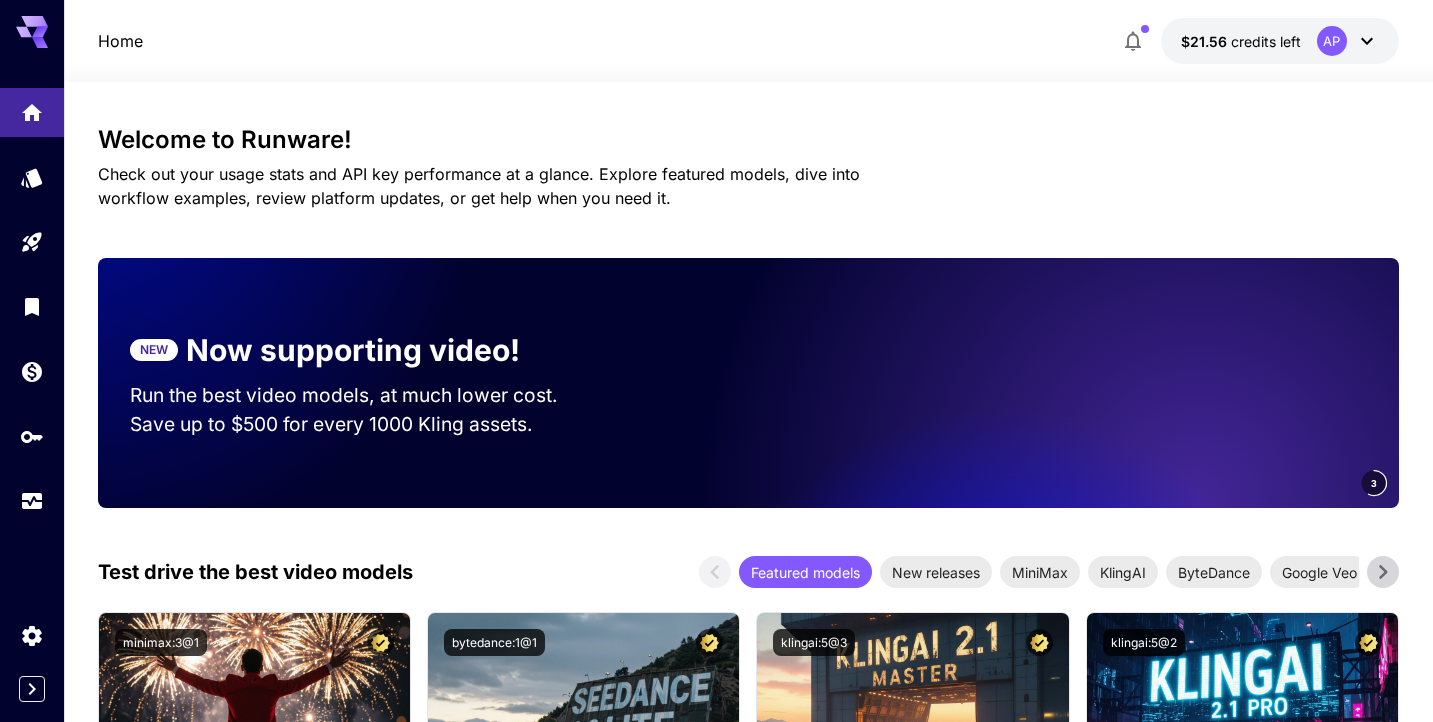 scroll, scrollTop: 0, scrollLeft: 0, axis: both 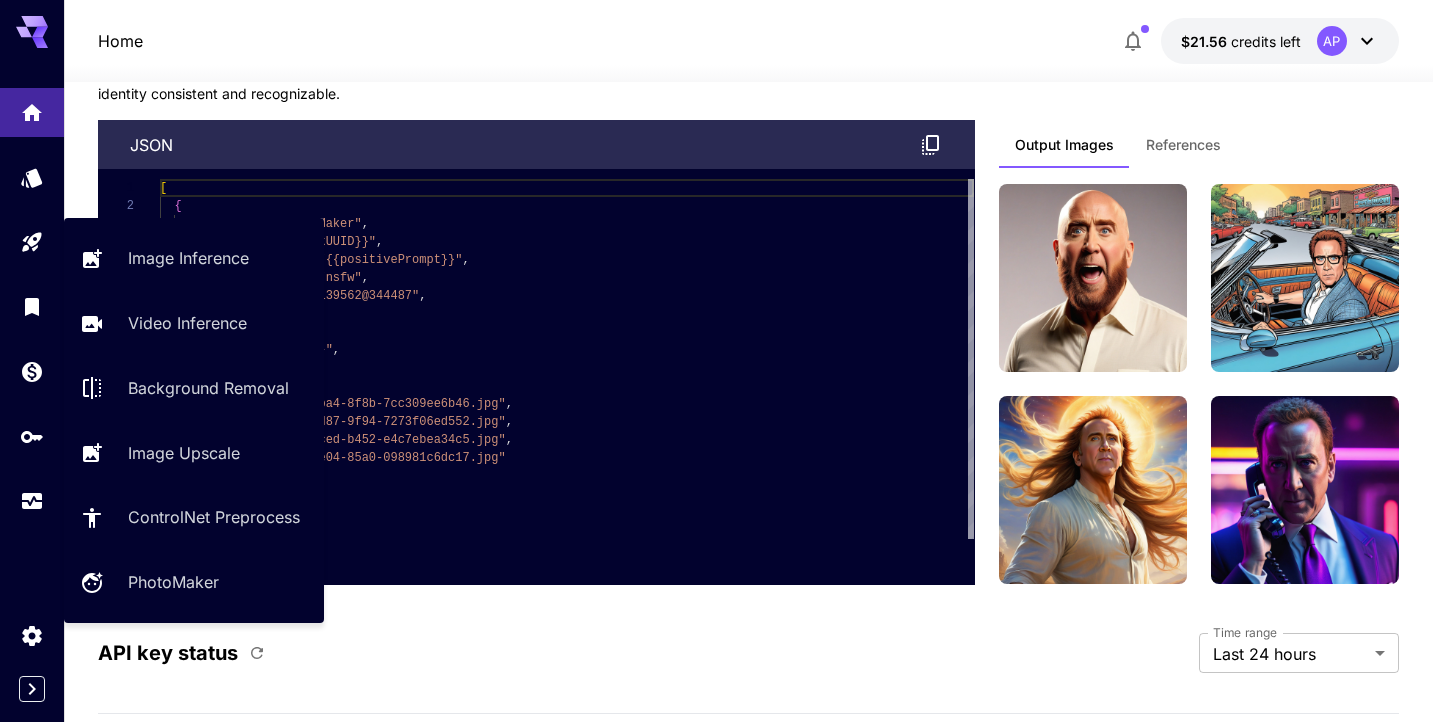 click on "Image Inference Video Inference Background Removal Image Upscale ControlNet Preprocess PhotoMaker" at bounding box center (194, 420) 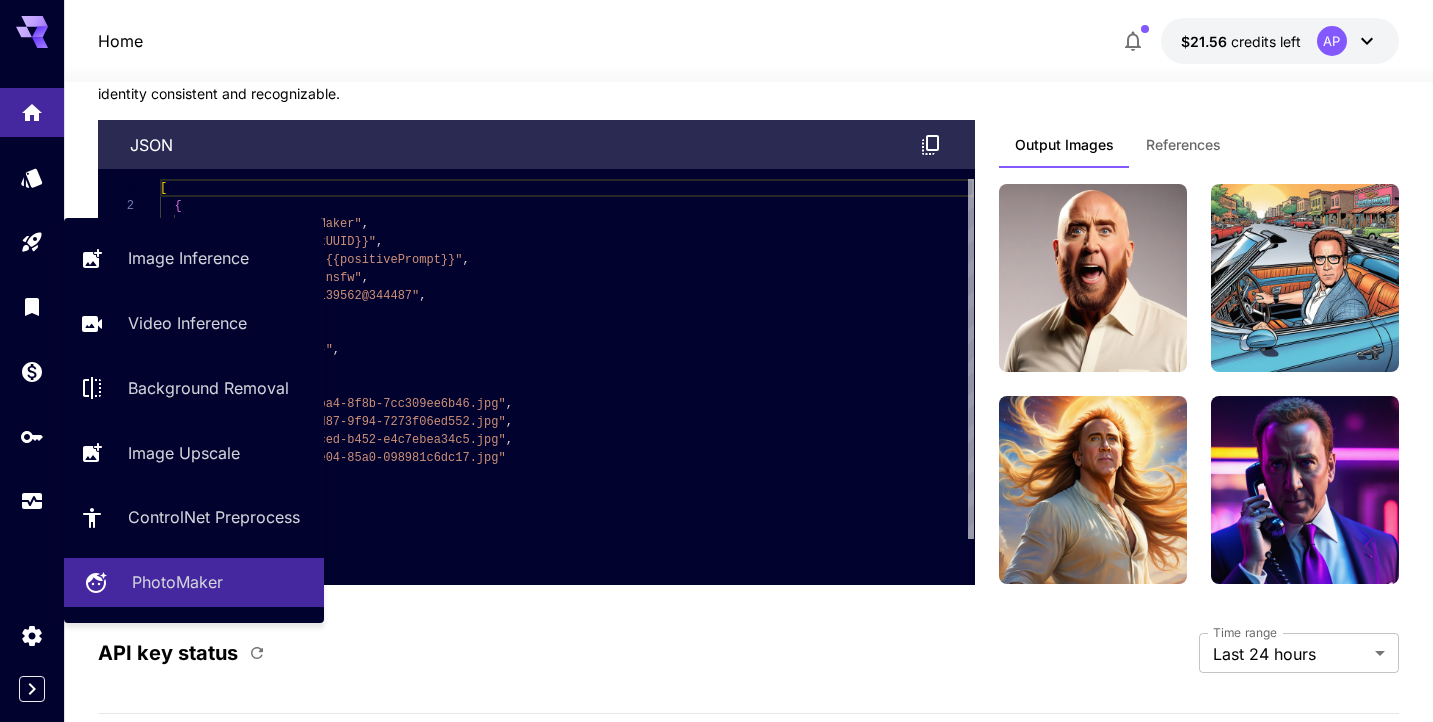 click on "PhotoMaker" at bounding box center [177, 582] 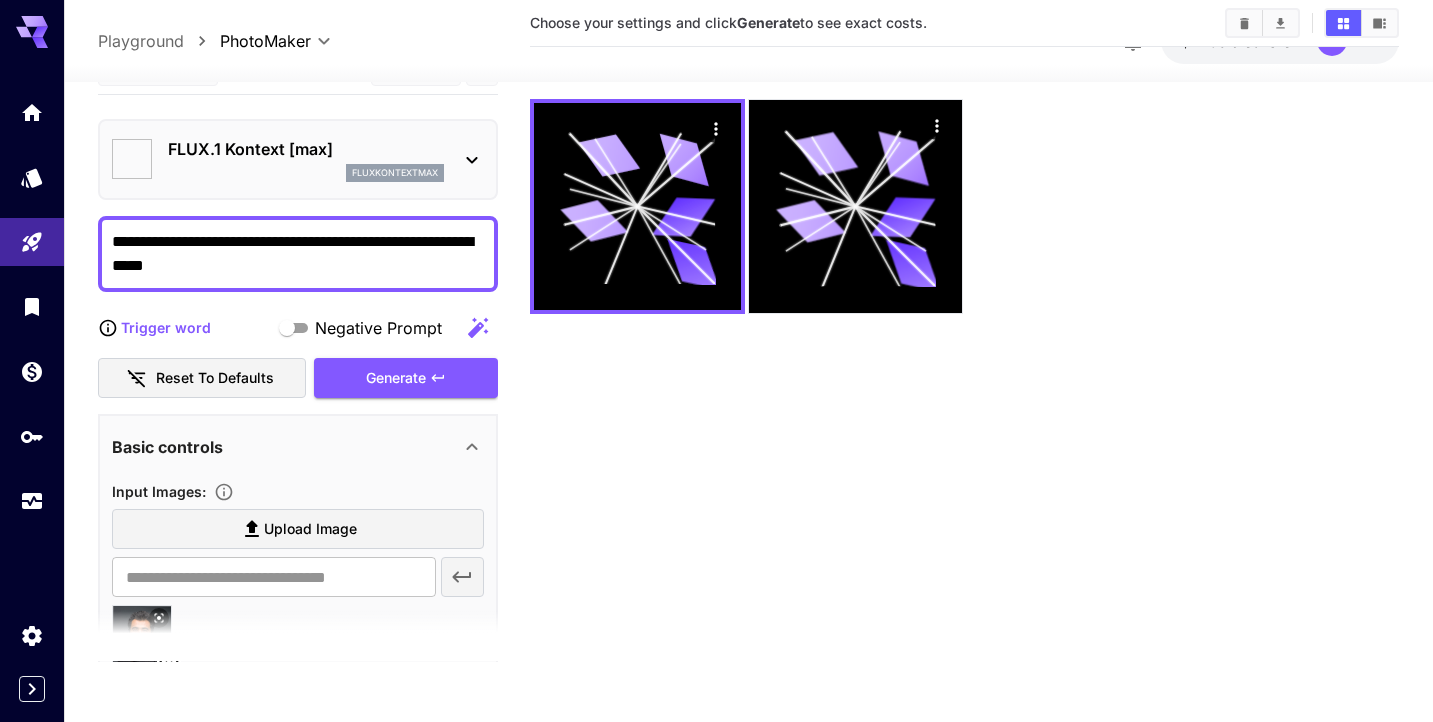 type on "**********" 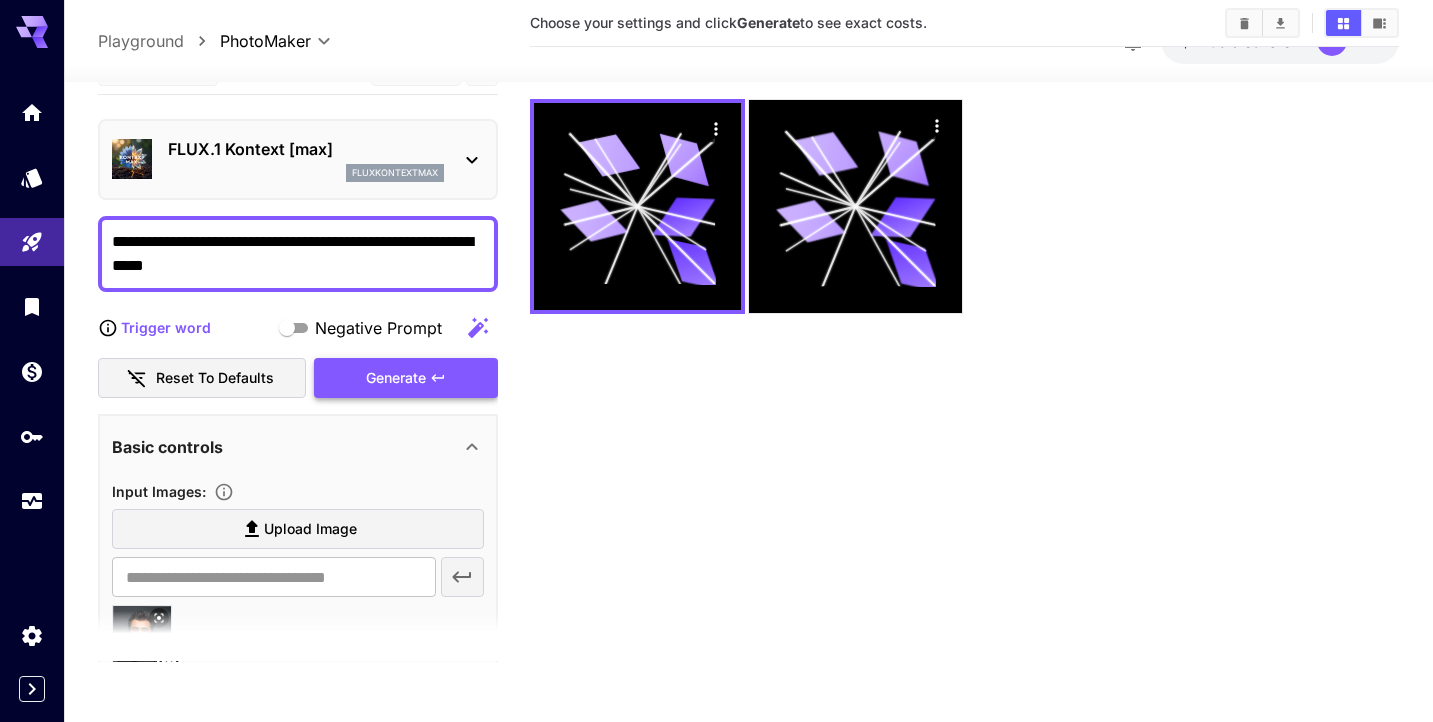 click on "Generate" at bounding box center (406, 378) 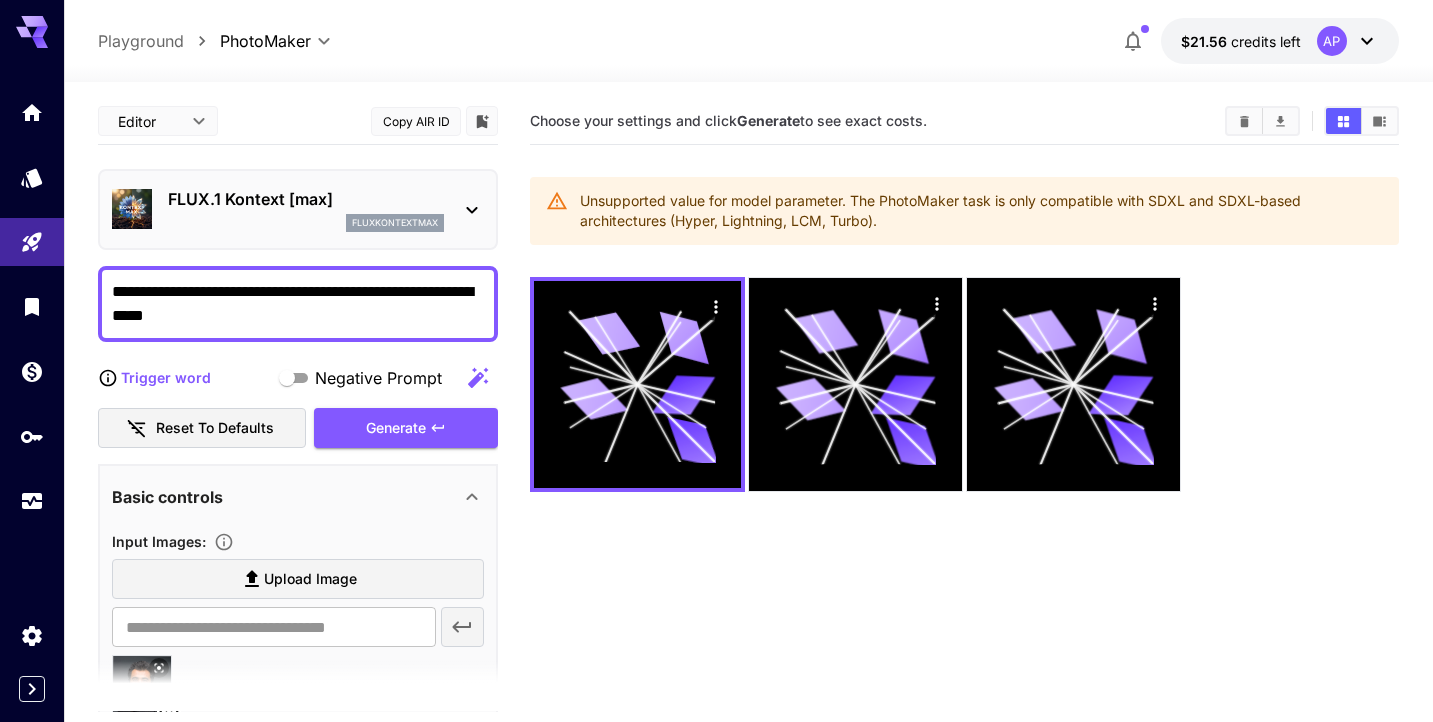 scroll, scrollTop: 0, scrollLeft: 0, axis: both 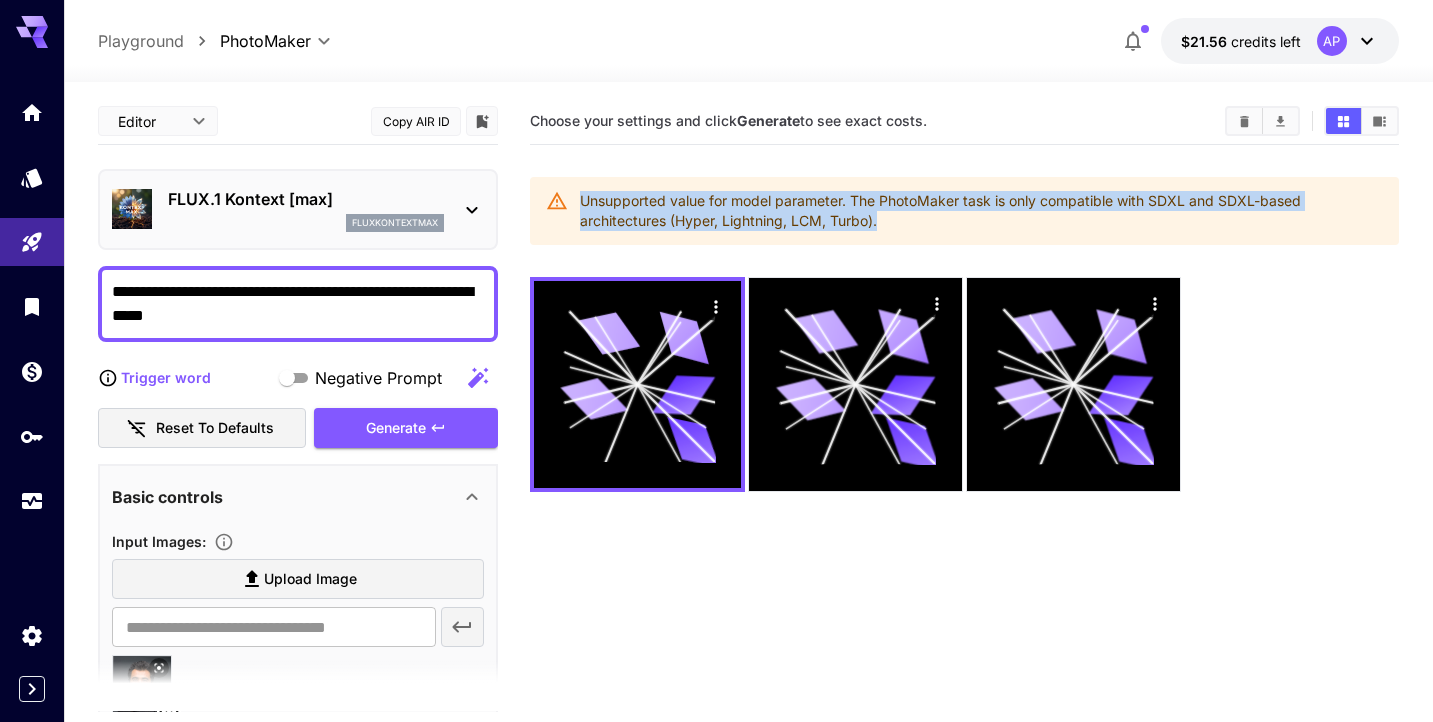 drag, startPoint x: 890, startPoint y: 225, endPoint x: 572, endPoint y: 191, distance: 319.81244 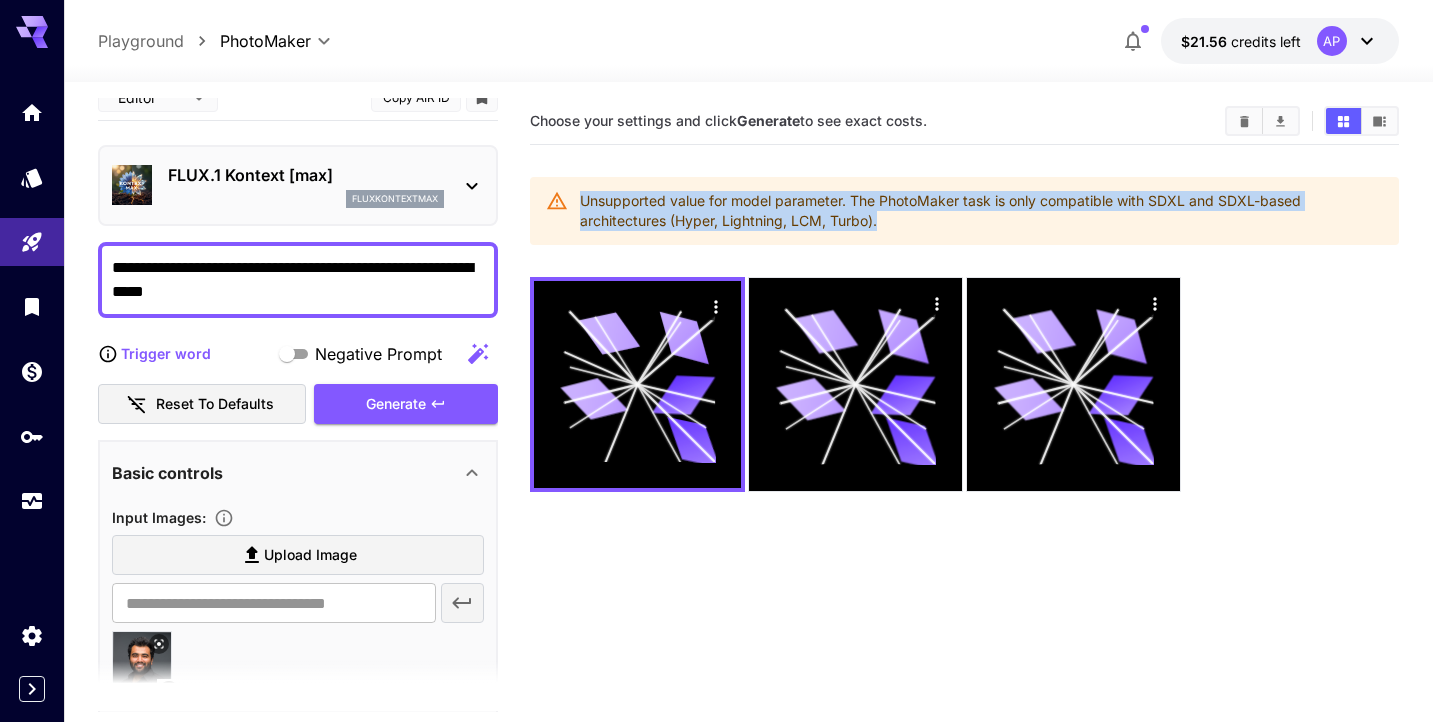 scroll, scrollTop: 0, scrollLeft: 0, axis: both 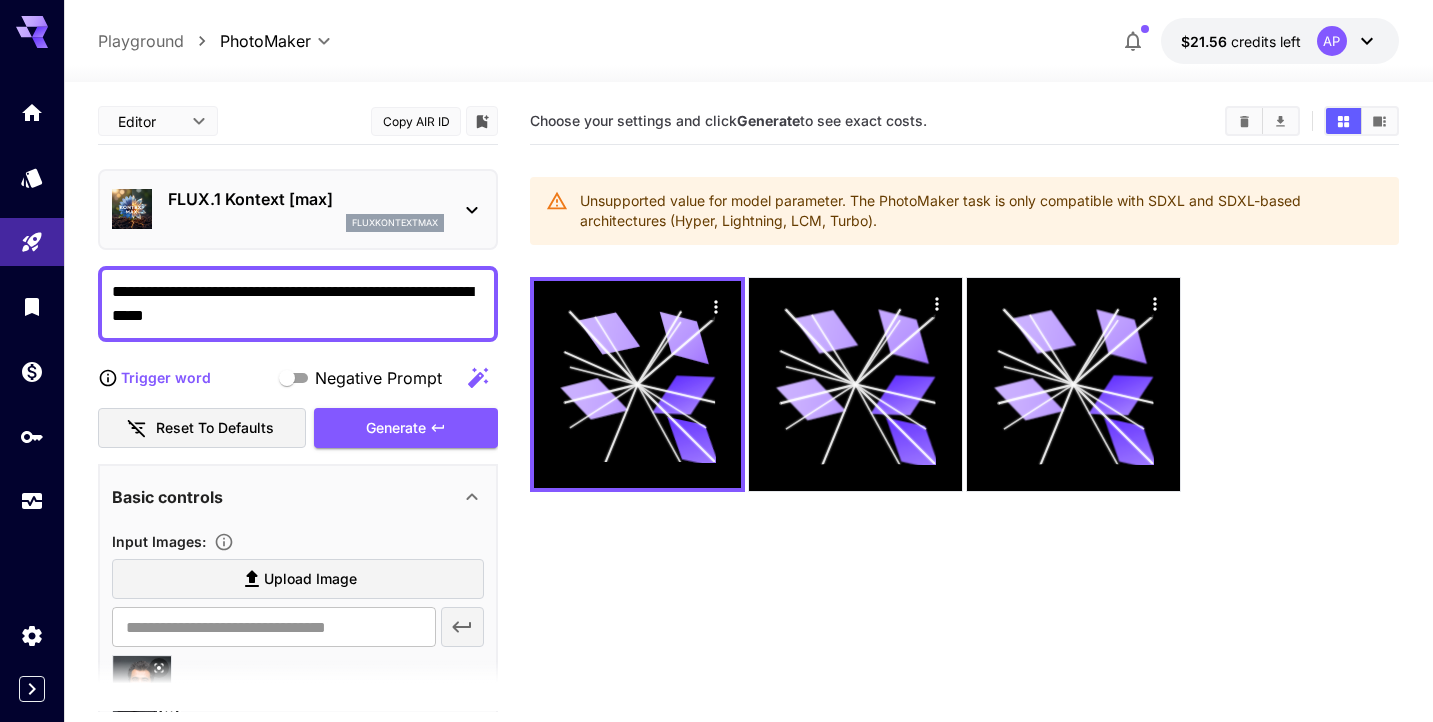 click on "FLUX.1 Kontext [max]" at bounding box center [306, 199] 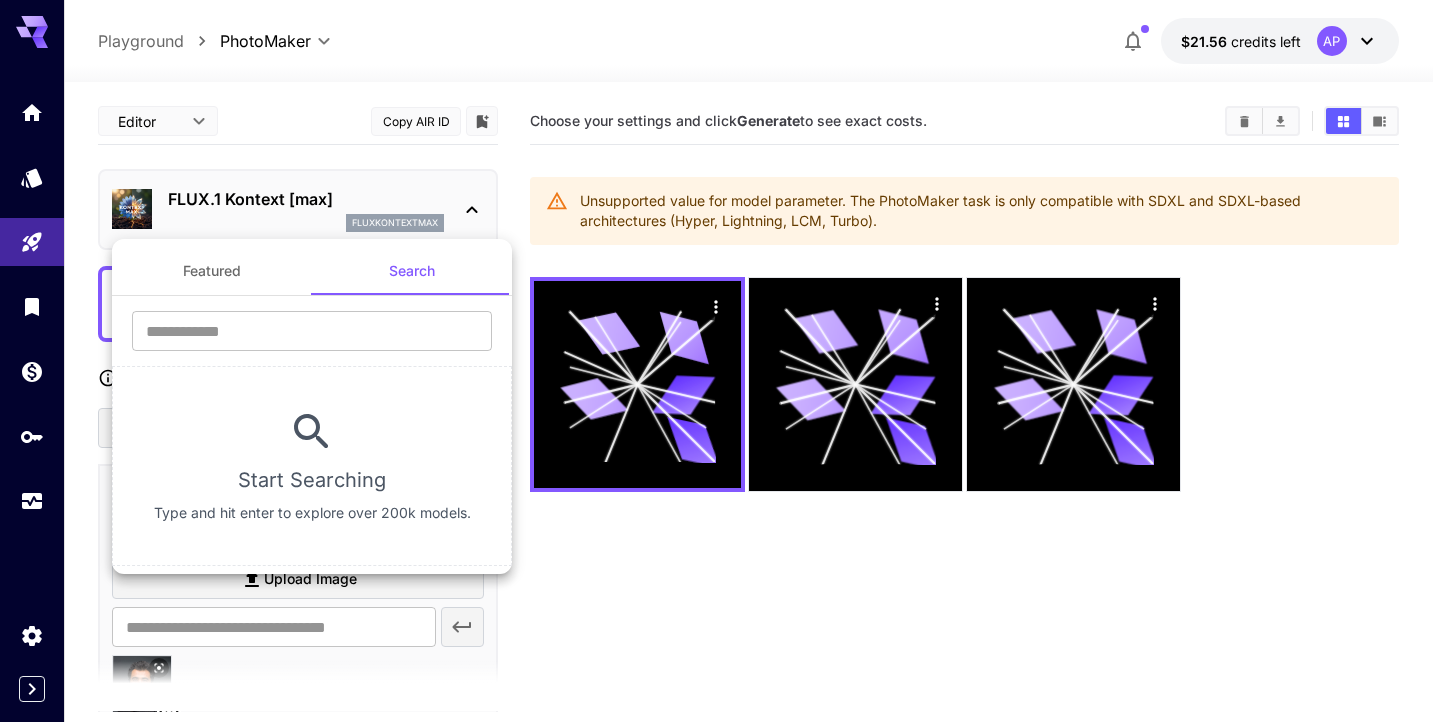 click on "Featured" at bounding box center [212, 271] 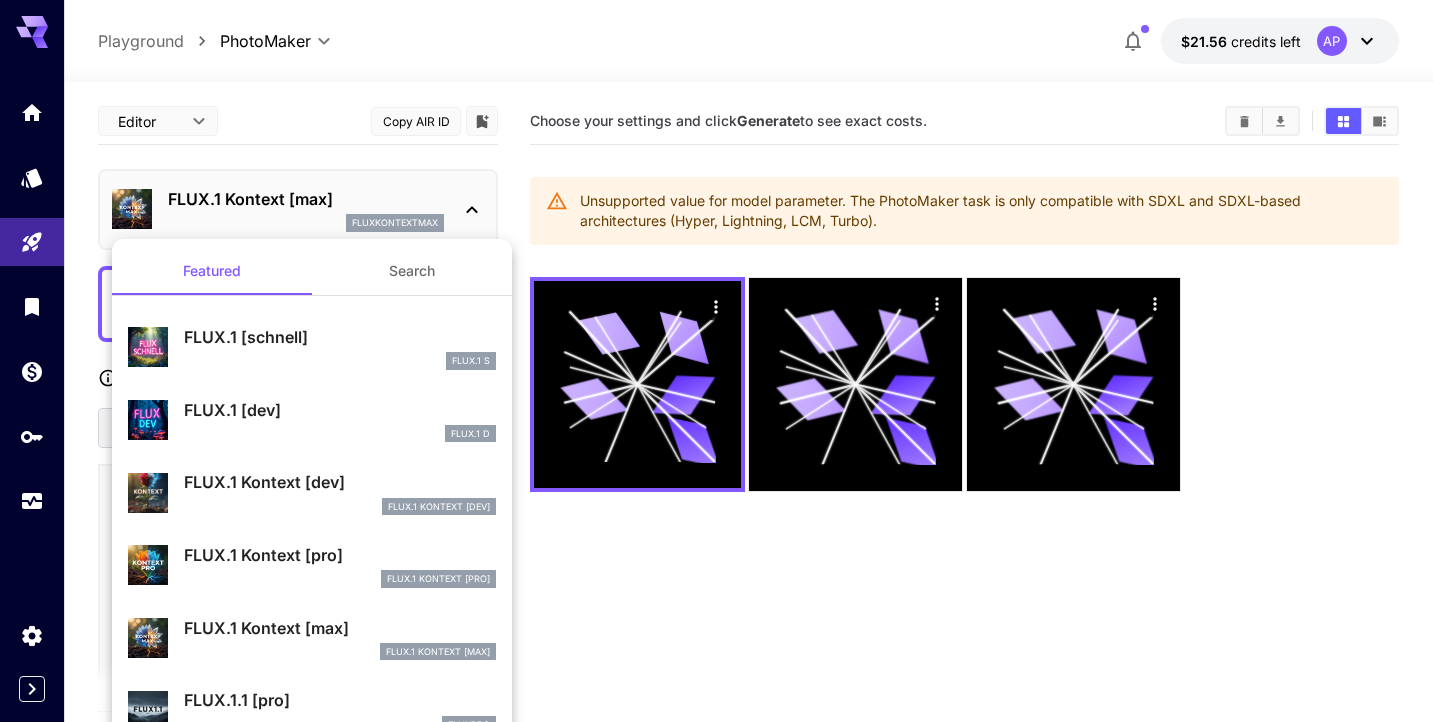 click at bounding box center (716, 361) 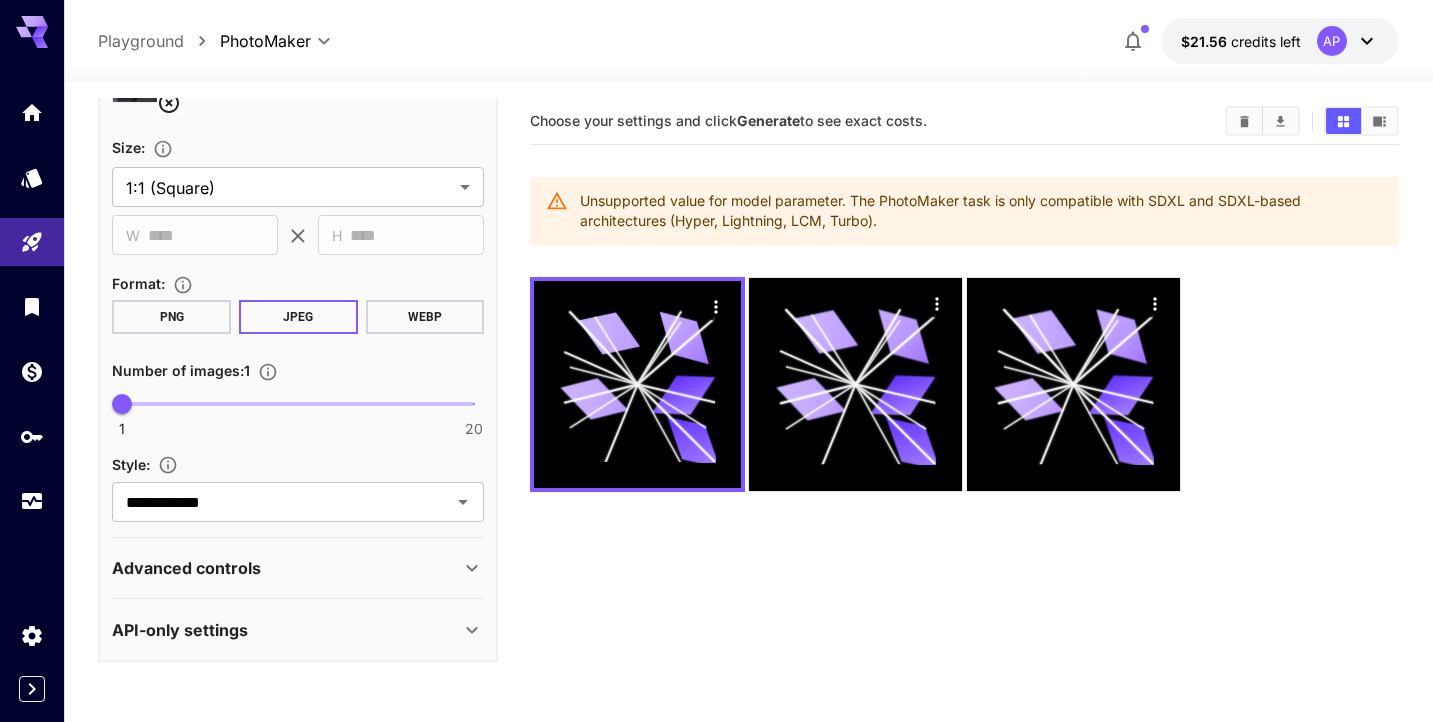 scroll, scrollTop: 613, scrollLeft: 0, axis: vertical 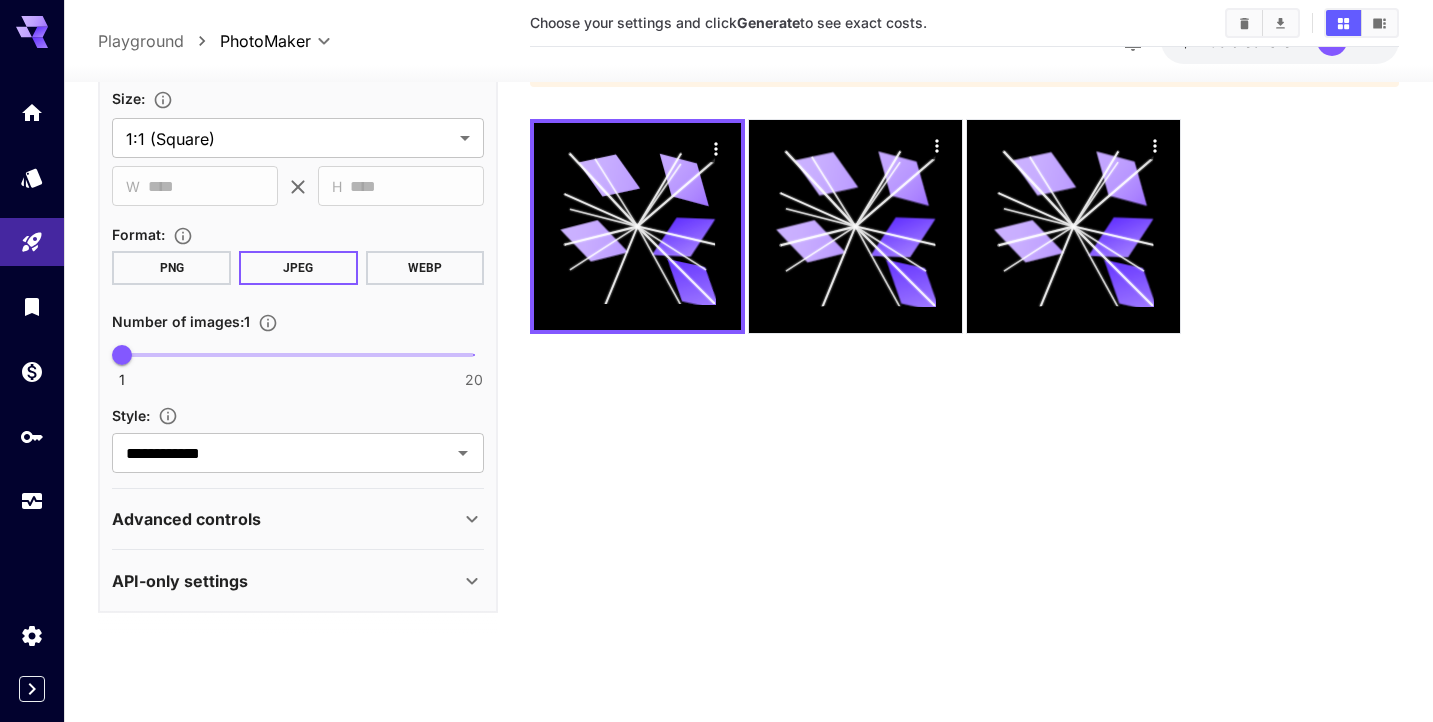 click on "Advanced controls" at bounding box center [186, 519] 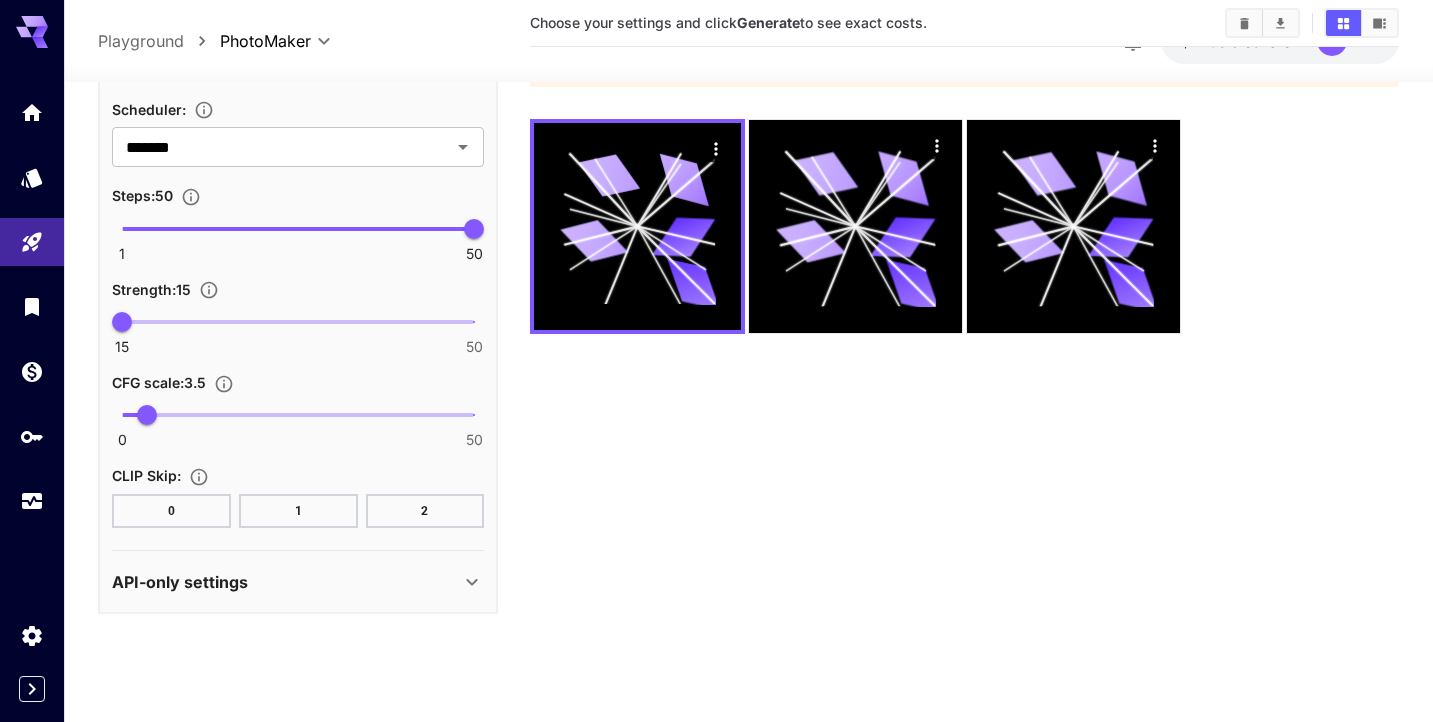 click on "API-only settings" at bounding box center [286, 582] 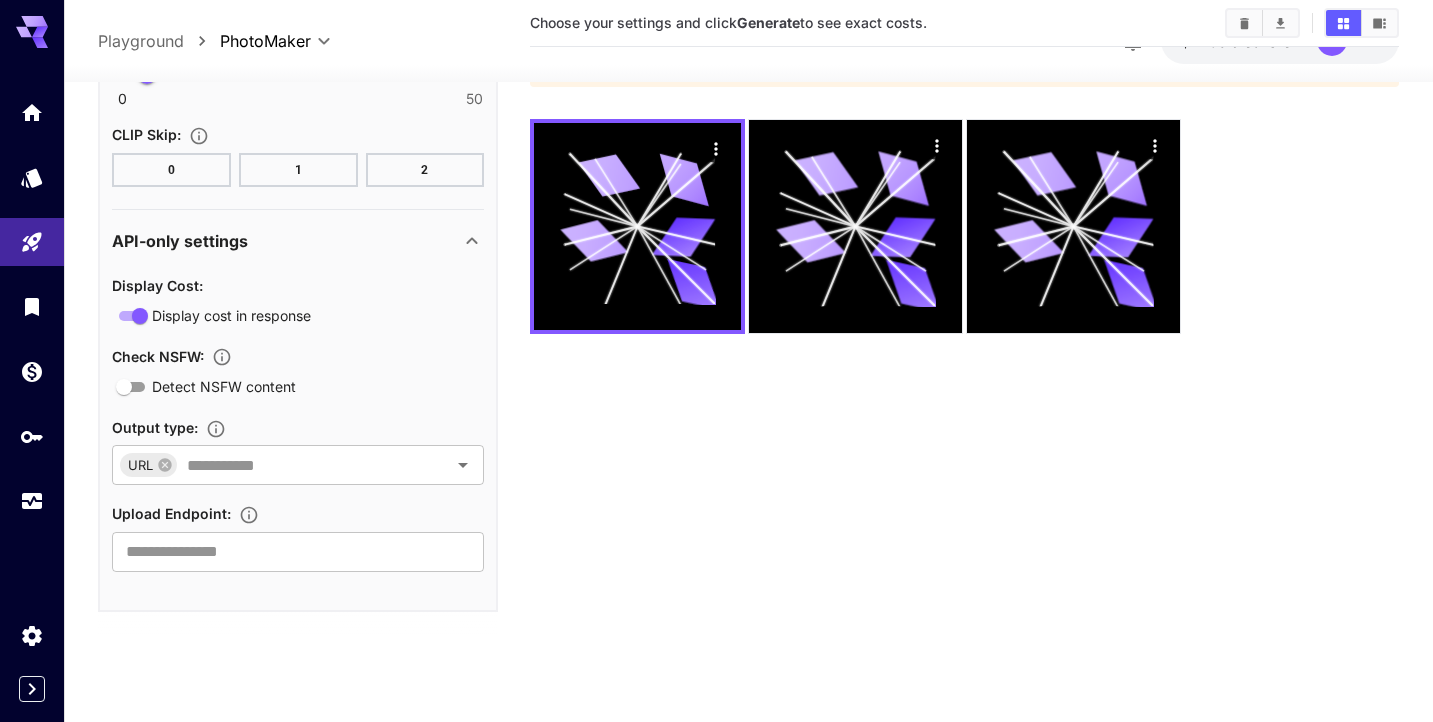scroll, scrollTop: 1490, scrollLeft: 0, axis: vertical 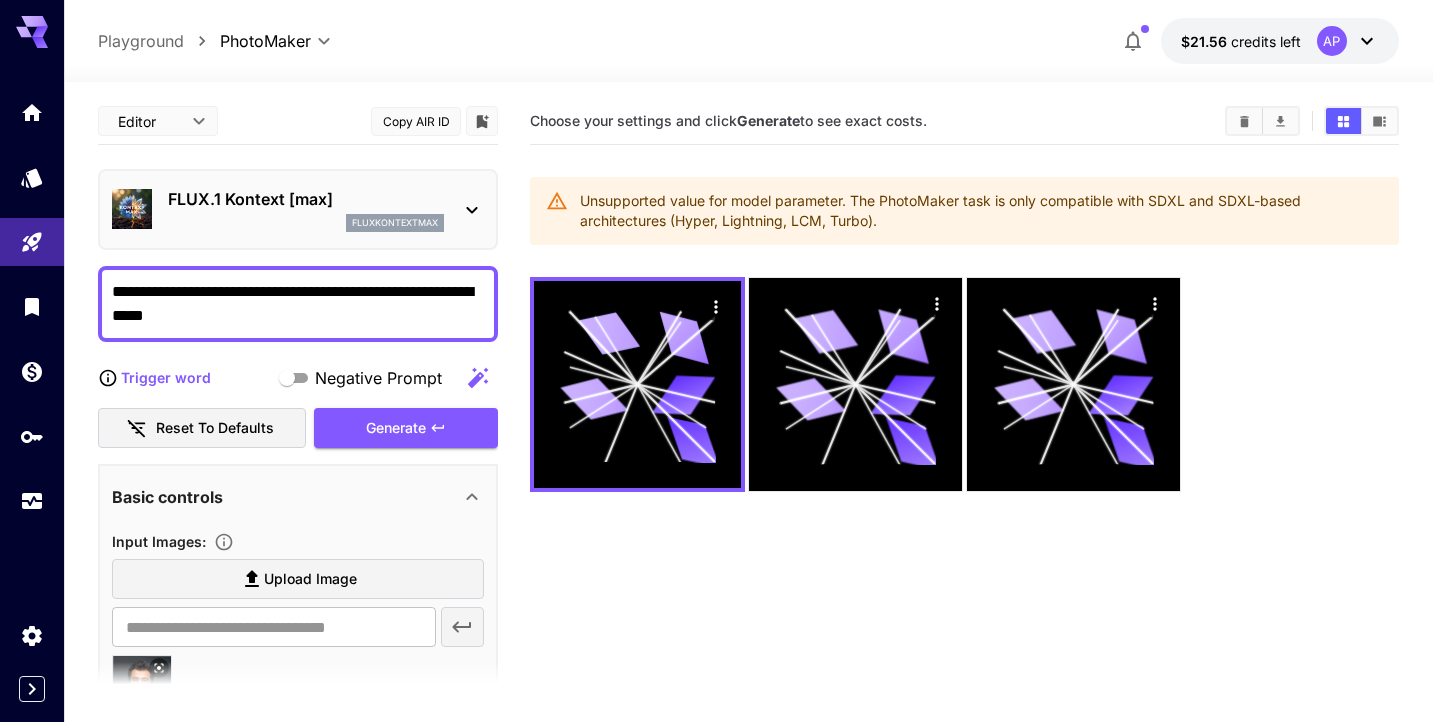 click on "FLUX.1 Kontext [max] fluxkontextmax" at bounding box center [306, 209] 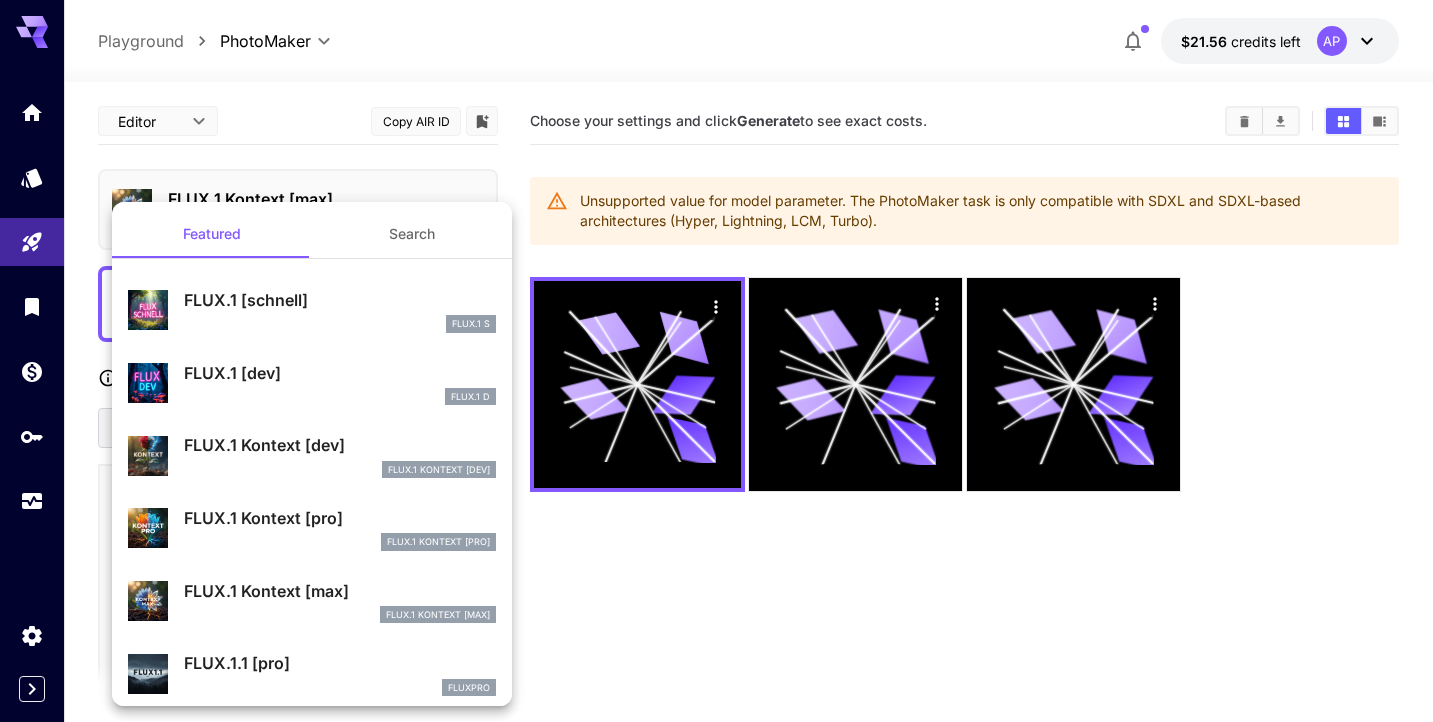 click on "Search" at bounding box center [412, 234] 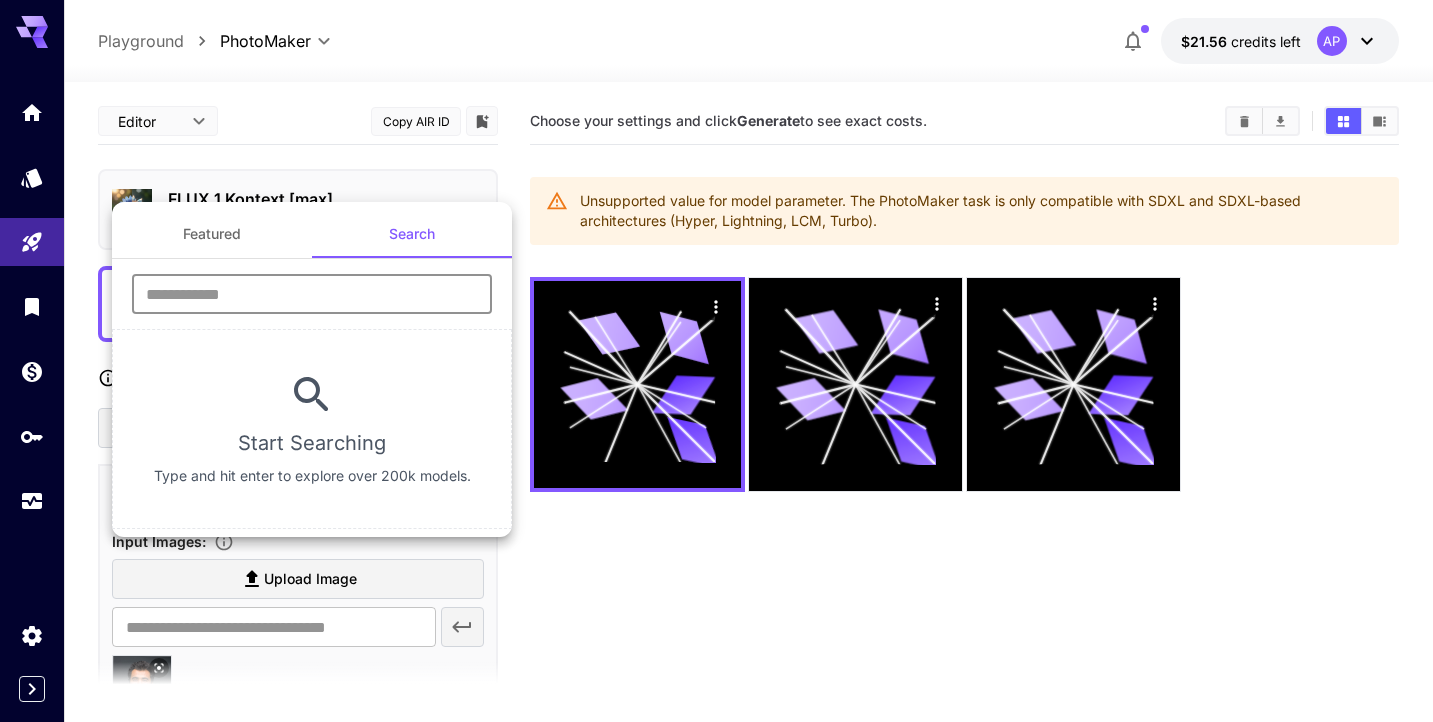 click at bounding box center (312, 294) 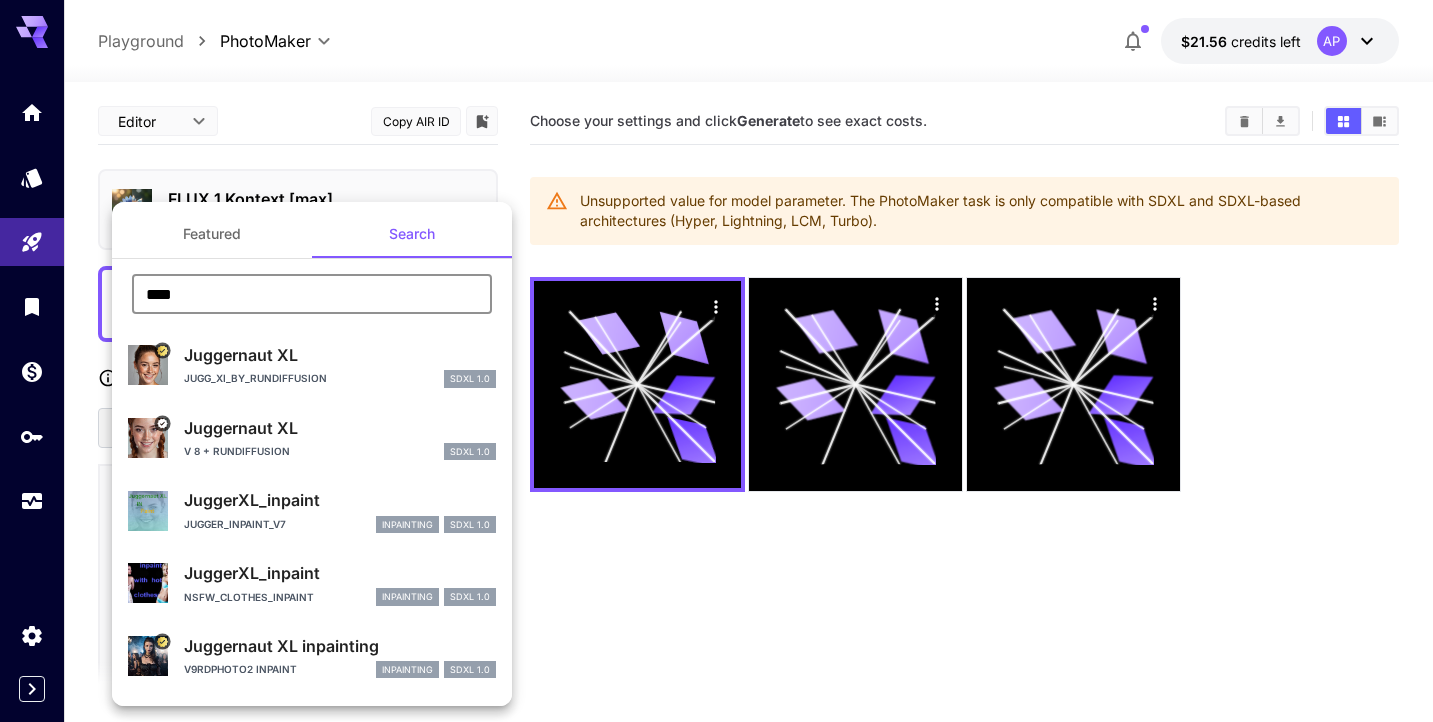 type on "****" 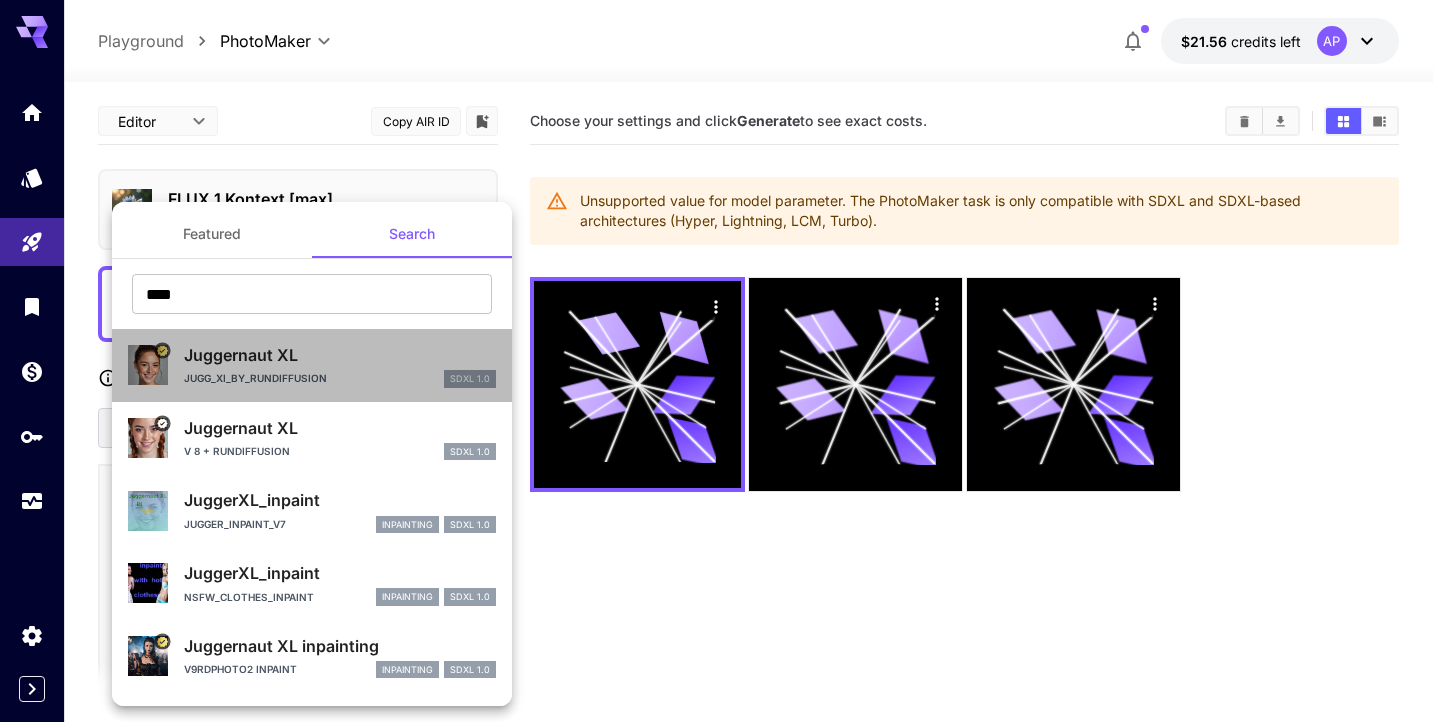 drag, startPoint x: 293, startPoint y: 277, endPoint x: 213, endPoint y: 363, distance: 117.456375 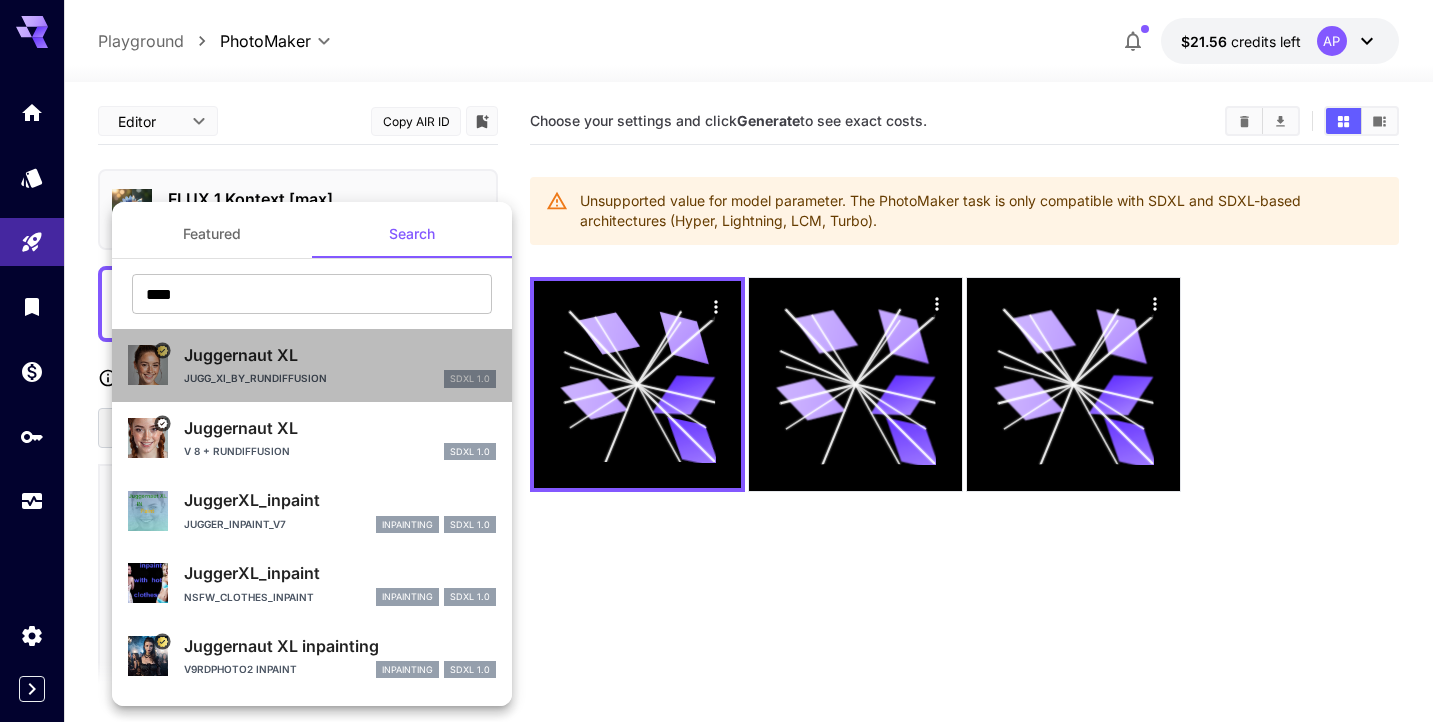 type on "**" 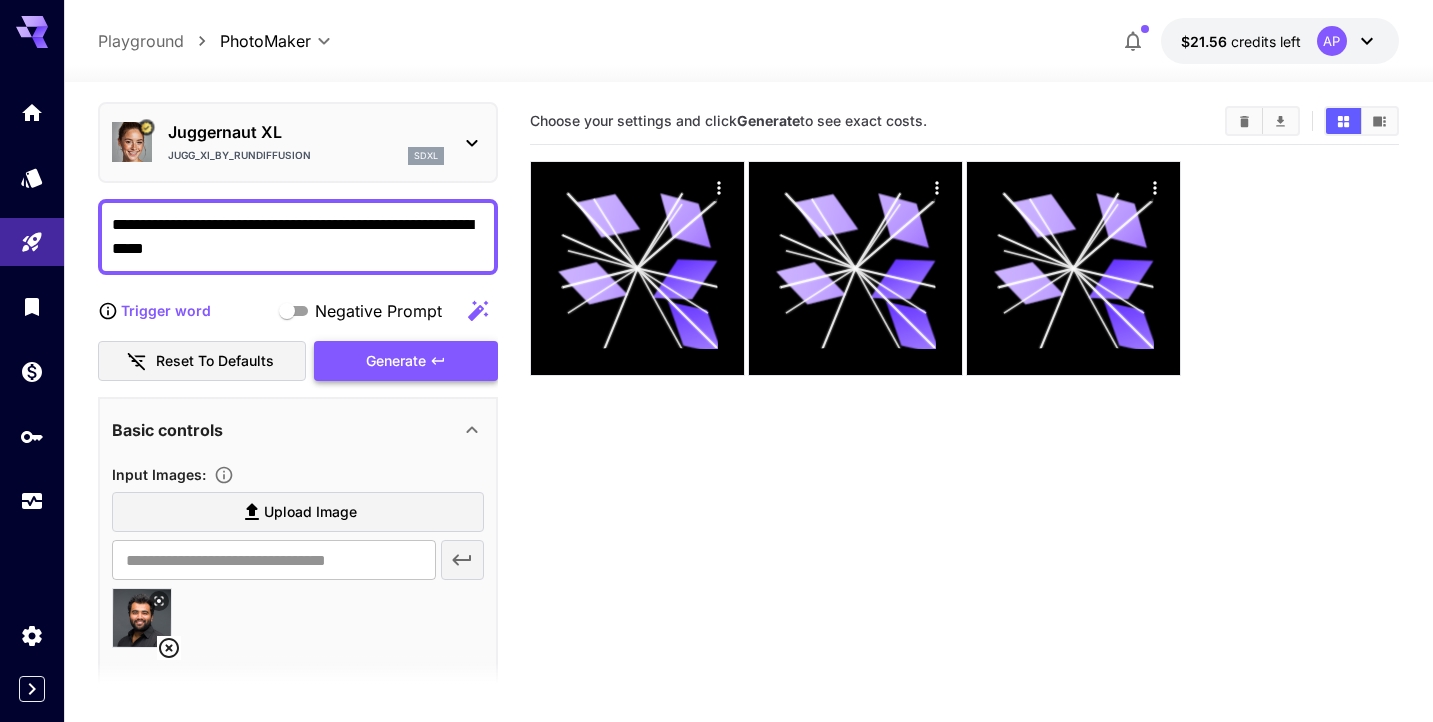 scroll, scrollTop: 80, scrollLeft: 0, axis: vertical 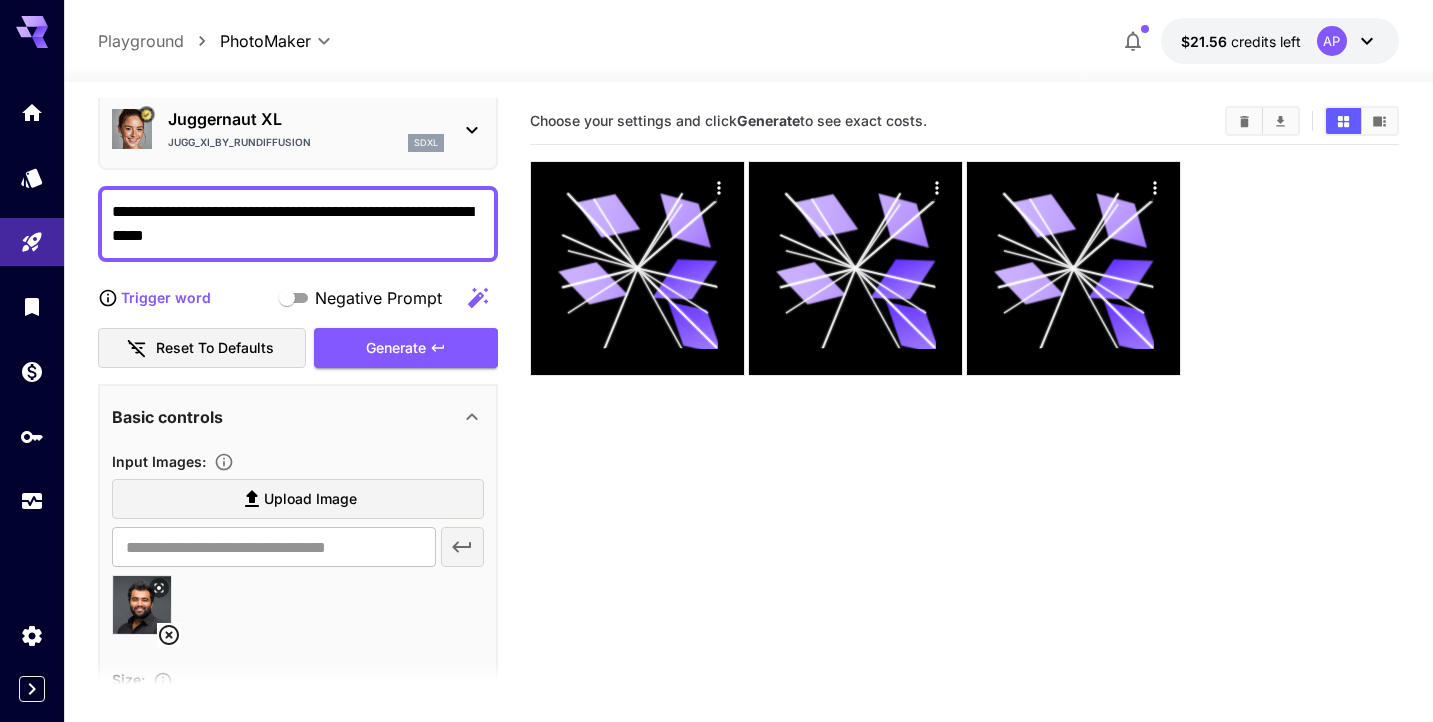 click on "**********" at bounding box center [298, 224] 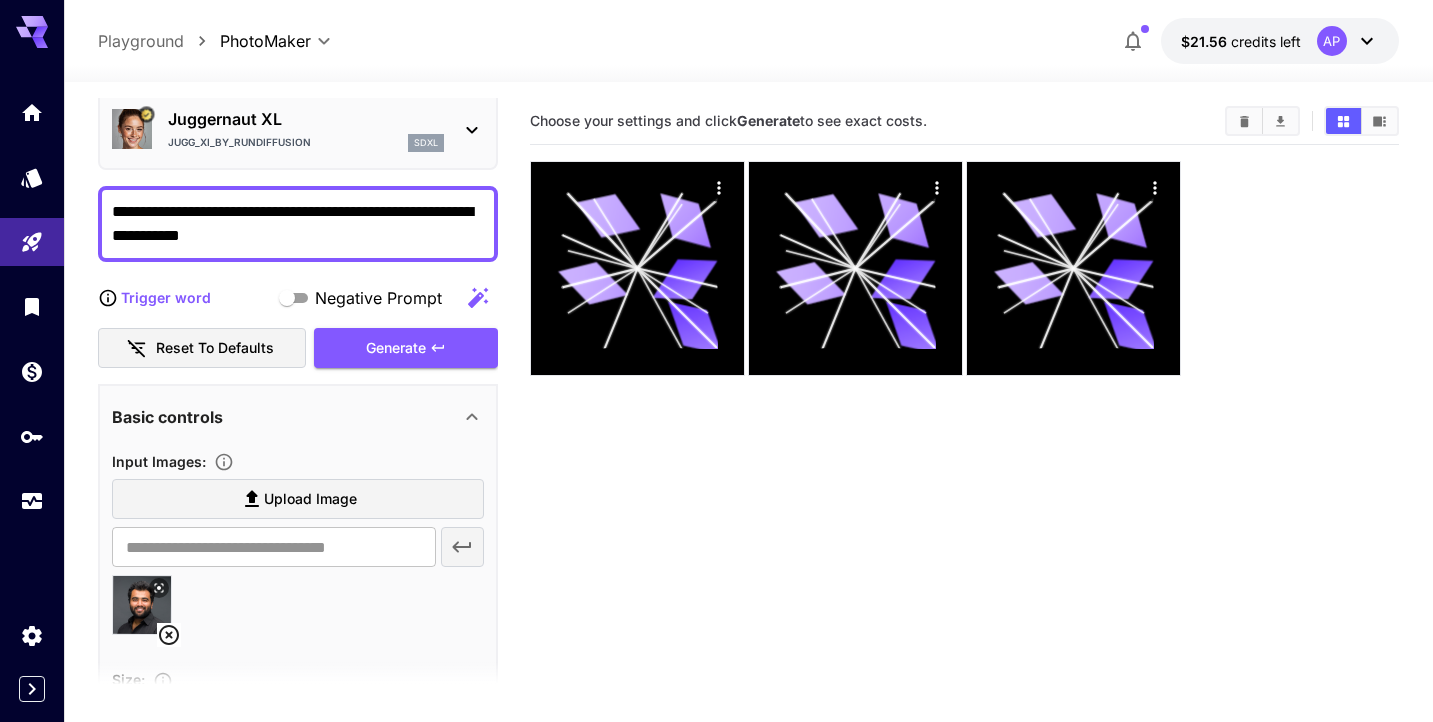 drag, startPoint x: 197, startPoint y: 205, endPoint x: 296, endPoint y: 209, distance: 99.08077 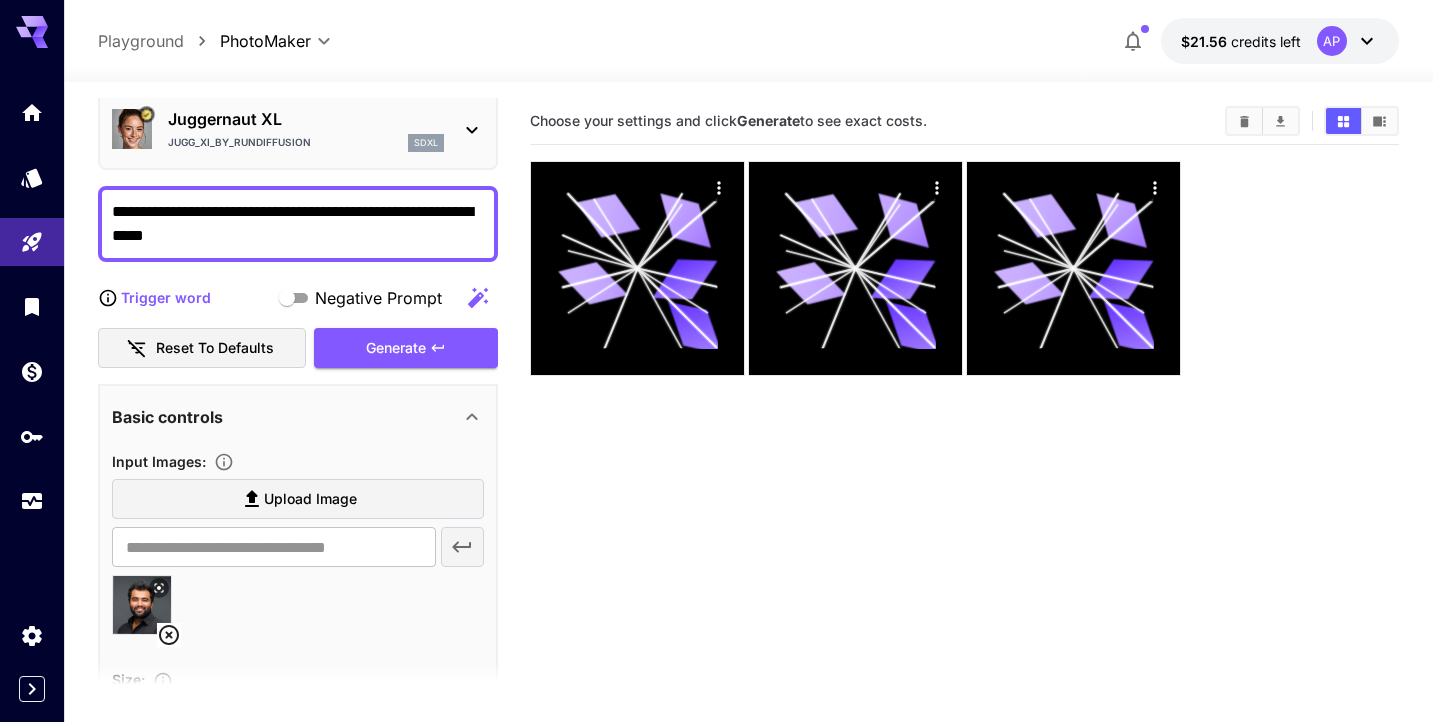click on "**********" at bounding box center [298, 224] 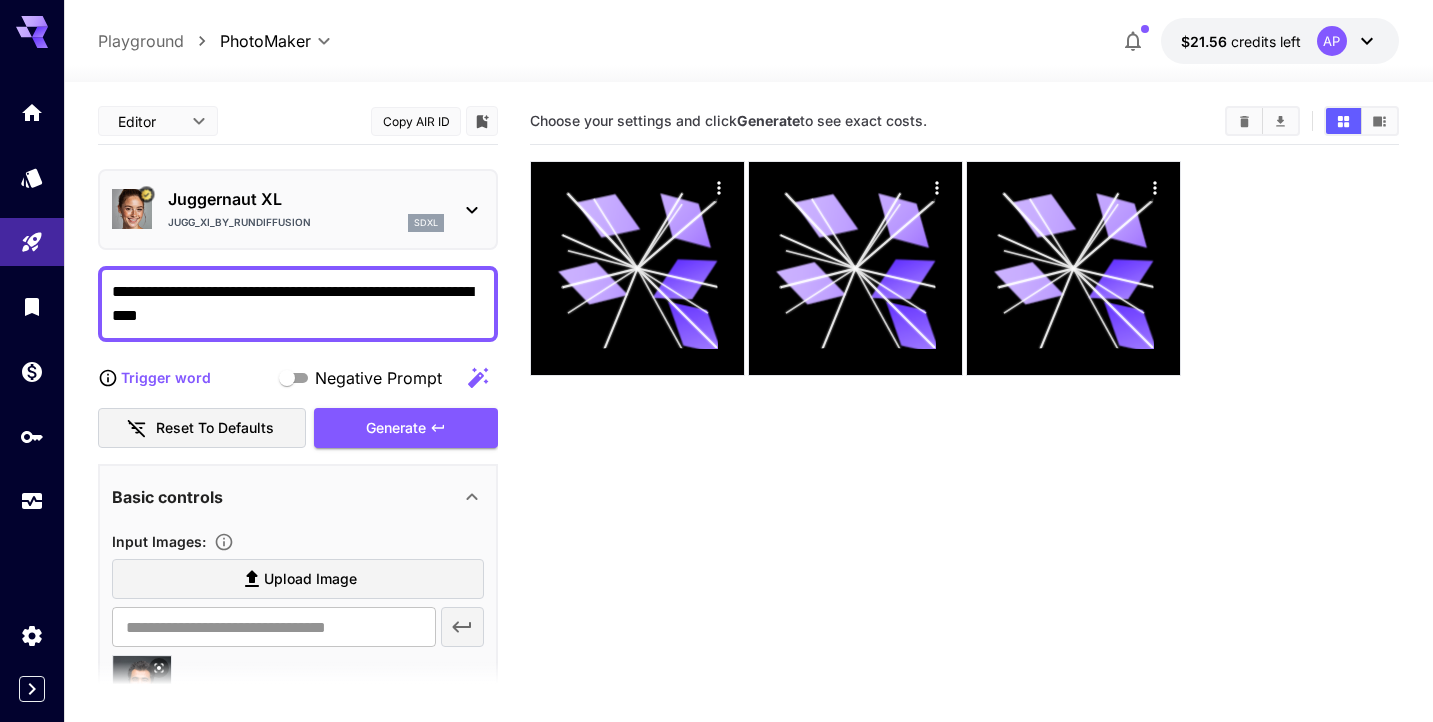 scroll, scrollTop: 0, scrollLeft: 0, axis: both 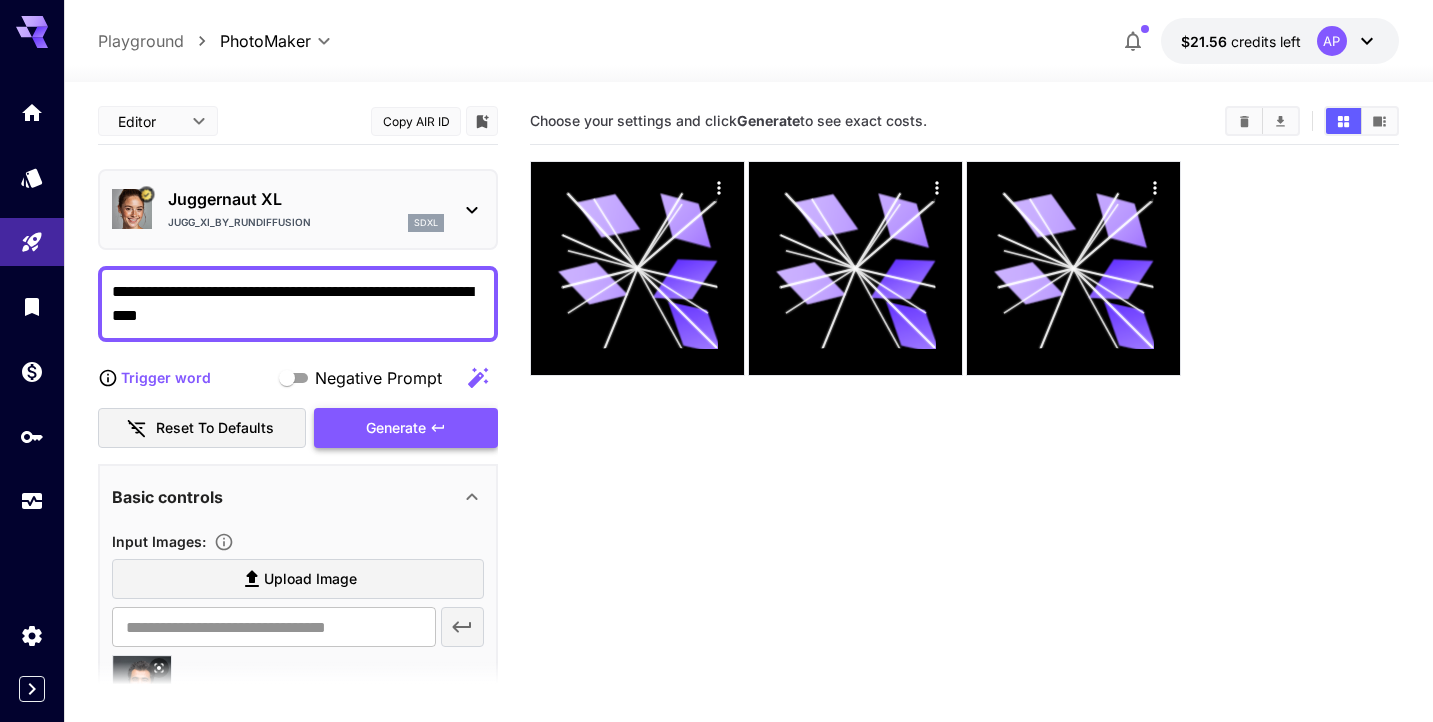 type on "**********" 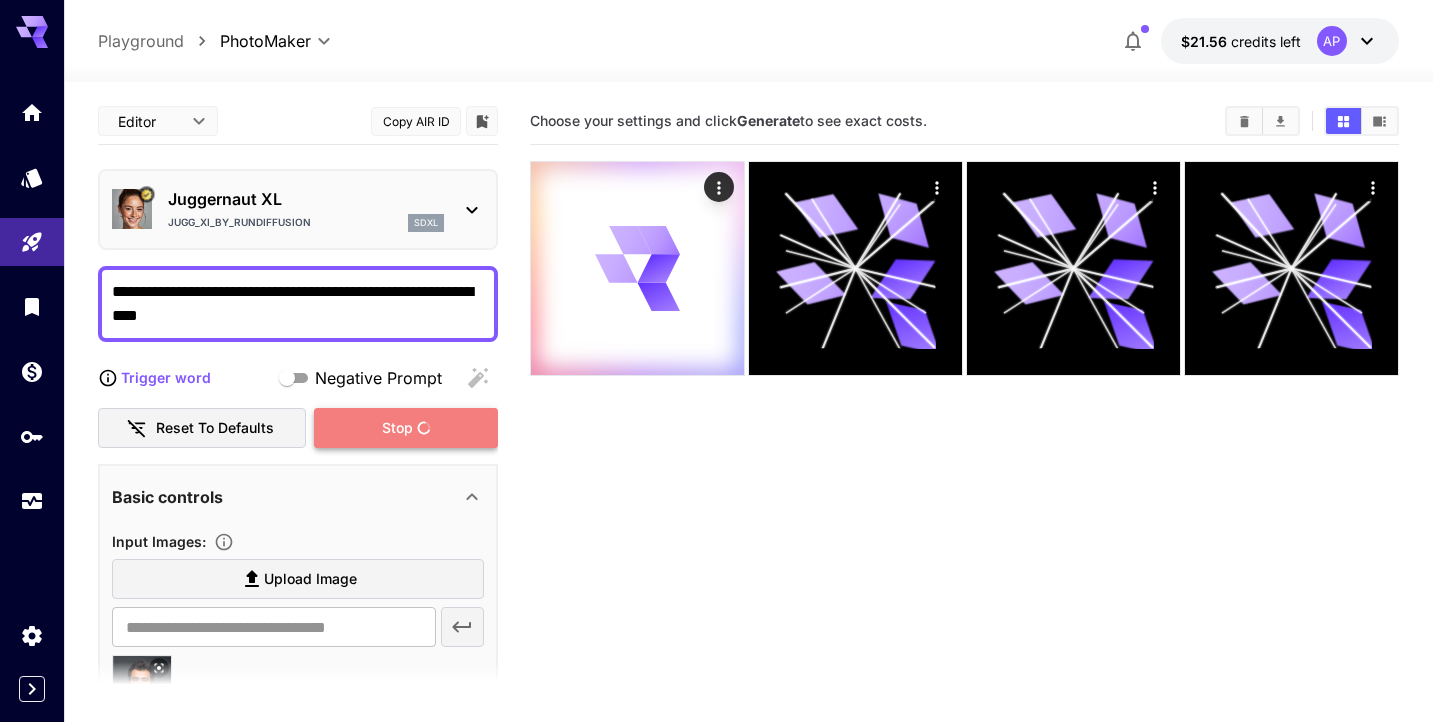 click on "Stop" at bounding box center [397, 428] 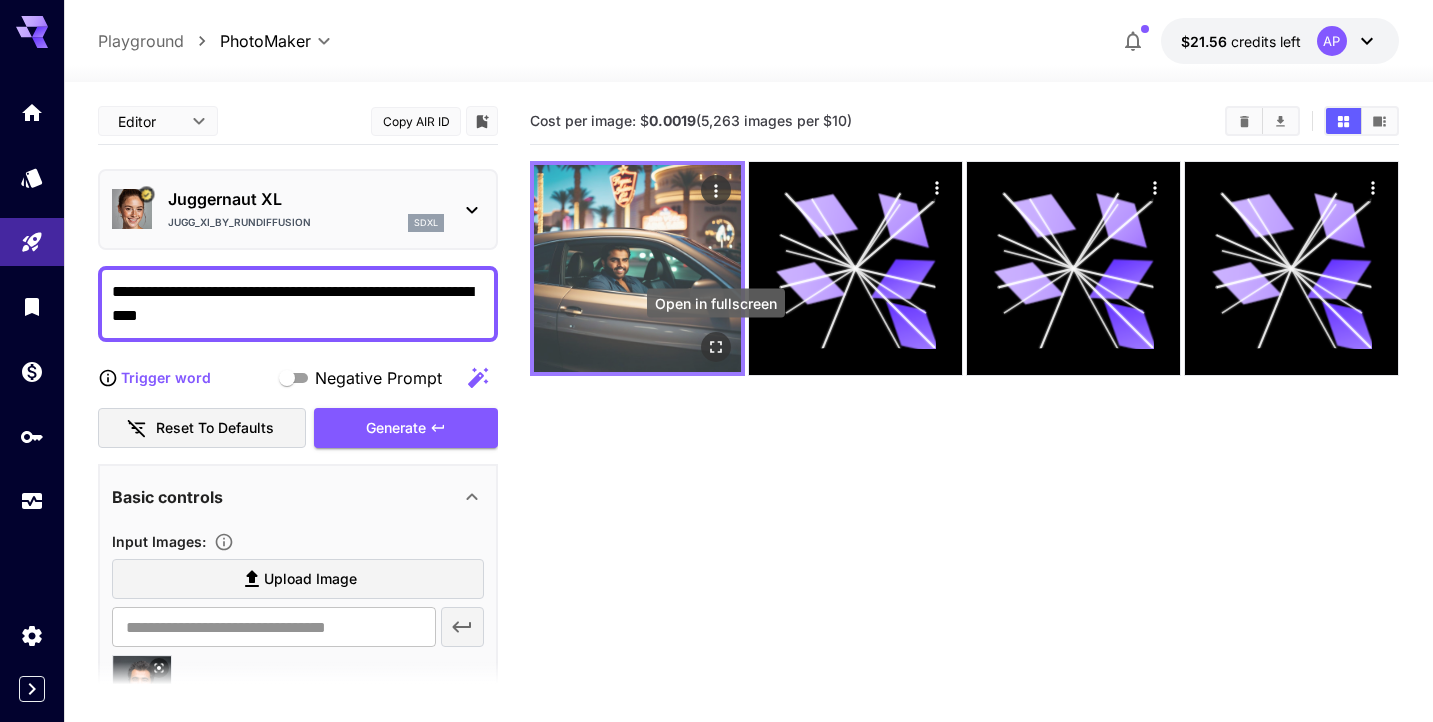 click at bounding box center (716, 347) 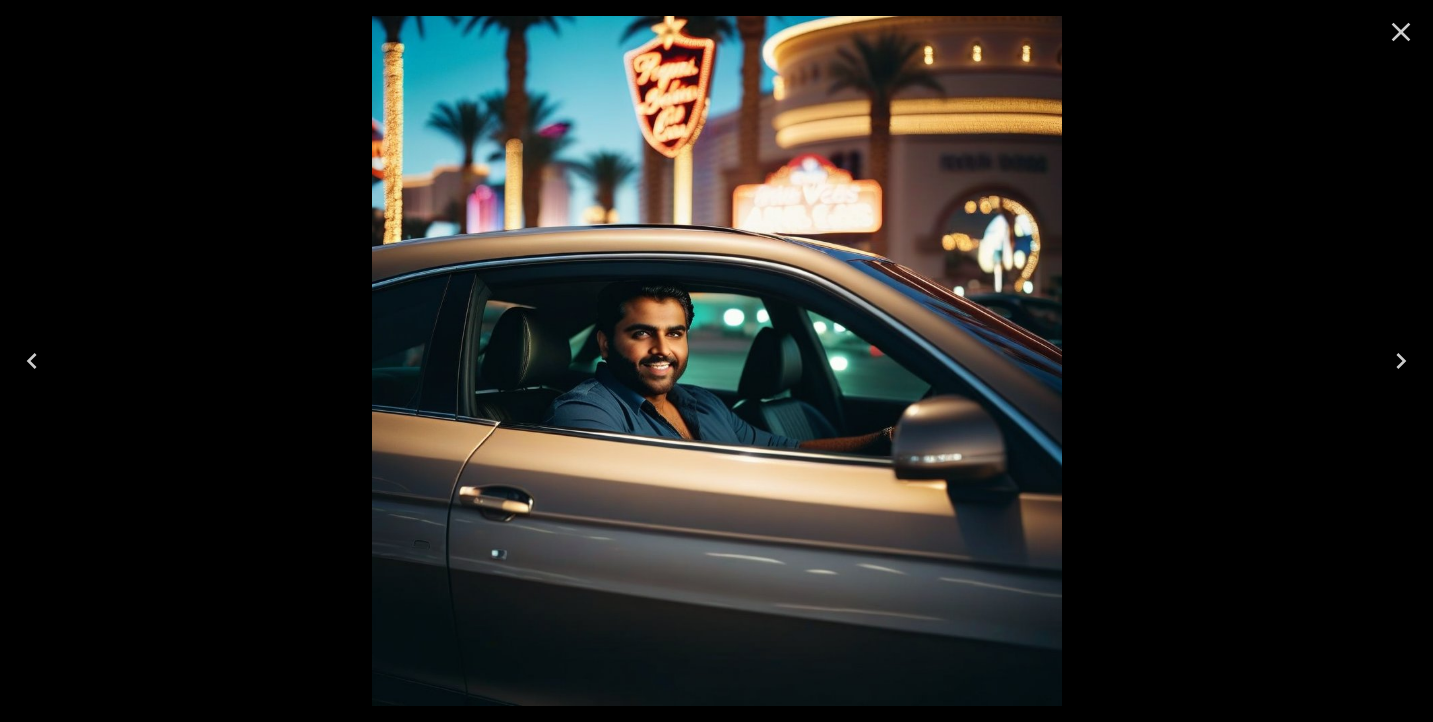 click at bounding box center (716, 361) 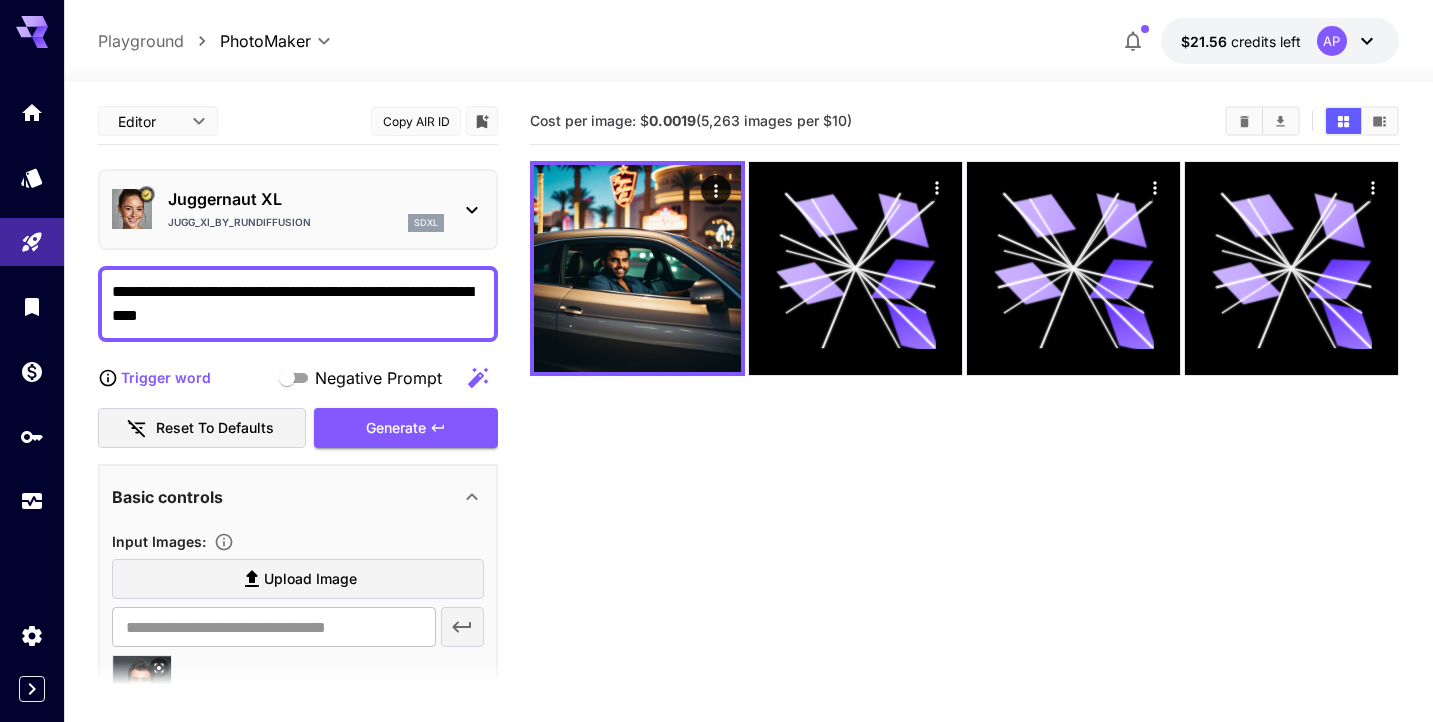 click on "Juggernaut XL" at bounding box center [306, 199] 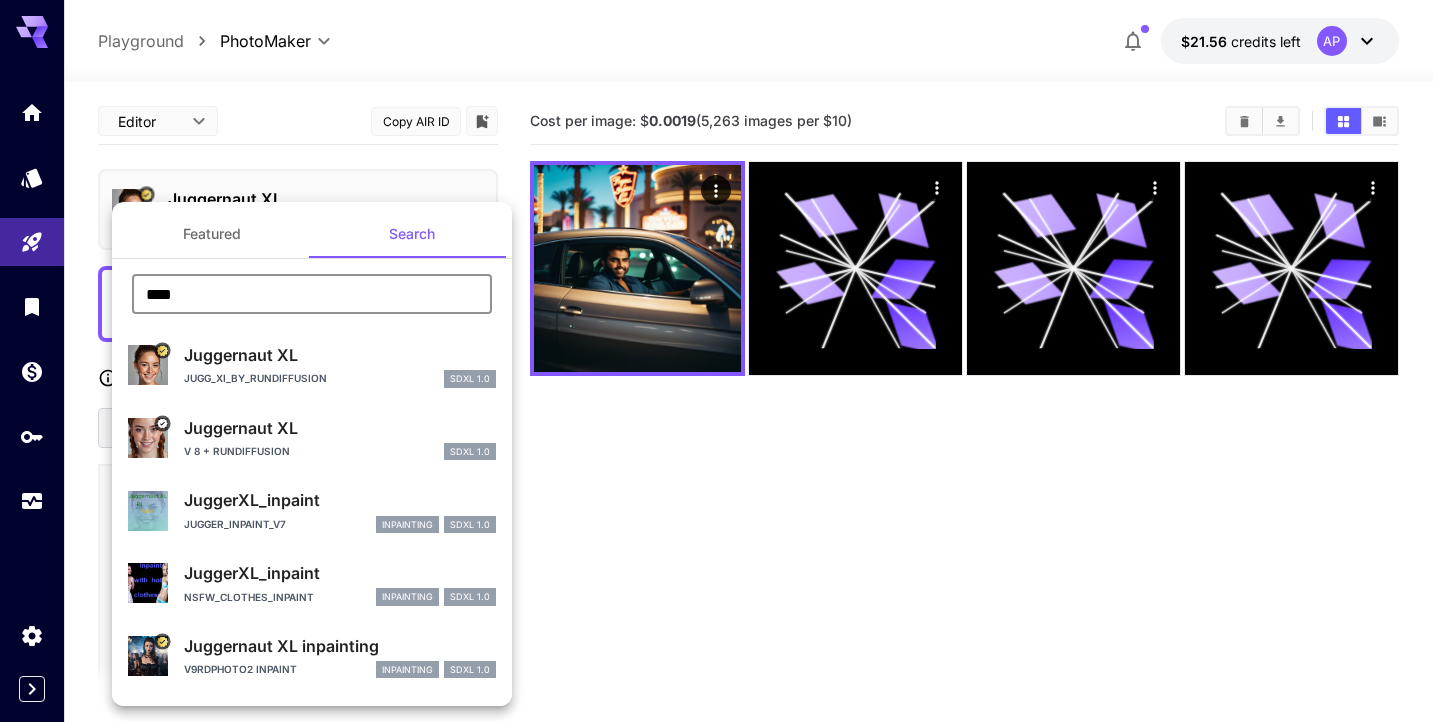 click on "****" at bounding box center (312, 294) 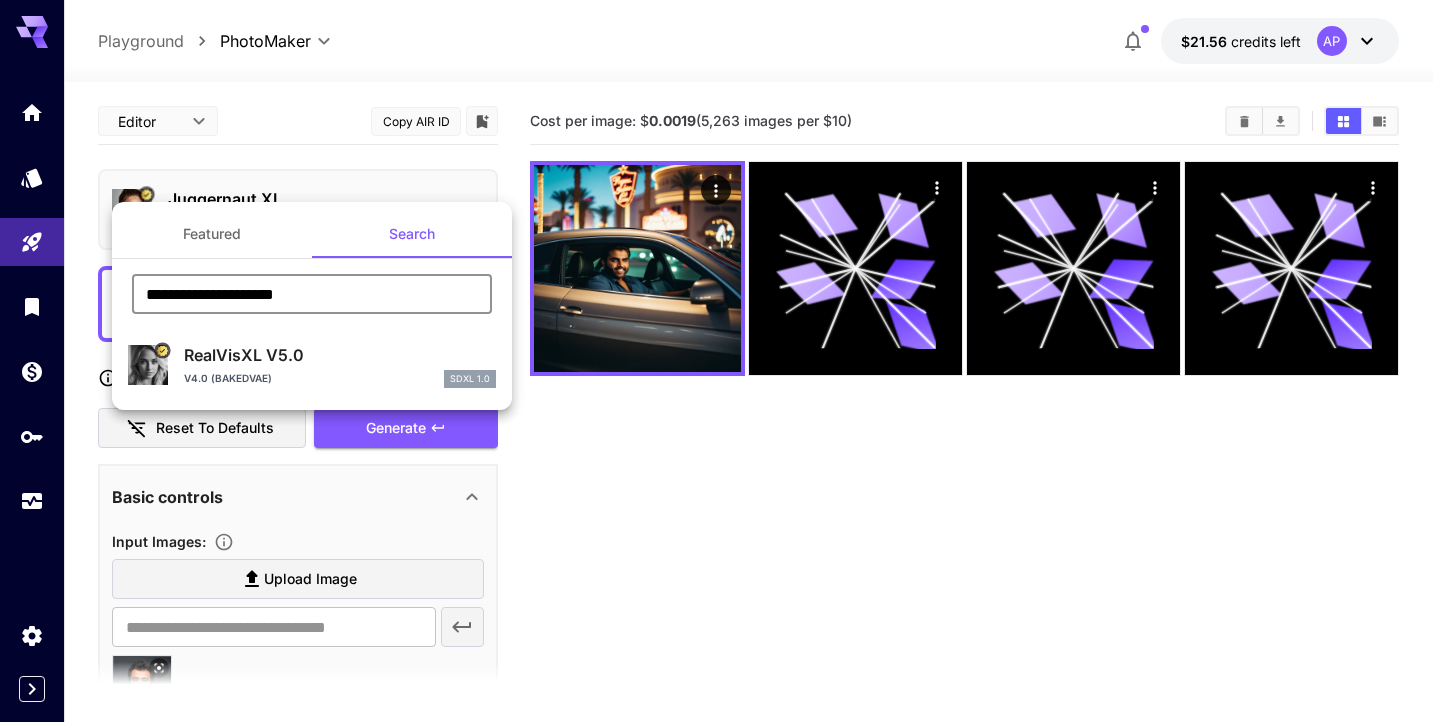 type on "**********" 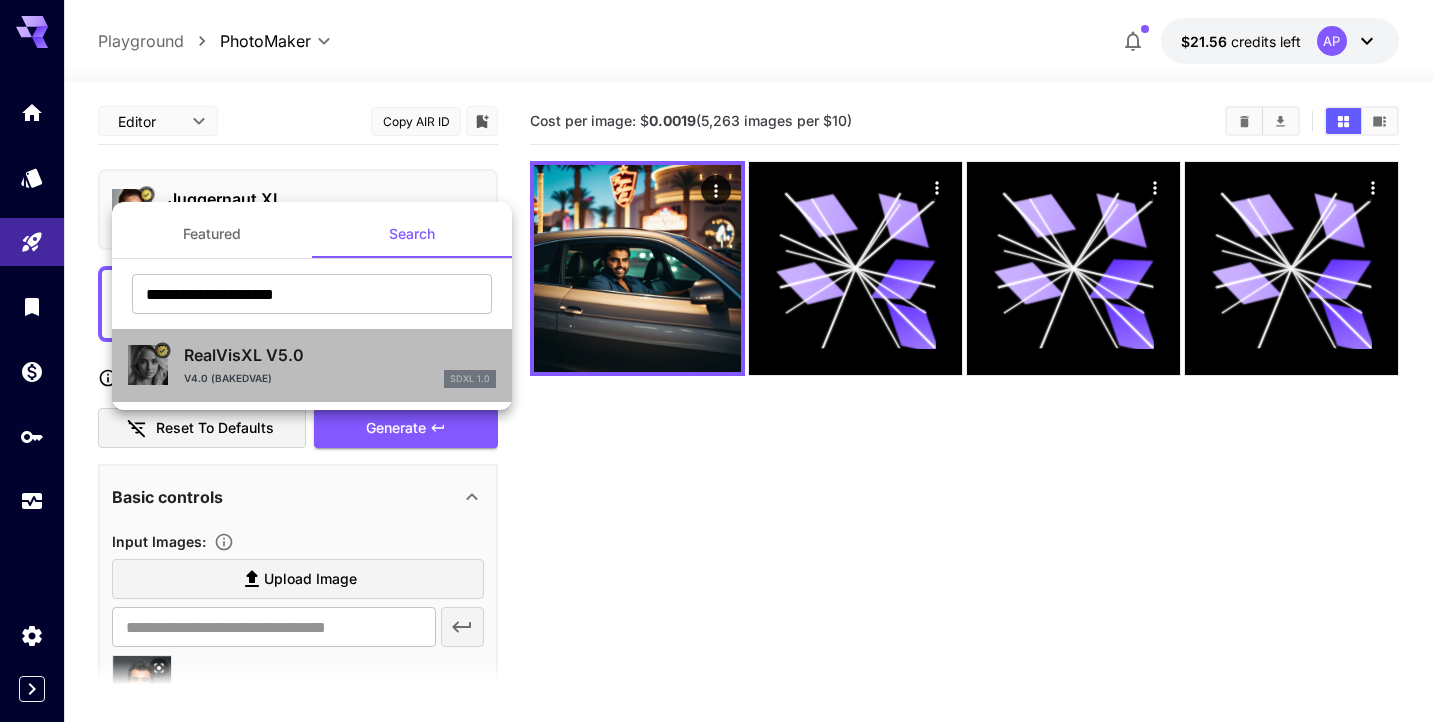 click on "RealVisXL V5.0" at bounding box center (340, 355) 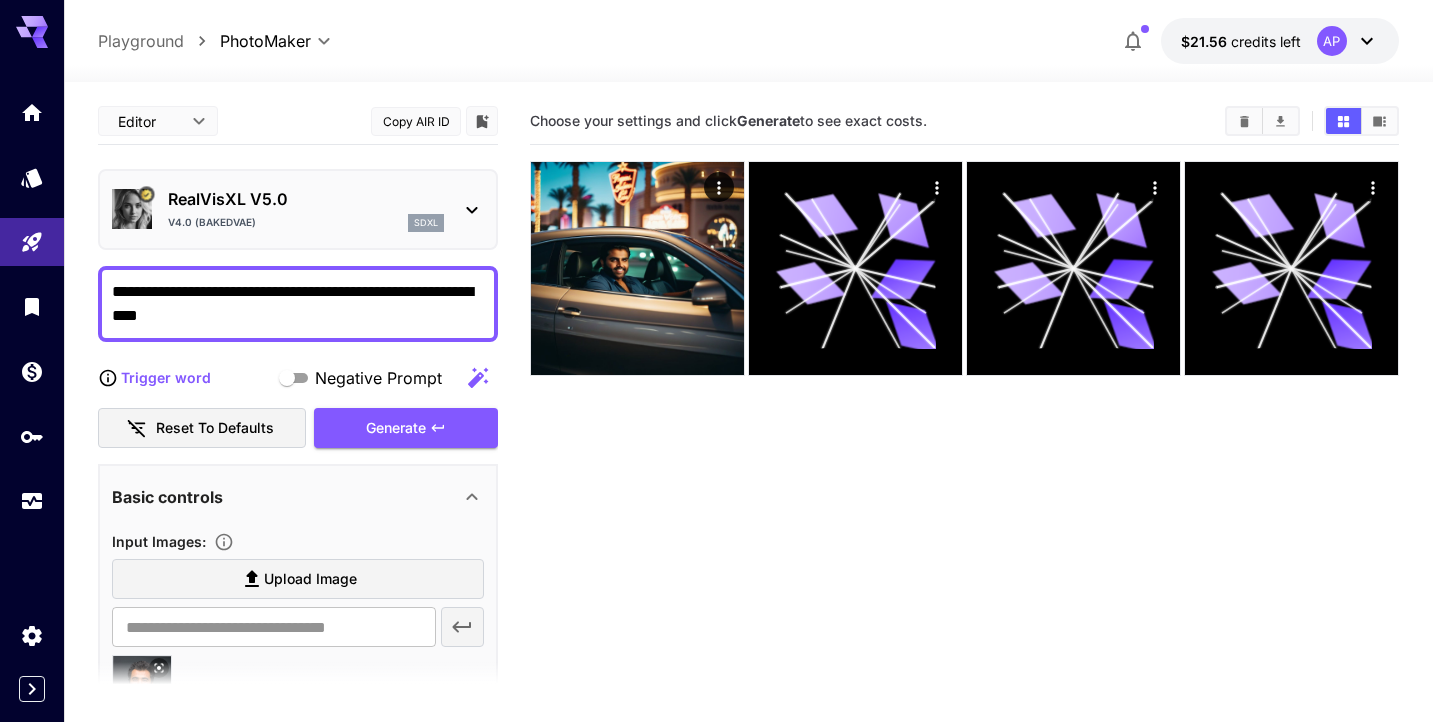 click on "**********" at bounding box center (298, 807) 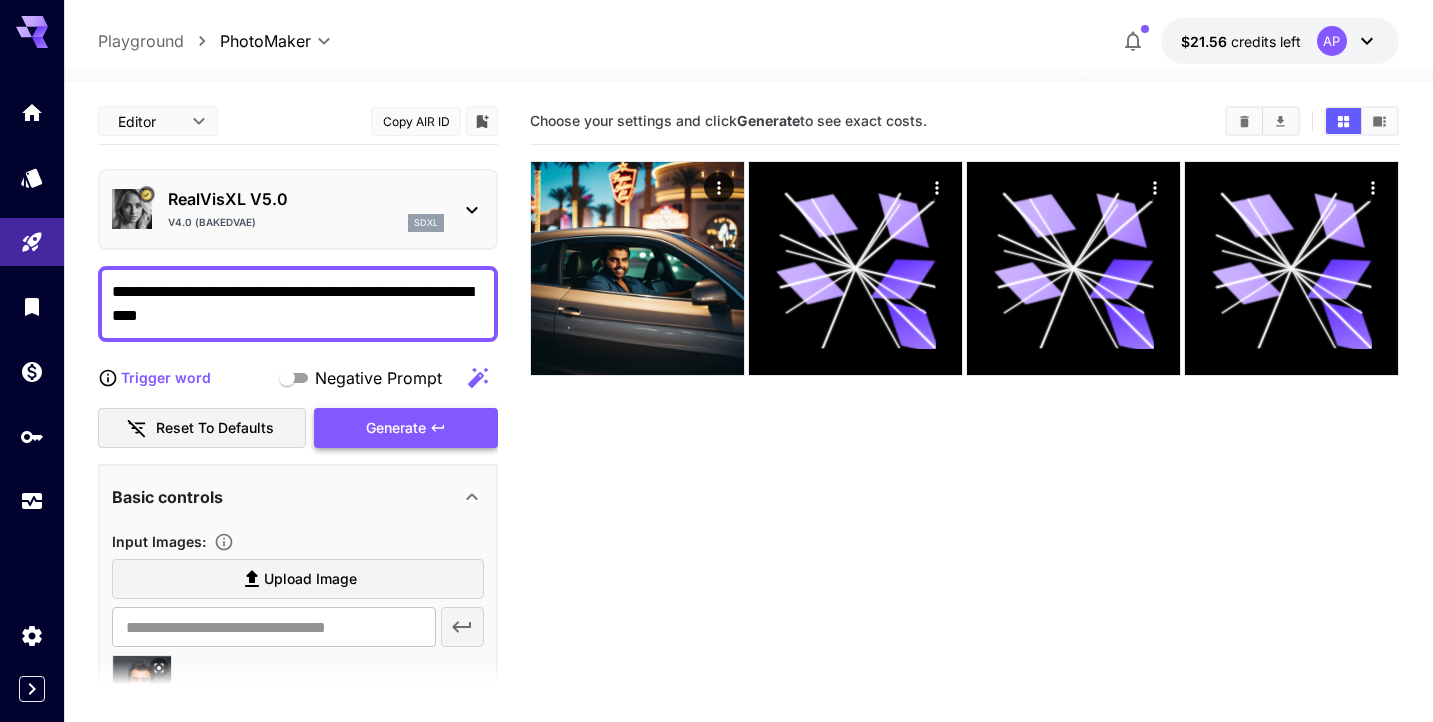 click on "Generate" at bounding box center [406, 428] 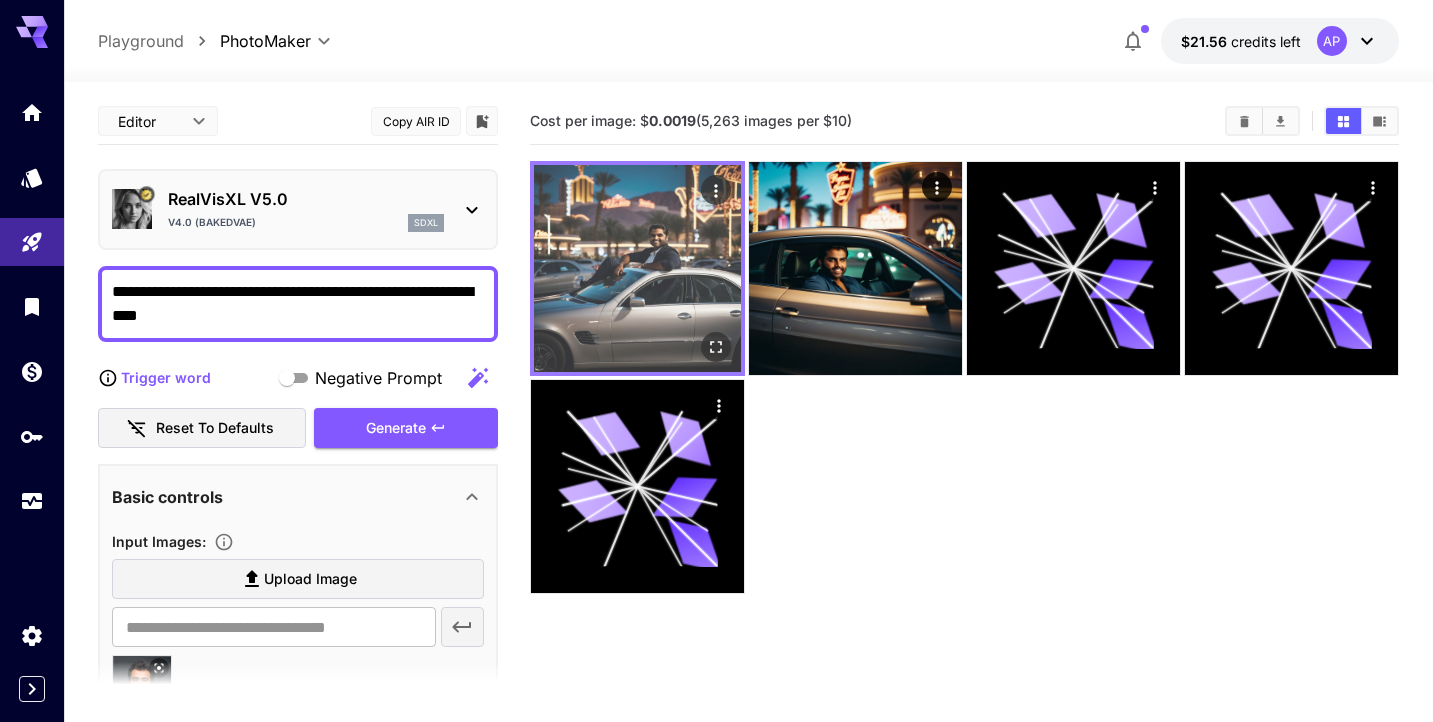 click 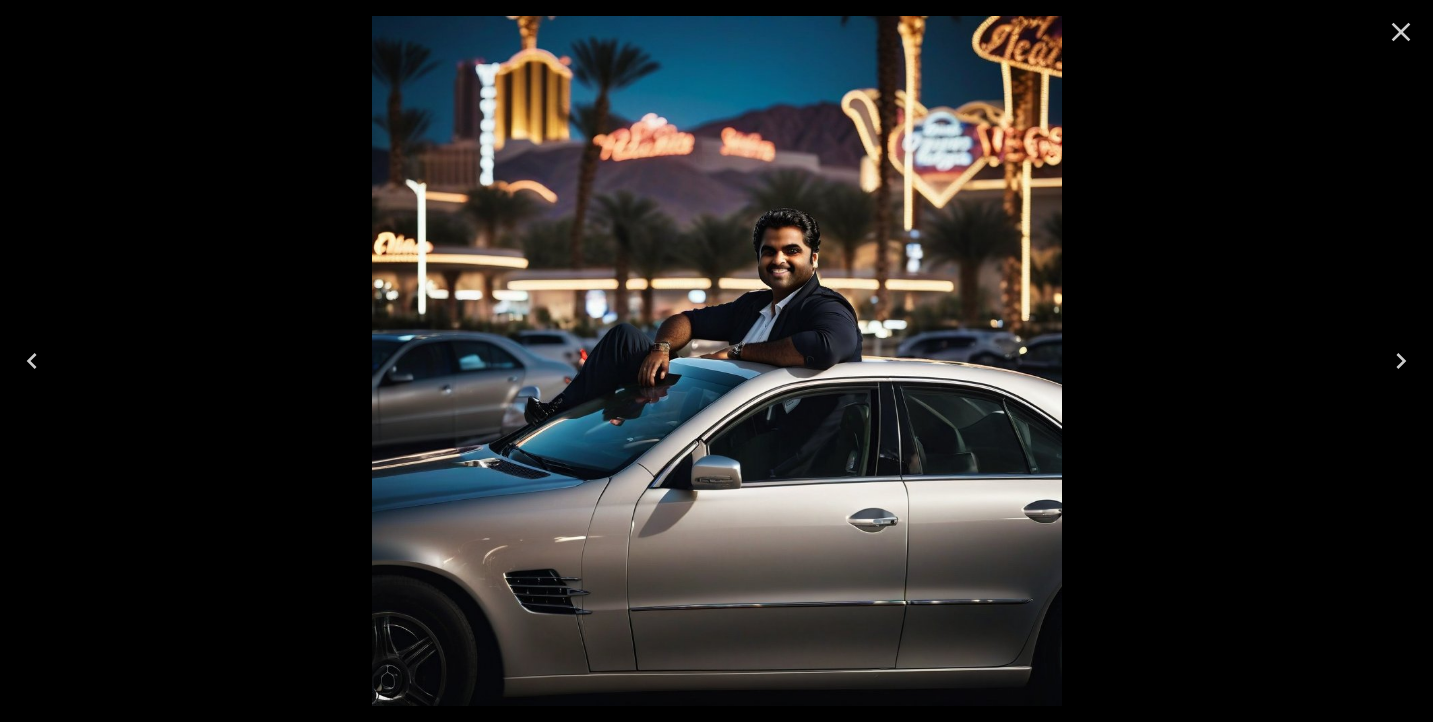 click at bounding box center [716, 361] 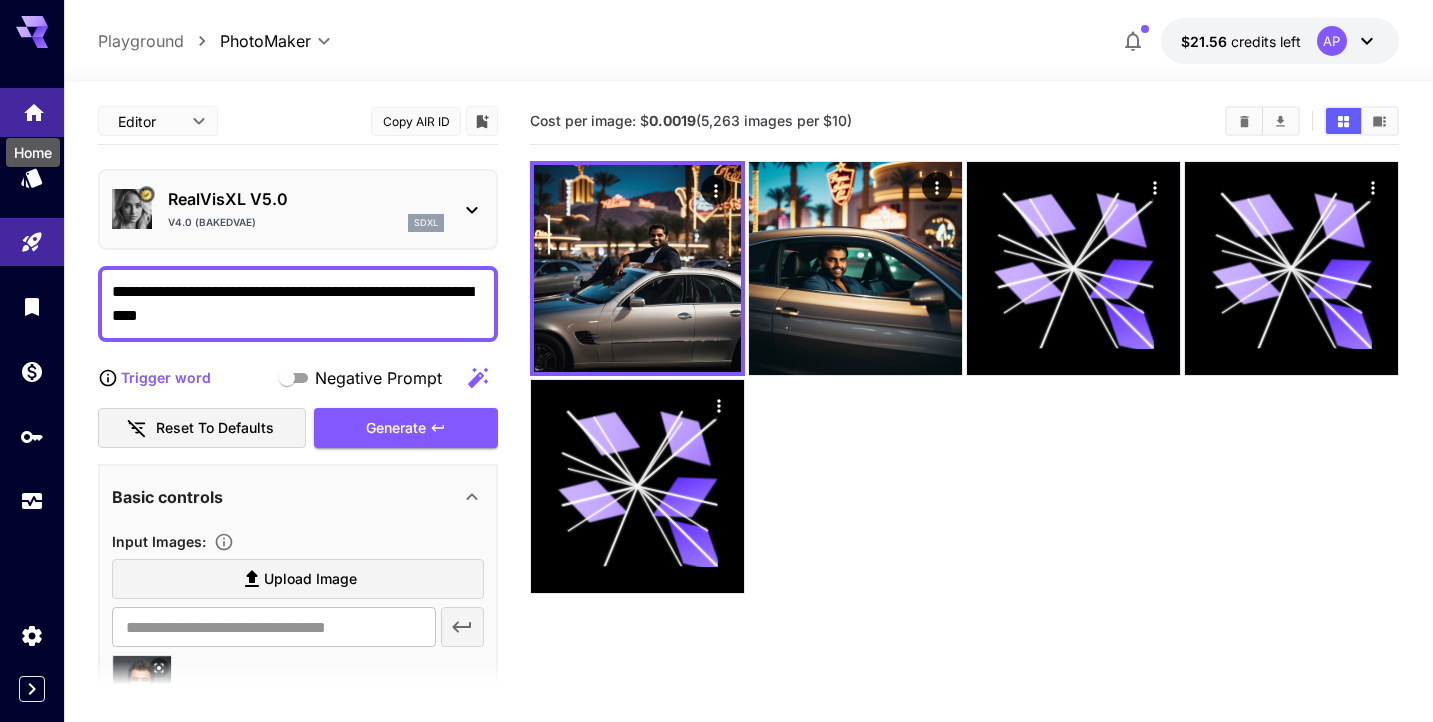 click 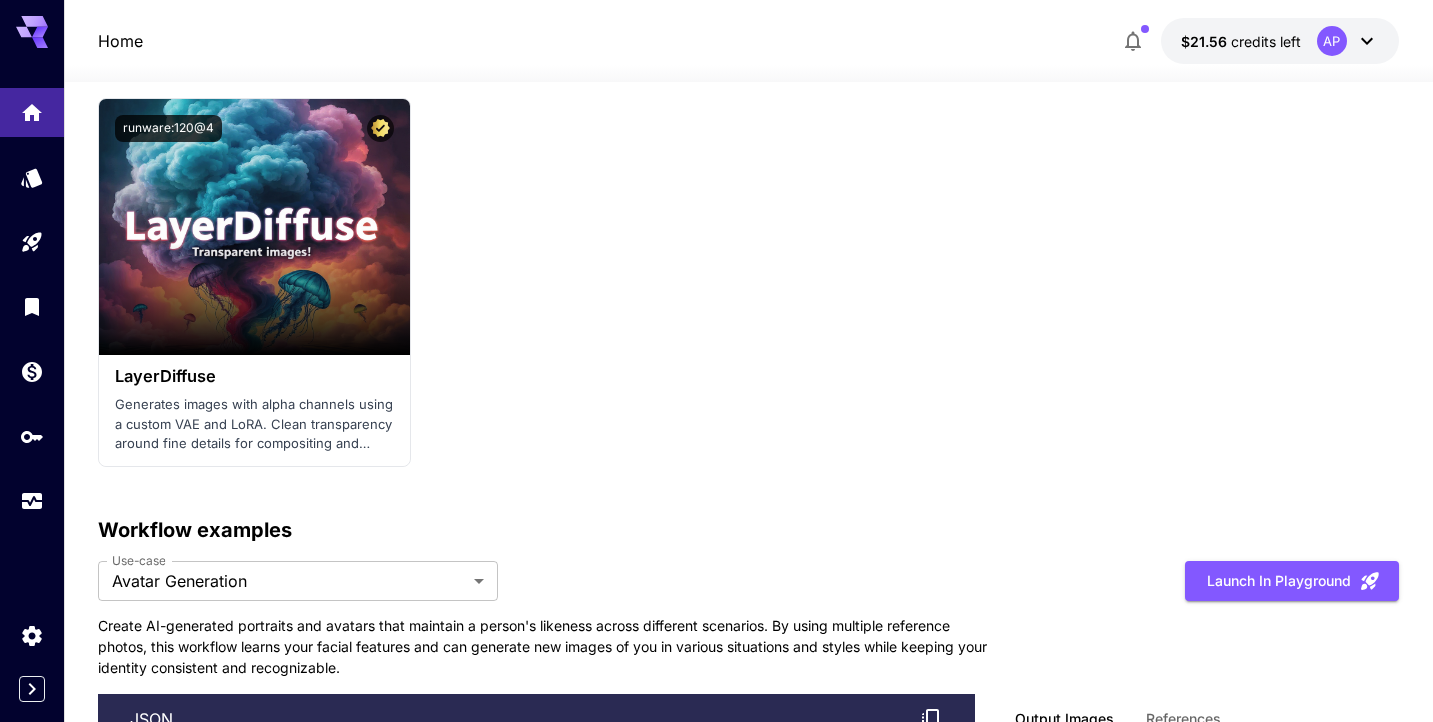scroll, scrollTop: 3945, scrollLeft: 0, axis: vertical 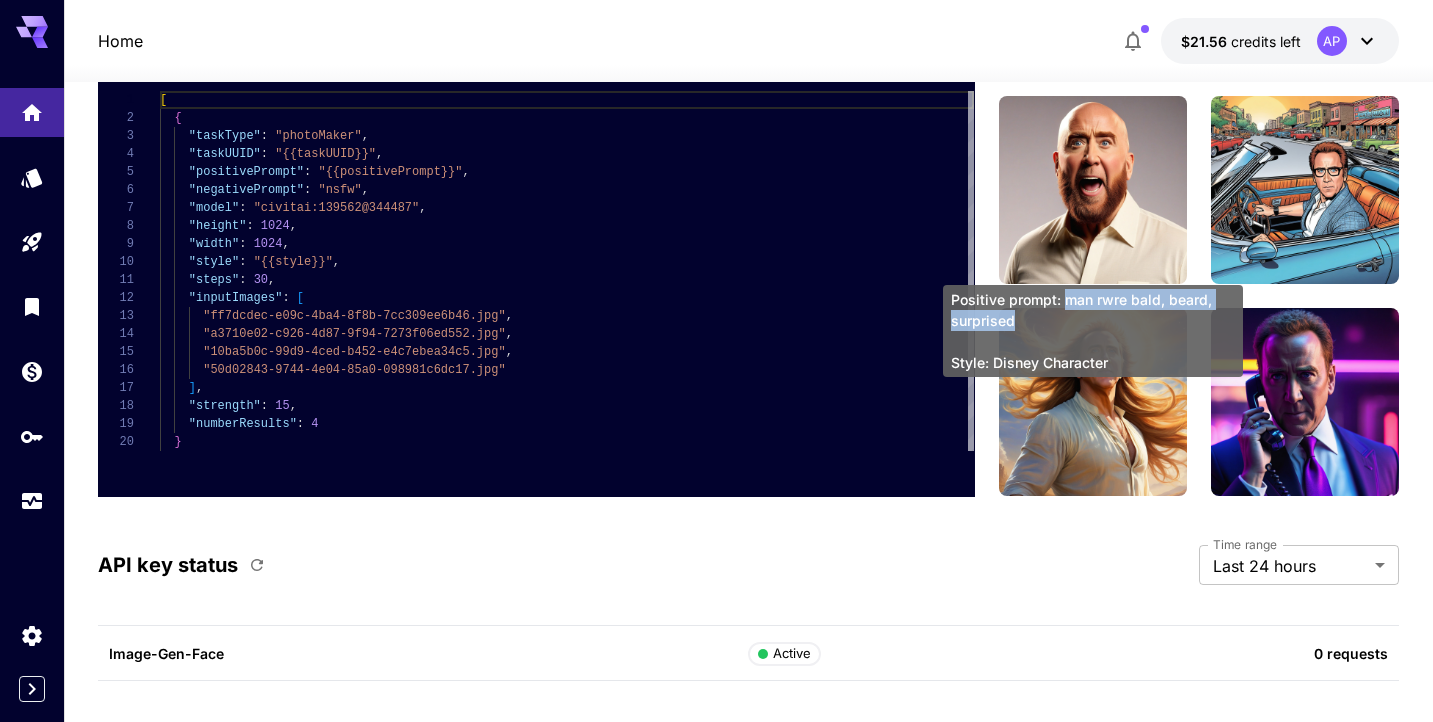 drag, startPoint x: 1065, startPoint y: 297, endPoint x: 1081, endPoint y: 327, distance: 34 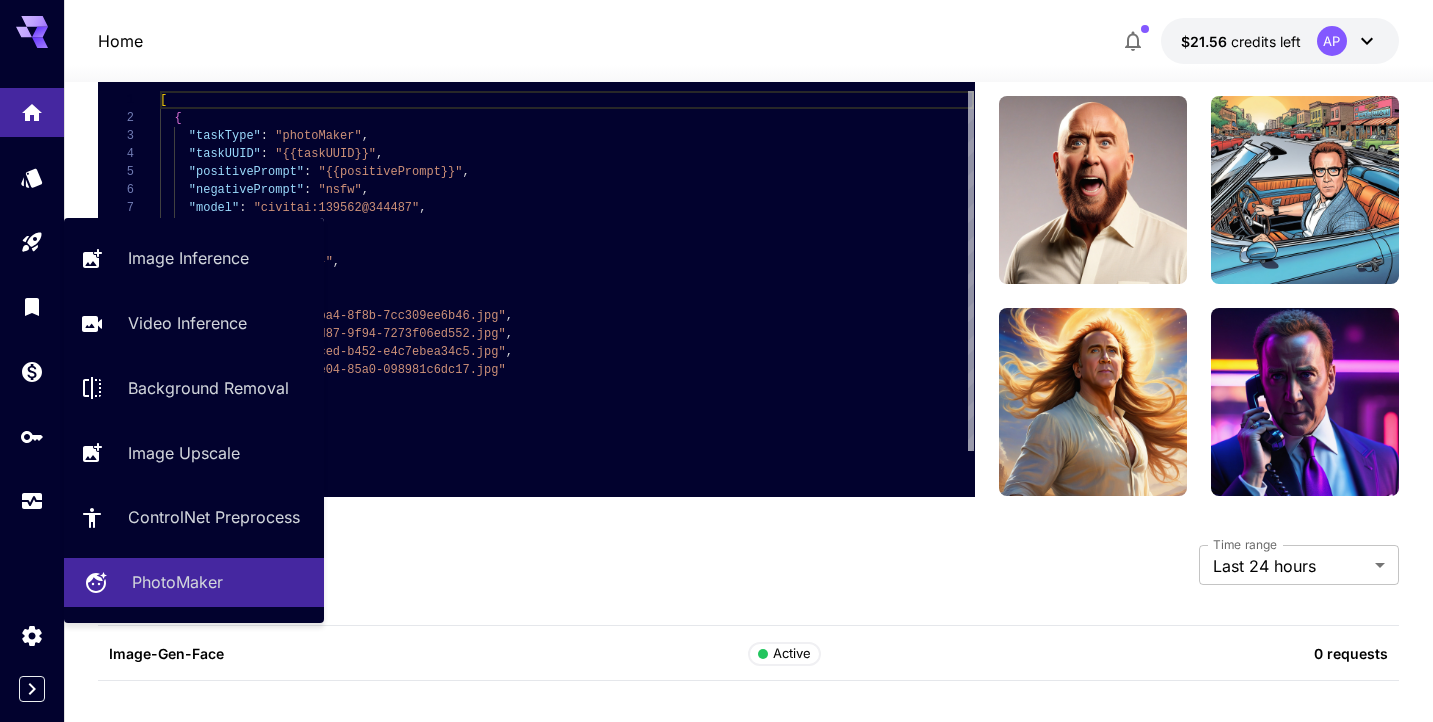 click on "PhotoMaker" at bounding box center [194, 582] 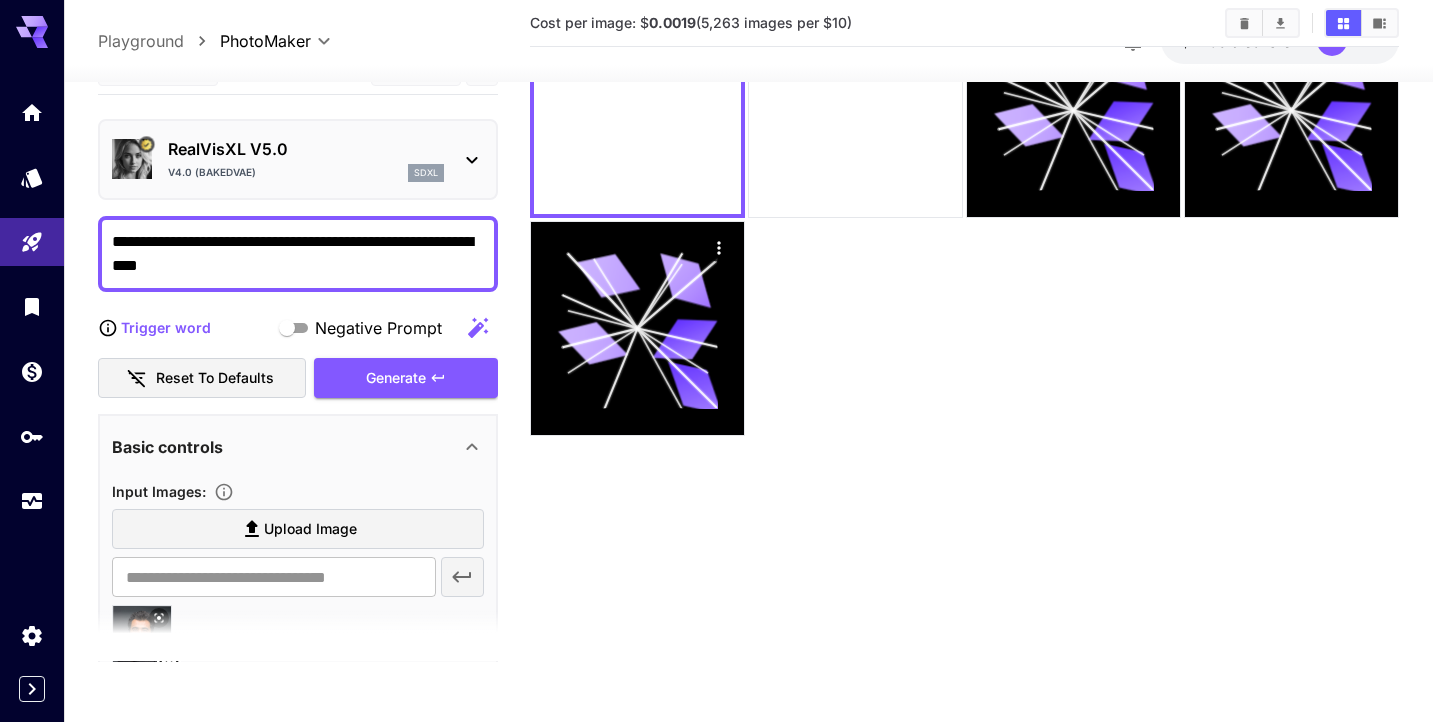 scroll, scrollTop: 158, scrollLeft: 0, axis: vertical 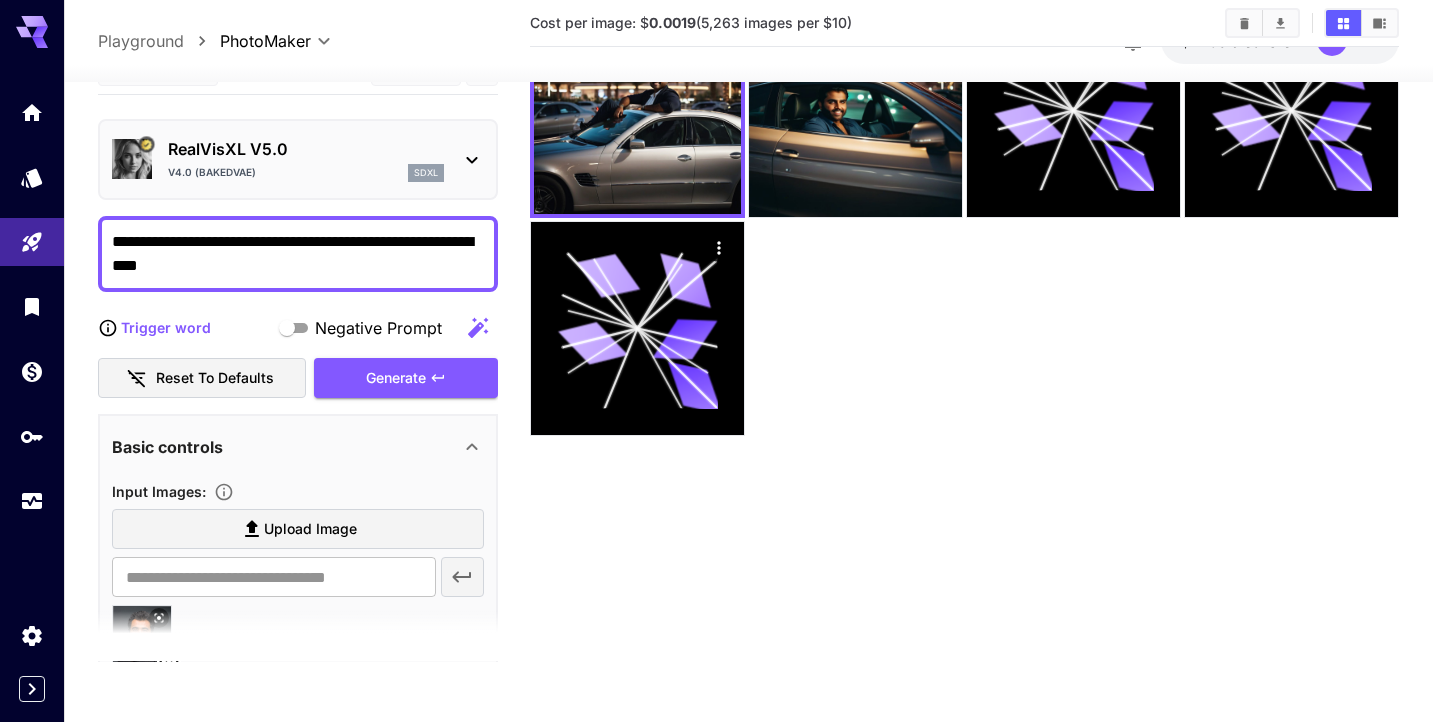 click on "**********" at bounding box center (298, 254) 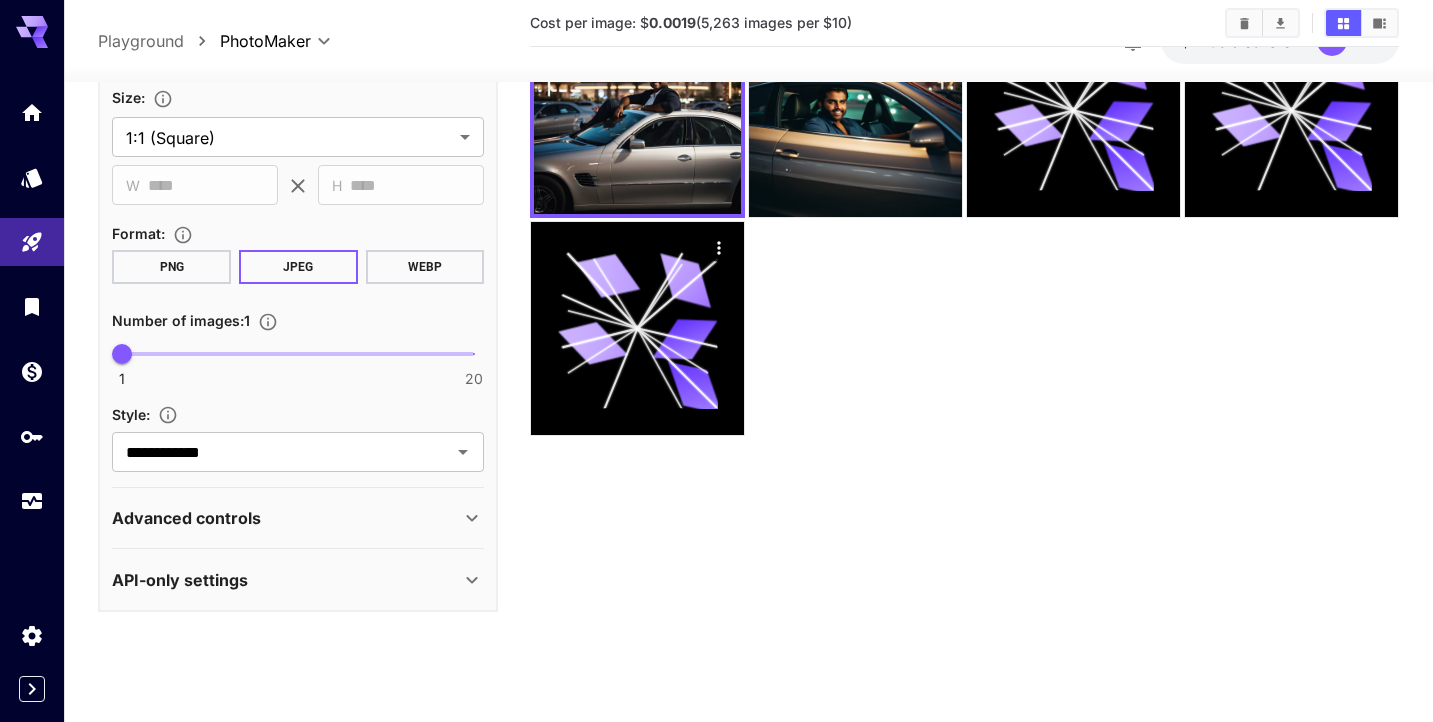 scroll, scrollTop: 611, scrollLeft: 0, axis: vertical 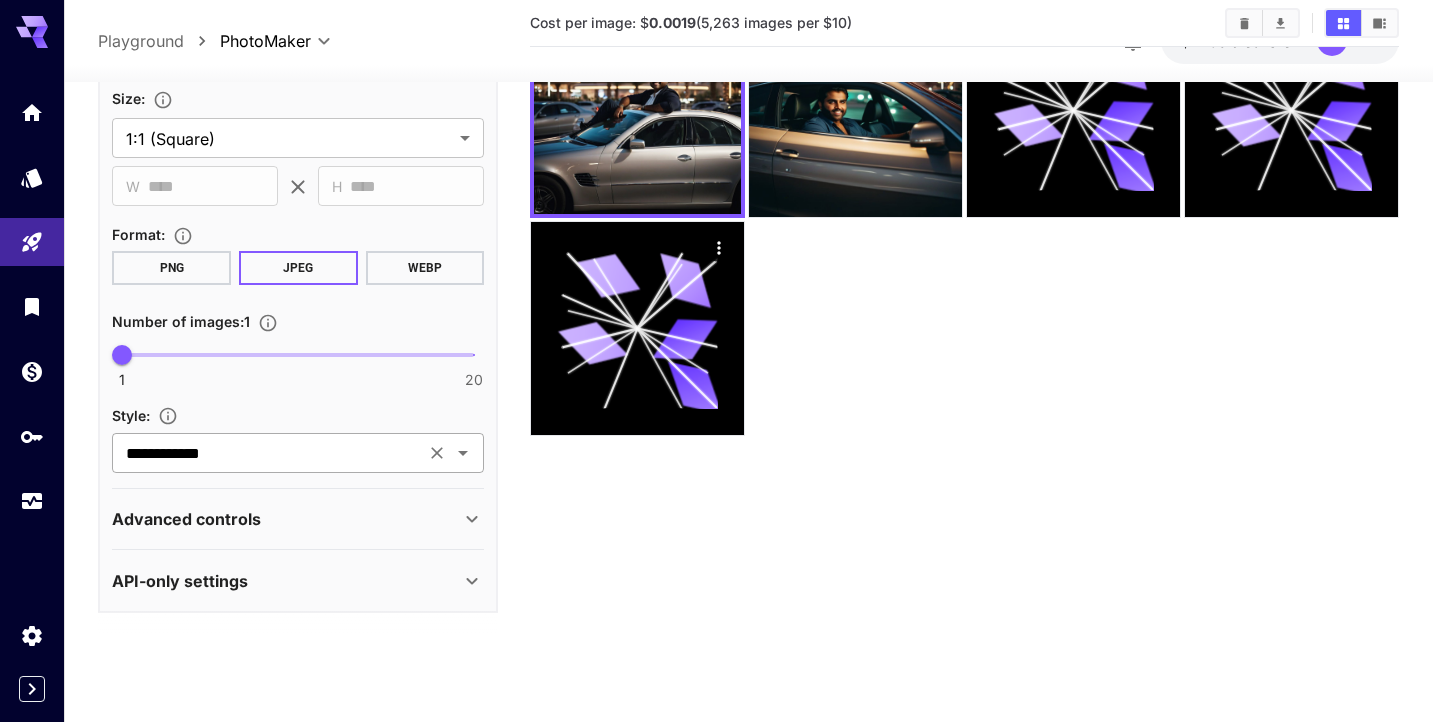 type on "**********" 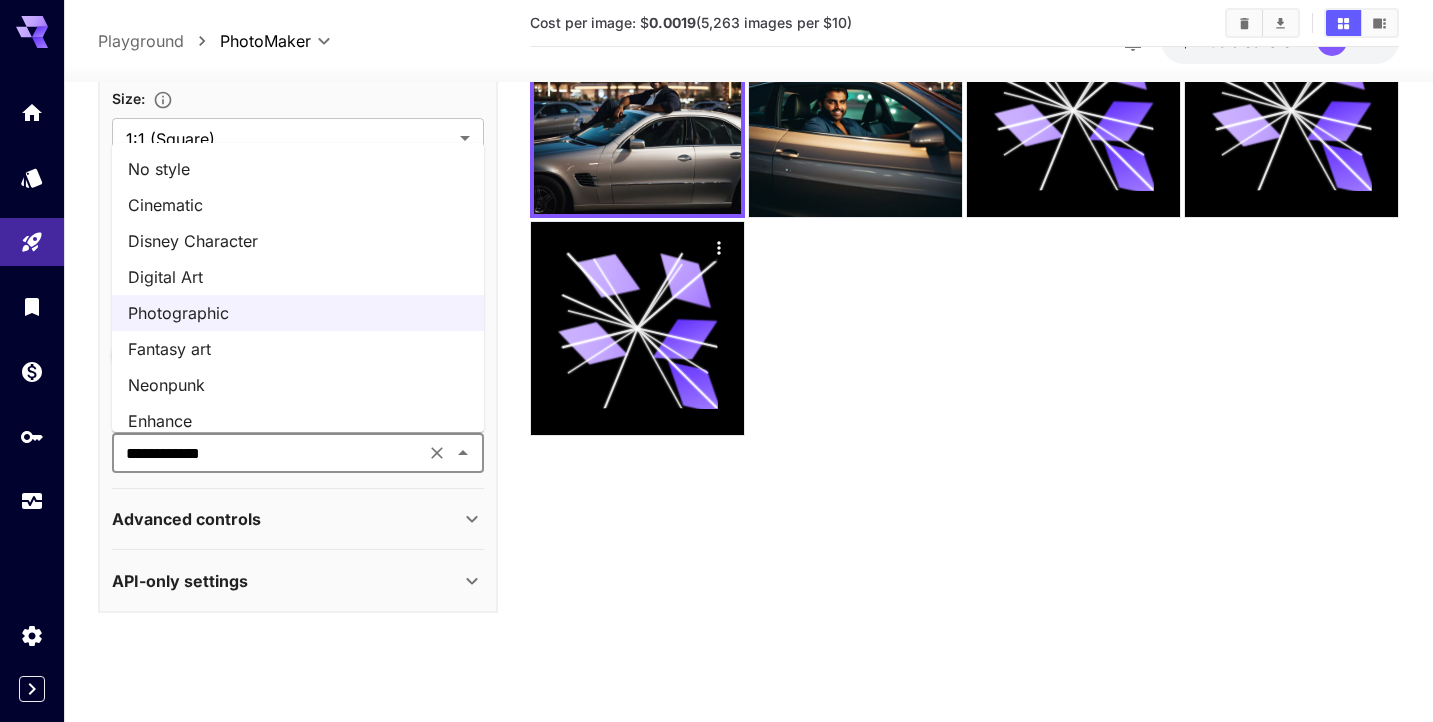 click on "Disney Character" at bounding box center (298, 241) 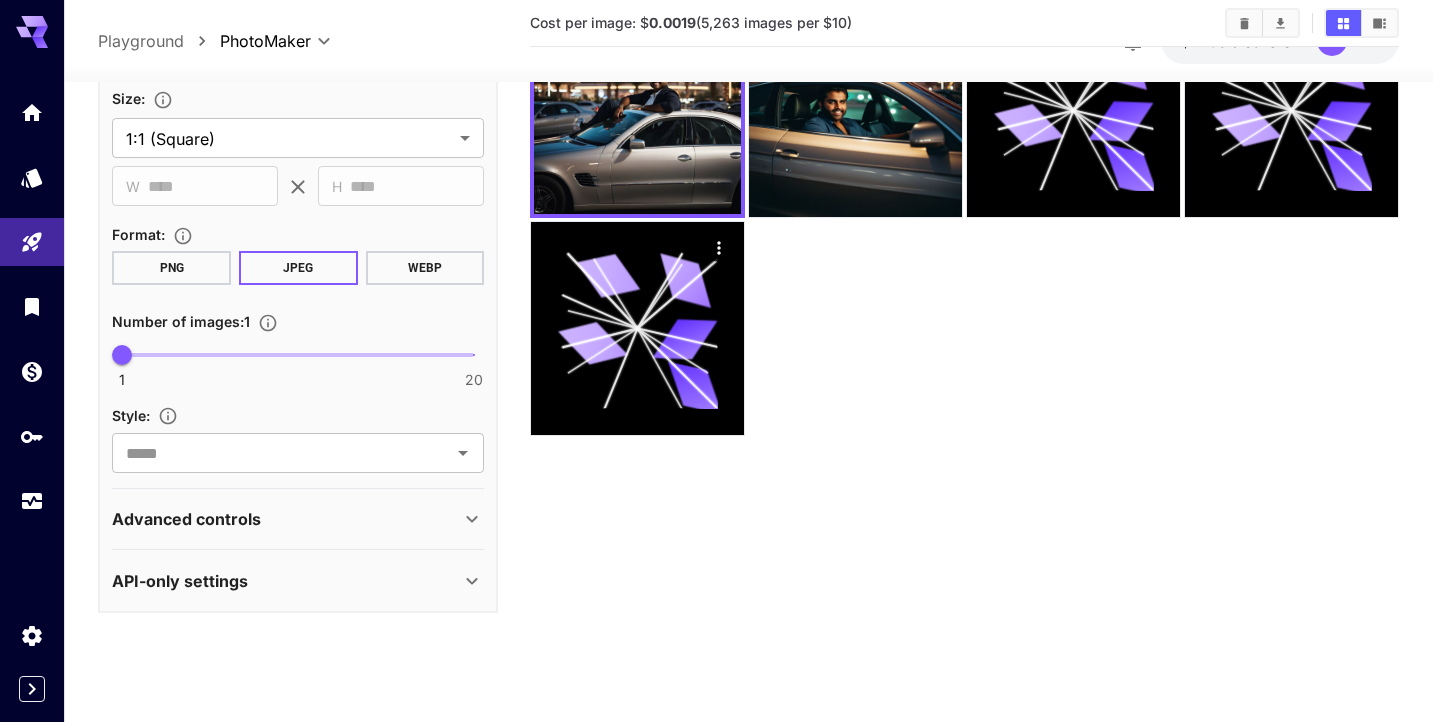 type on "**********" 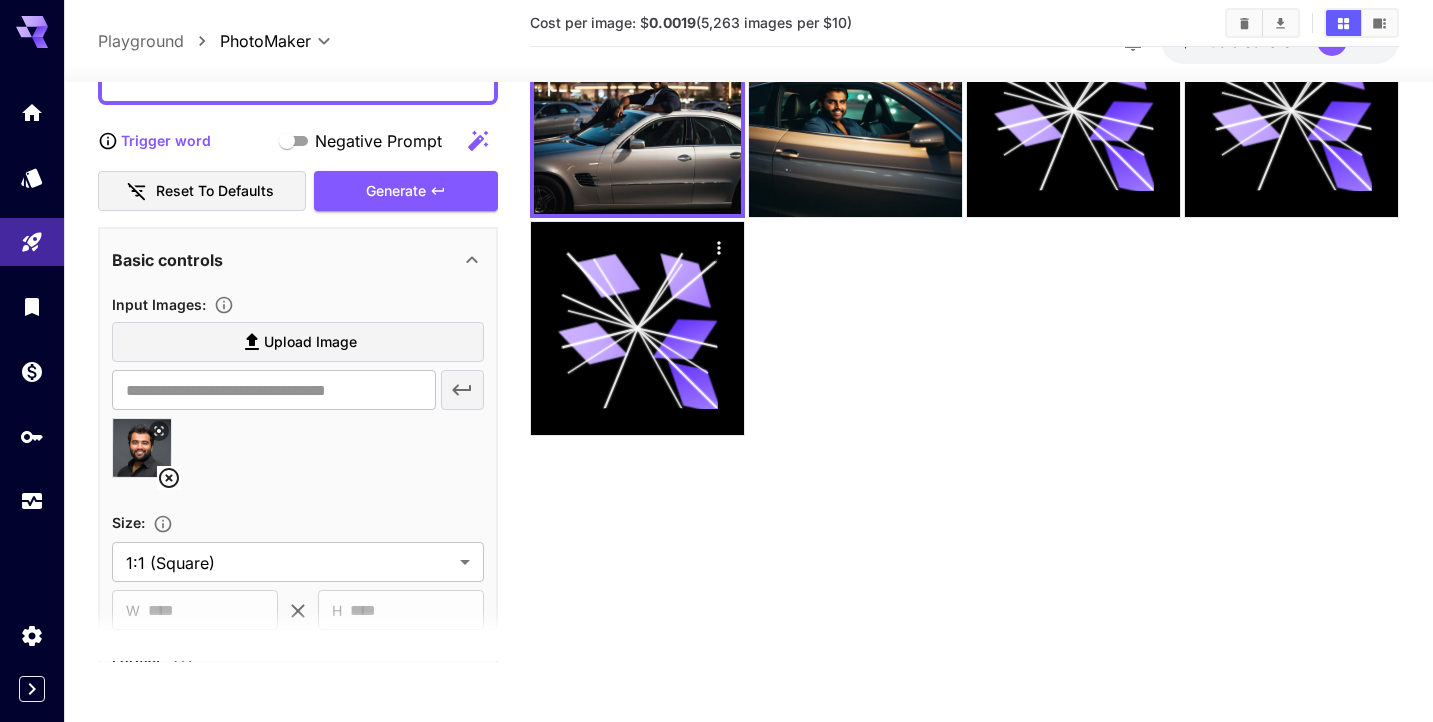 scroll, scrollTop: 197, scrollLeft: 0, axis: vertical 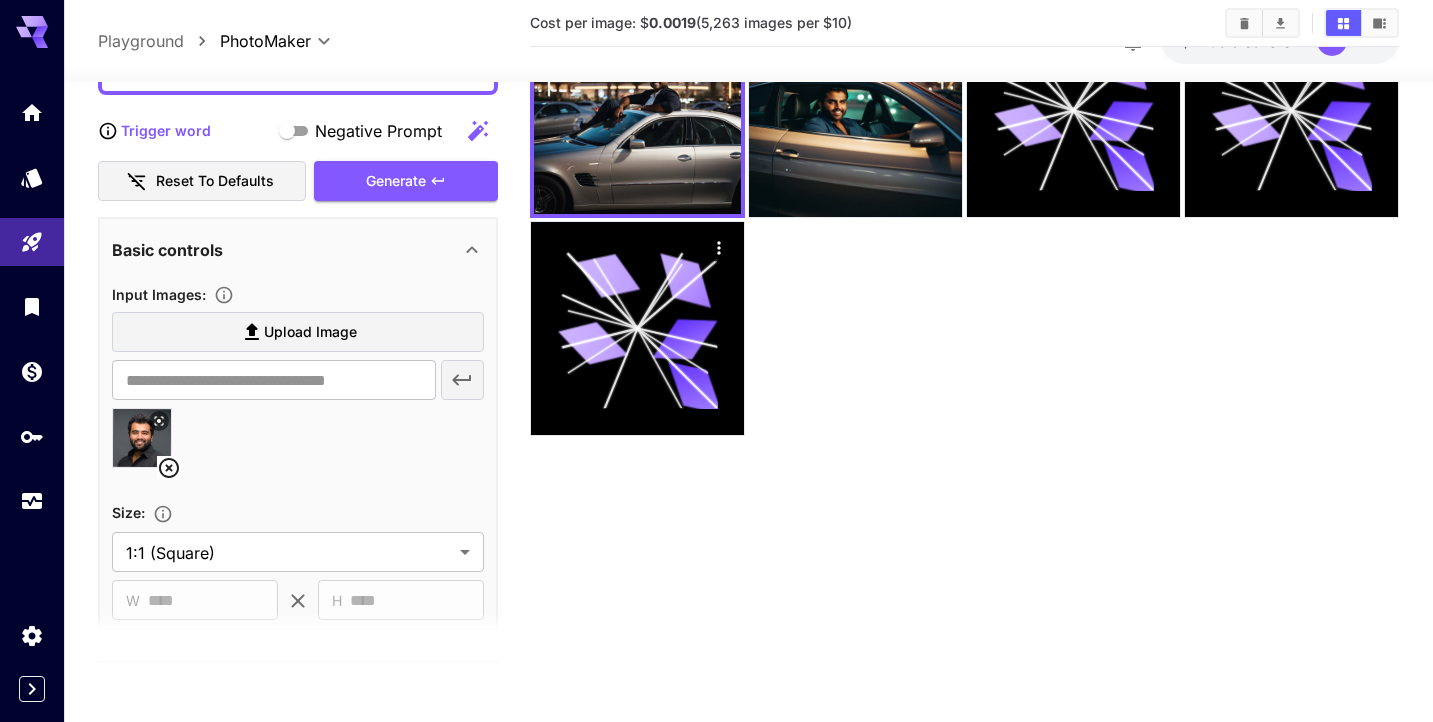 click 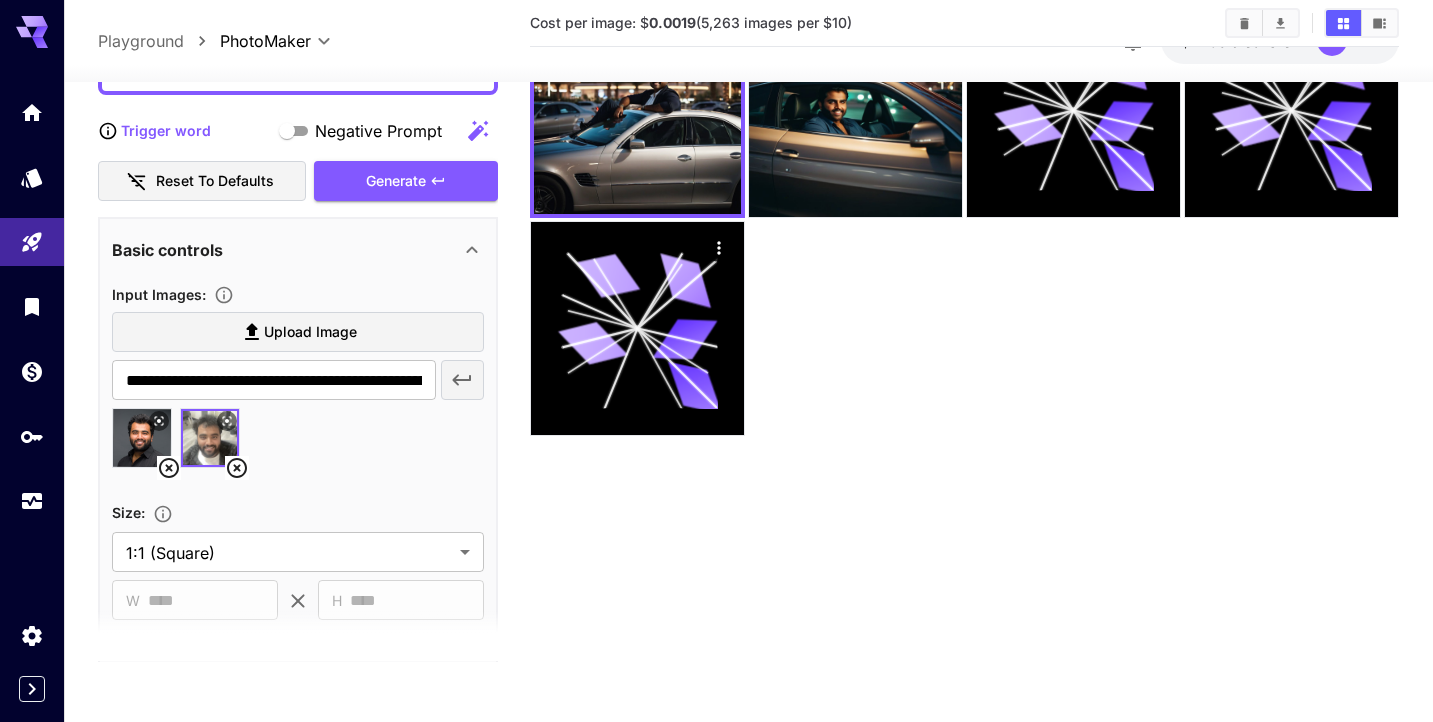 click at bounding box center (142, 439) 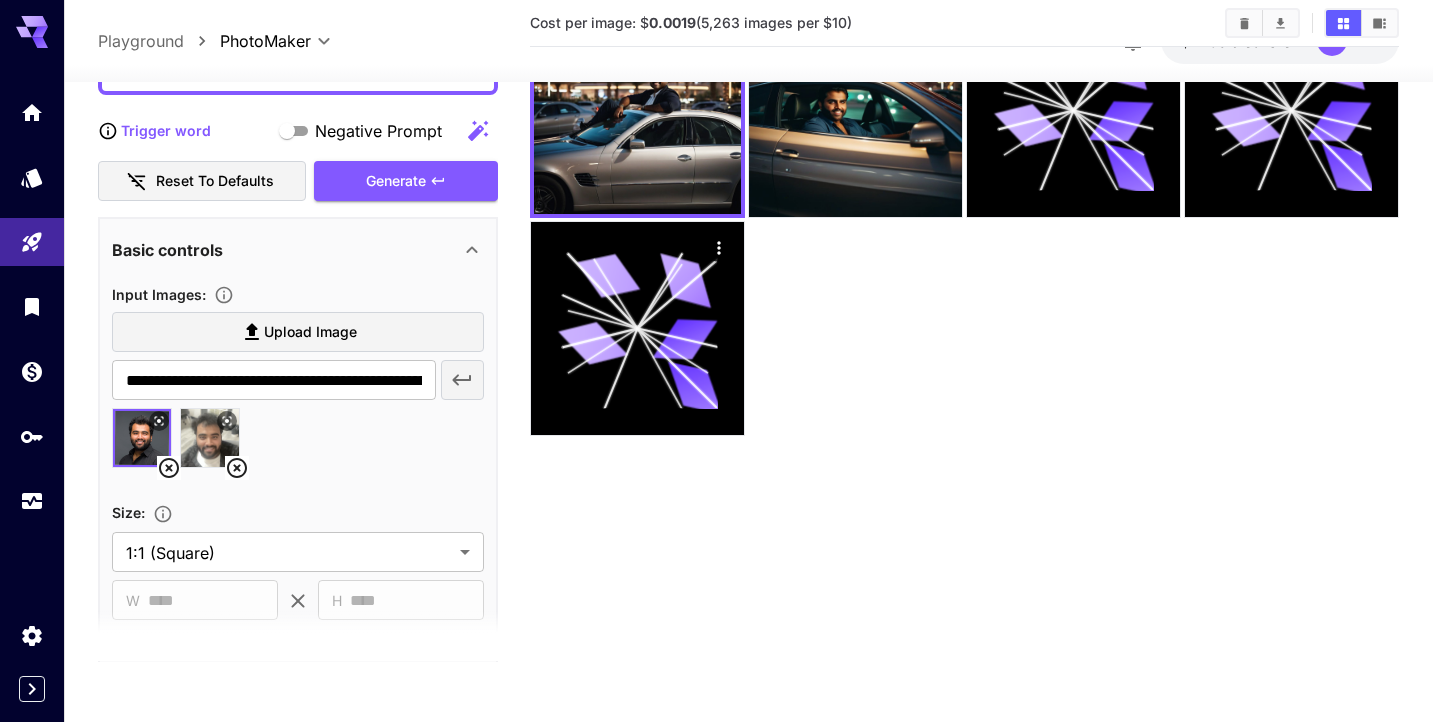 click at bounding box center [210, 439] 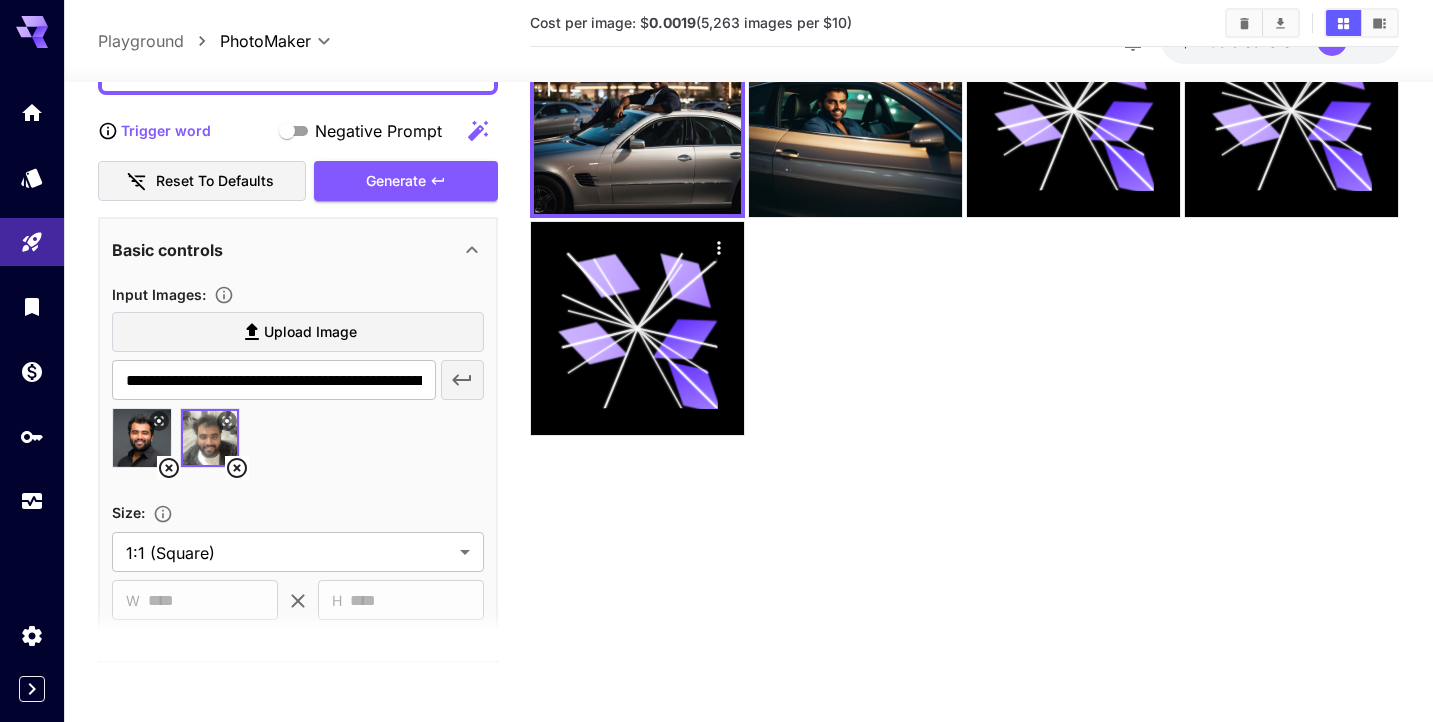 click at bounding box center [142, 439] 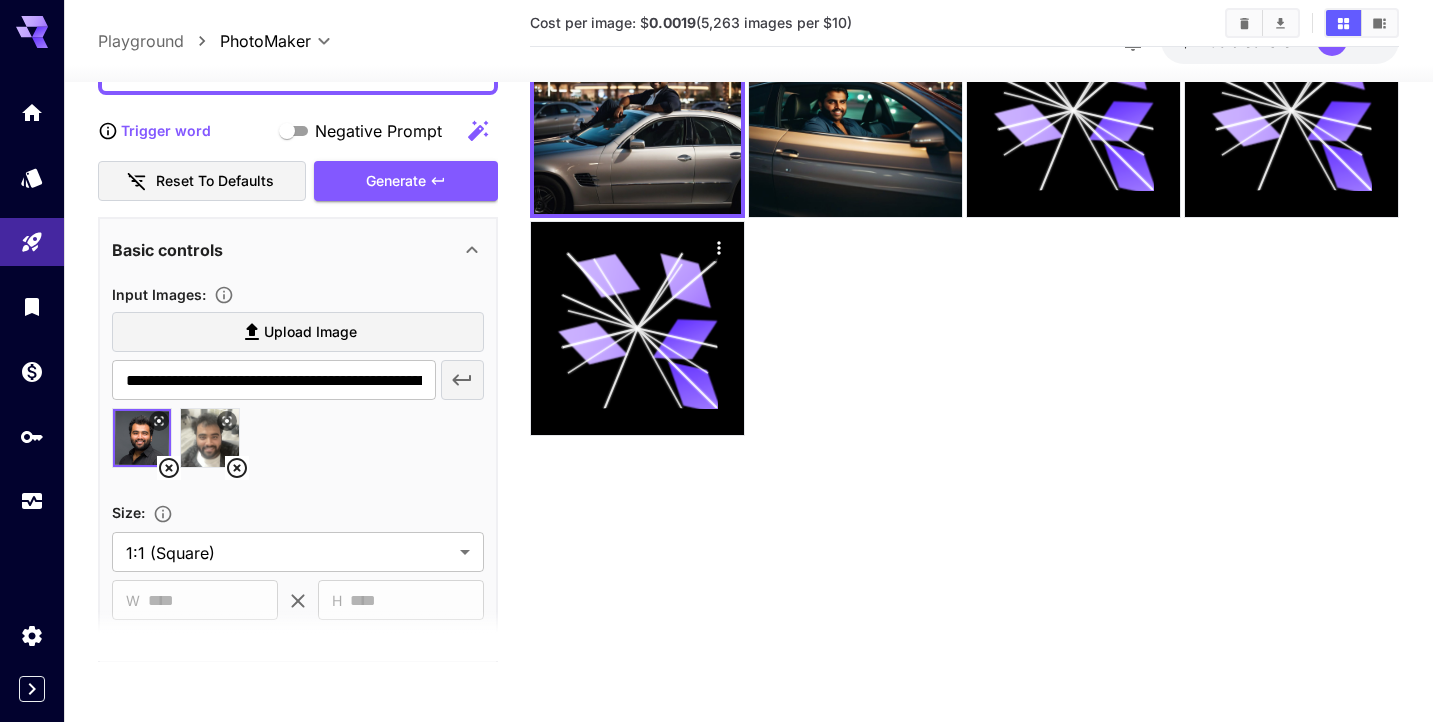 click at bounding box center [298, 447] 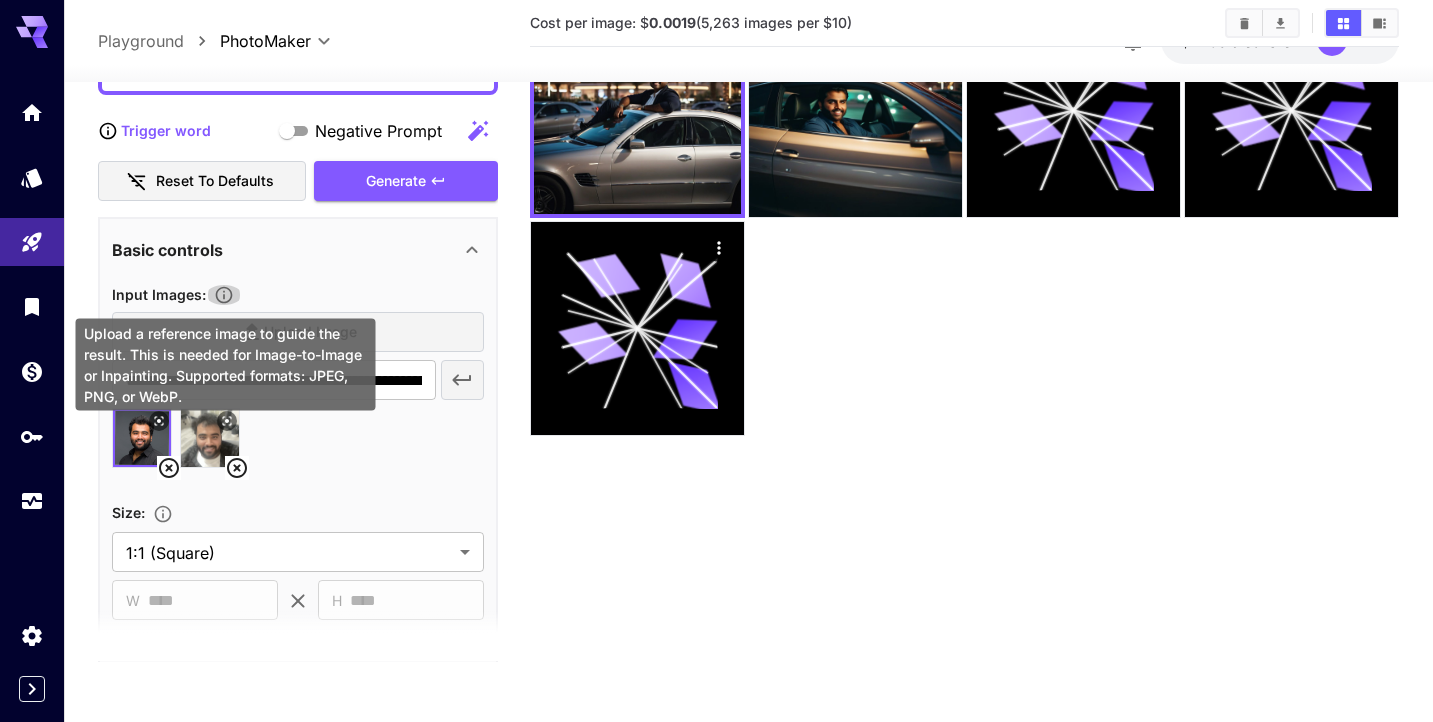 click 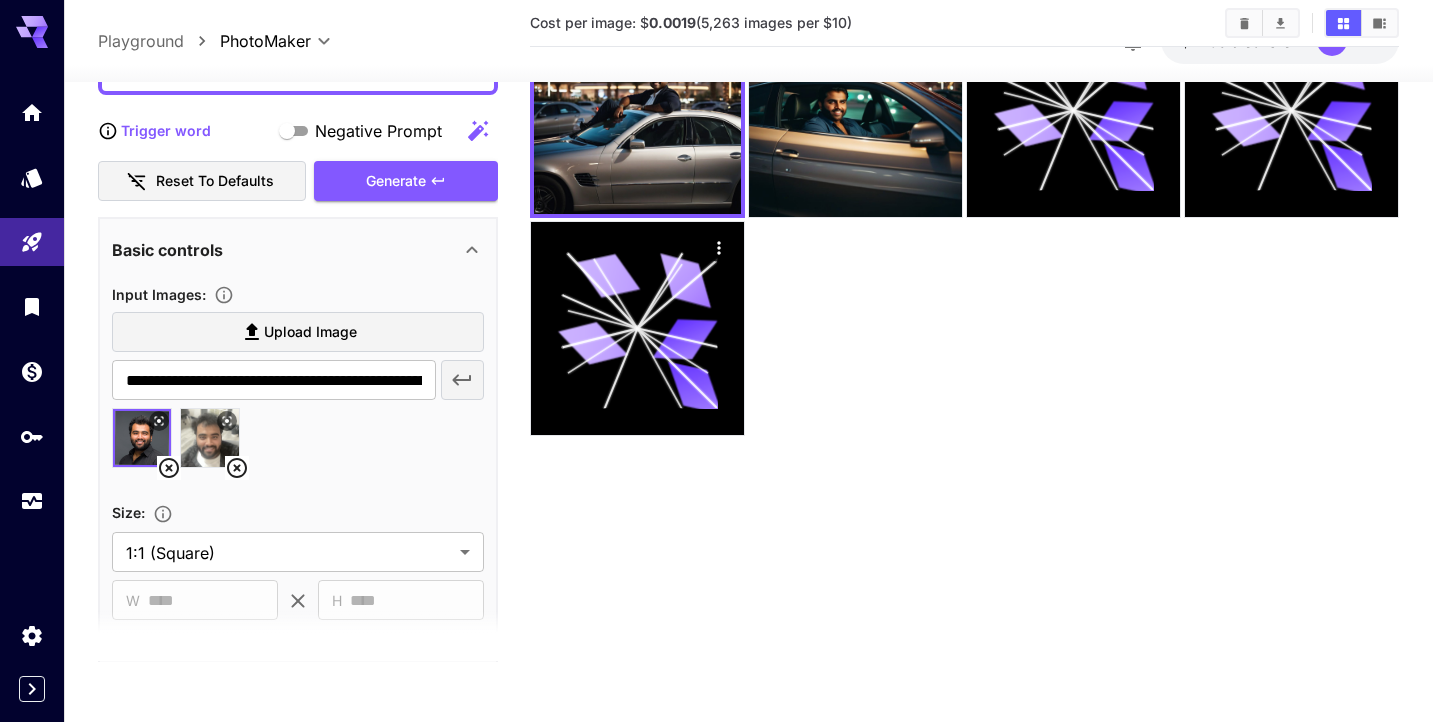 click at bounding box center [298, 447] 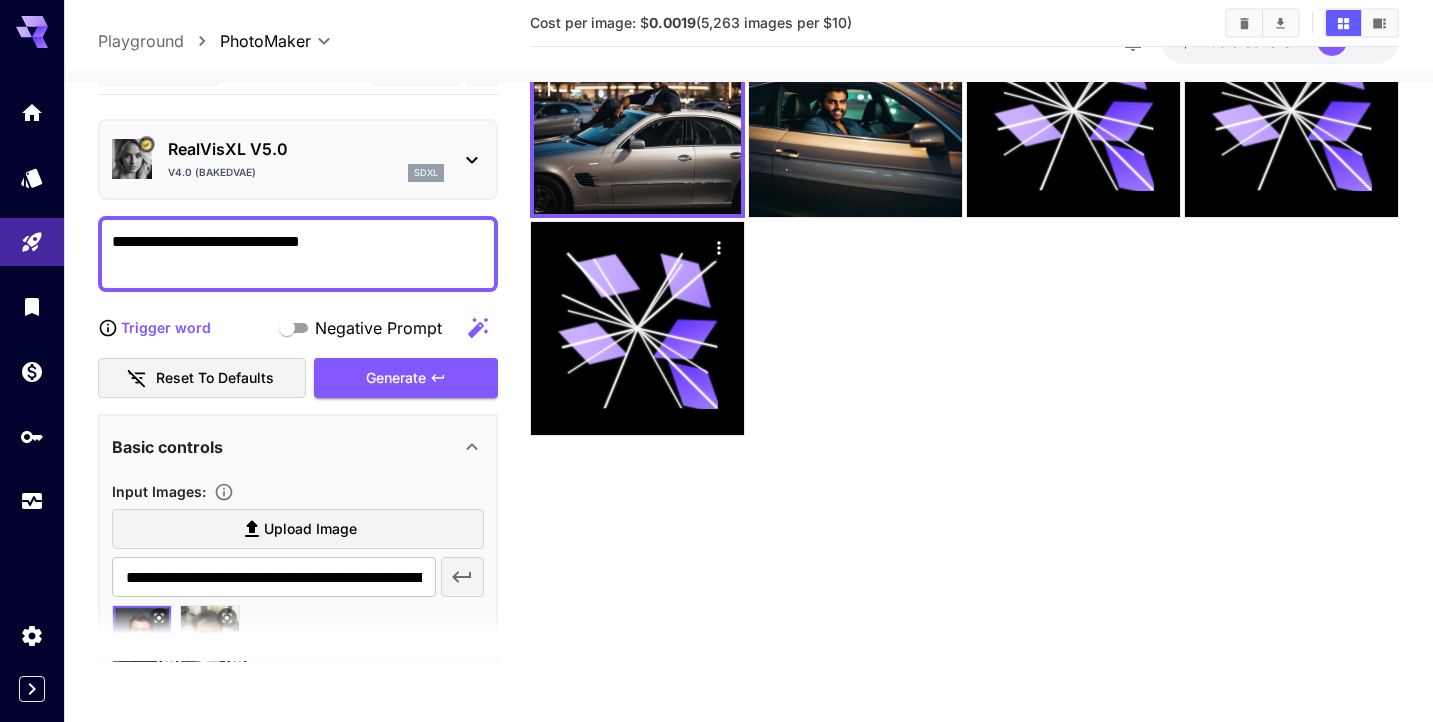 scroll, scrollTop: 0, scrollLeft: 0, axis: both 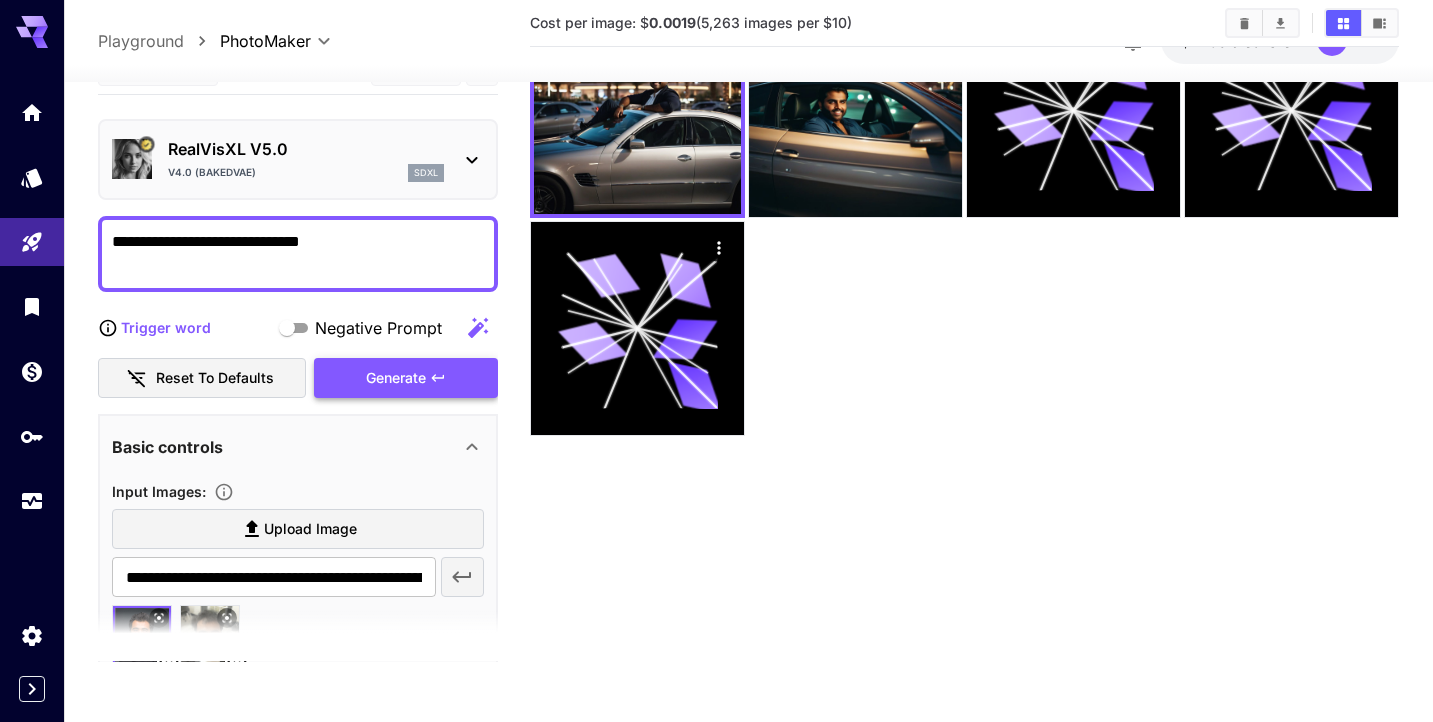 click on "Generate" at bounding box center [406, 378] 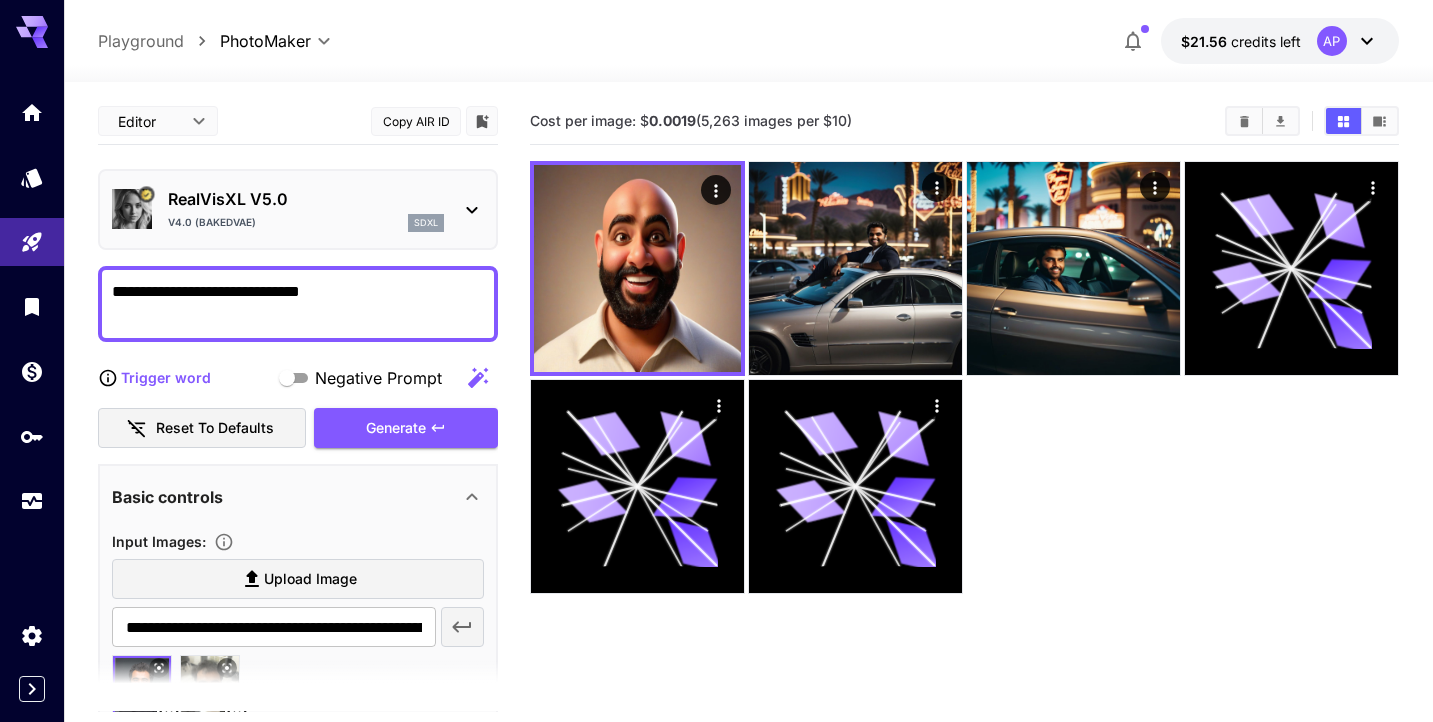 scroll, scrollTop: 1, scrollLeft: 0, axis: vertical 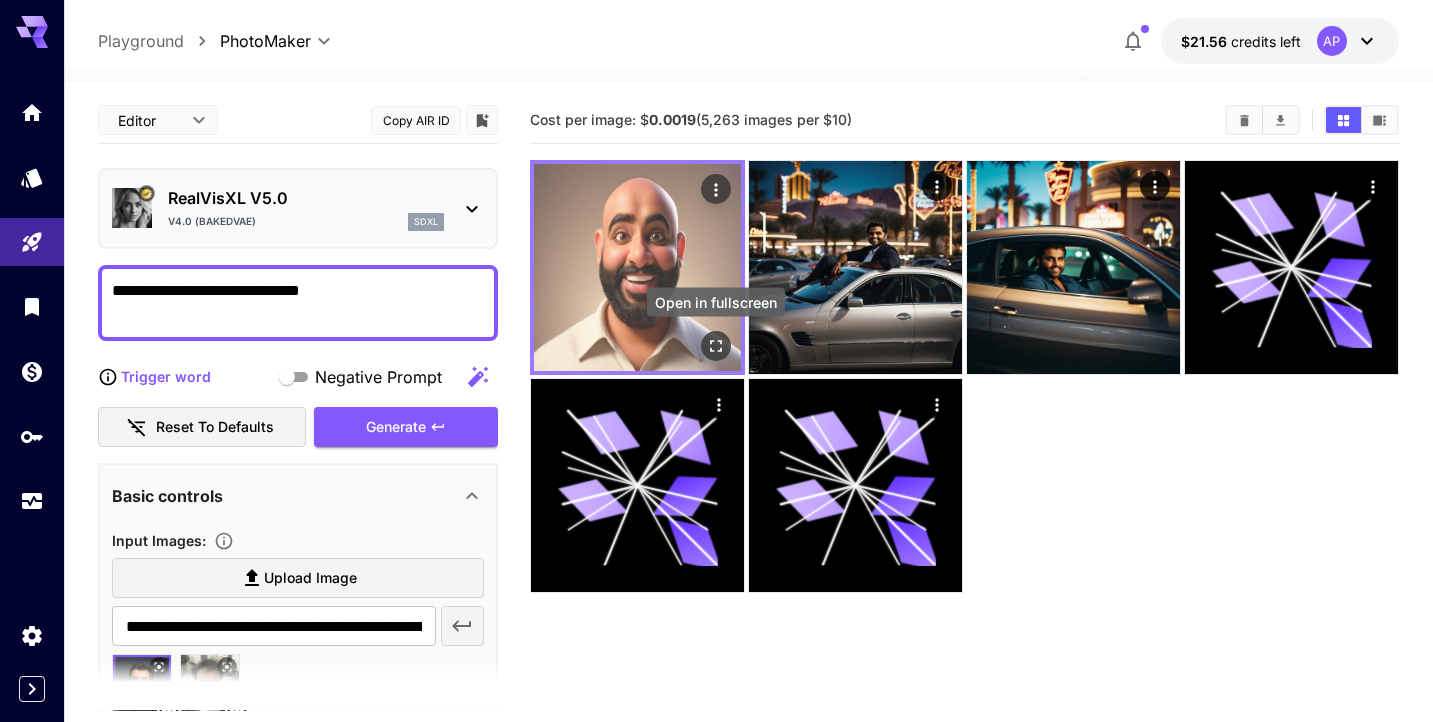 click 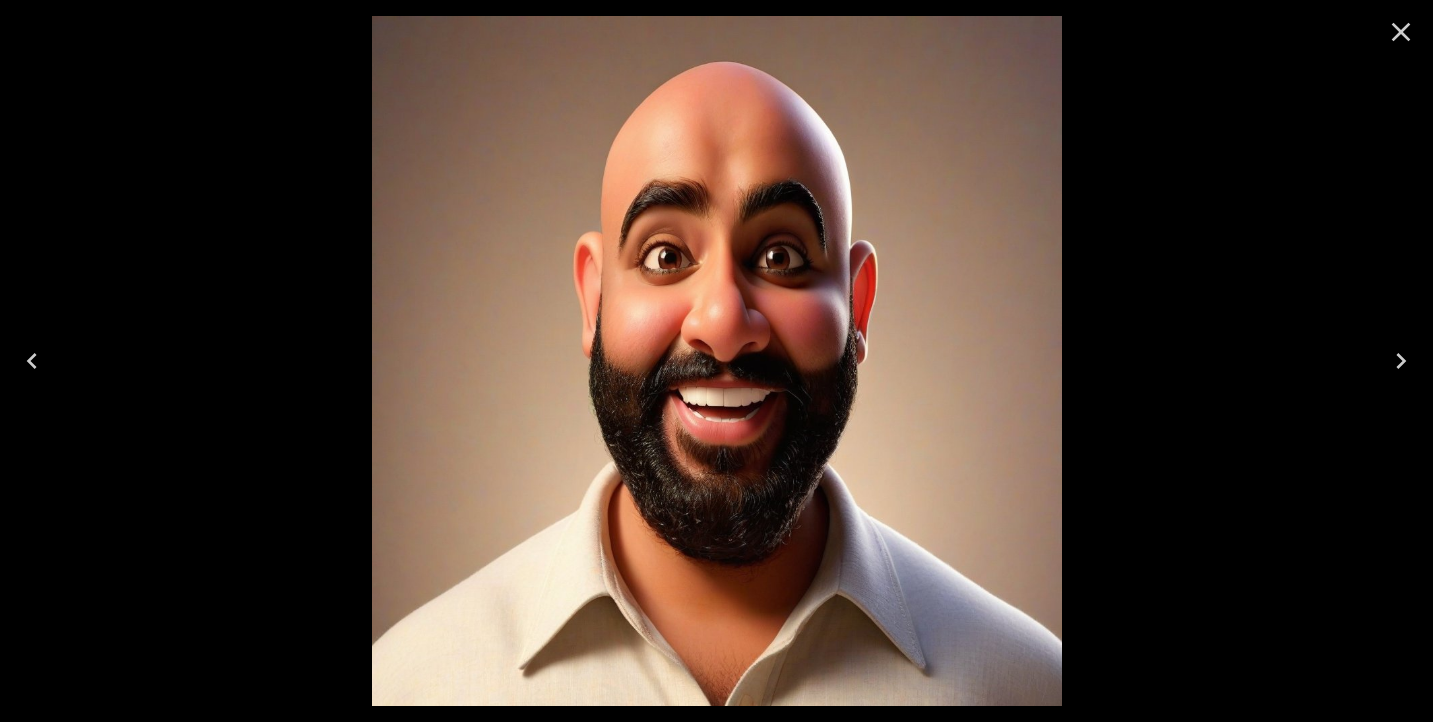 click at bounding box center [716, 361] 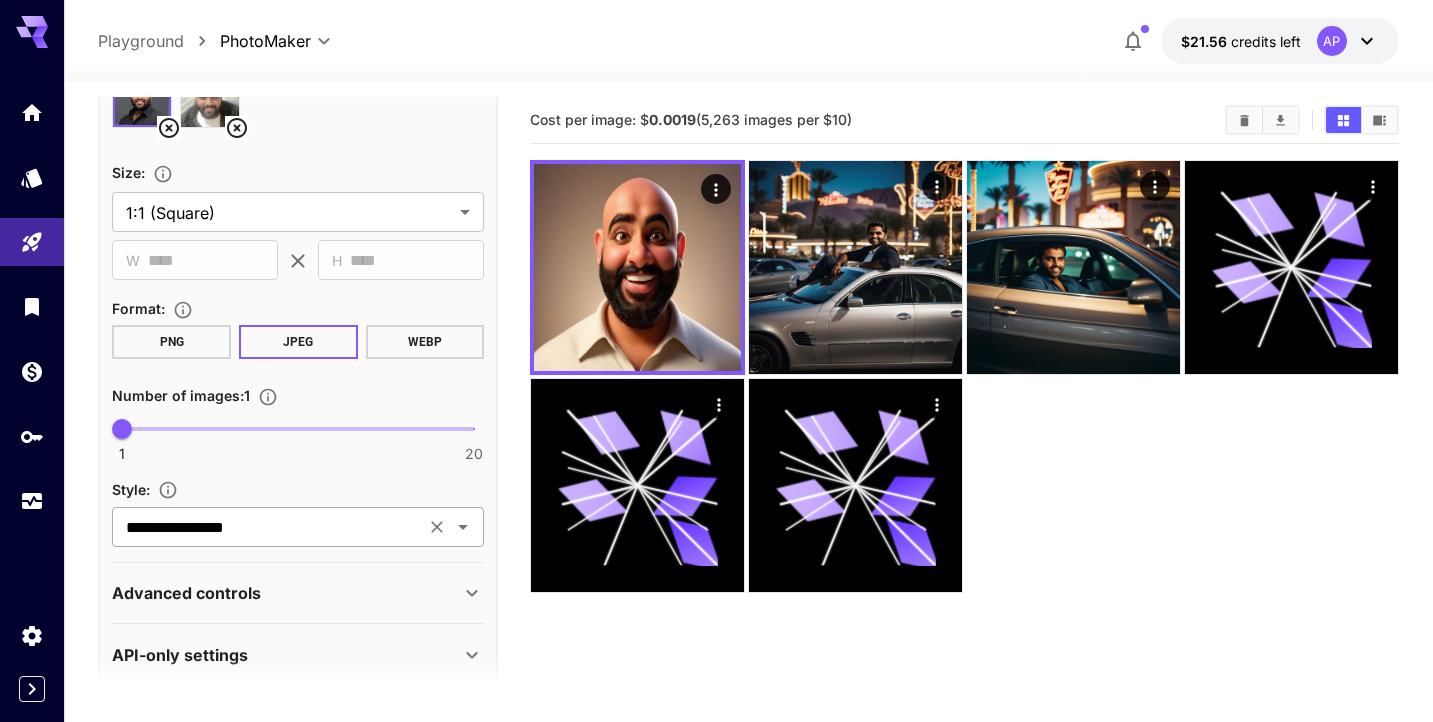 scroll, scrollTop: 602, scrollLeft: 0, axis: vertical 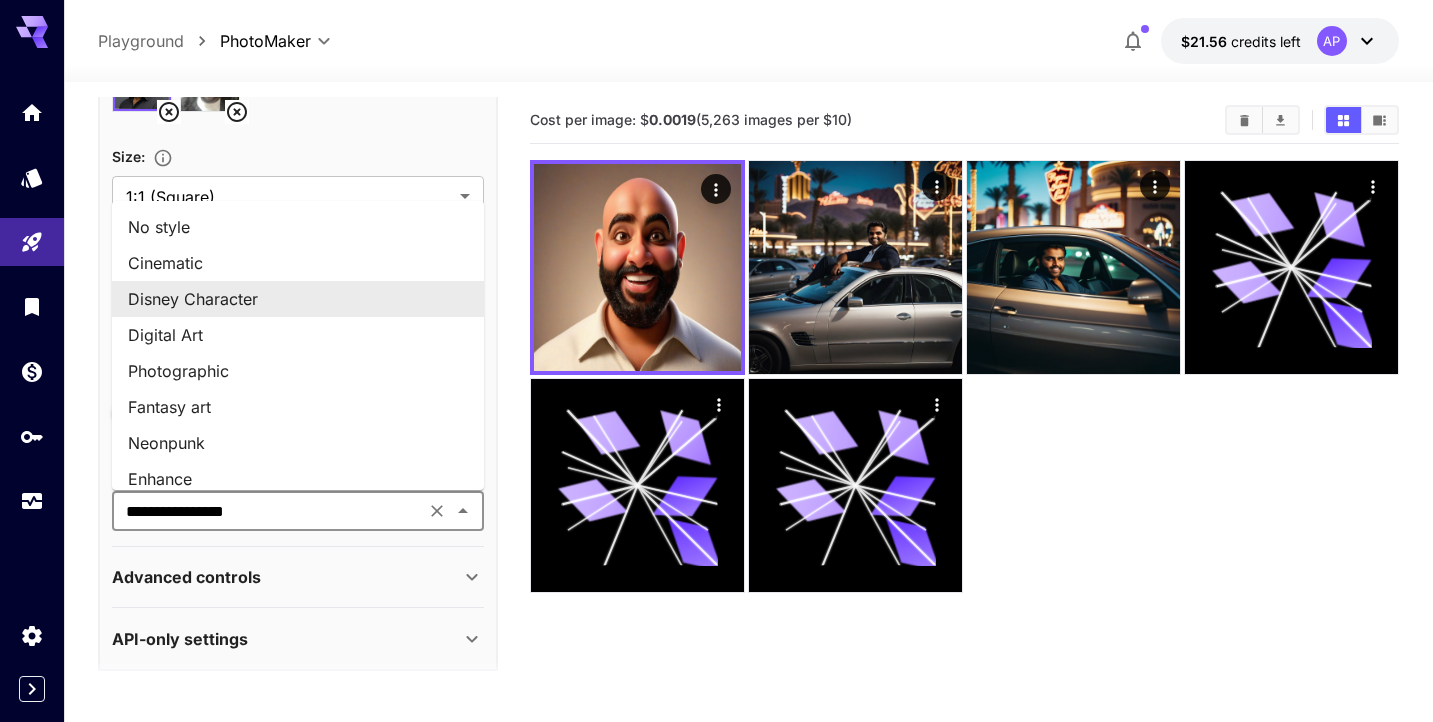 click on "**********" at bounding box center (268, 511) 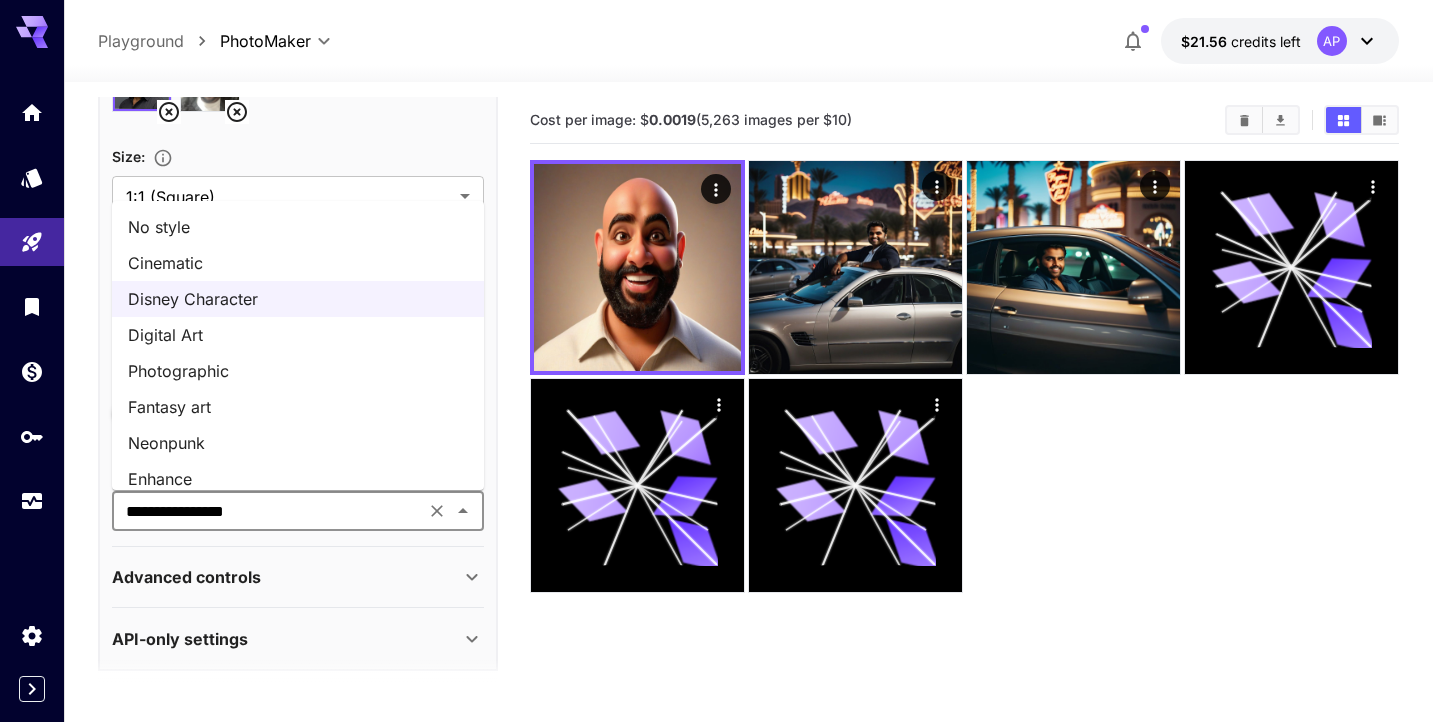 click on "Photographic" at bounding box center (298, 371) 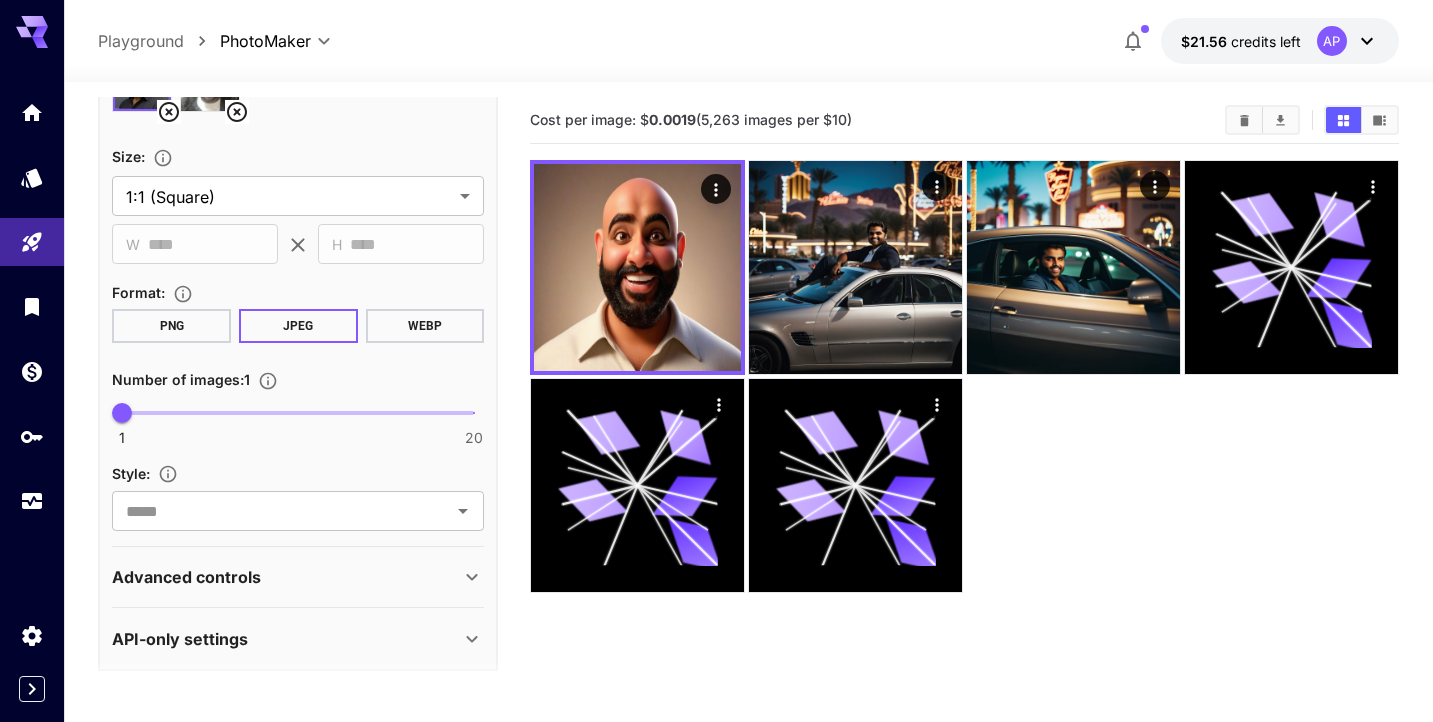 type on "**********" 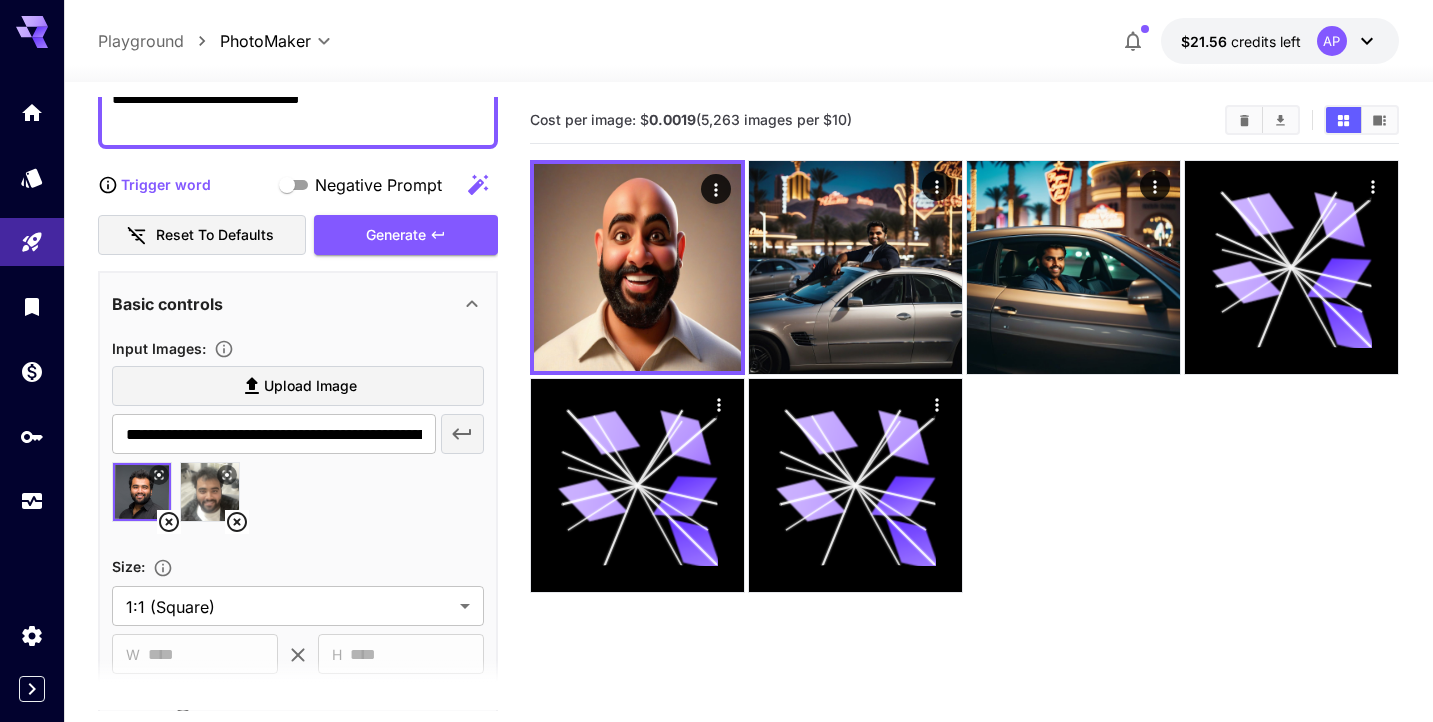 scroll, scrollTop: 109, scrollLeft: 0, axis: vertical 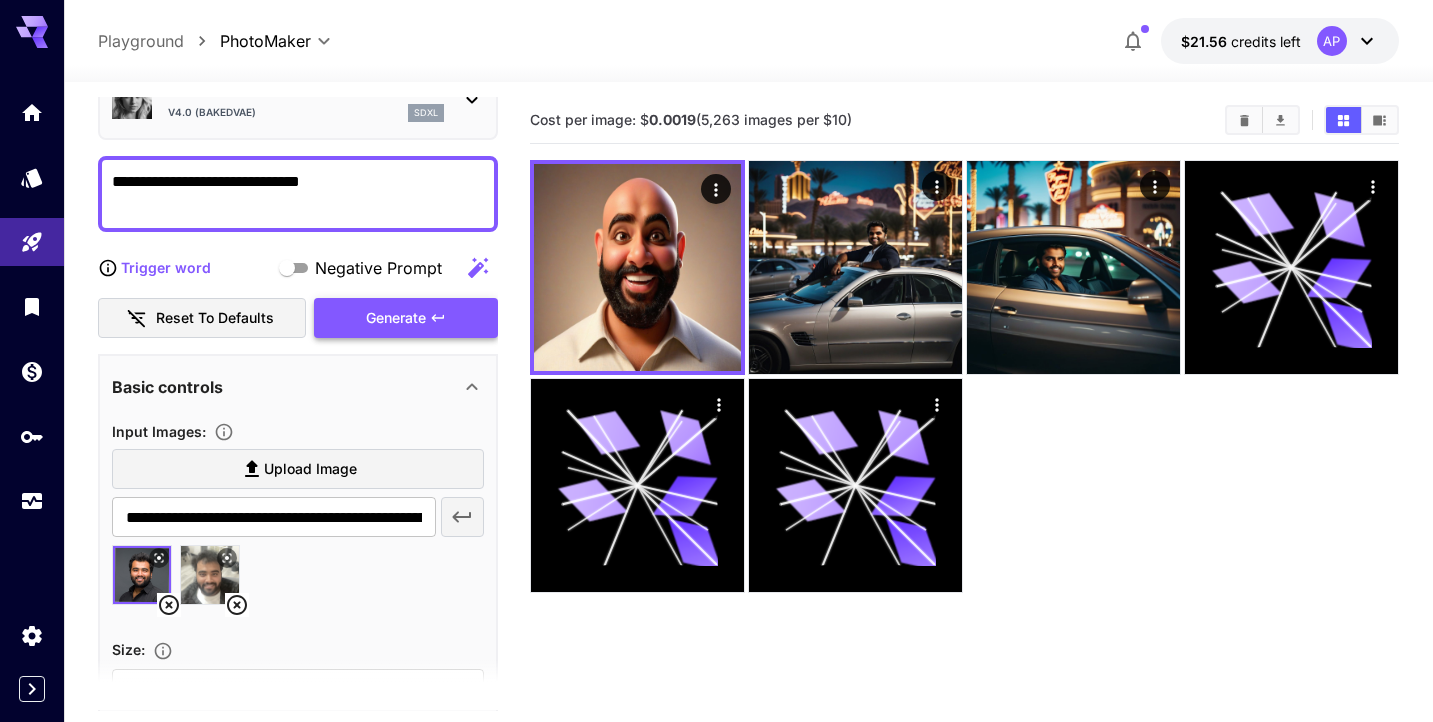 click on "Generate" at bounding box center (406, 318) 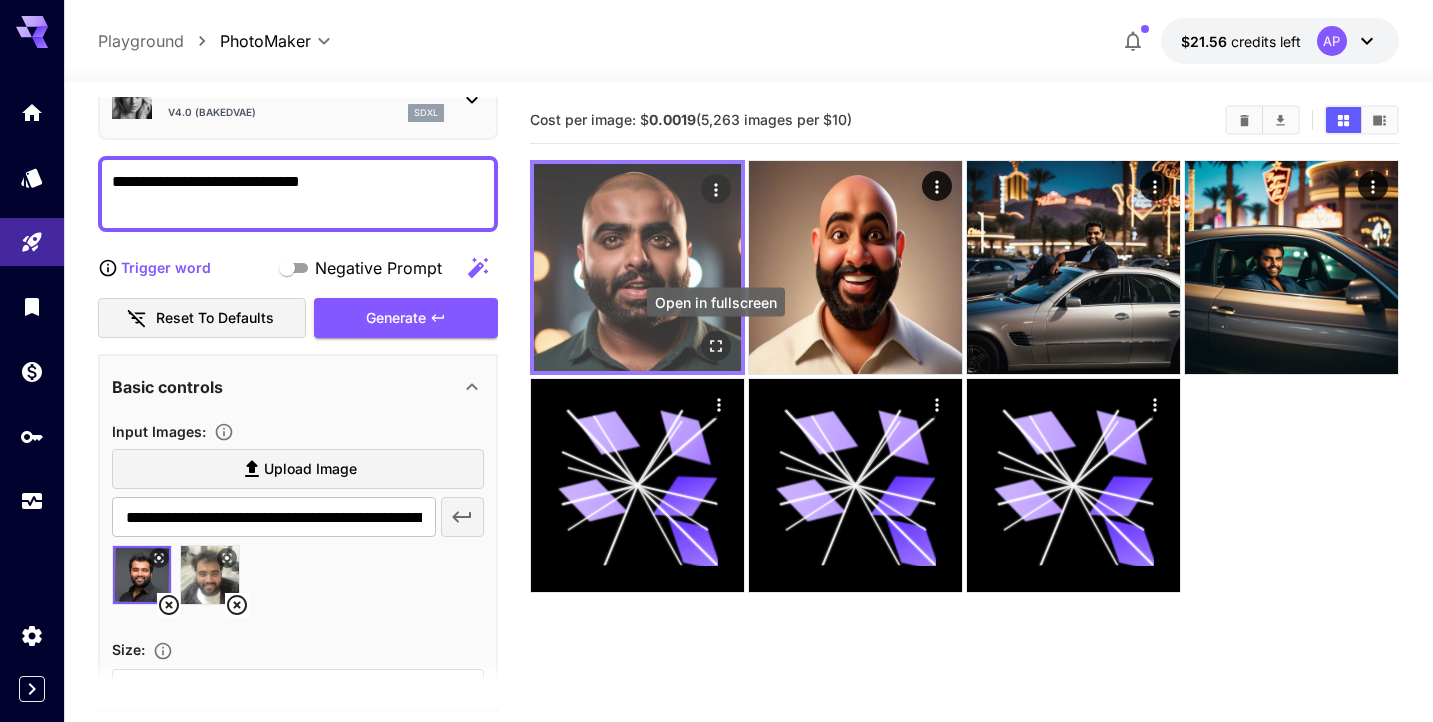 click 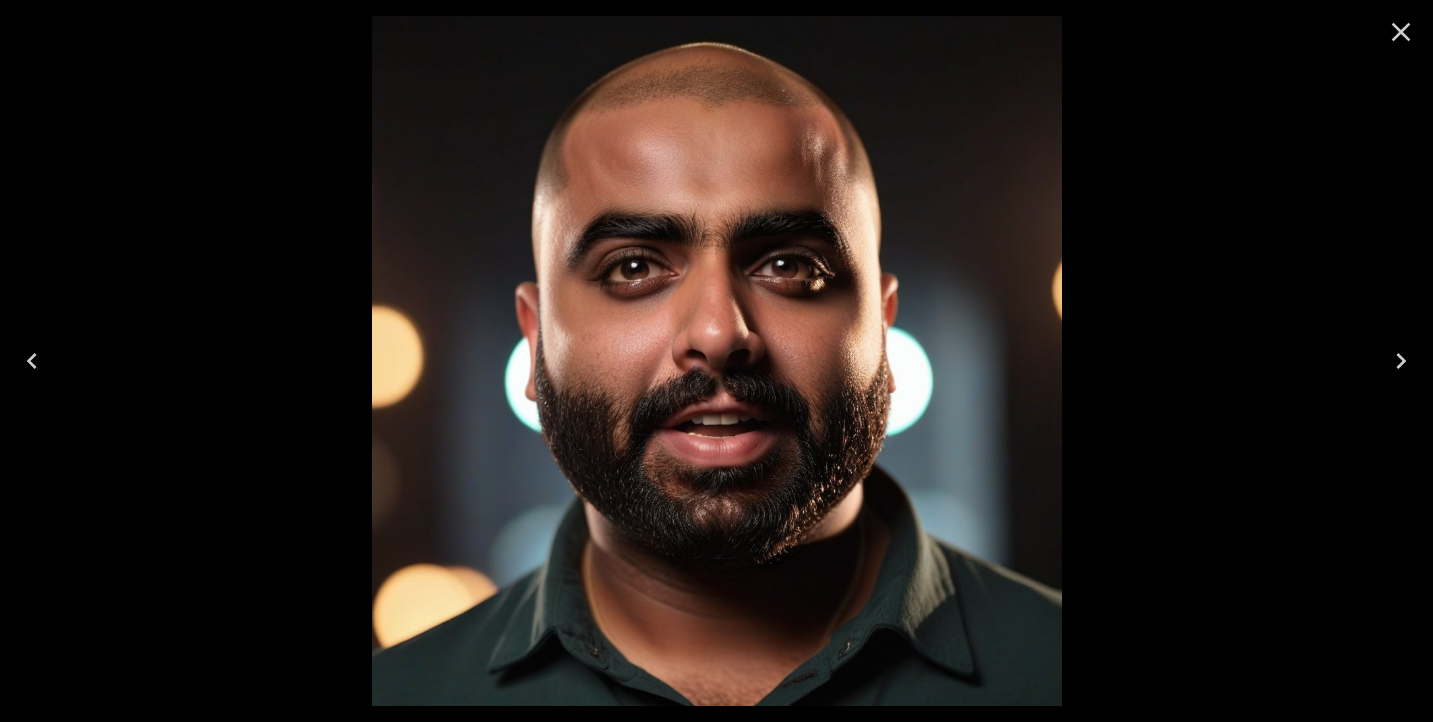click at bounding box center (716, 361) 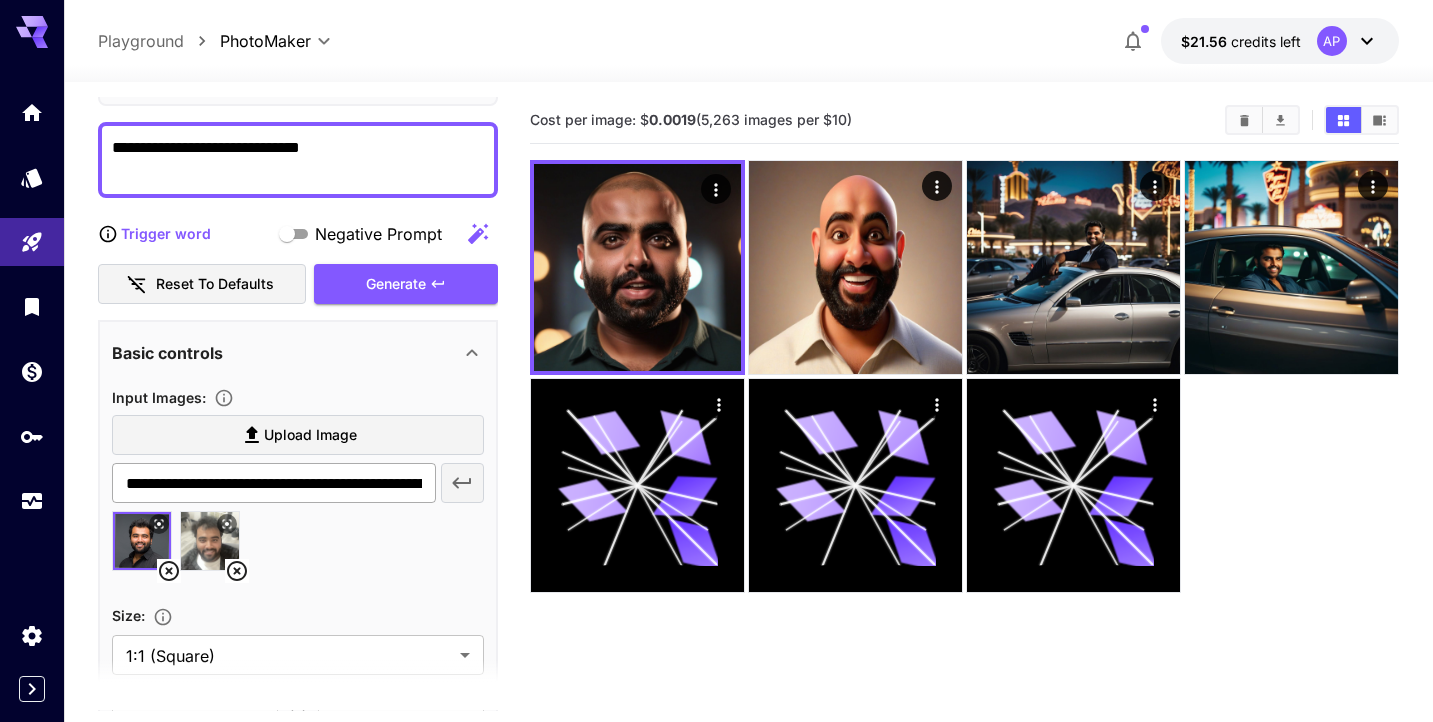 scroll, scrollTop: 145, scrollLeft: 0, axis: vertical 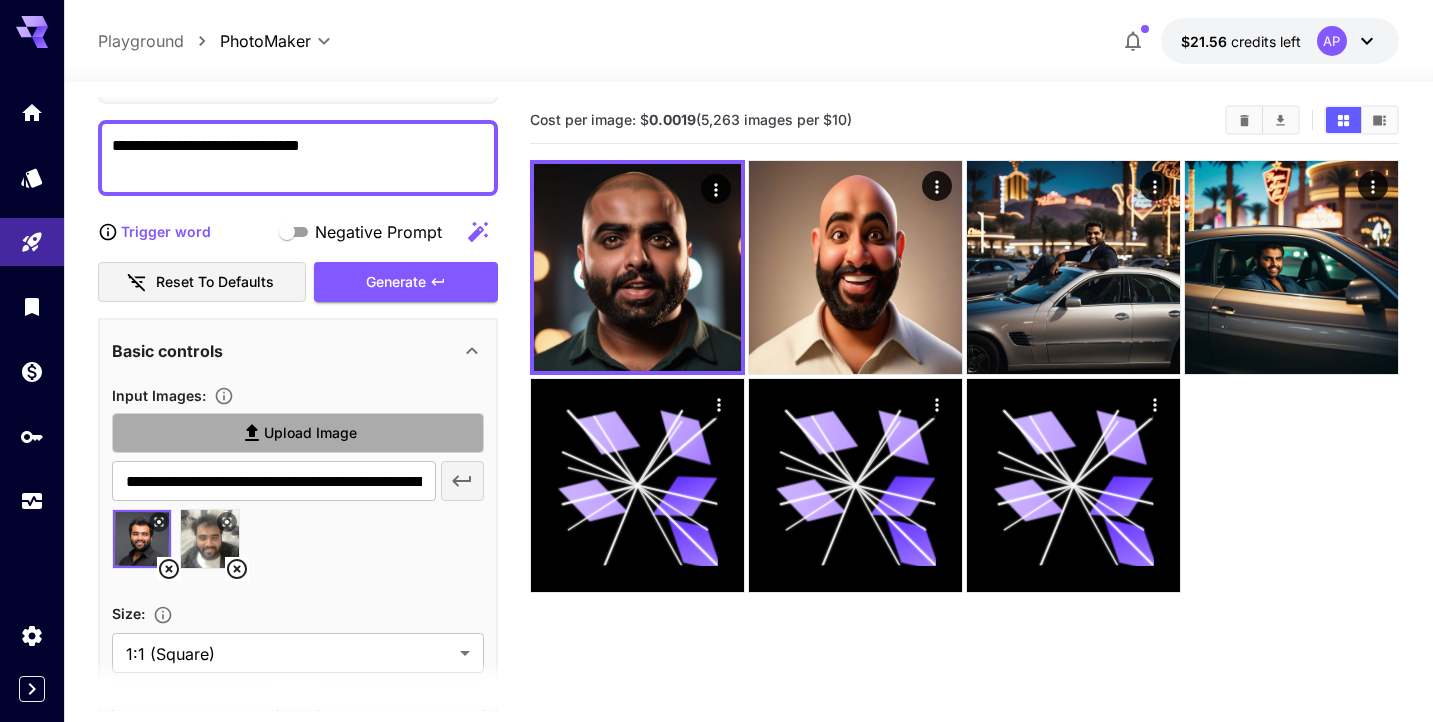 click 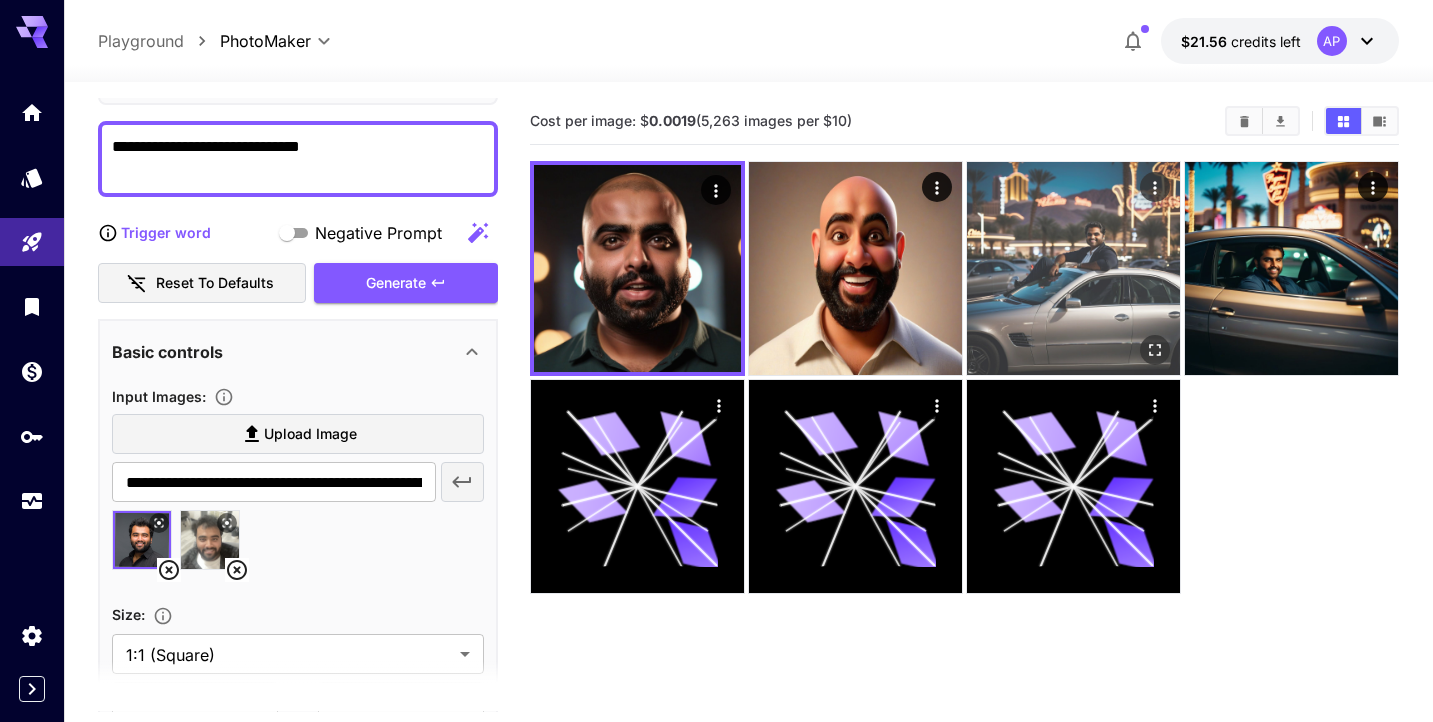 scroll, scrollTop: 0, scrollLeft: 0, axis: both 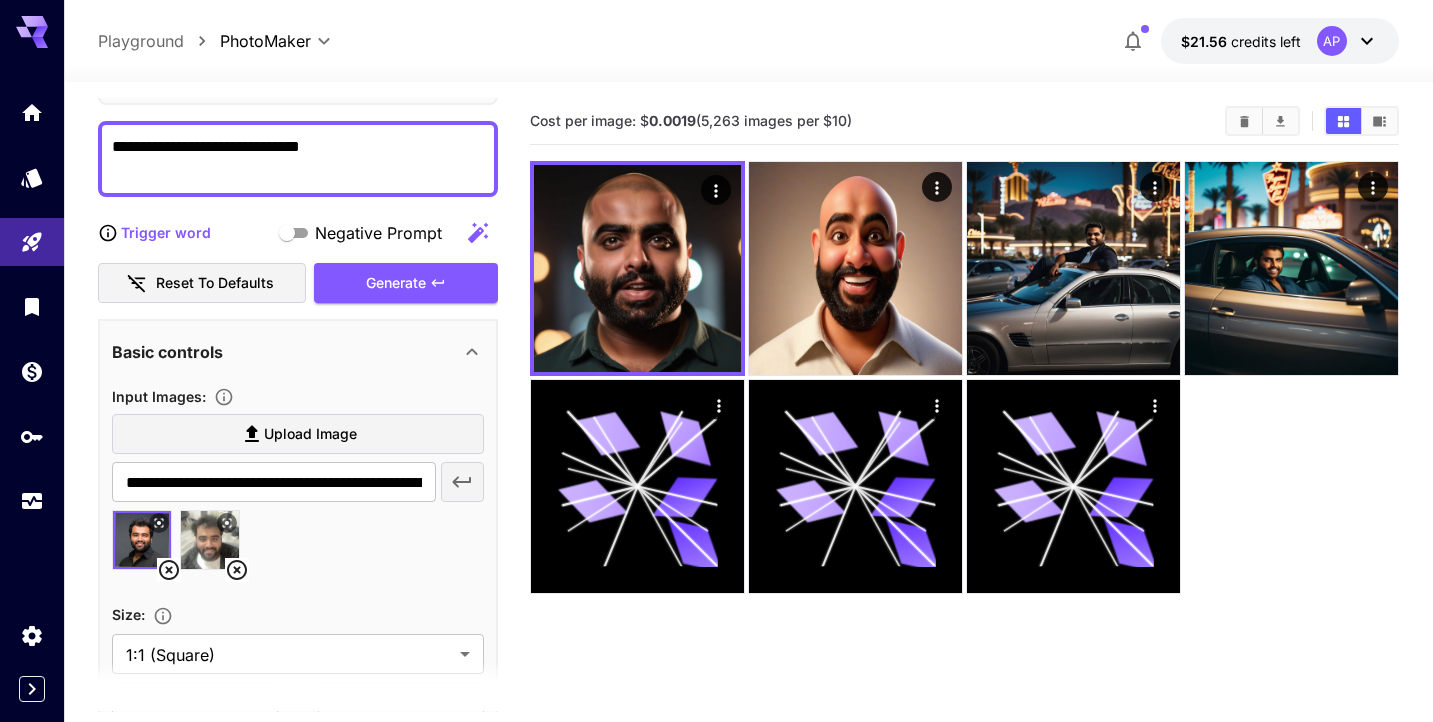 click 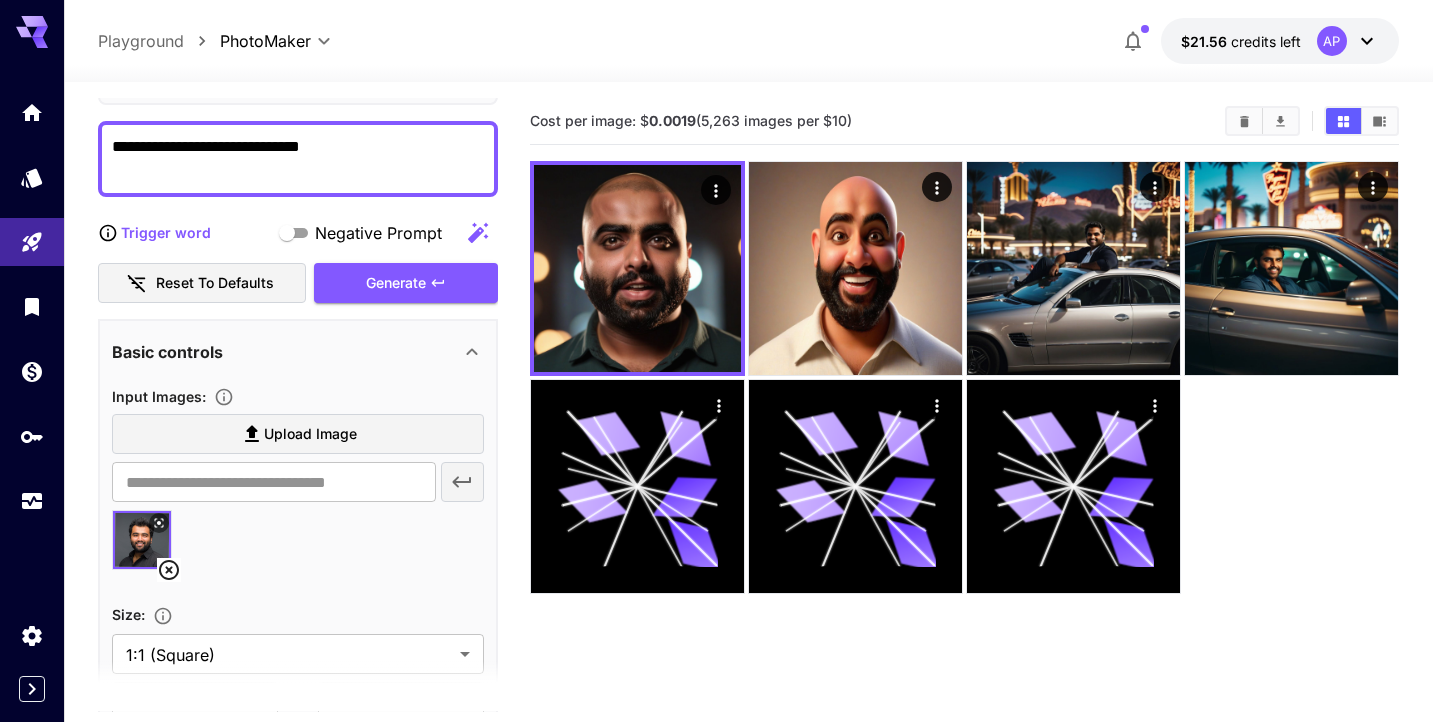 click 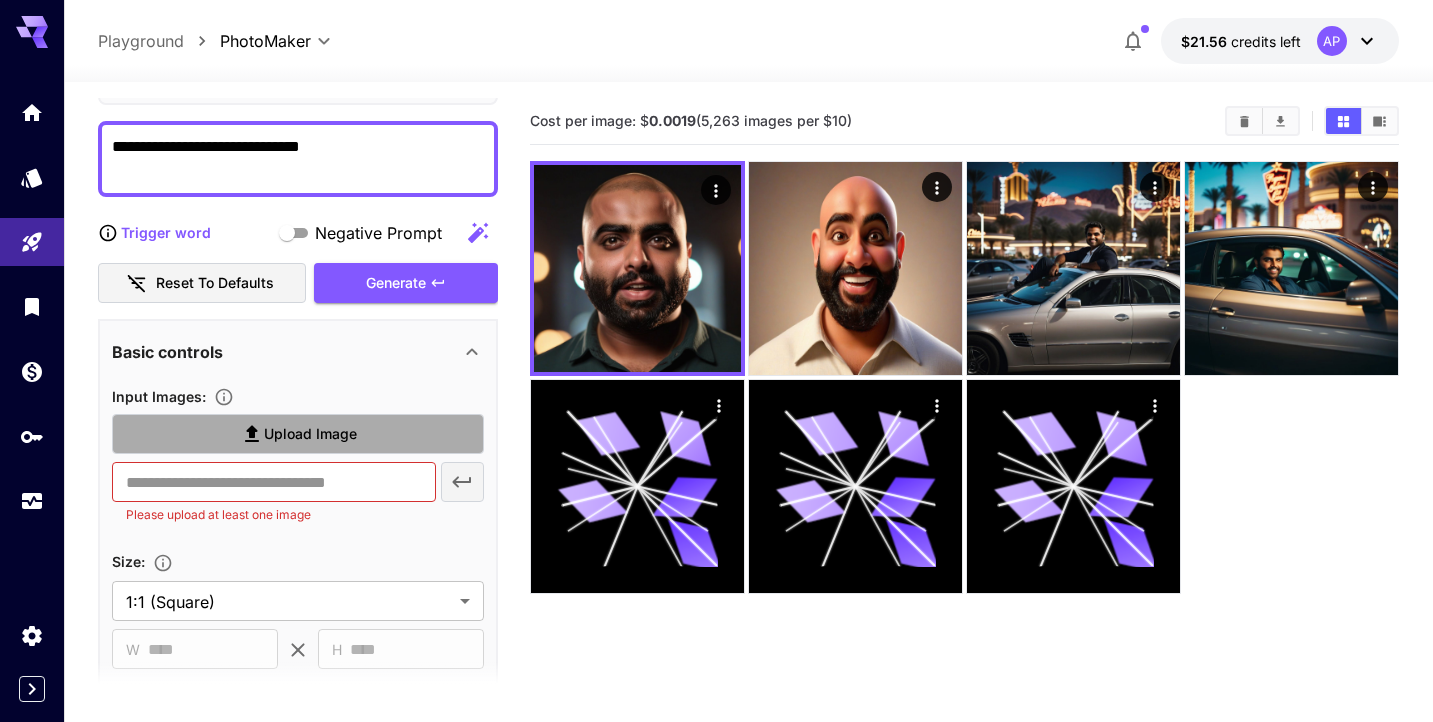 click on "Upload Image" at bounding box center [310, 434] 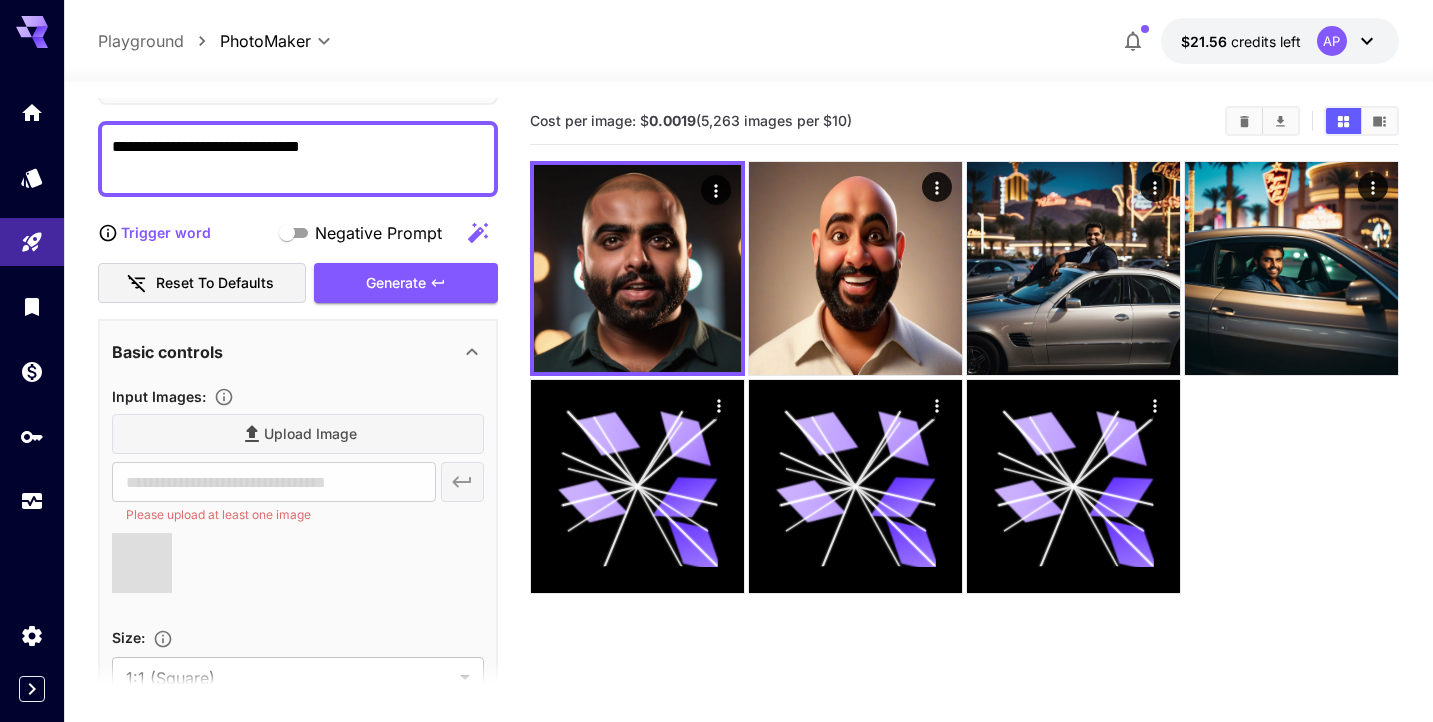 click on "Upload Image" at bounding box center (298, 434) 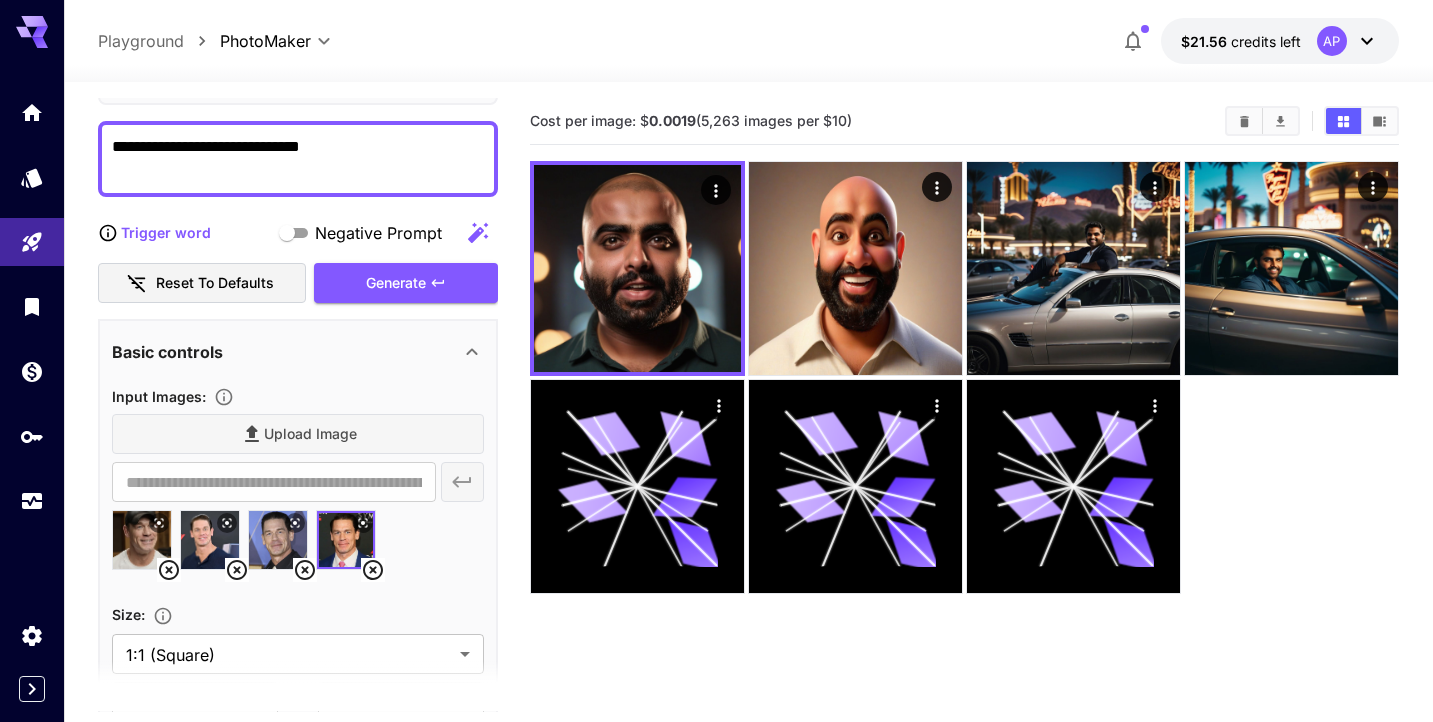 click at bounding box center [298, 548] 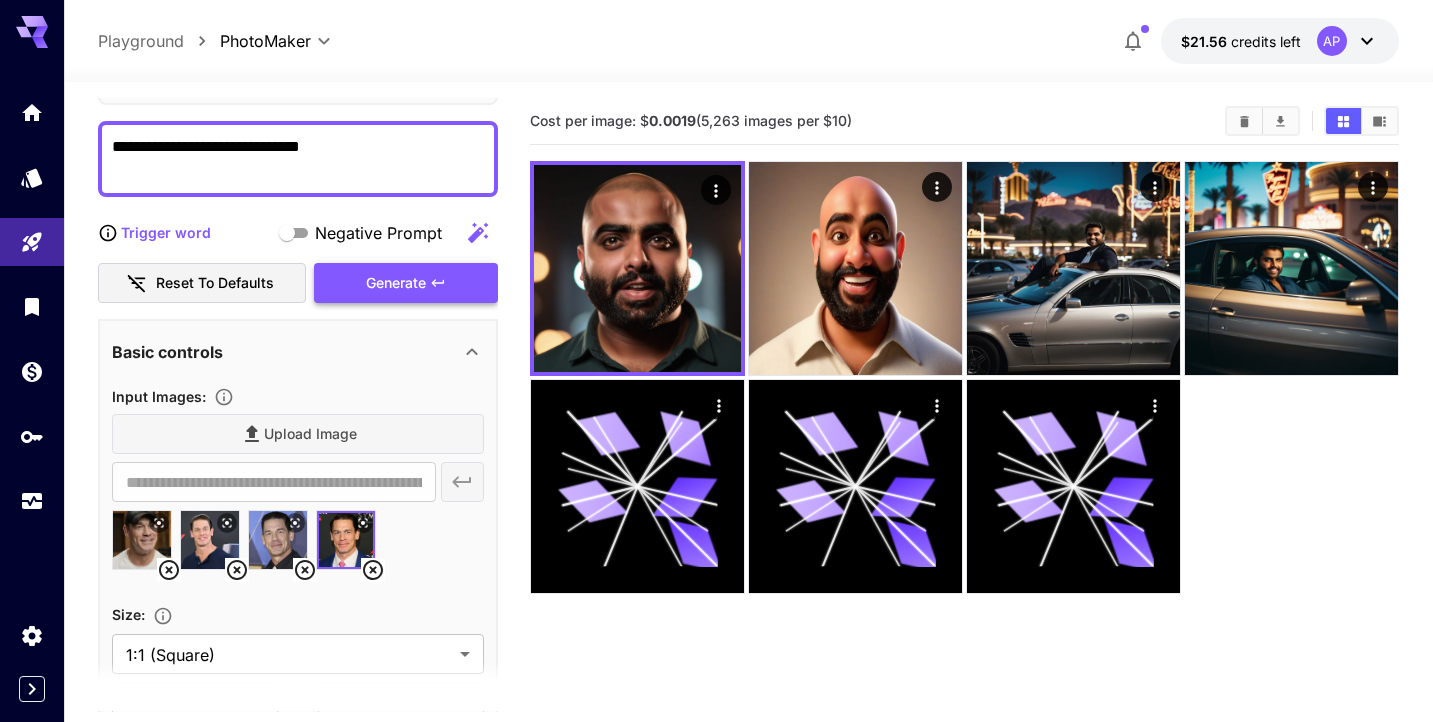 click on "Generate" at bounding box center [406, 283] 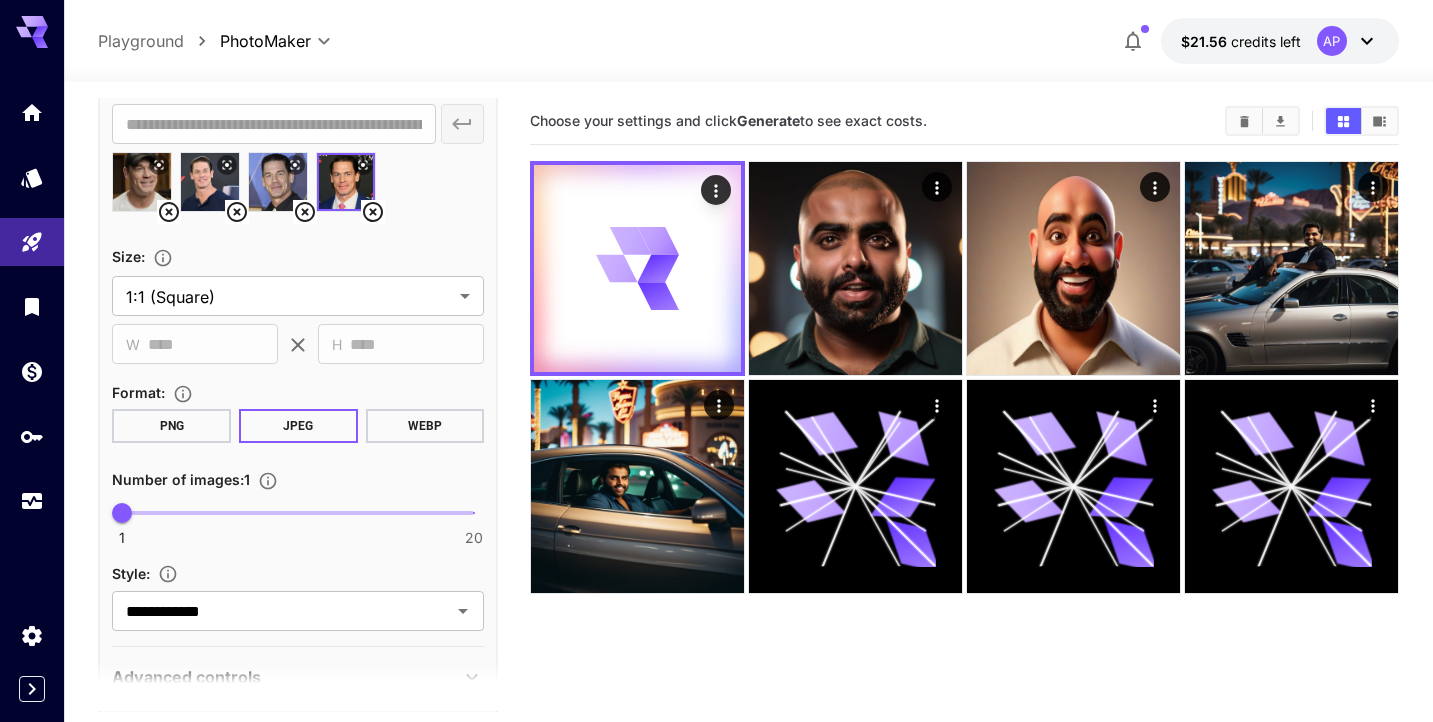 scroll, scrollTop: 569, scrollLeft: 0, axis: vertical 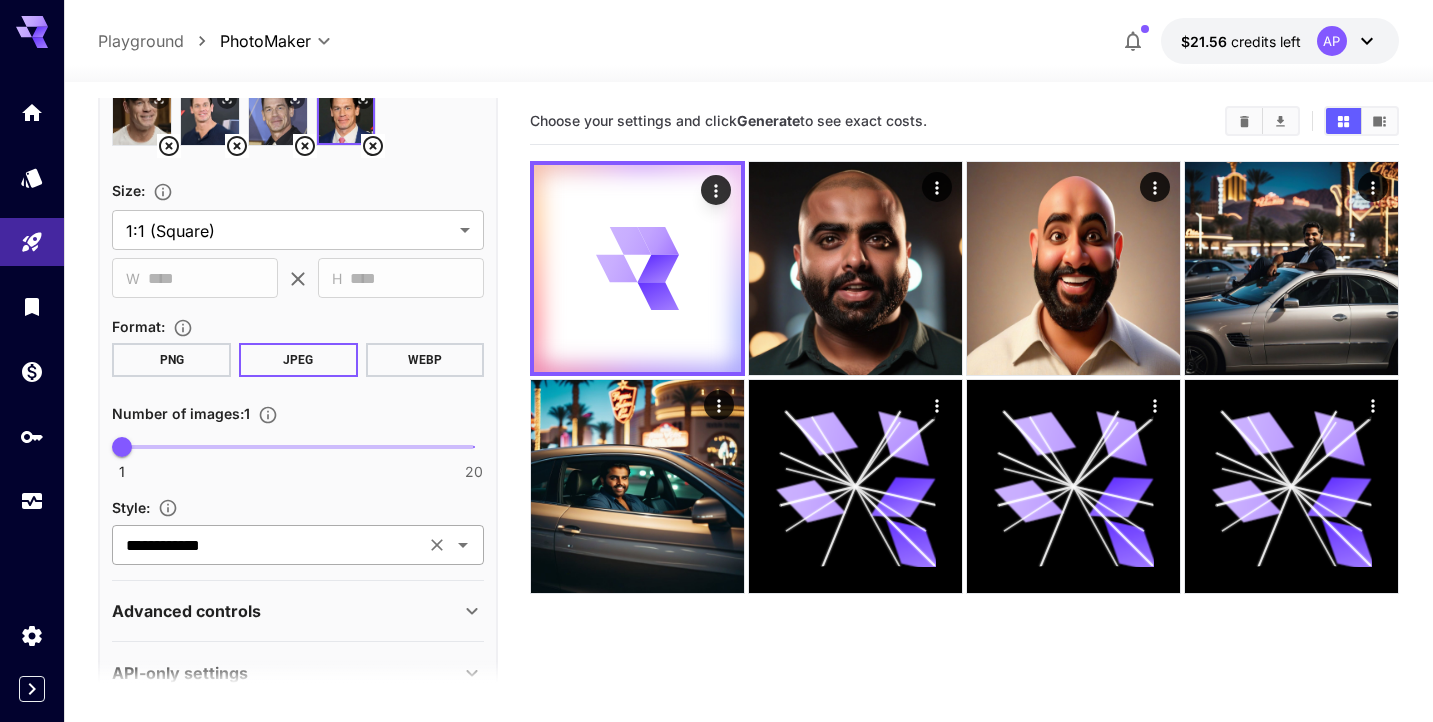click on "**********" at bounding box center (268, 545) 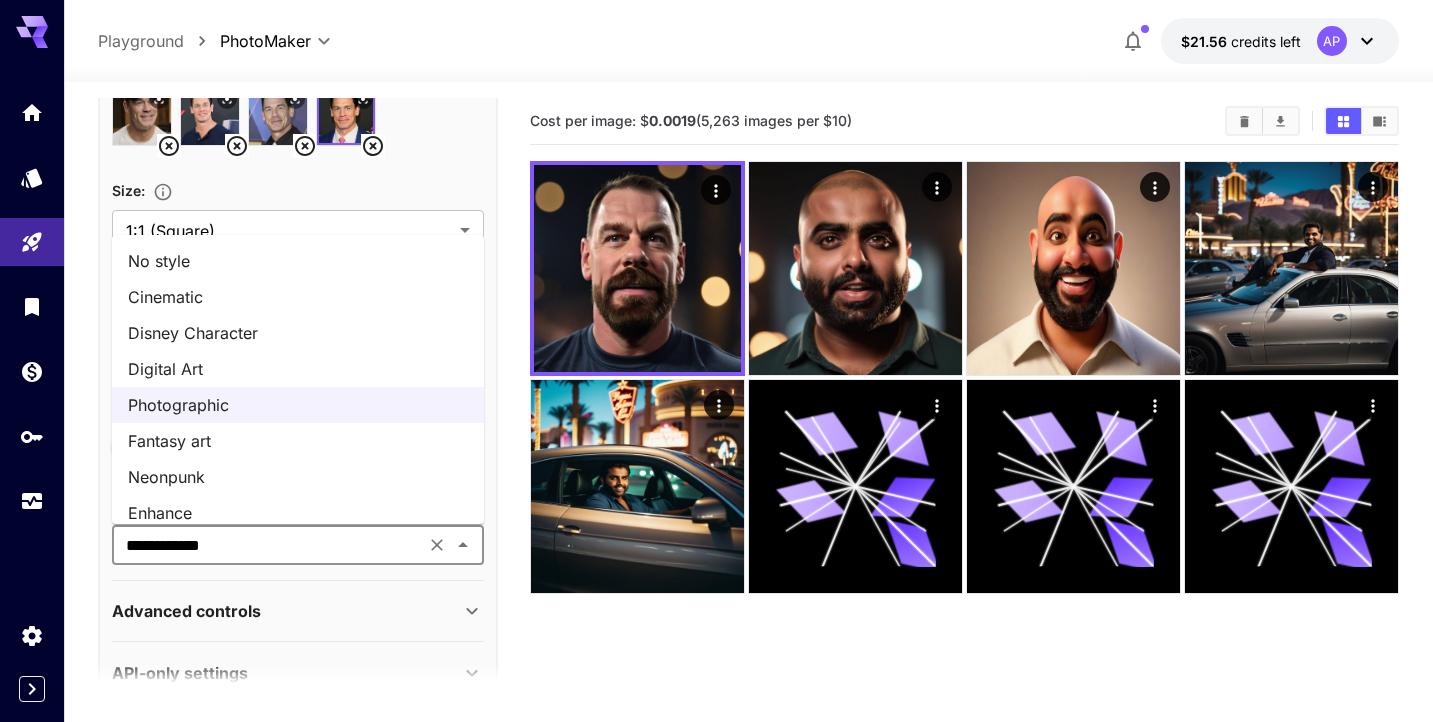 click on "Disney Character" at bounding box center [298, 333] 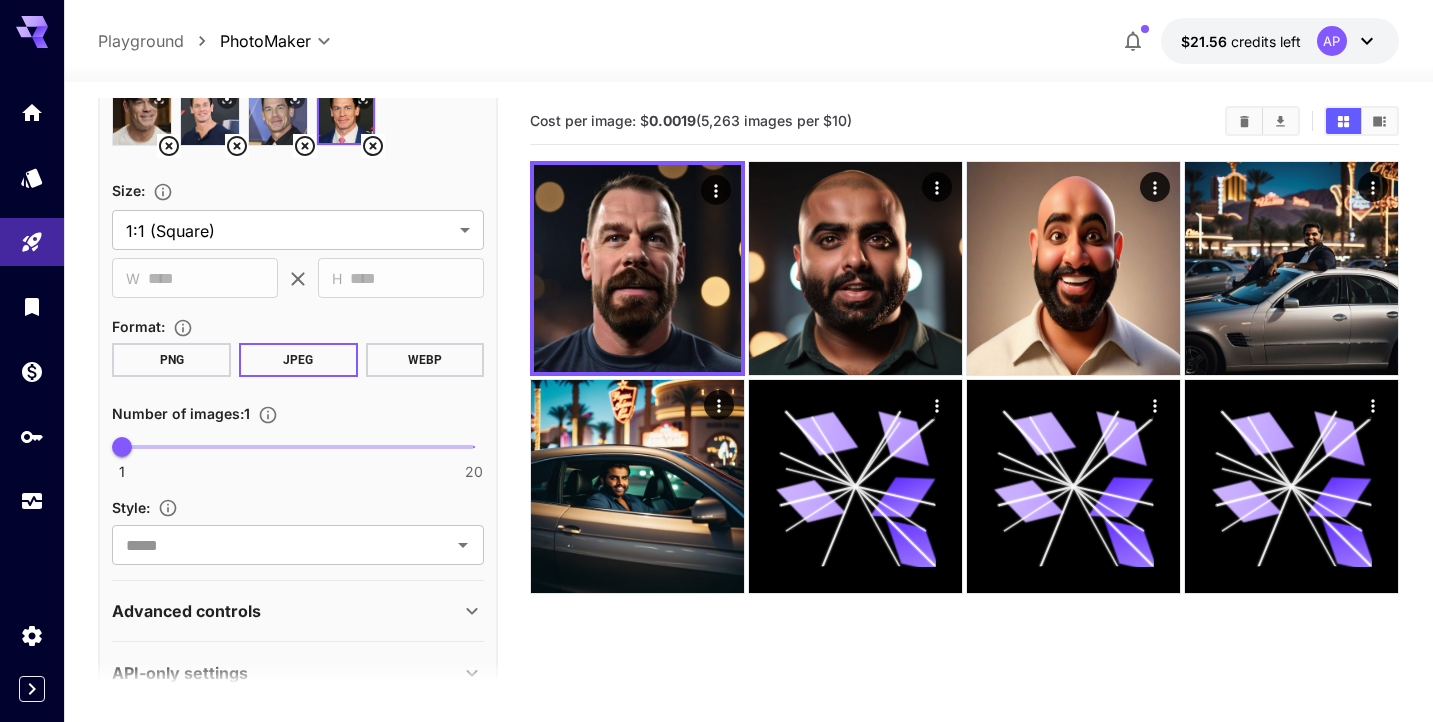type on "**********" 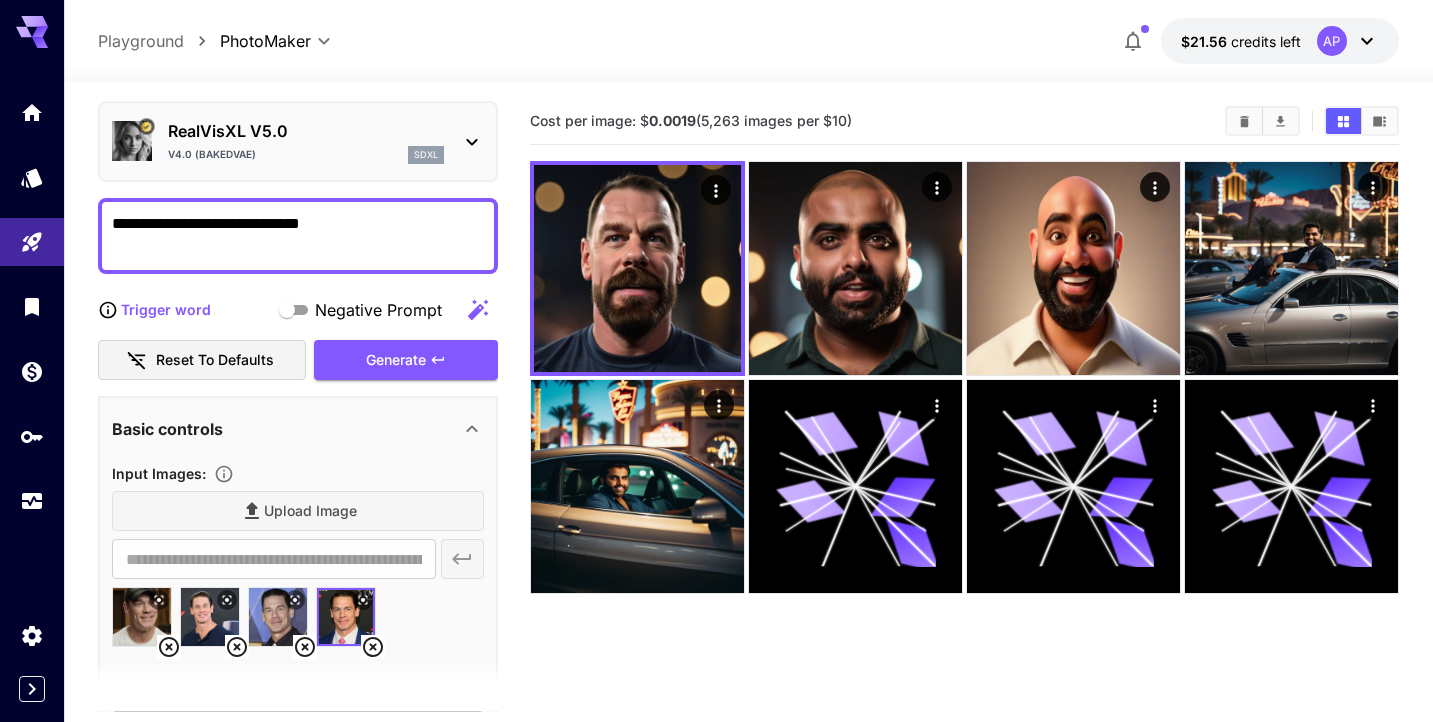 scroll, scrollTop: 32, scrollLeft: 0, axis: vertical 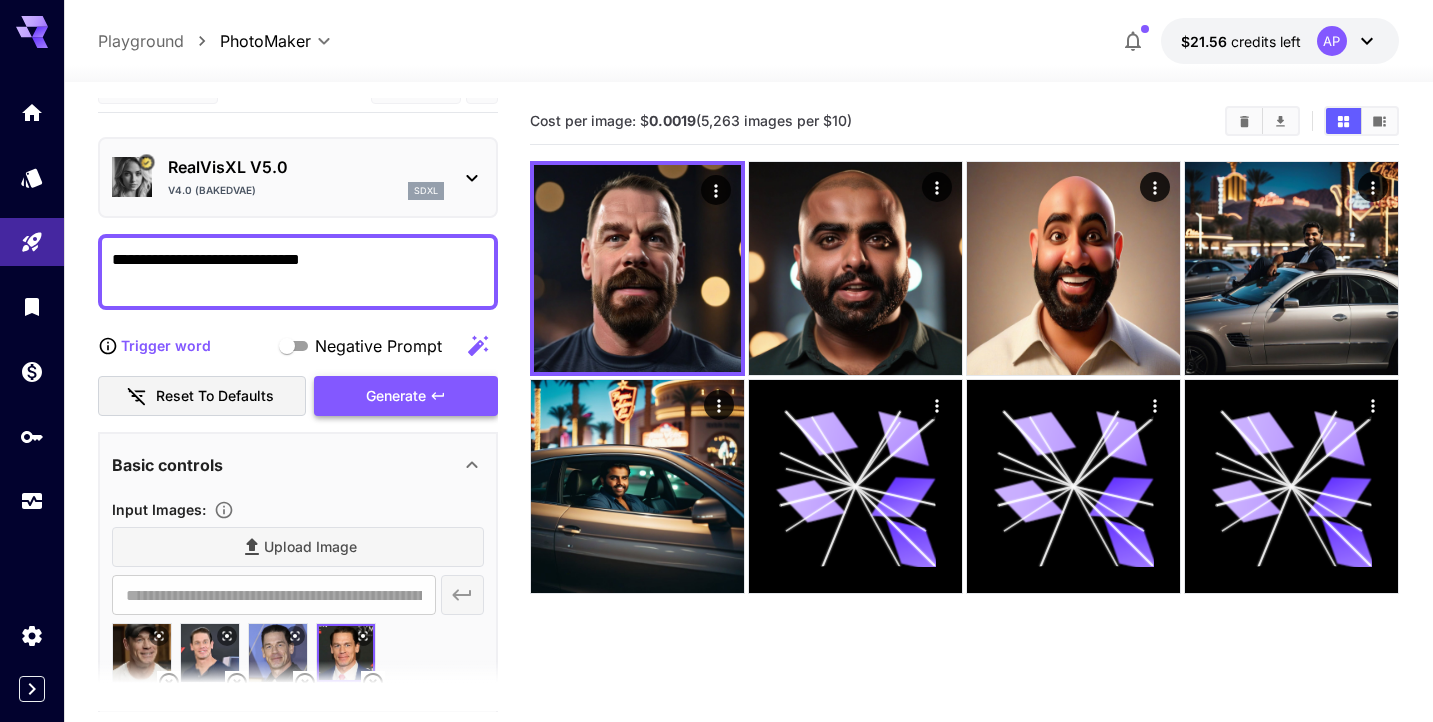 click on "Generate" at bounding box center [396, 396] 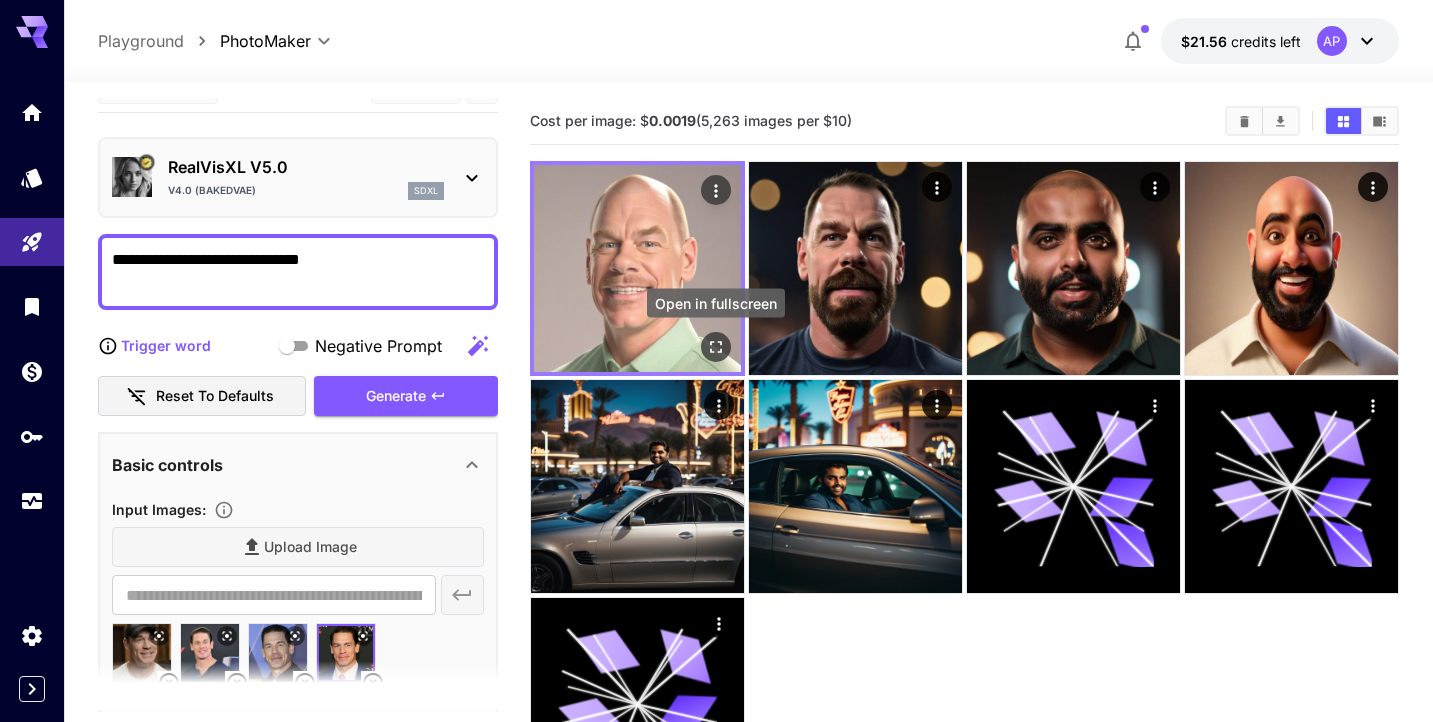 click 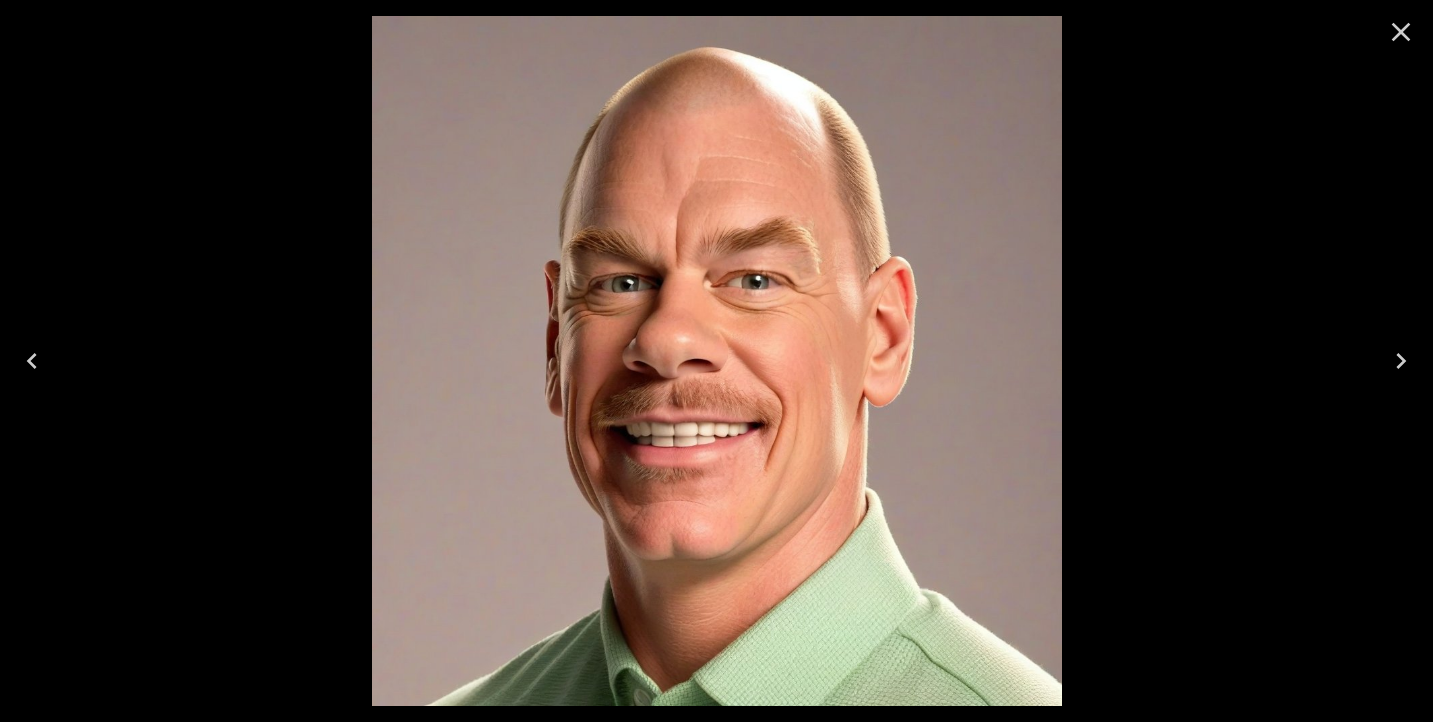 click at bounding box center (716, 361) 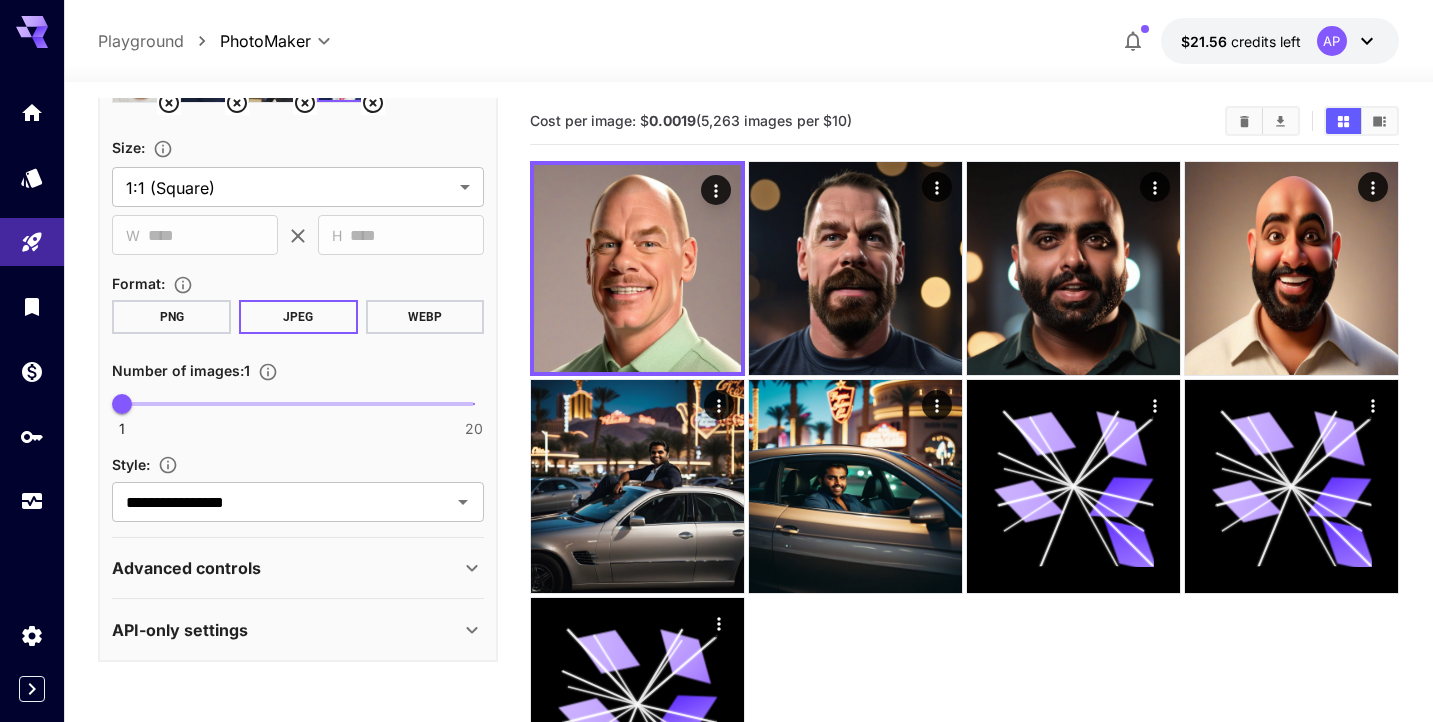scroll, scrollTop: 611, scrollLeft: 0, axis: vertical 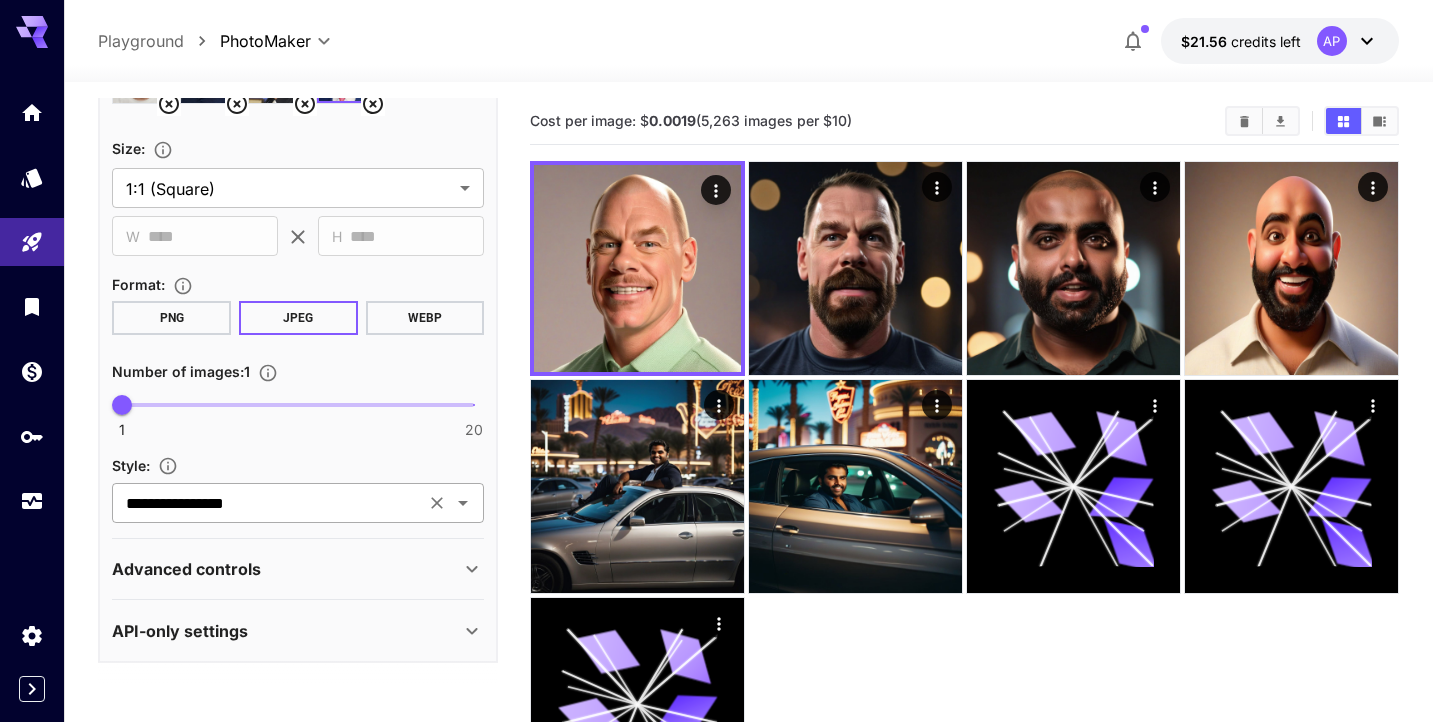 click on "**********" at bounding box center [268, 503] 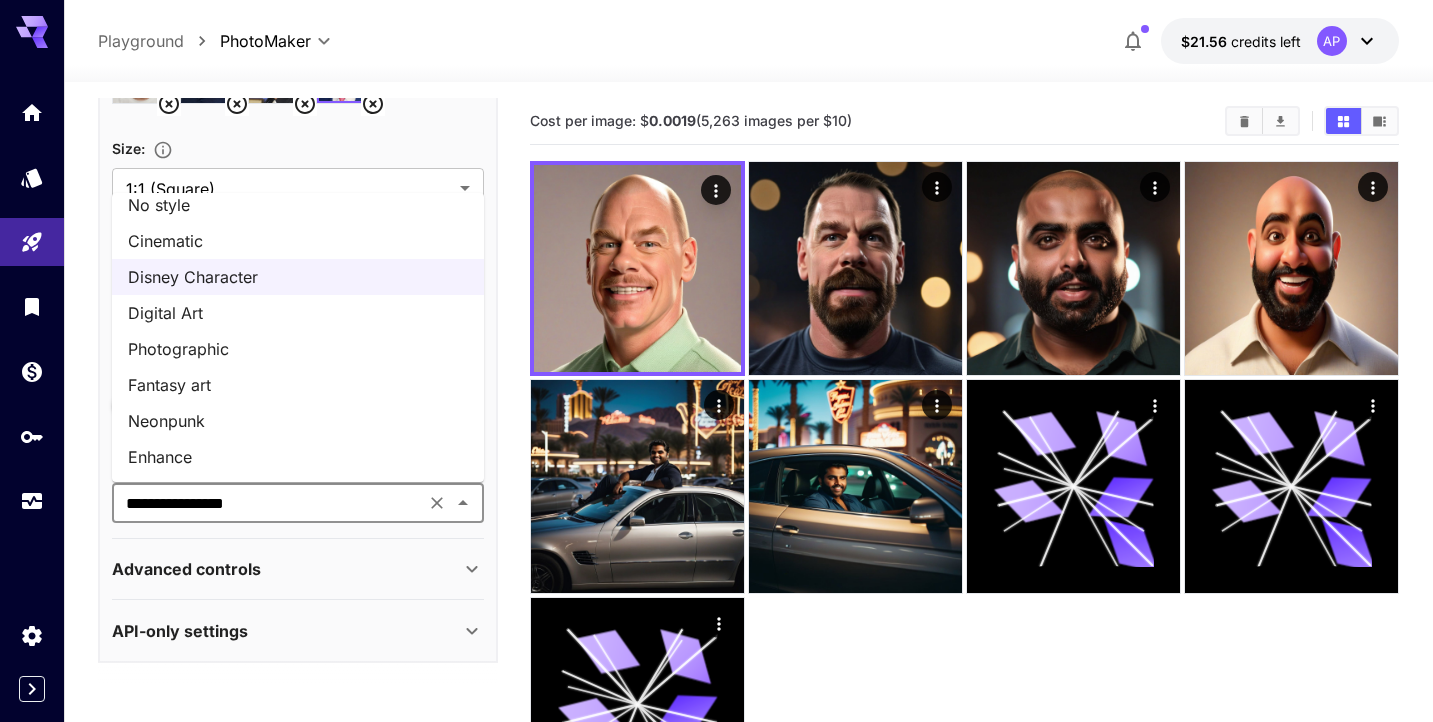 scroll, scrollTop: 31, scrollLeft: 0, axis: vertical 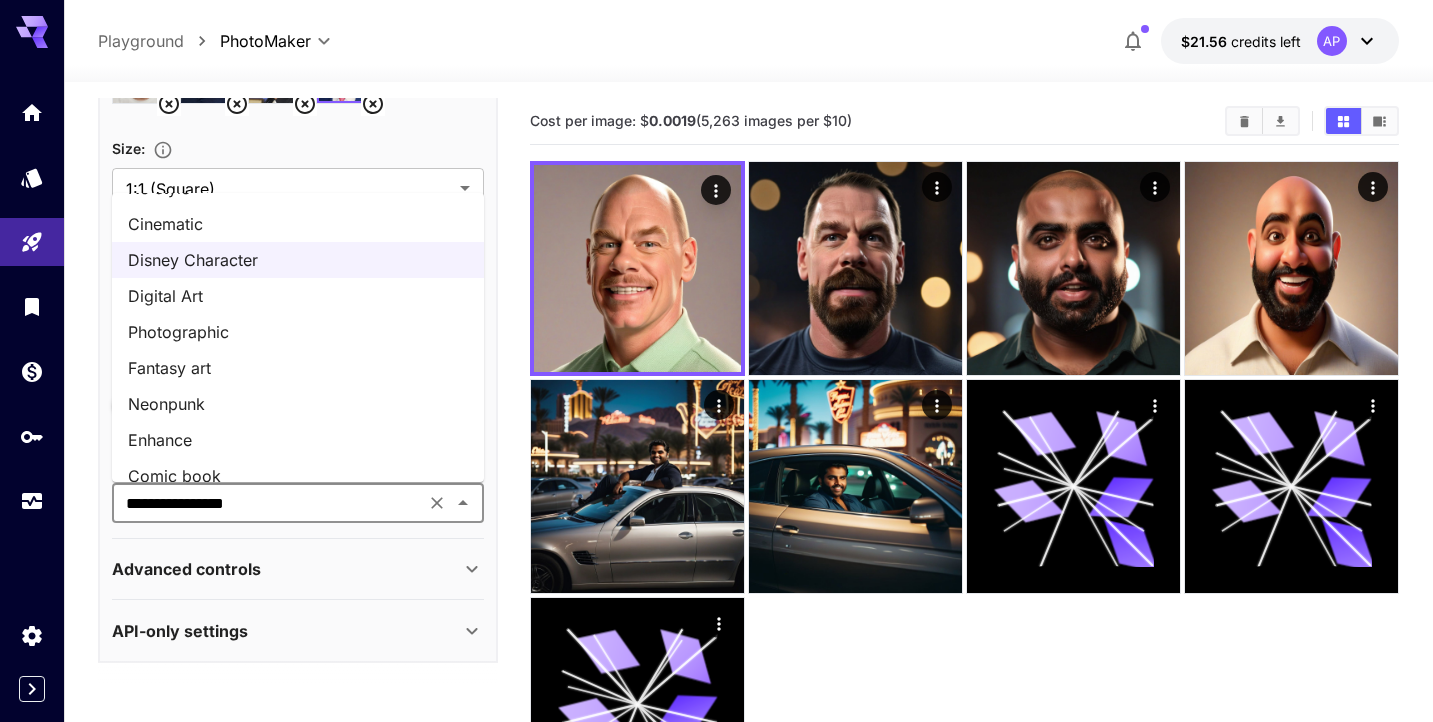 click on "Neonpunk" at bounding box center [298, 404] 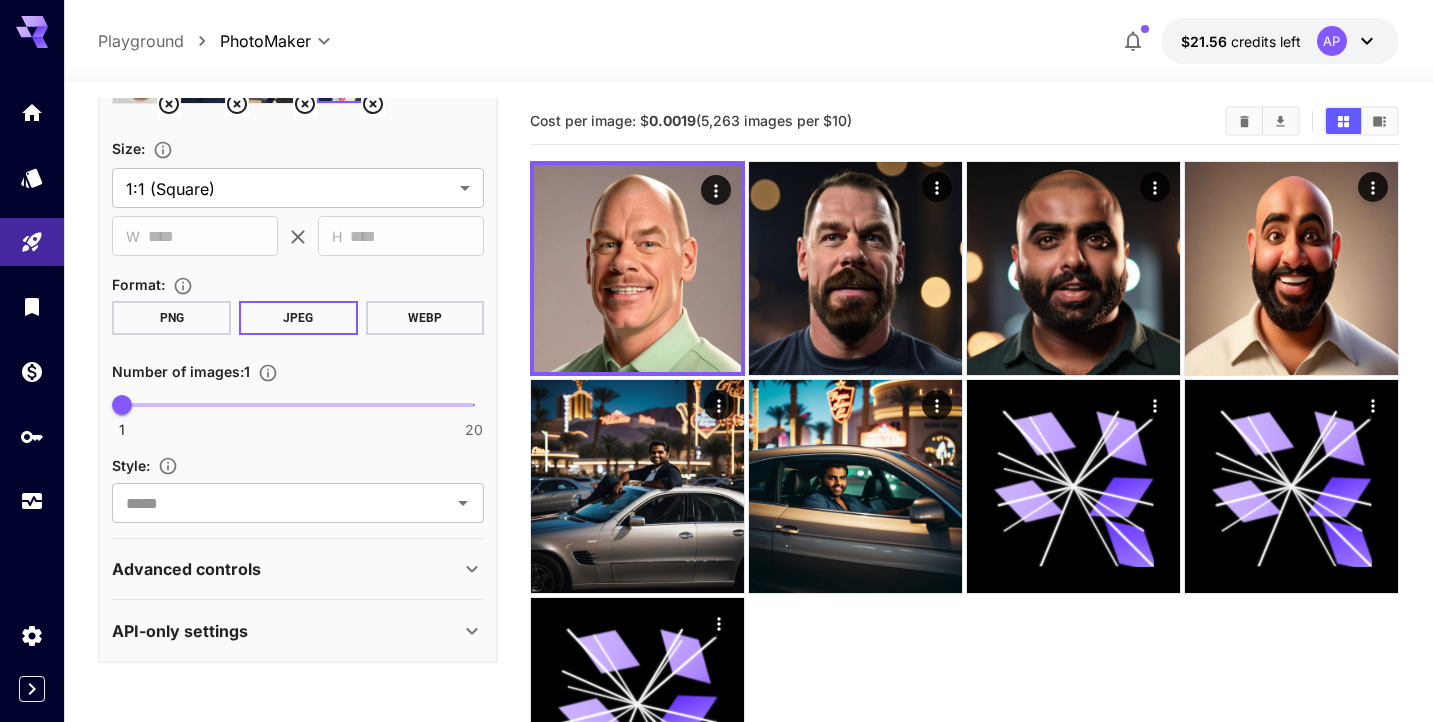 type on "********" 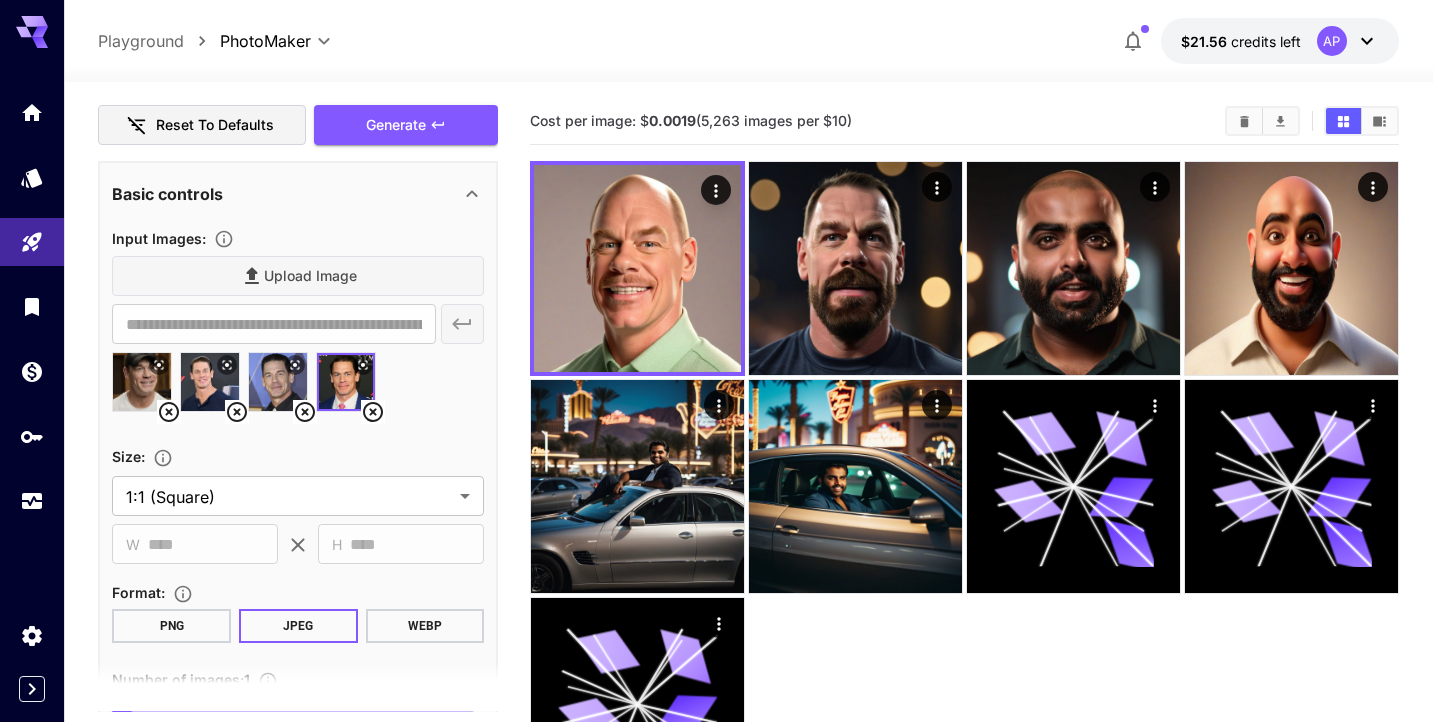scroll, scrollTop: 121, scrollLeft: 0, axis: vertical 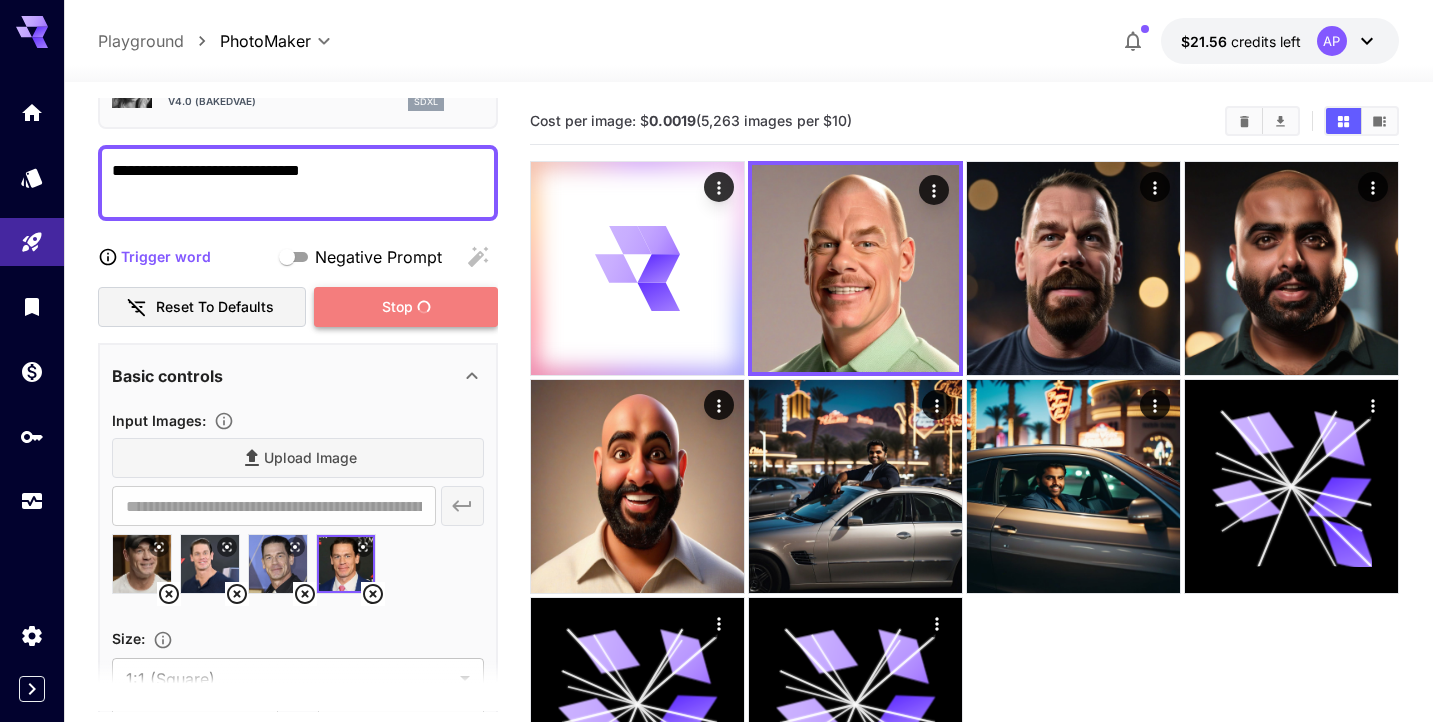 click on "Stop" at bounding box center (406, 307) 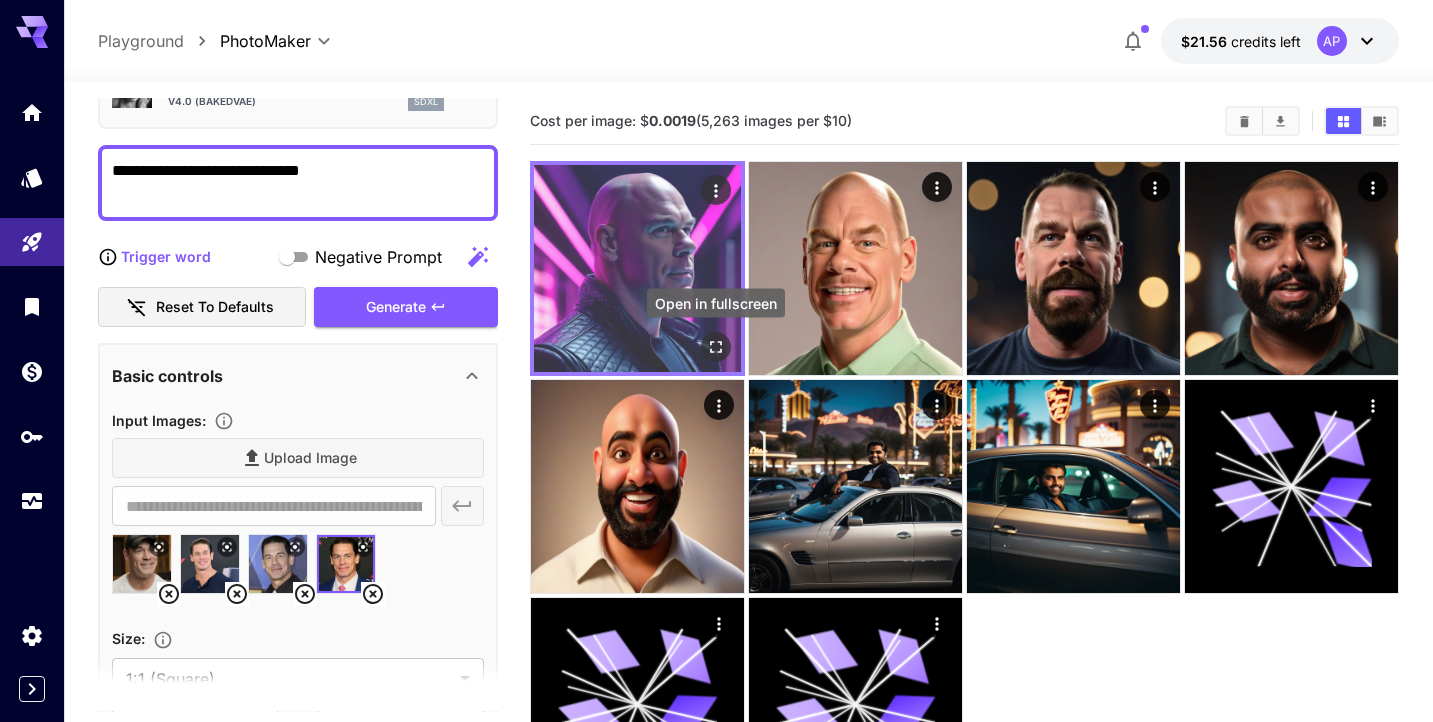 click 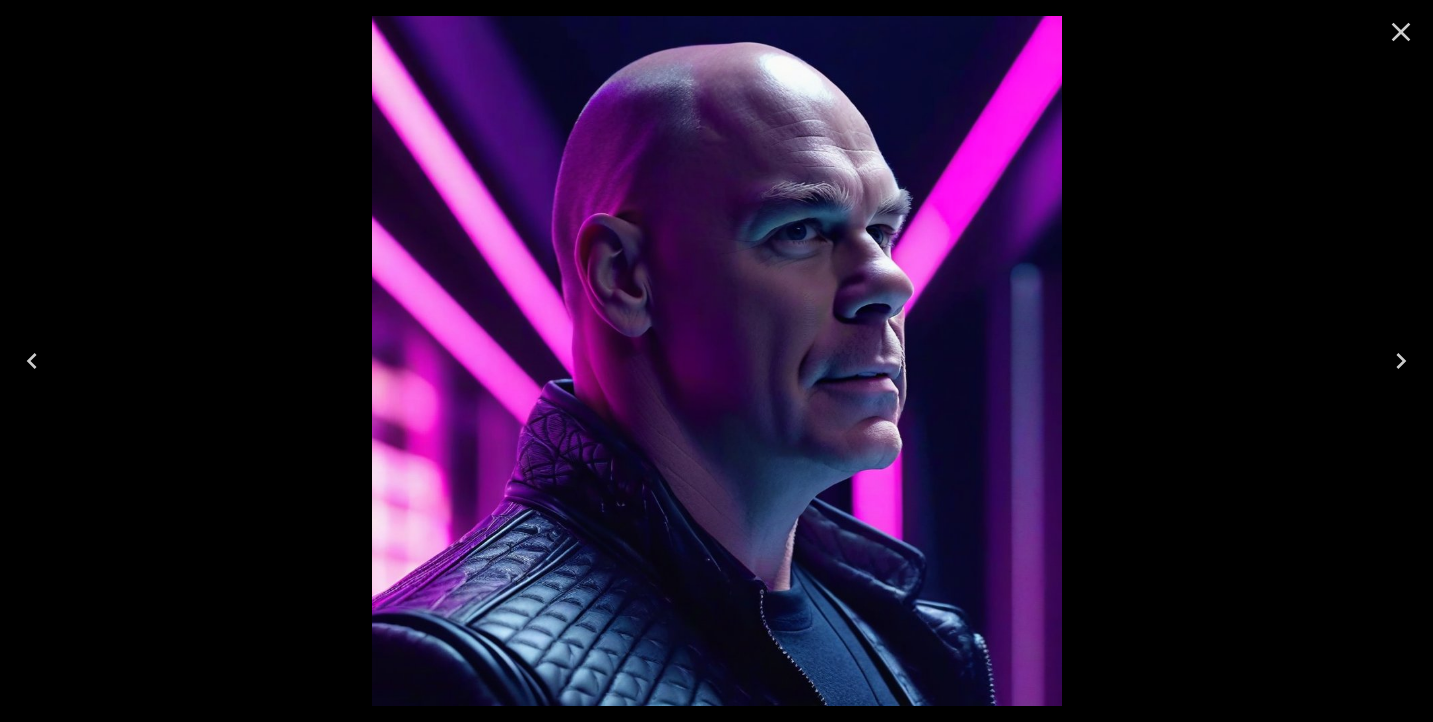 click at bounding box center (716, 361) 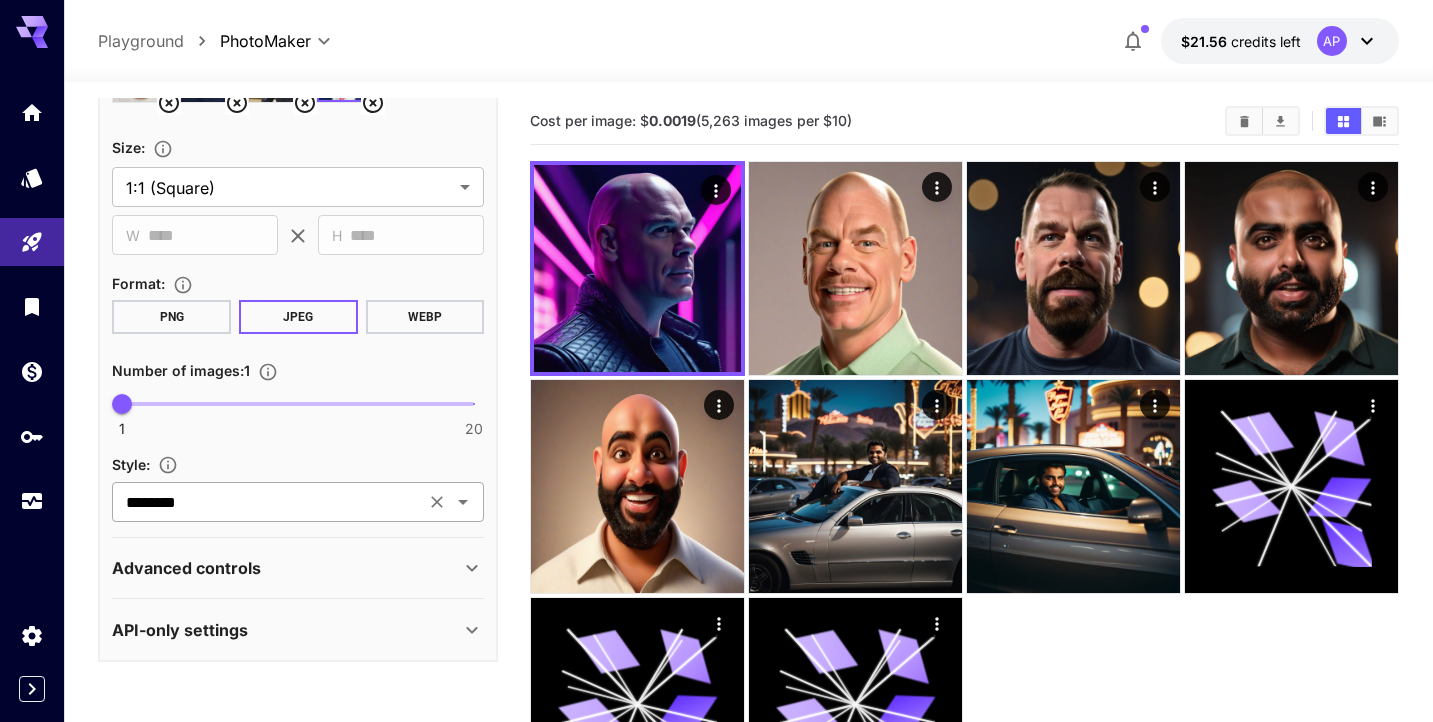 scroll, scrollTop: 611, scrollLeft: 0, axis: vertical 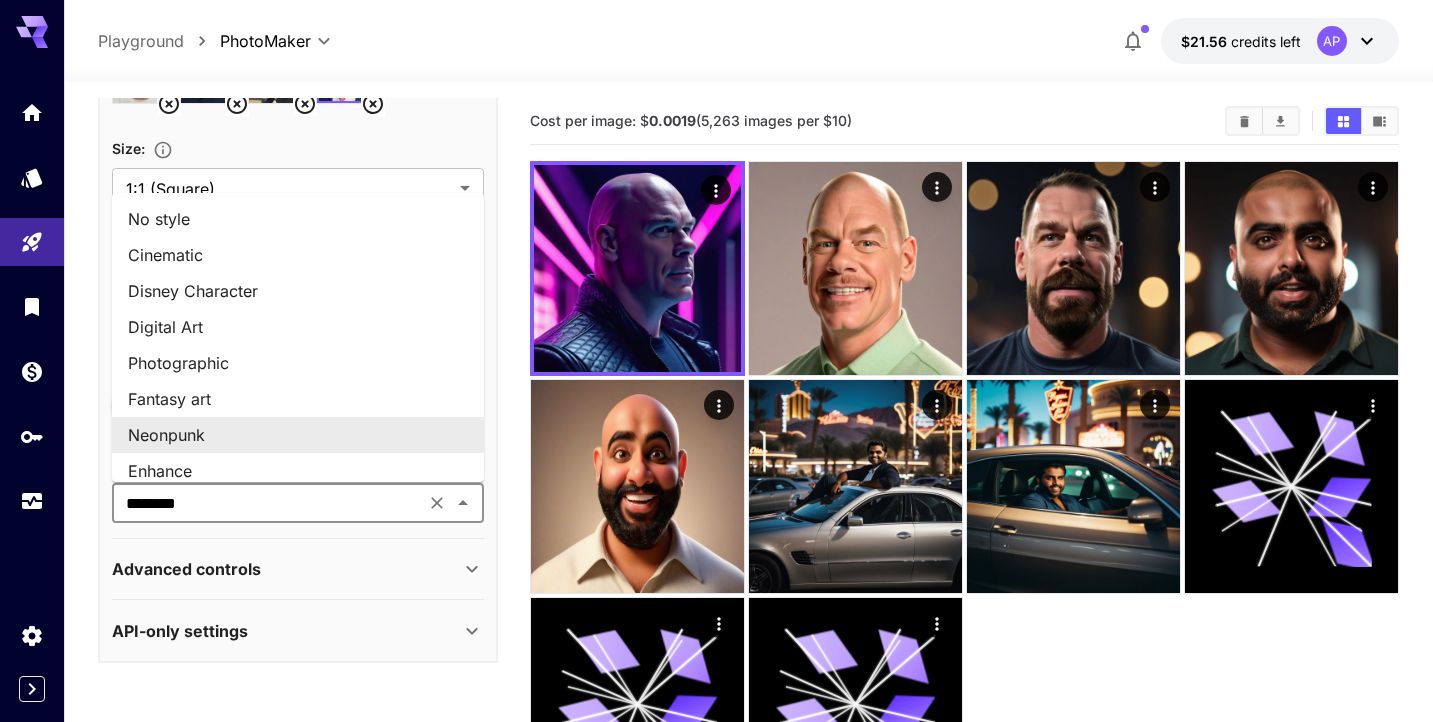 click on "********" at bounding box center (268, 503) 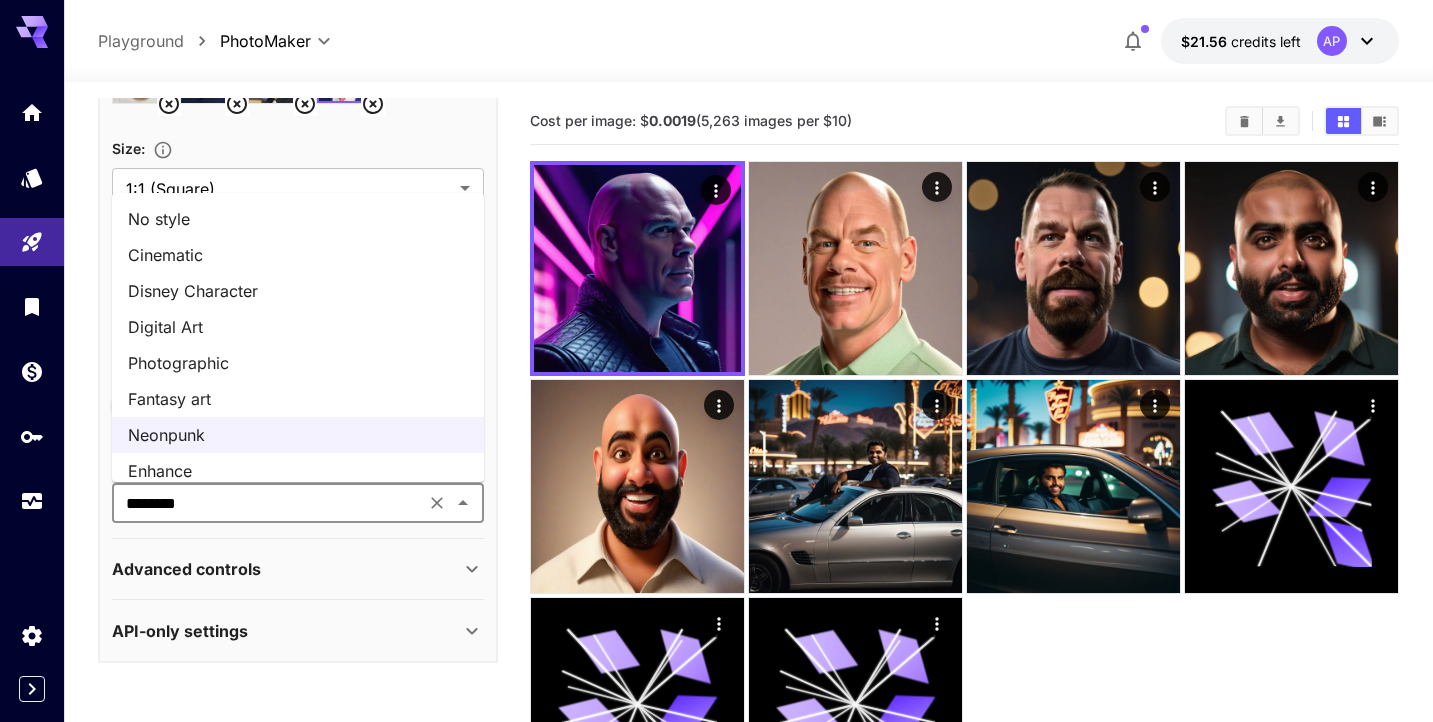 click on "Enhance" at bounding box center (298, 471) 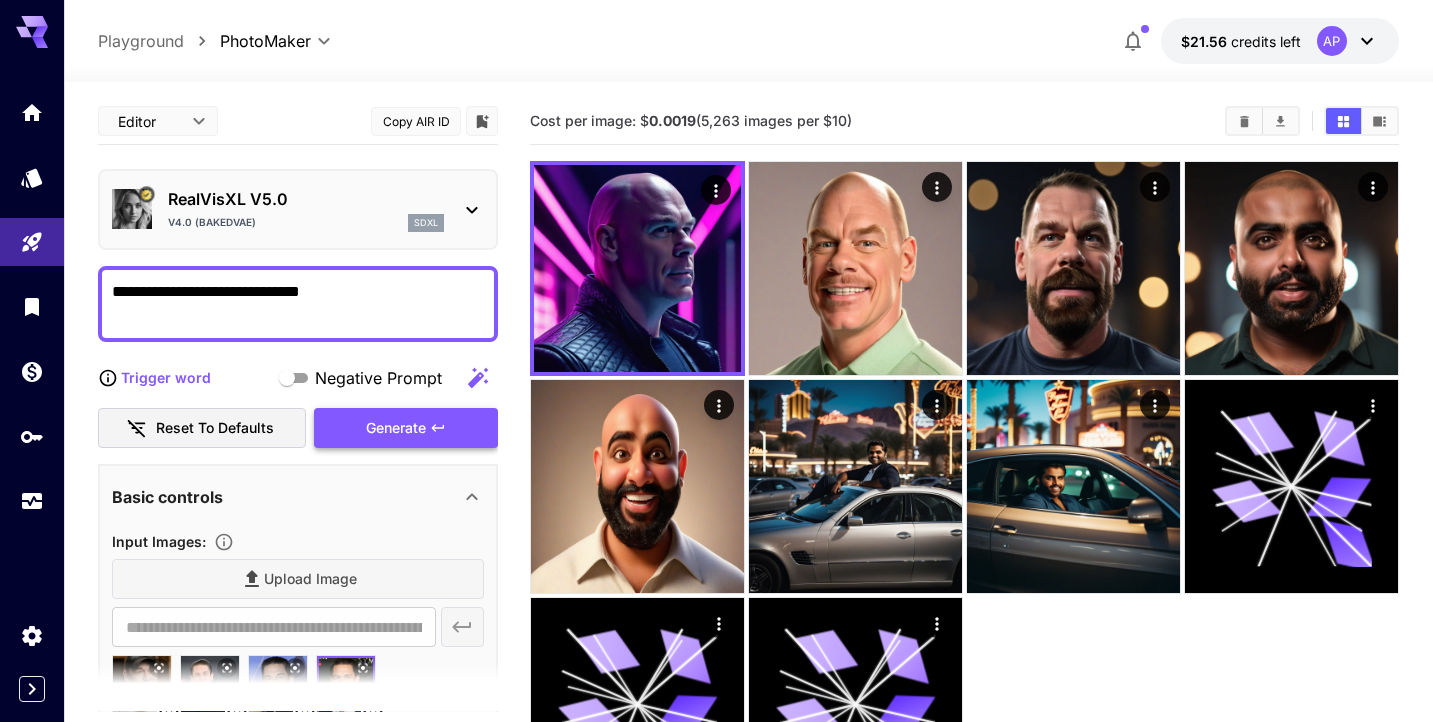 scroll, scrollTop: 0, scrollLeft: 0, axis: both 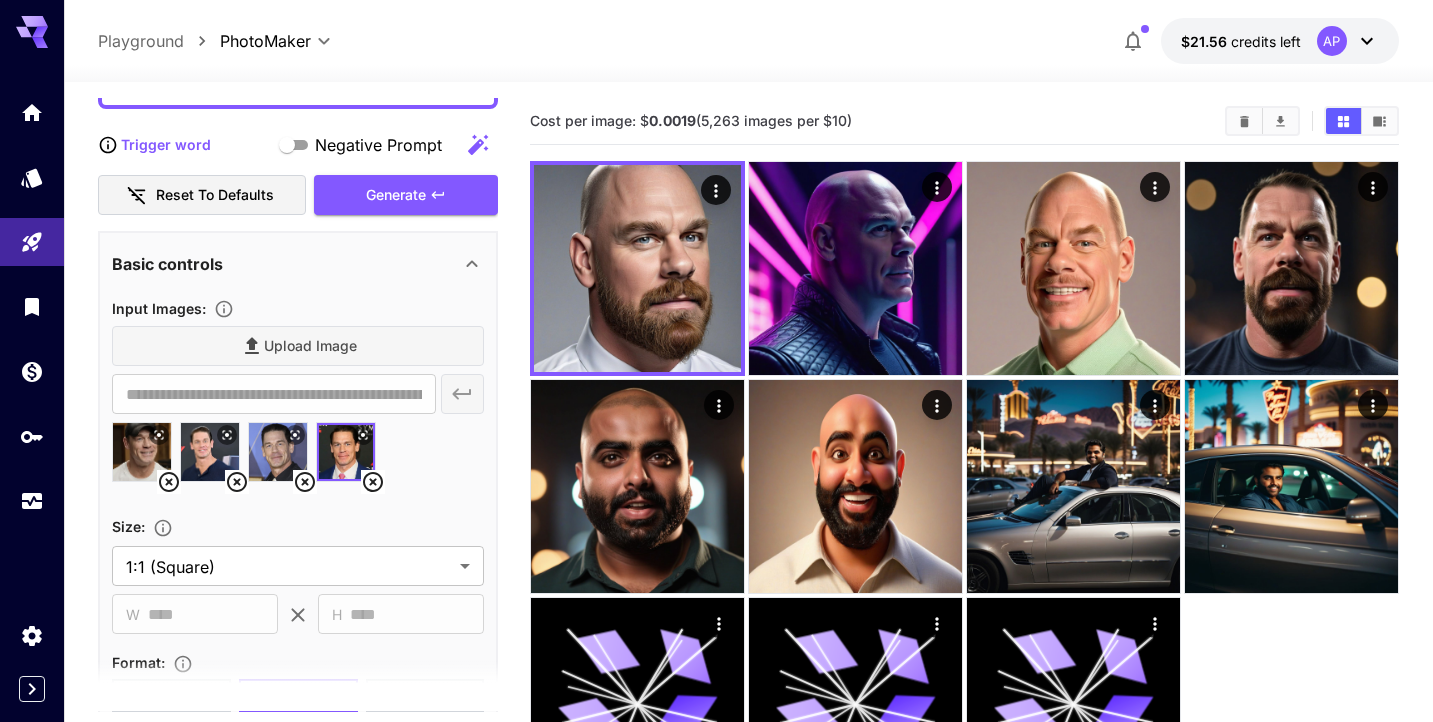 click at bounding box center [142, 452] 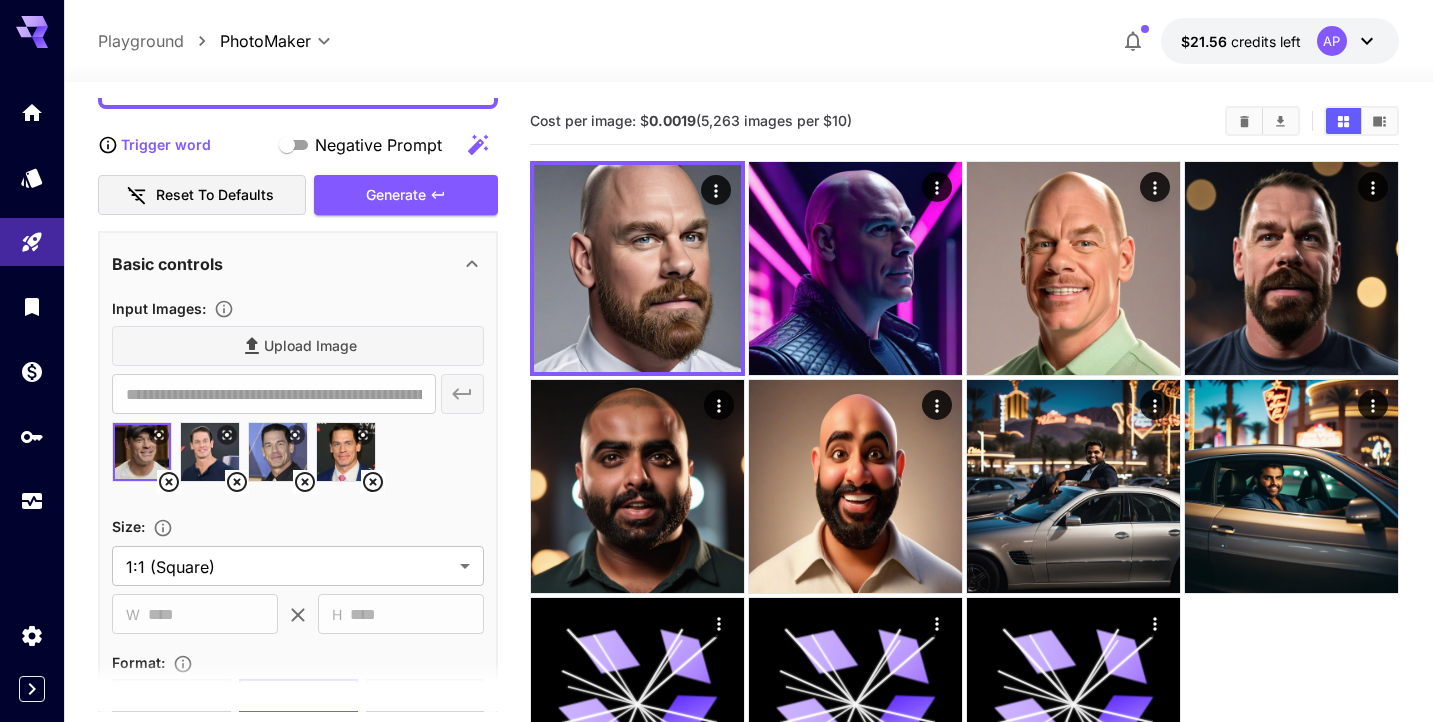click at bounding box center (210, 452) 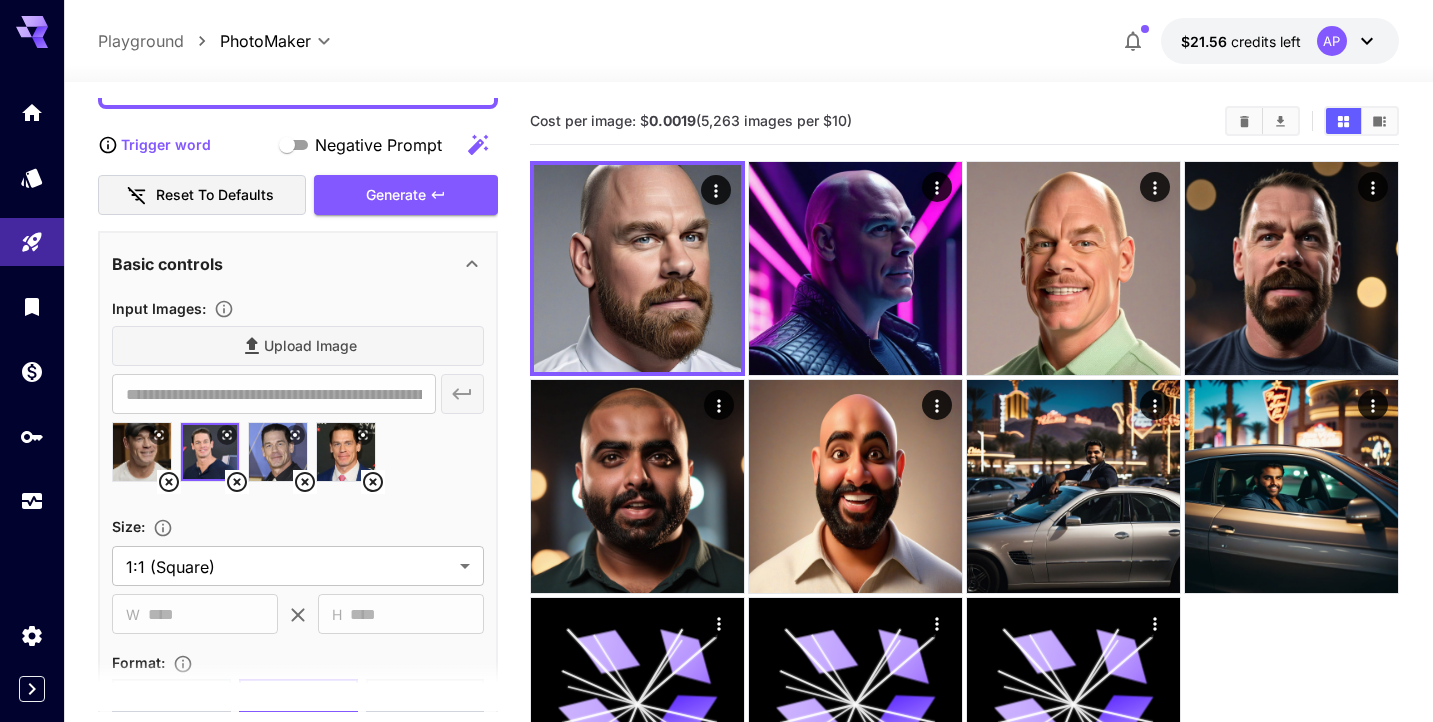 click at bounding box center [278, 452] 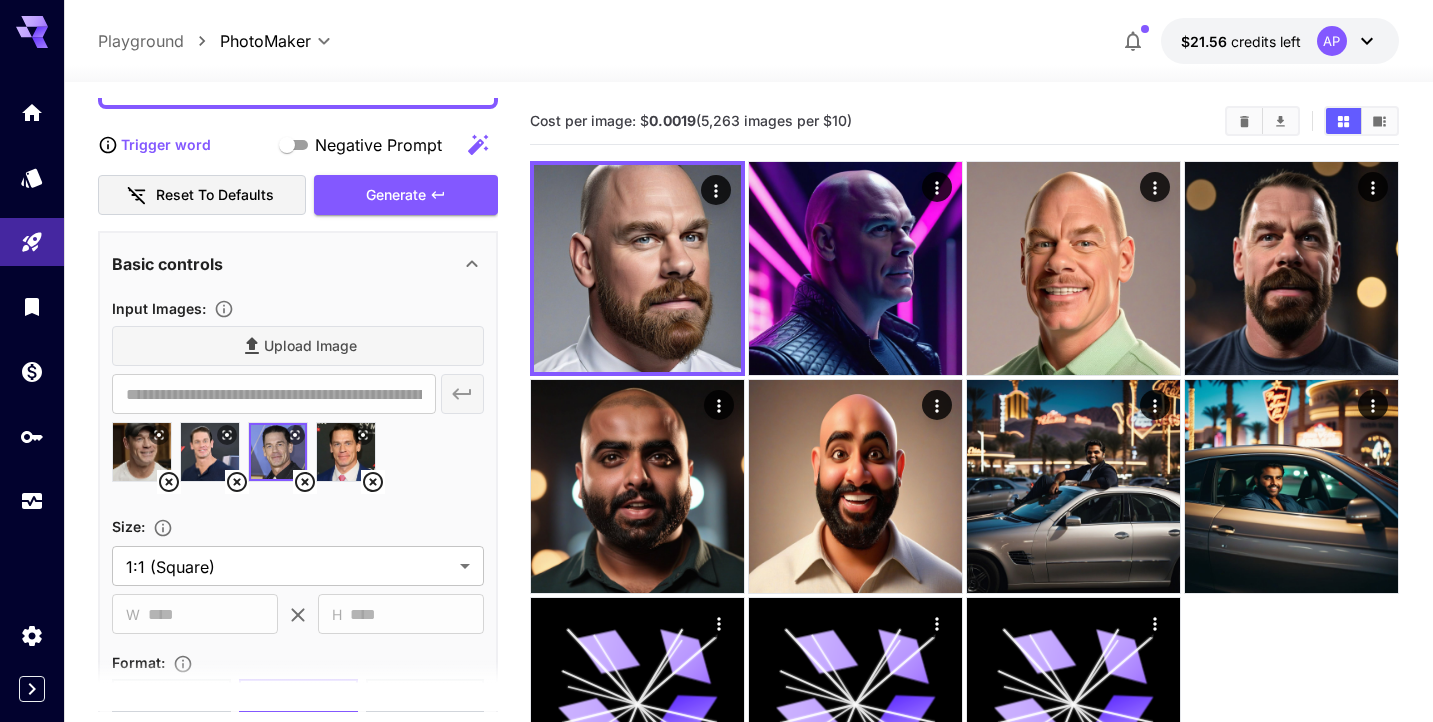 click at bounding box center (210, 452) 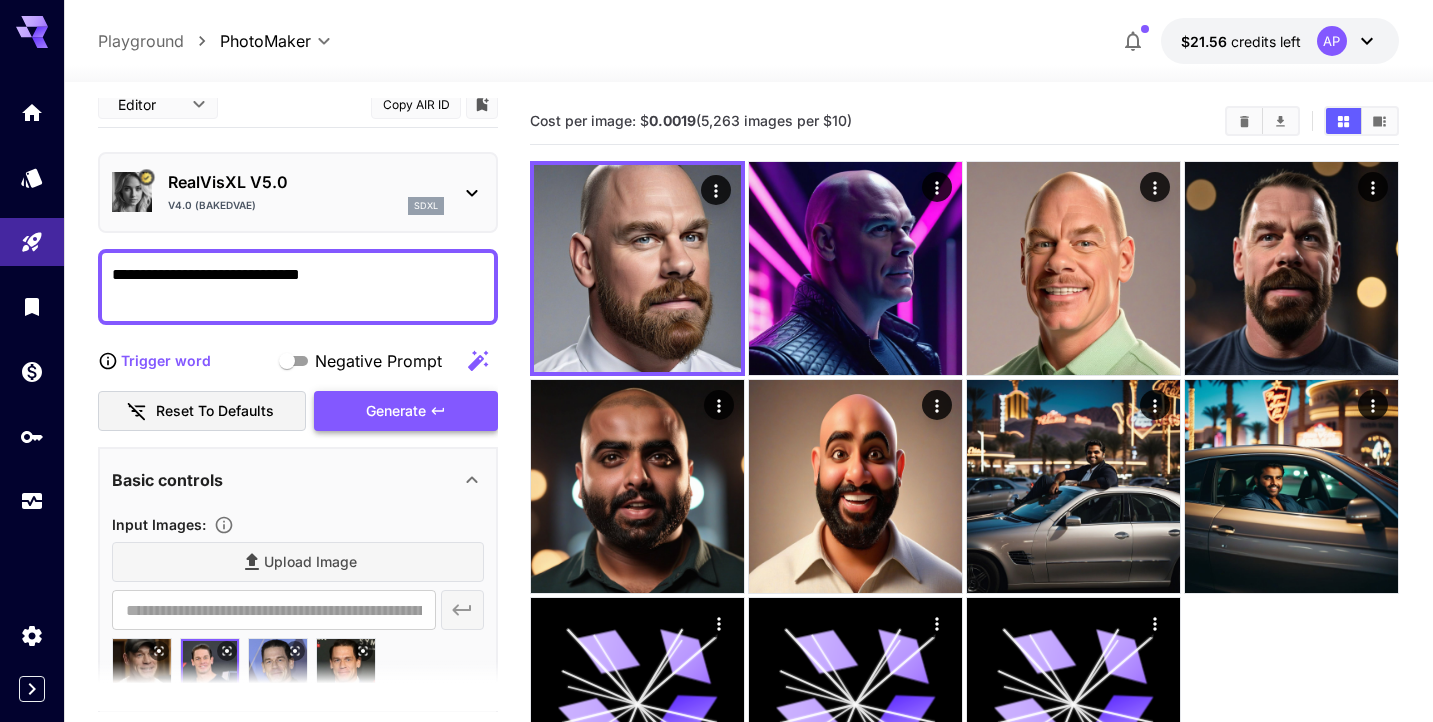 scroll, scrollTop: 9, scrollLeft: 0, axis: vertical 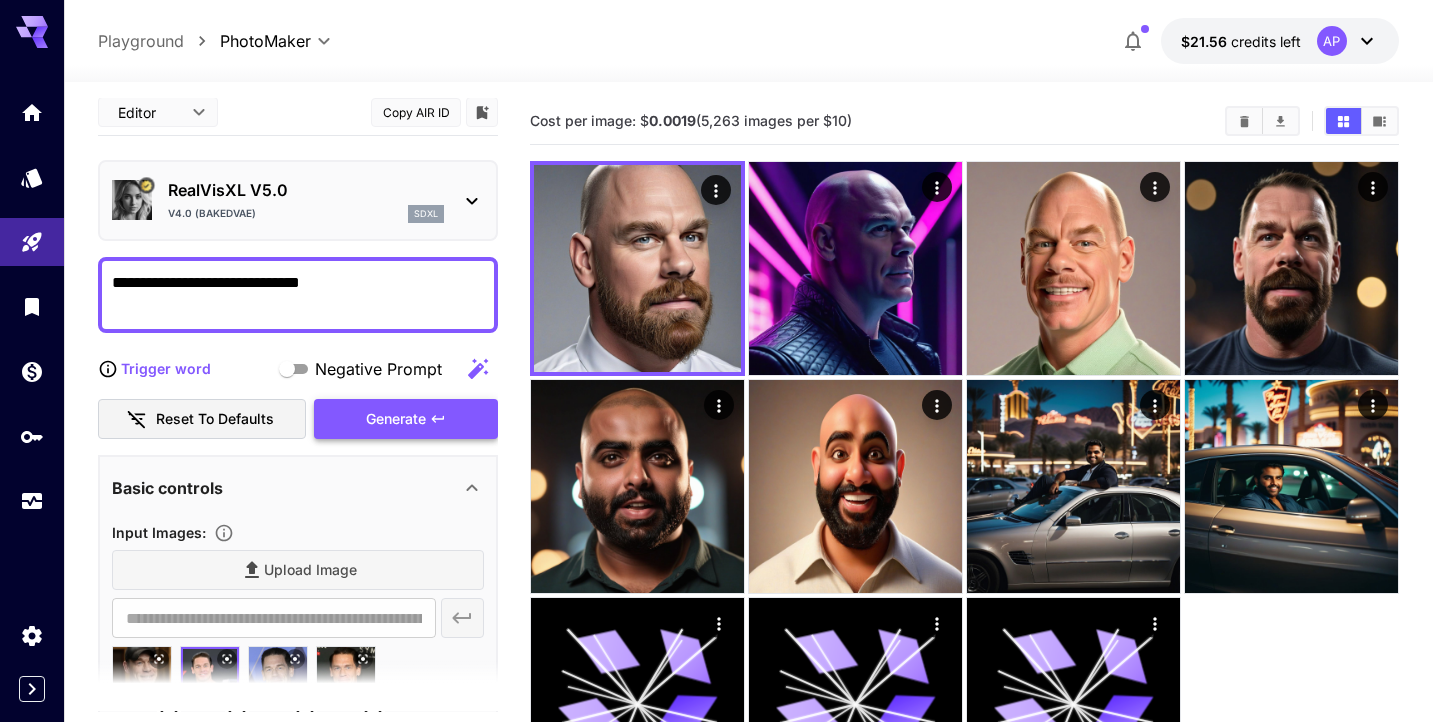 click on "Generate" at bounding box center [406, 419] 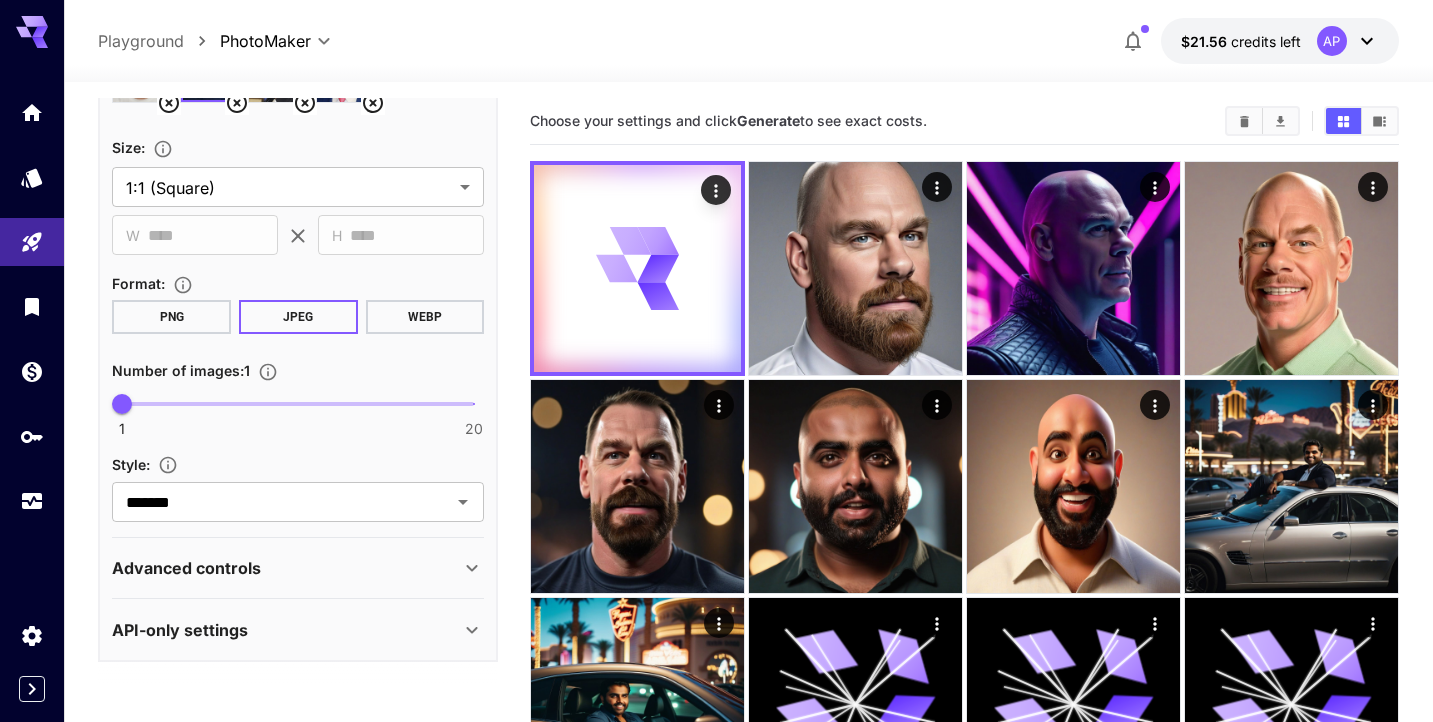 scroll, scrollTop: 611, scrollLeft: 0, axis: vertical 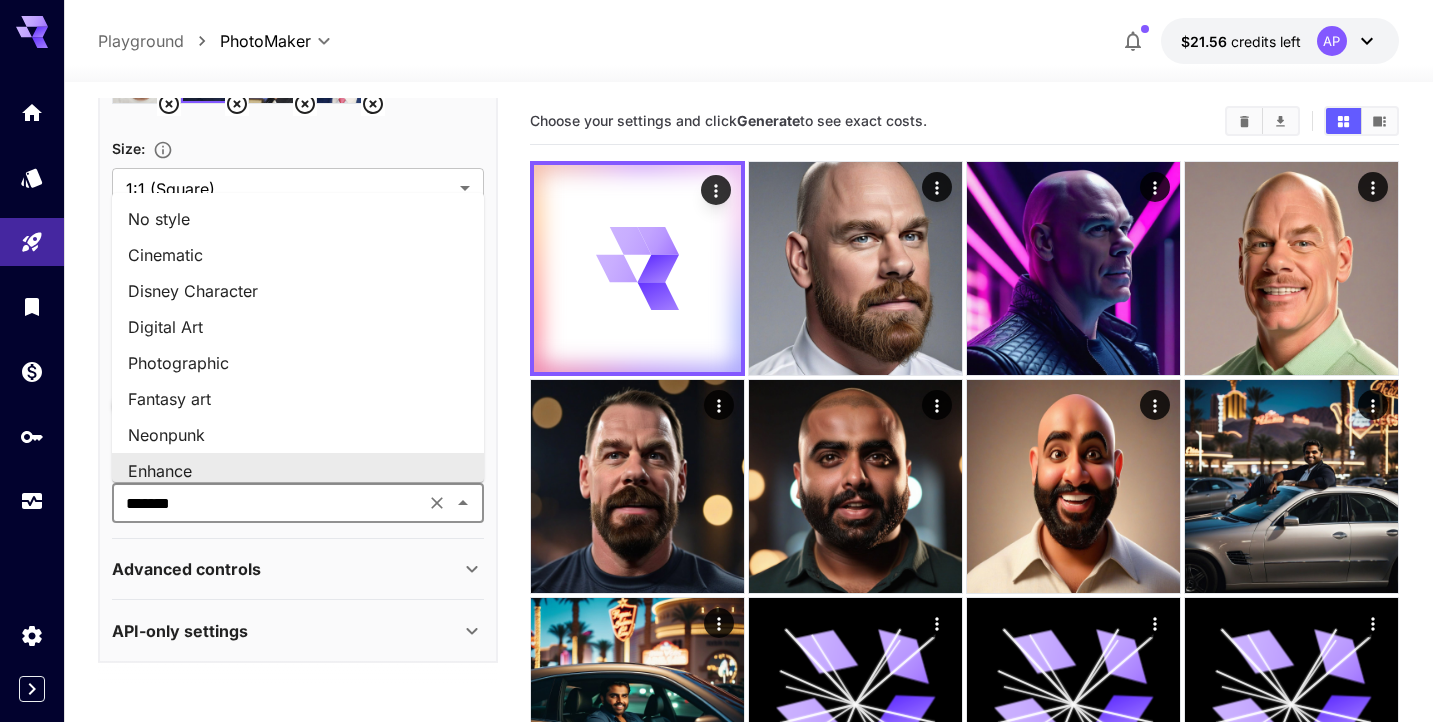 click on "*******" at bounding box center [268, 503] 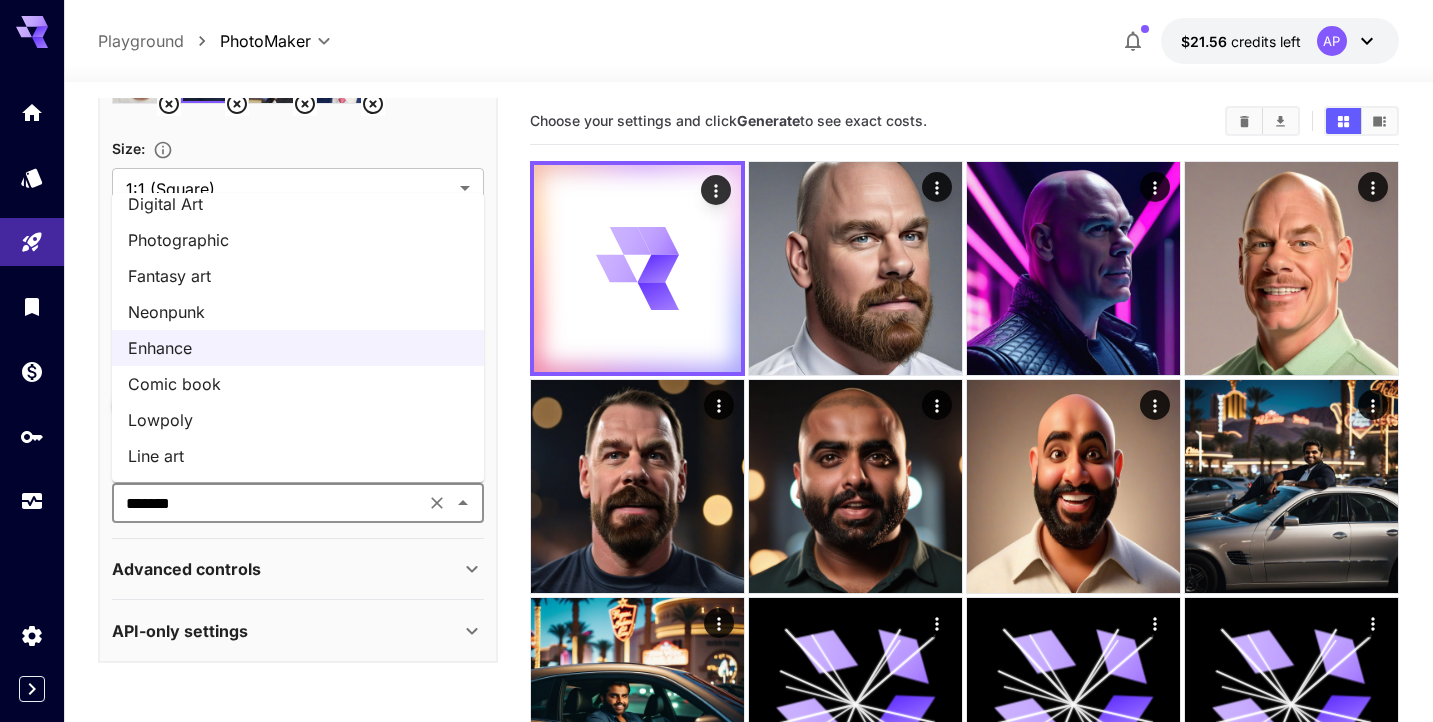 scroll, scrollTop: 123, scrollLeft: 0, axis: vertical 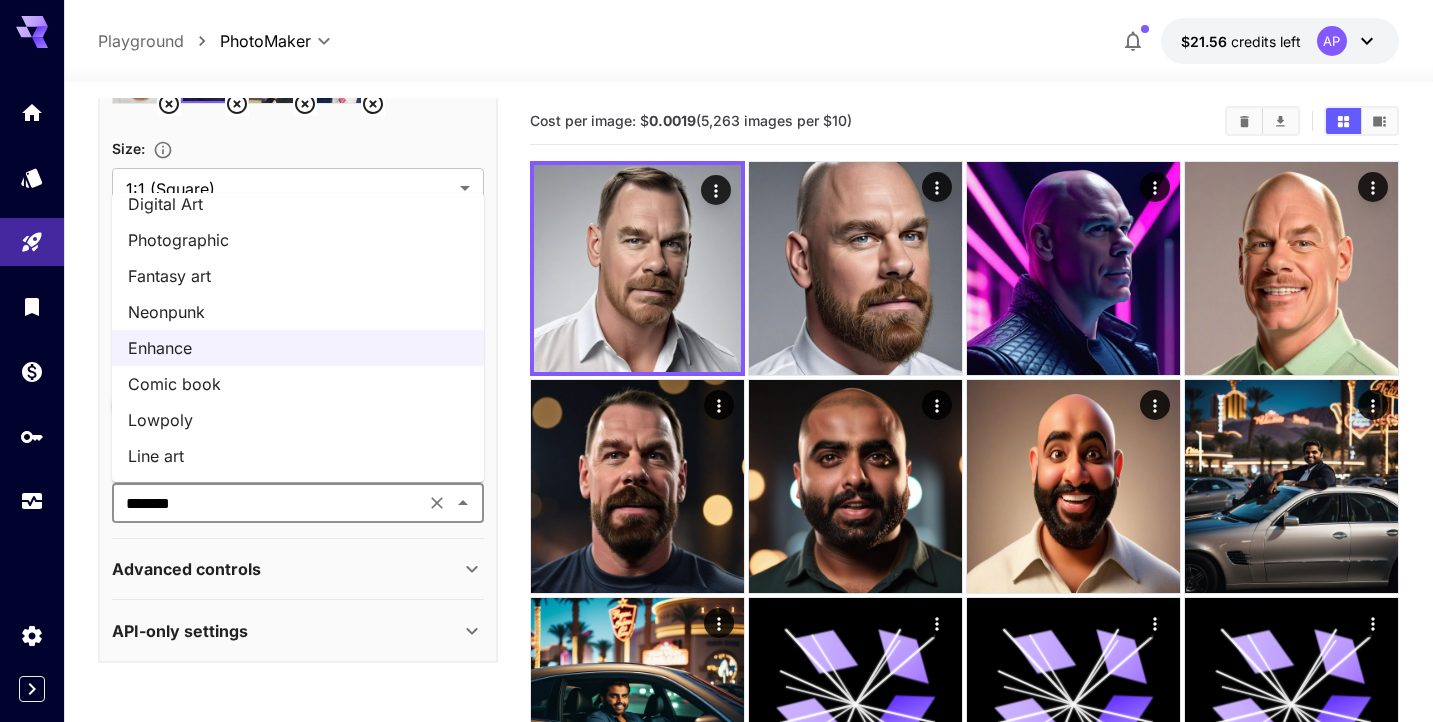 click on "Line art" at bounding box center (298, 456) 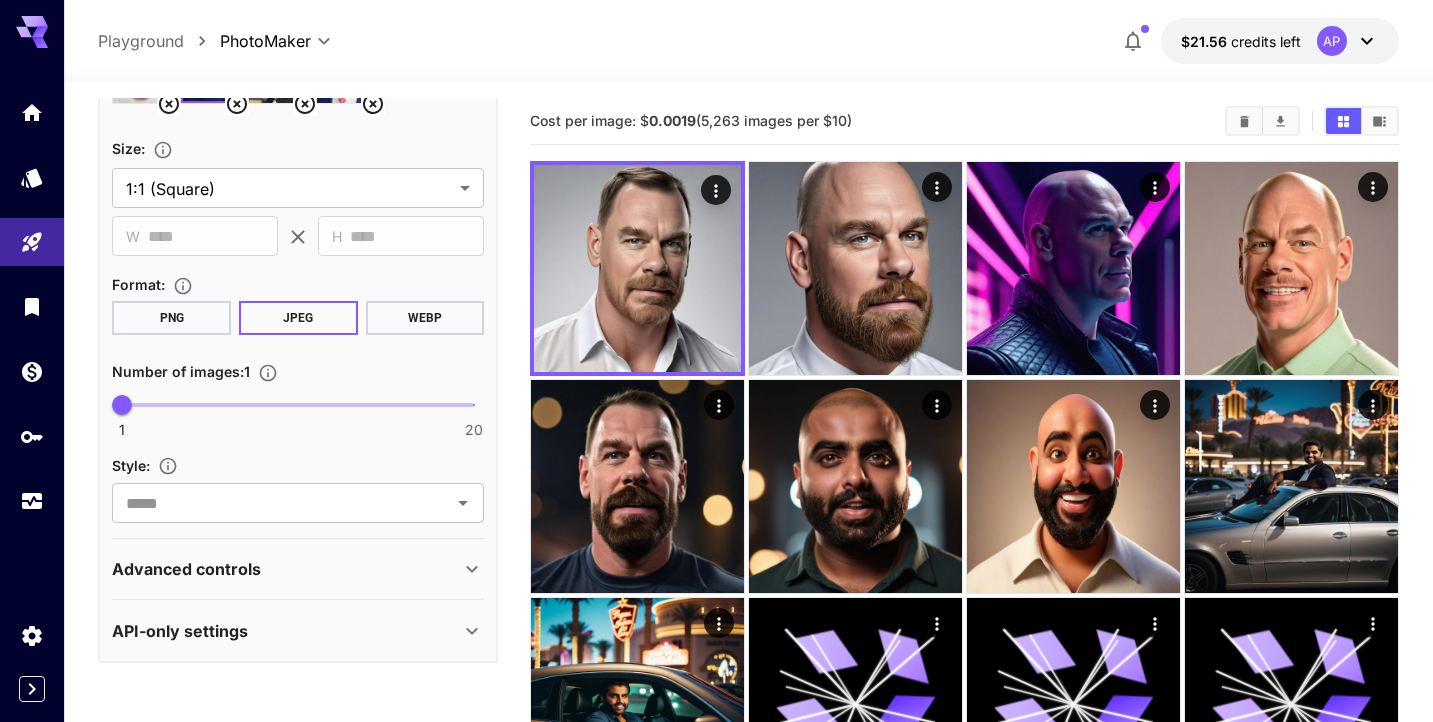 type on "********" 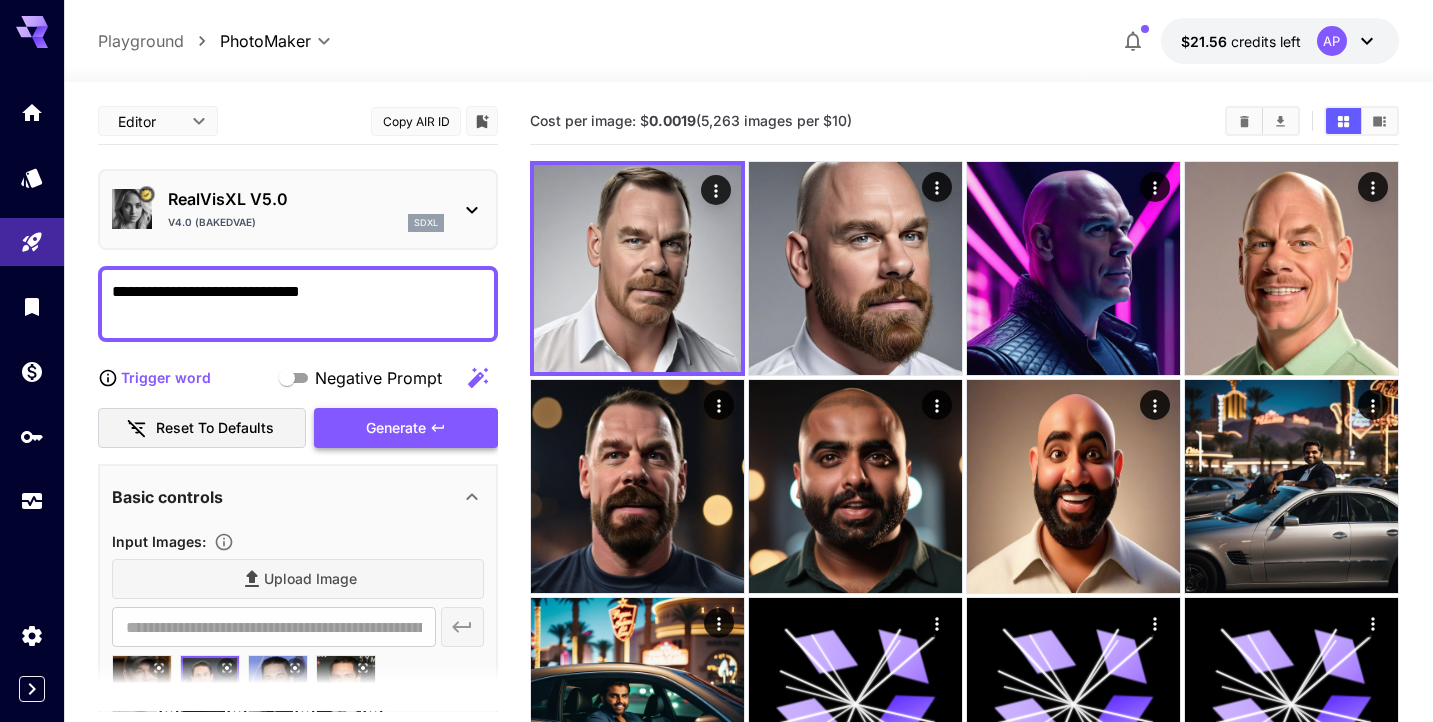 scroll, scrollTop: -1, scrollLeft: 0, axis: vertical 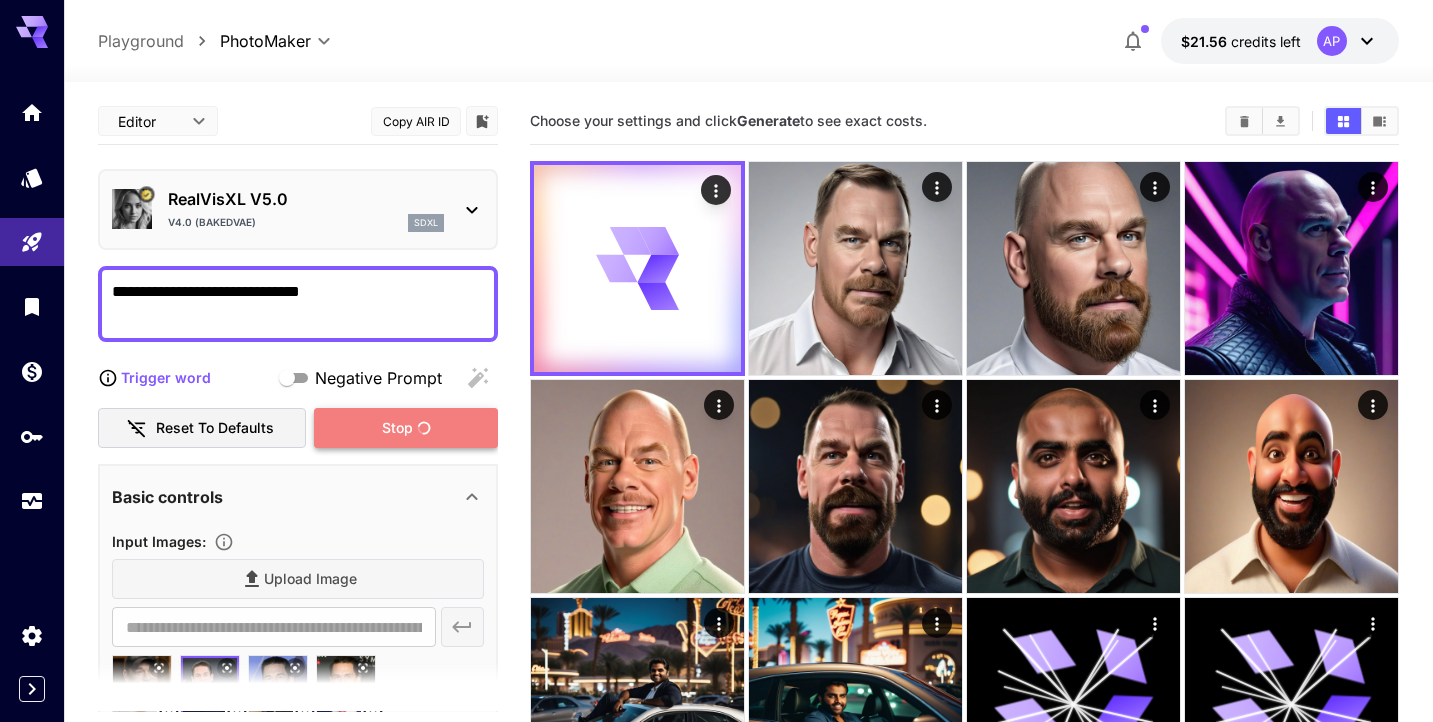 click on "Stop" at bounding box center [397, 428] 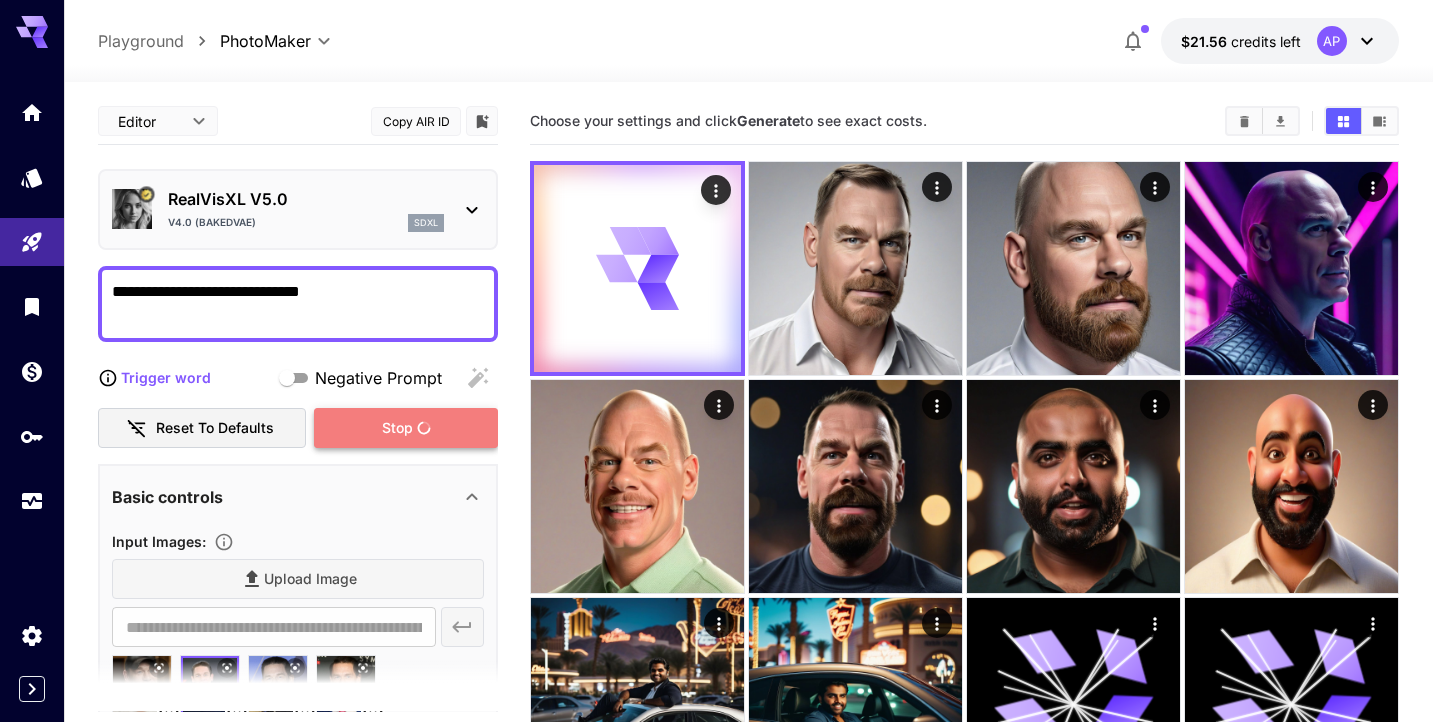 scroll, scrollTop: 0, scrollLeft: 0, axis: both 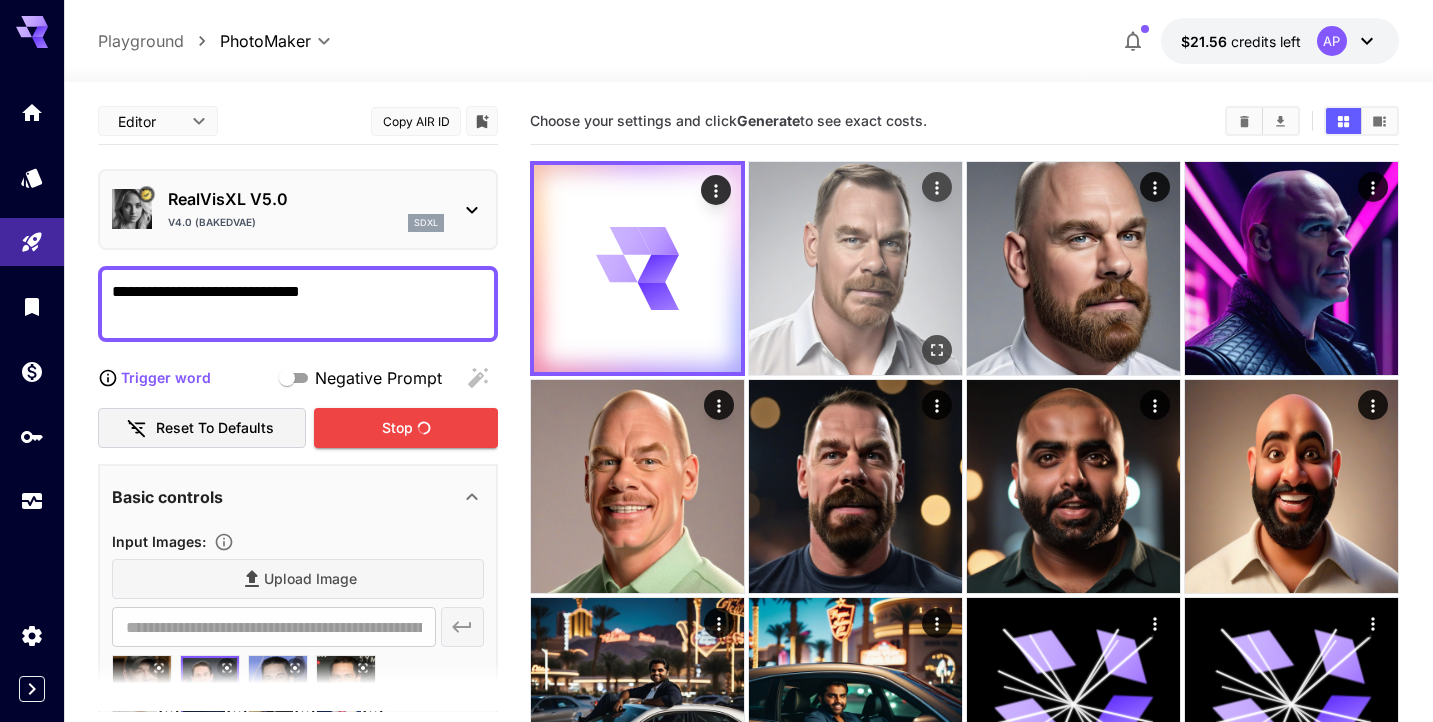 click 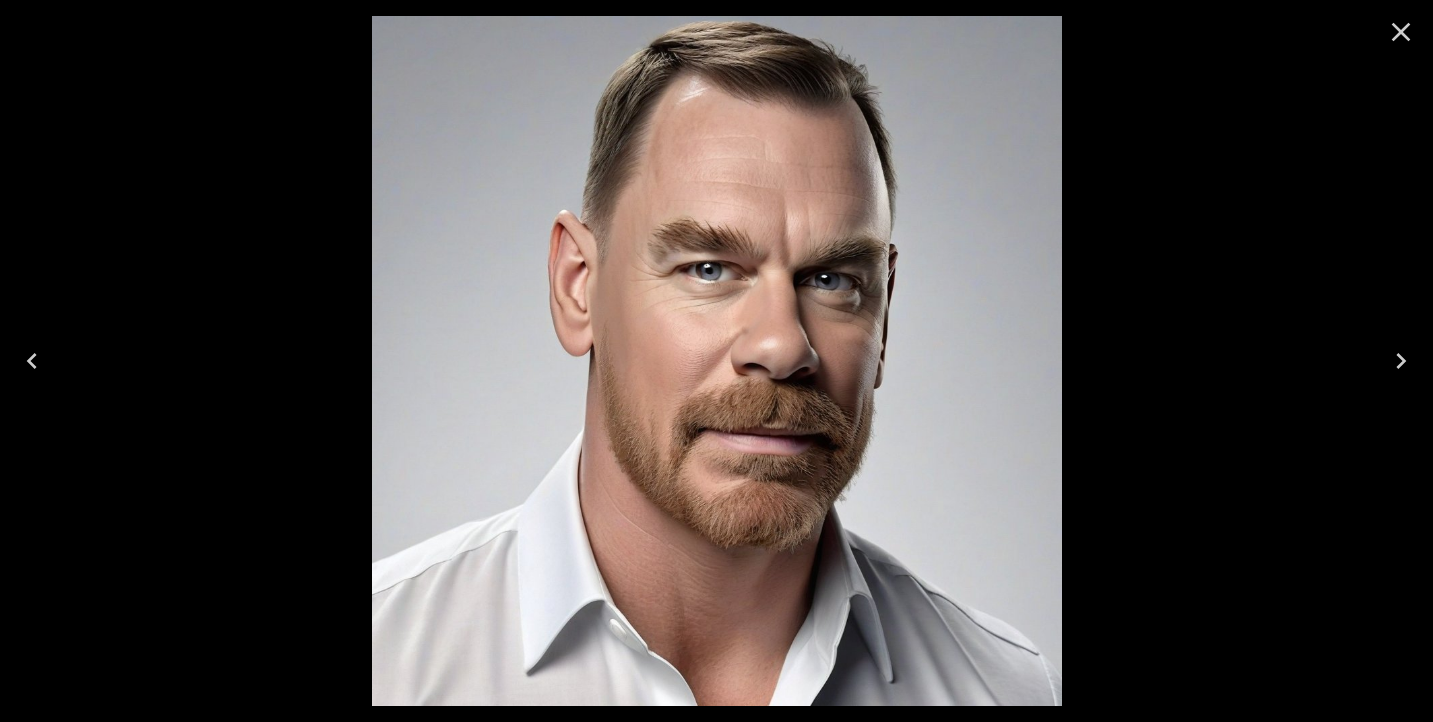 click at bounding box center (716, 361) 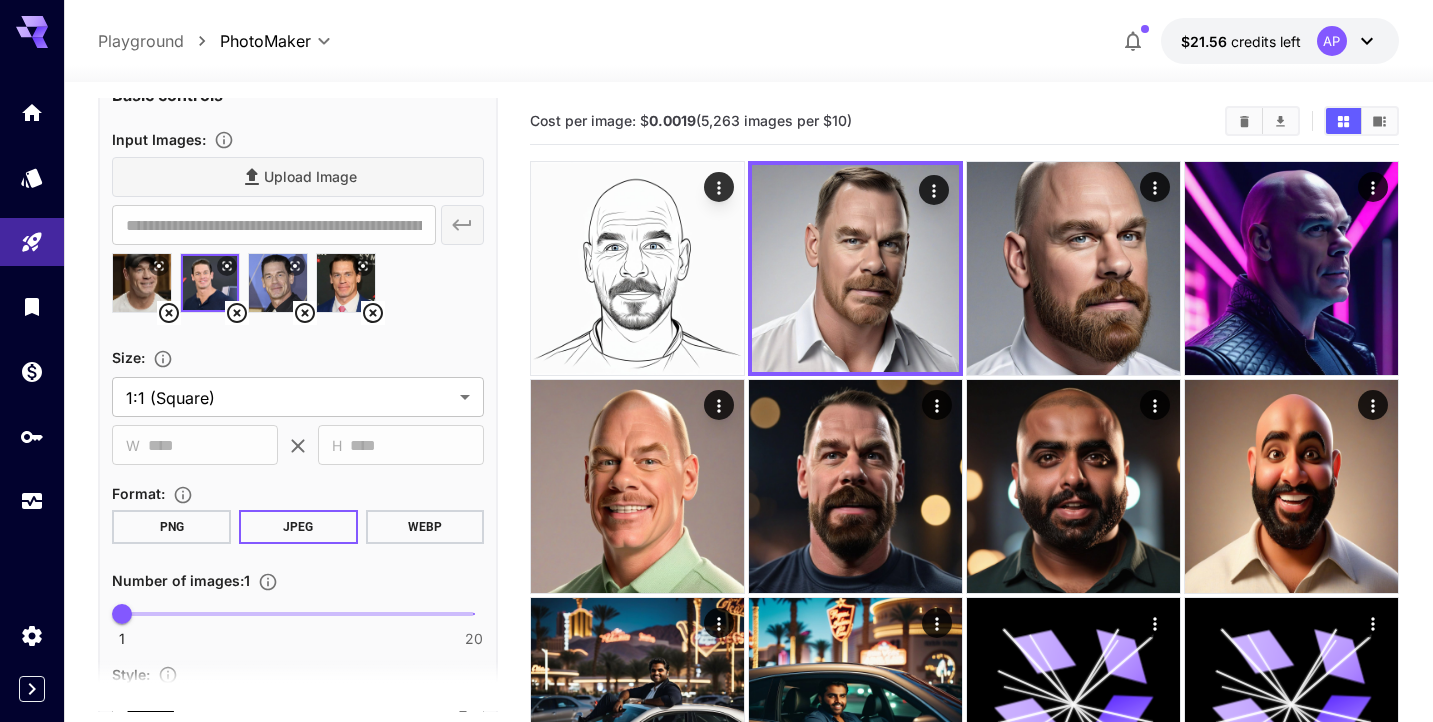 scroll, scrollTop: 611, scrollLeft: 0, axis: vertical 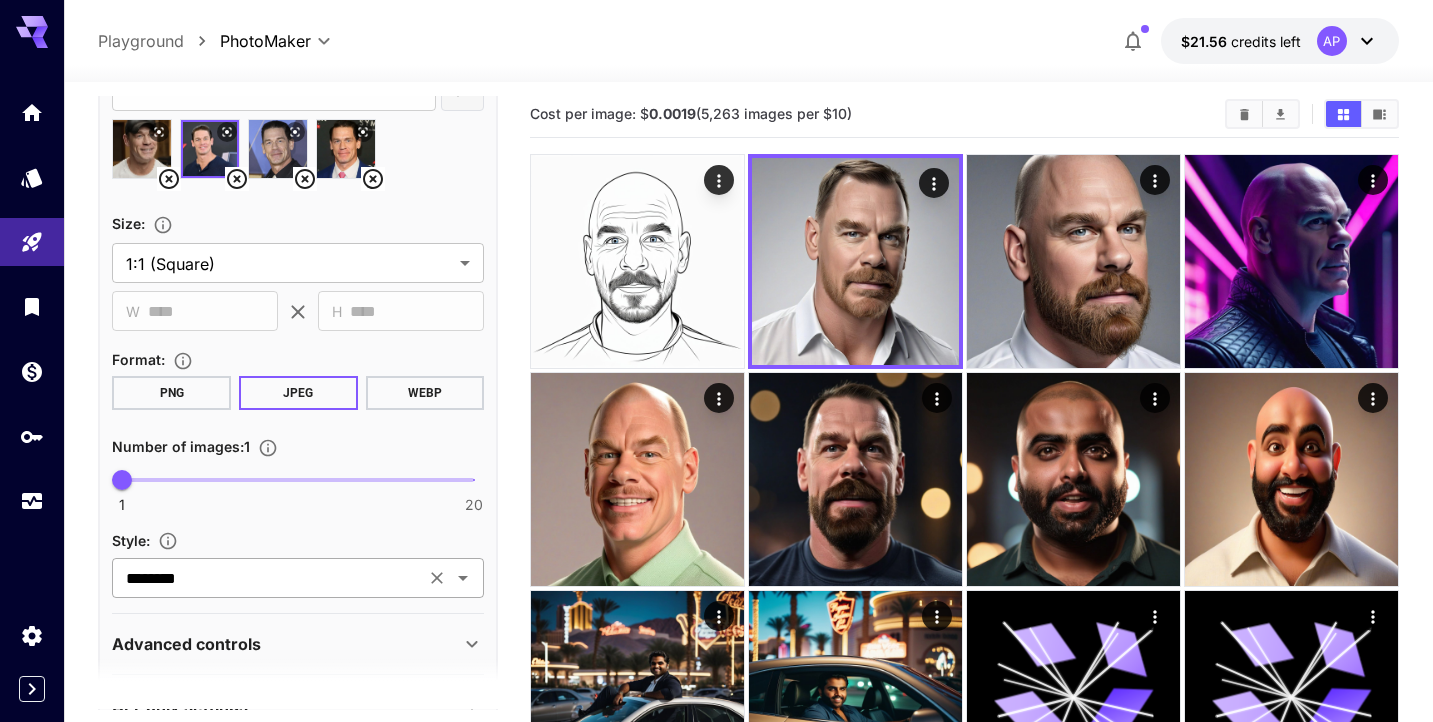 click on "********" at bounding box center (268, 578) 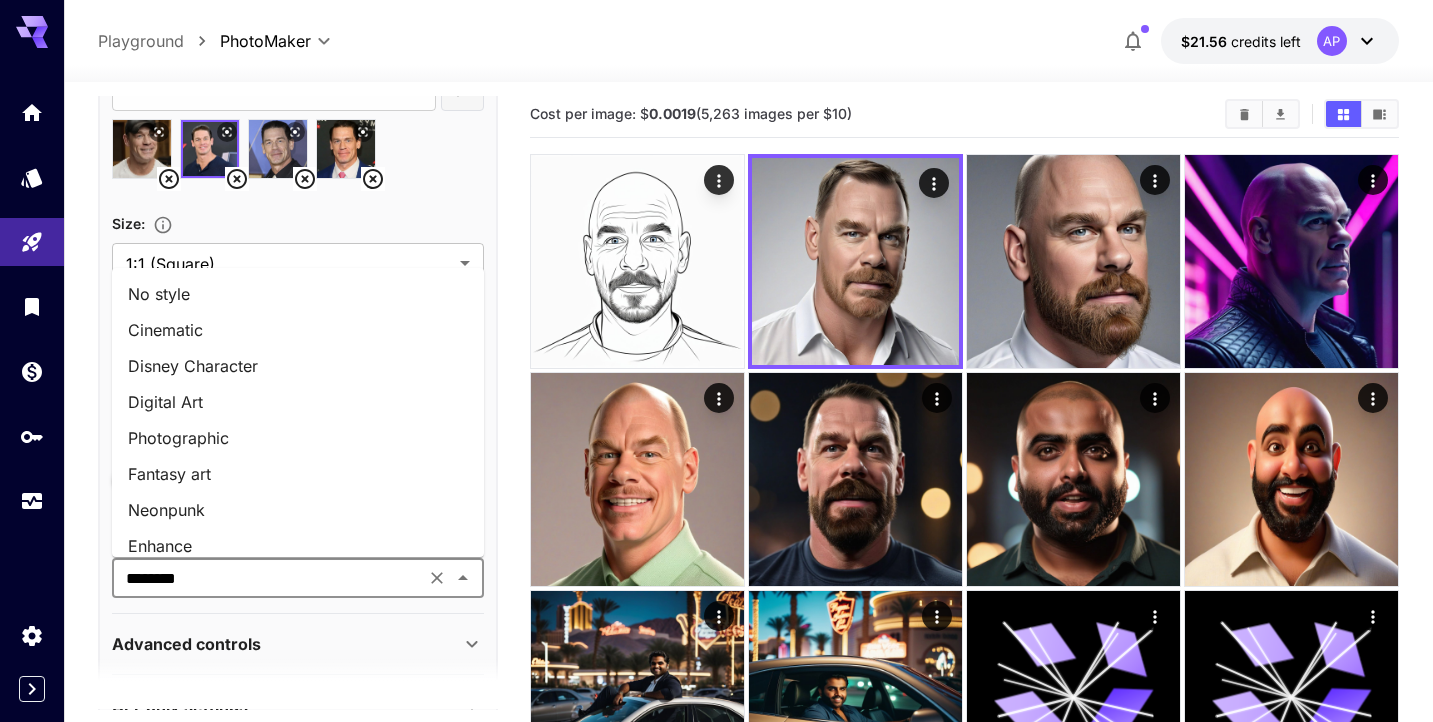 scroll, scrollTop: 115, scrollLeft: 0, axis: vertical 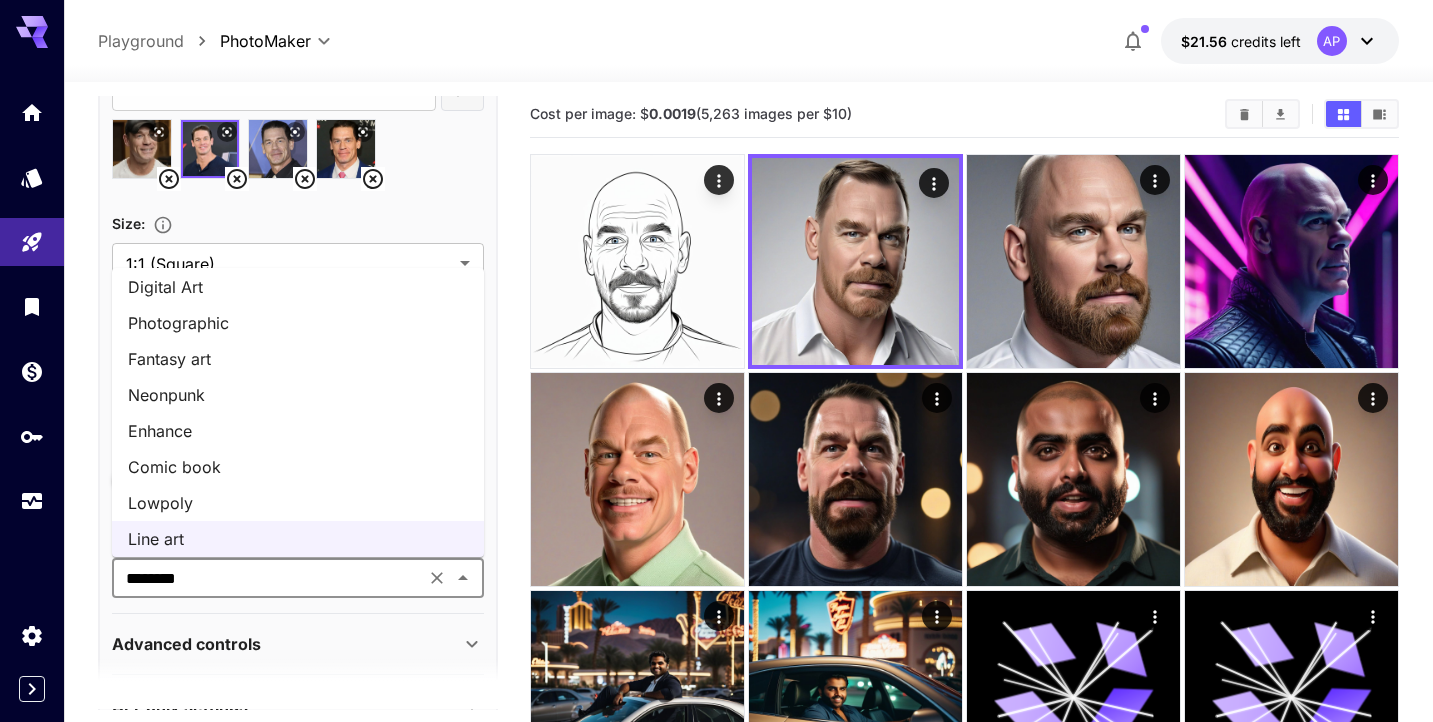 click on "Lowpoly" at bounding box center (298, 503) 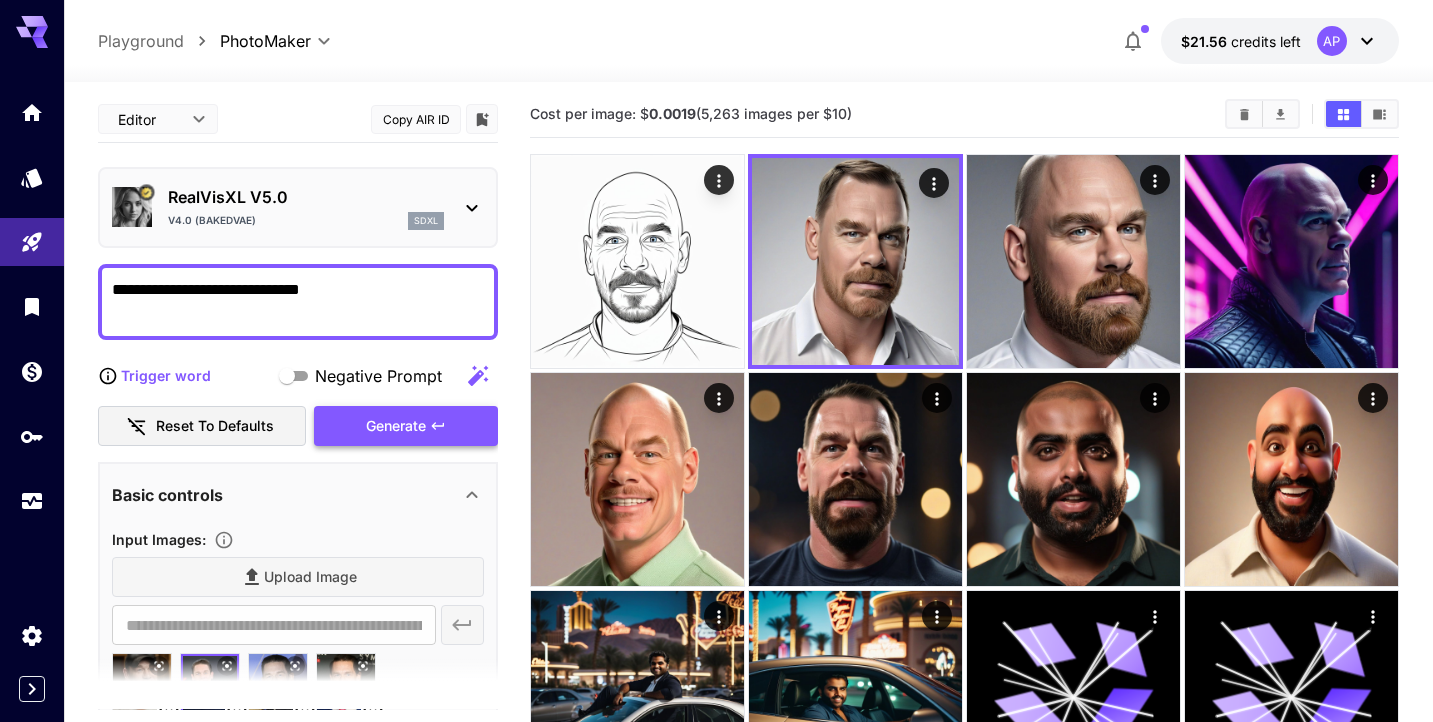 scroll, scrollTop: -2, scrollLeft: 0, axis: vertical 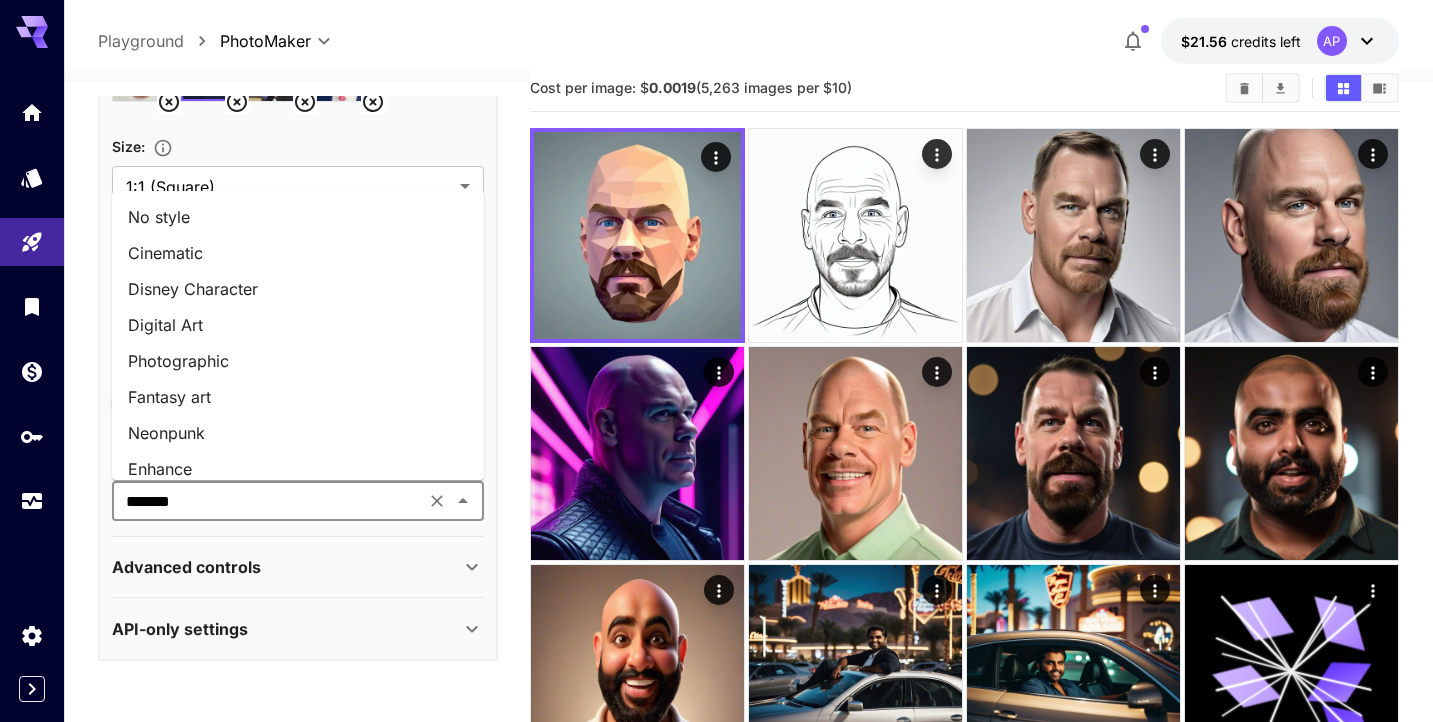 click on "*******" at bounding box center [268, 501] 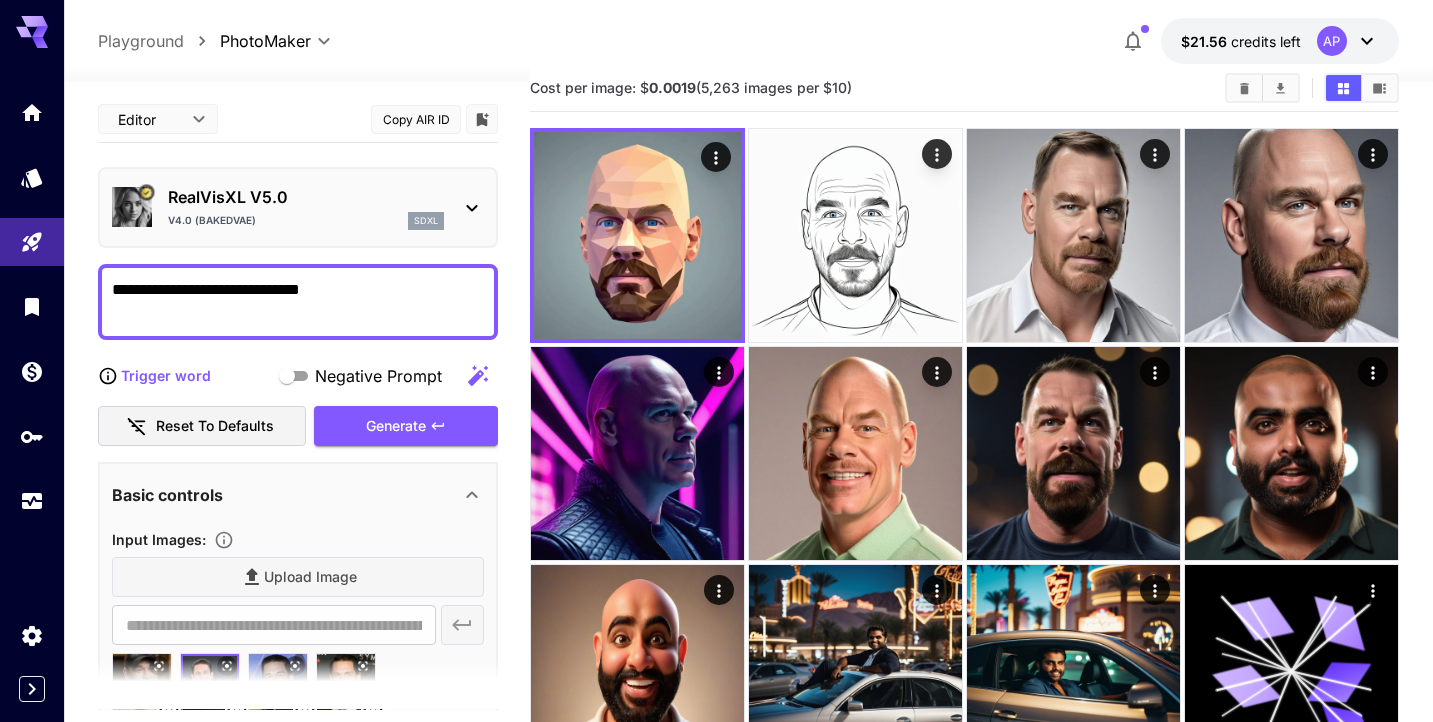 scroll, scrollTop: 0, scrollLeft: 0, axis: both 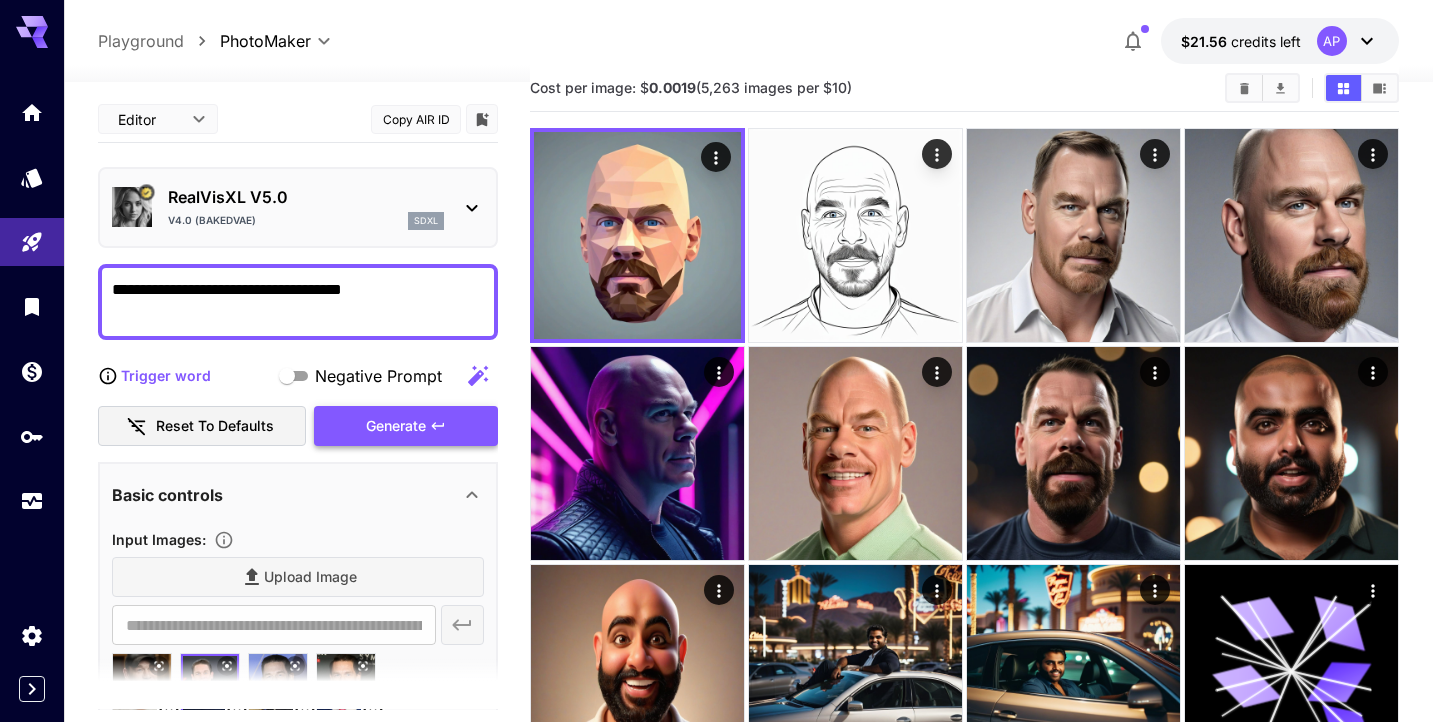 type on "**********" 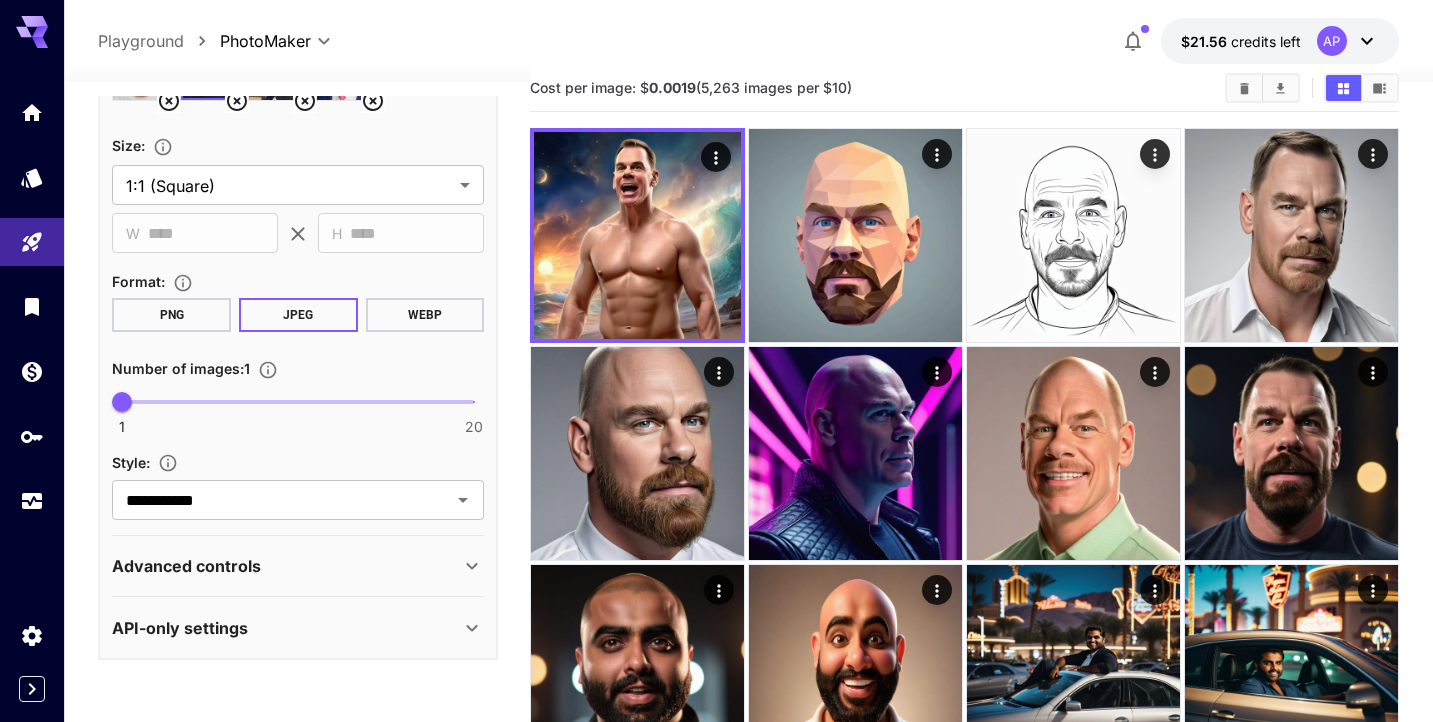 scroll, scrollTop: 611, scrollLeft: 0, axis: vertical 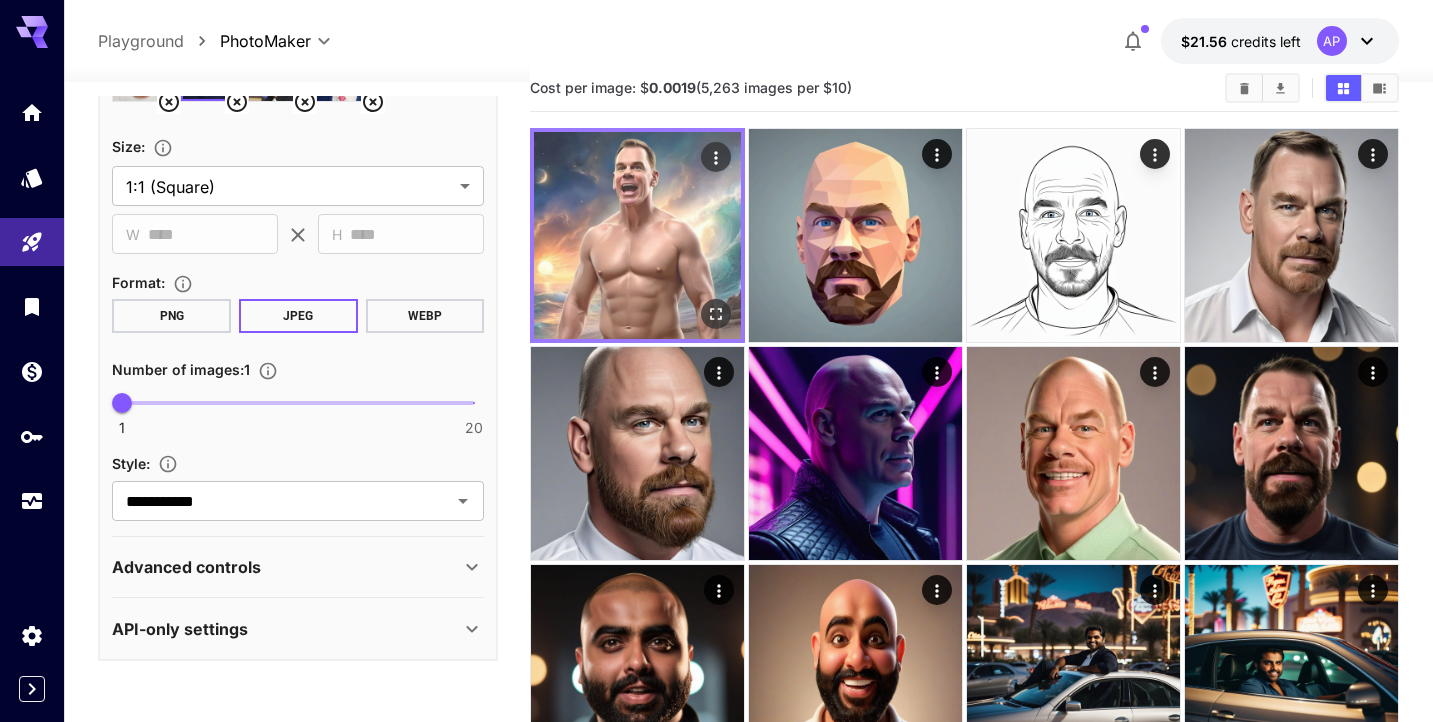 click 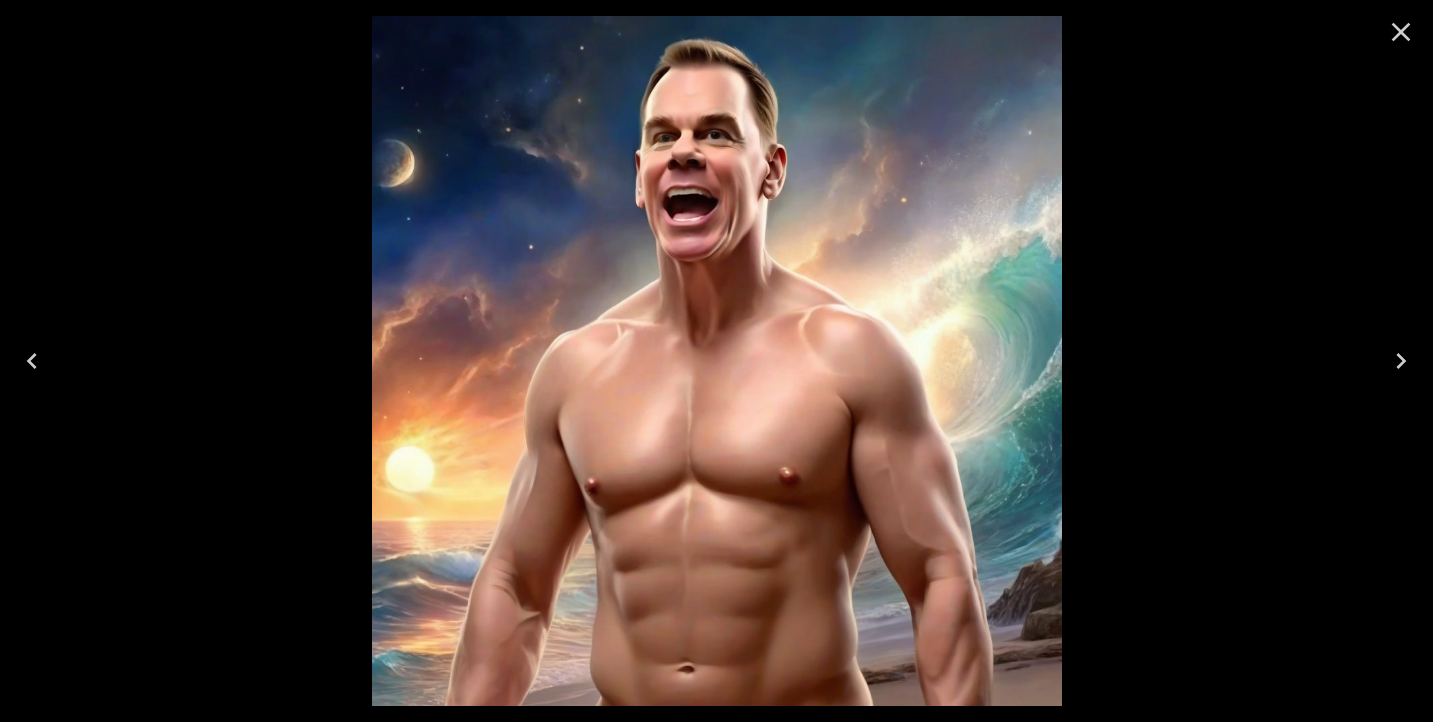 click at bounding box center (716, 361) 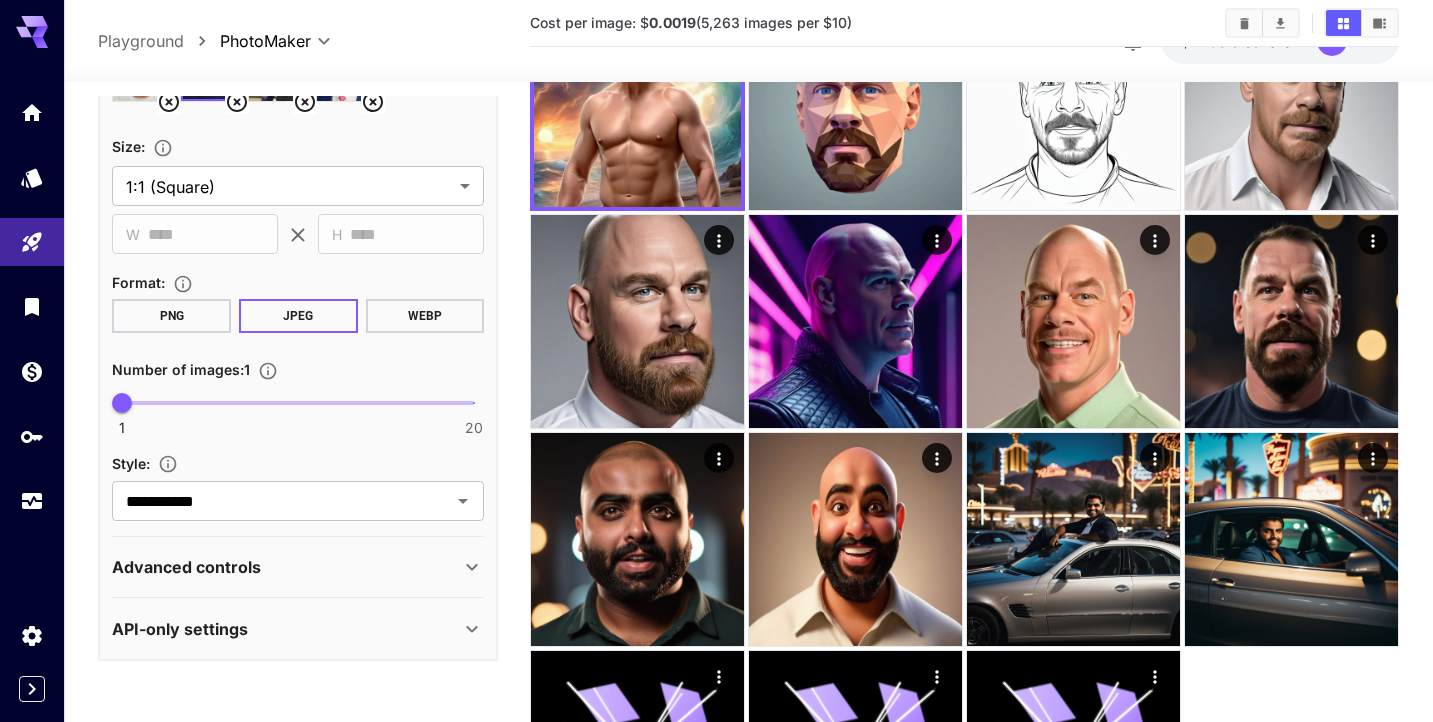 scroll, scrollTop: 165, scrollLeft: 0, axis: vertical 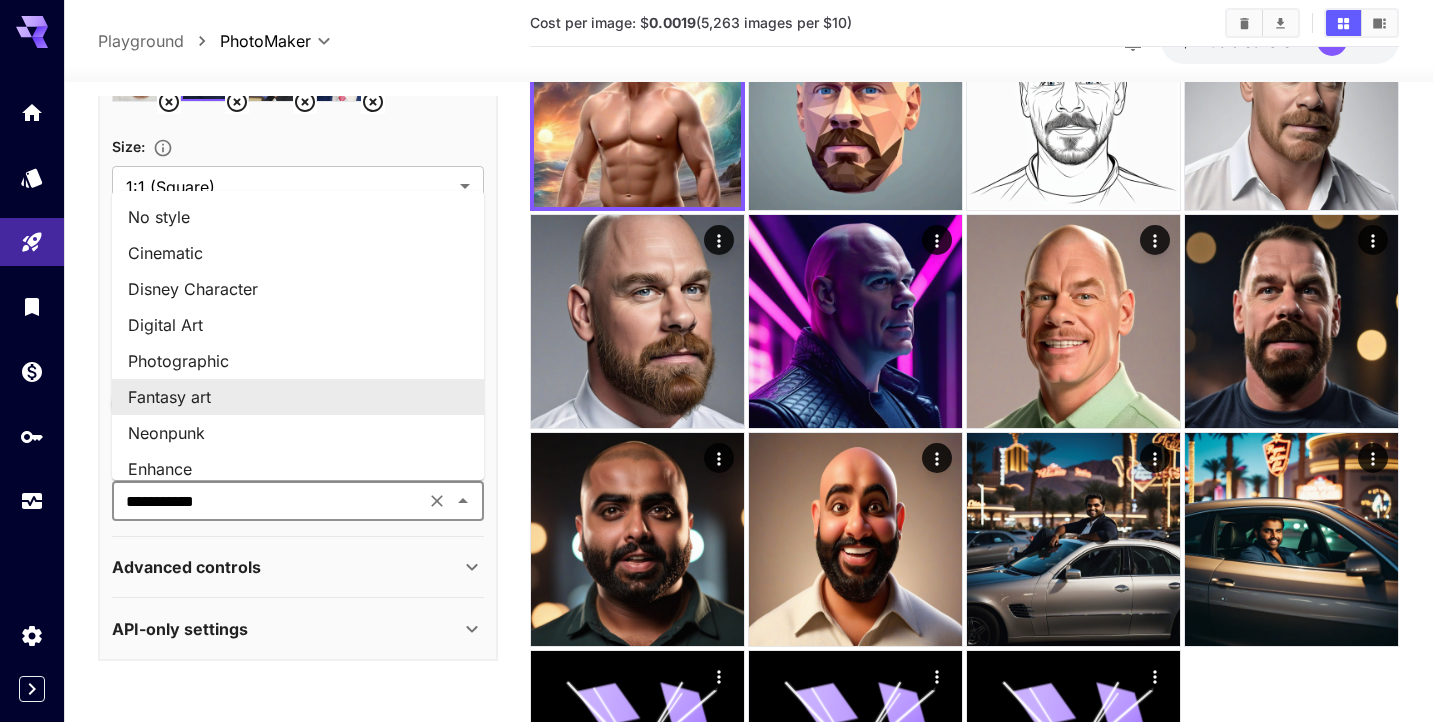 click on "**********" at bounding box center [268, 501] 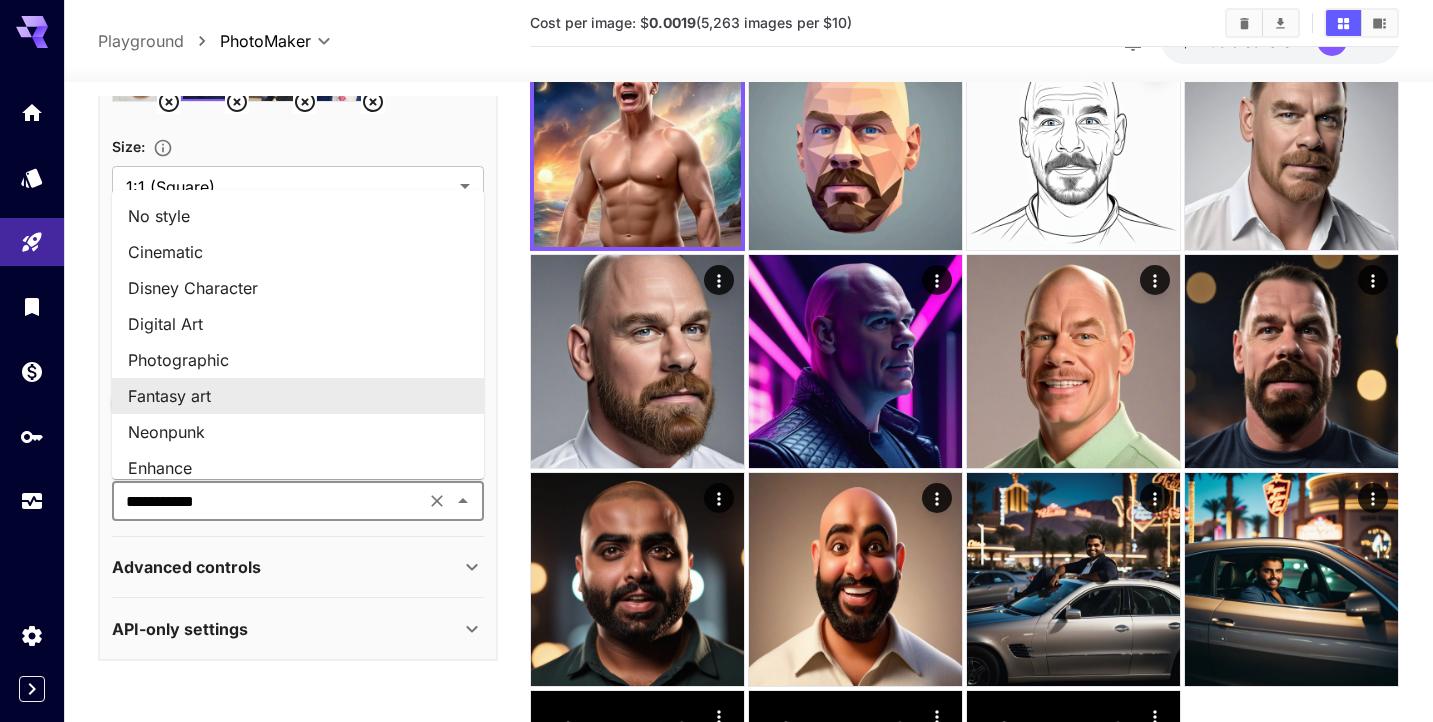 scroll, scrollTop: 123, scrollLeft: 0, axis: vertical 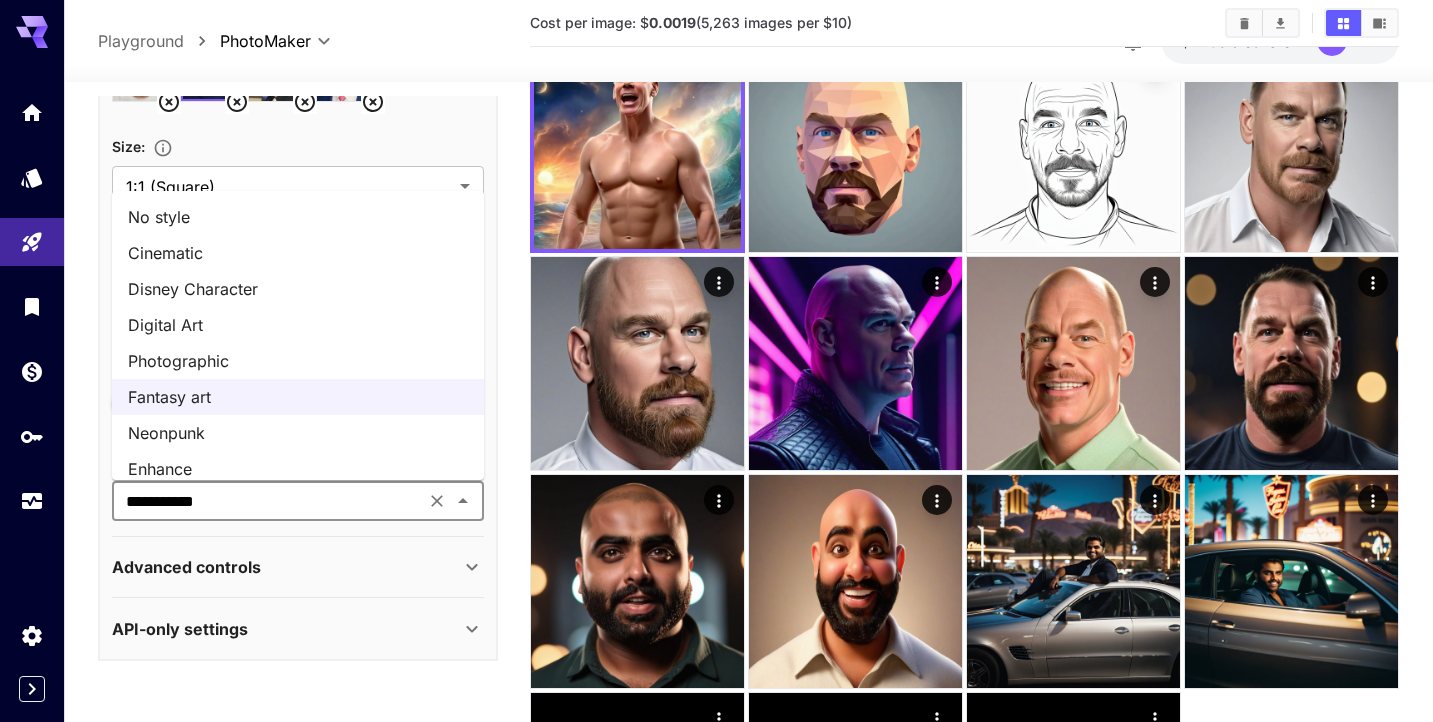 click on "Cinematic" at bounding box center [298, 253] 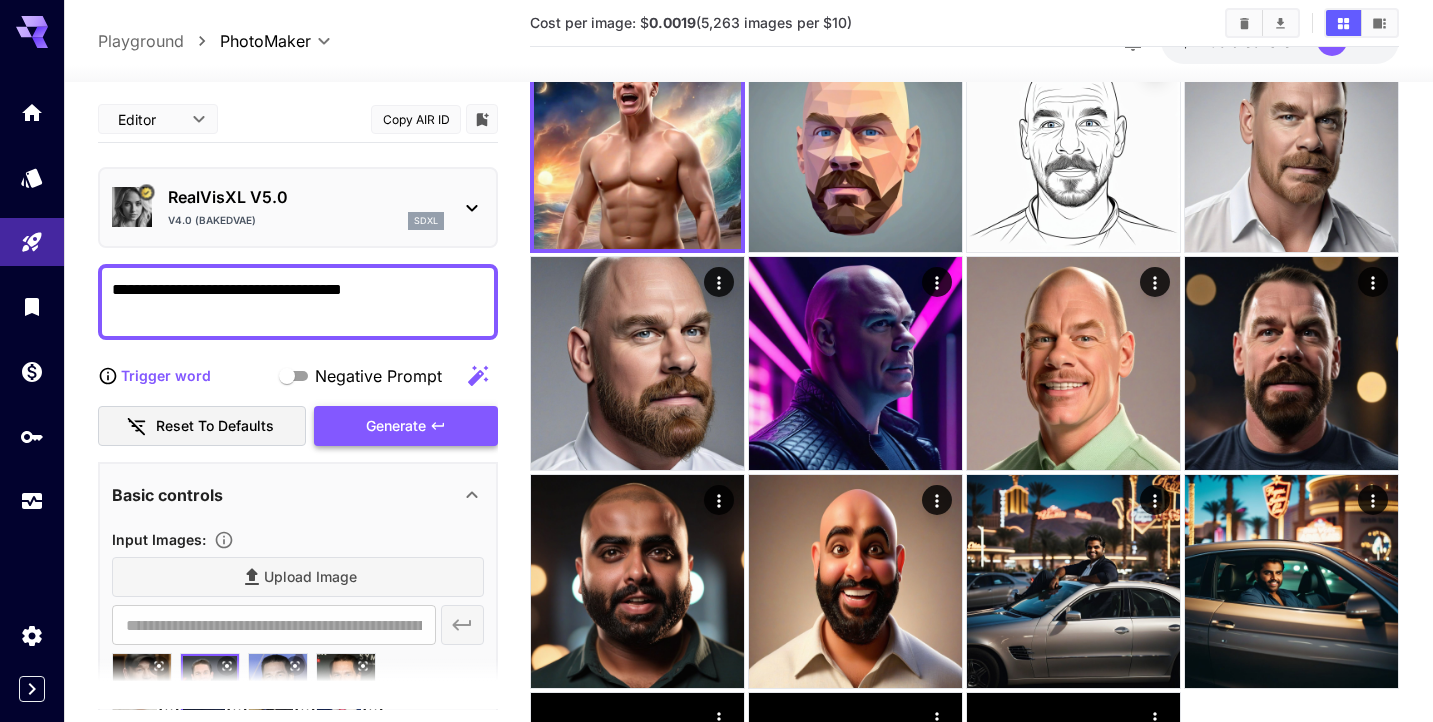 scroll, scrollTop: 0, scrollLeft: 0, axis: both 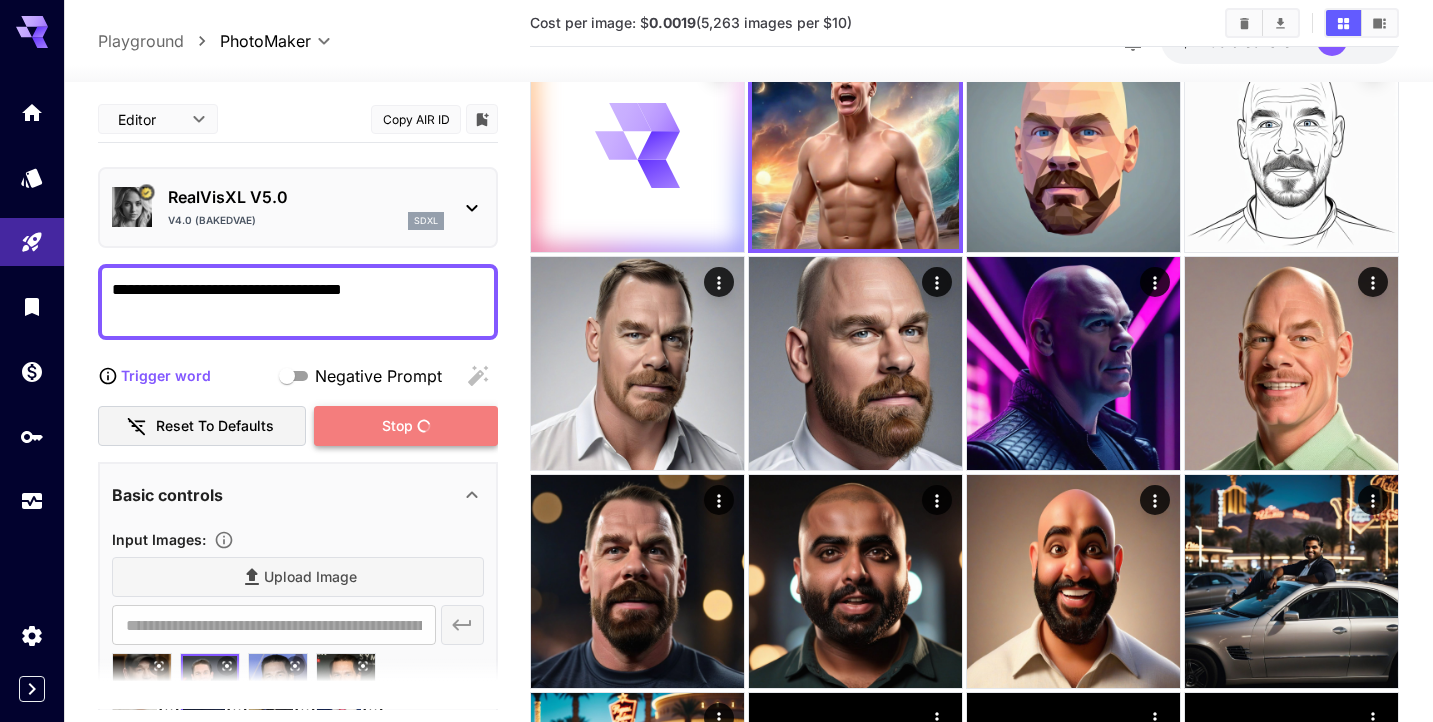 click on "Stop" at bounding box center [406, 426] 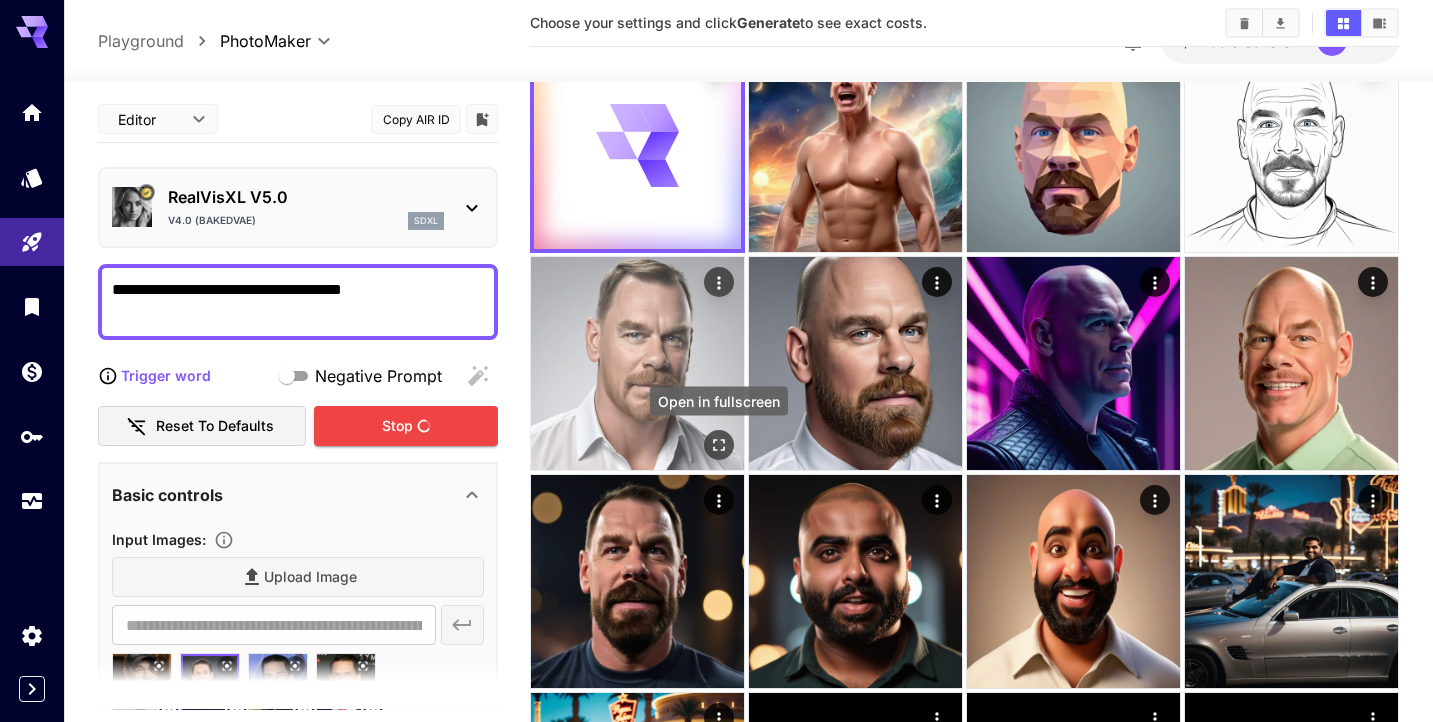 click 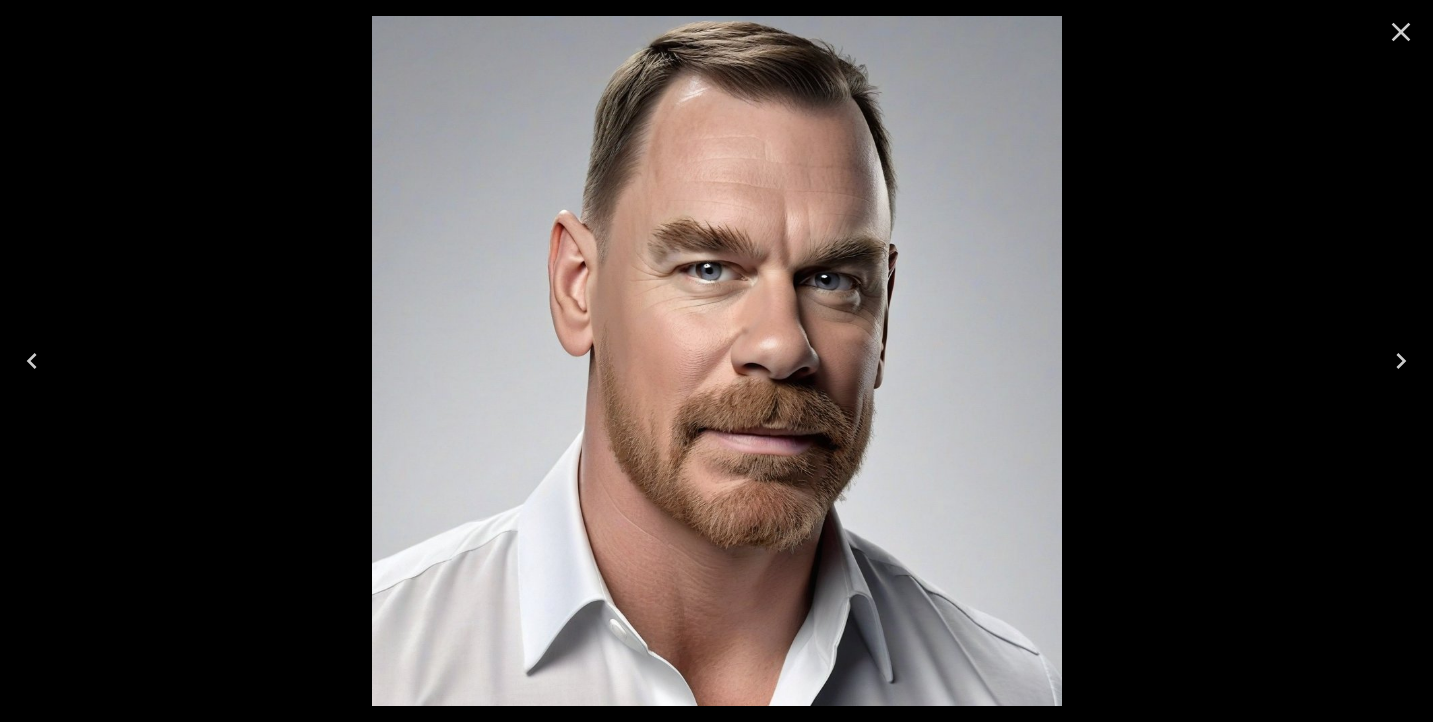 click at bounding box center (716, 361) 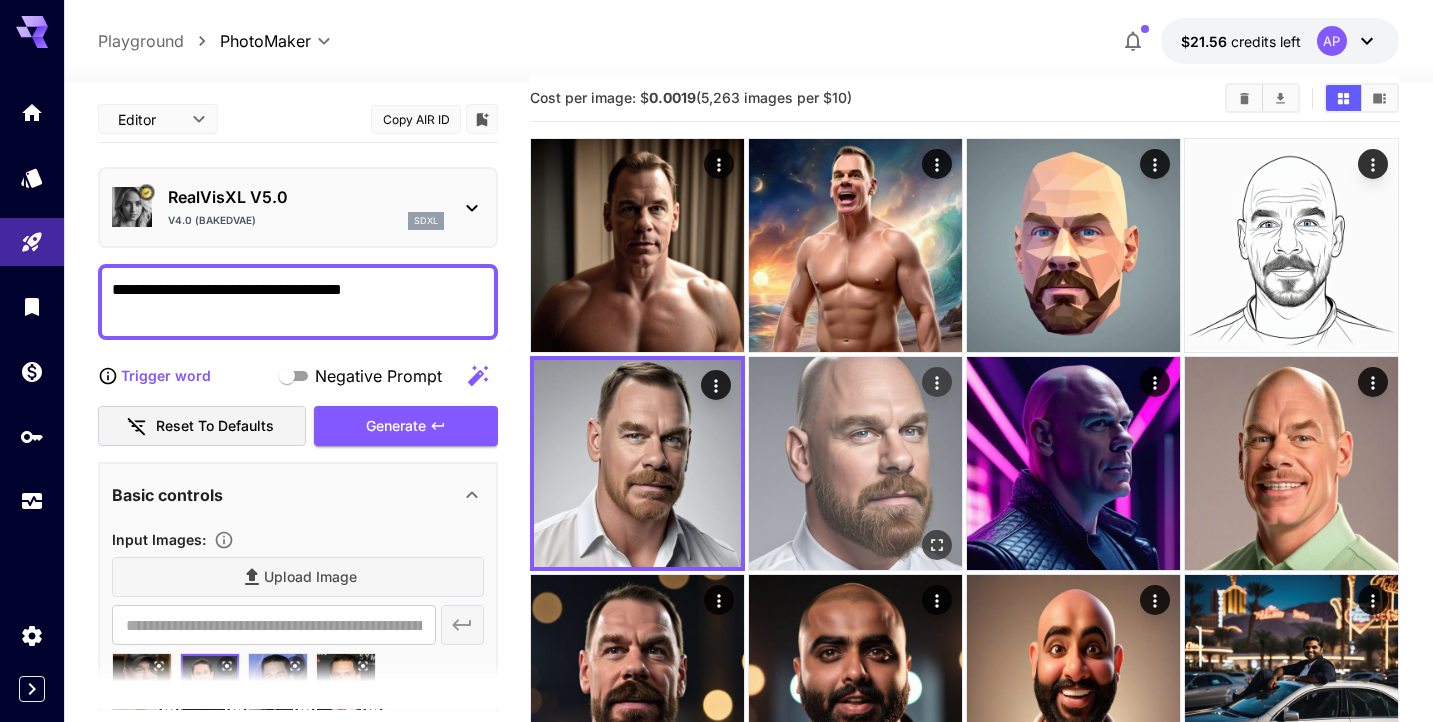 scroll, scrollTop: 18, scrollLeft: 0, axis: vertical 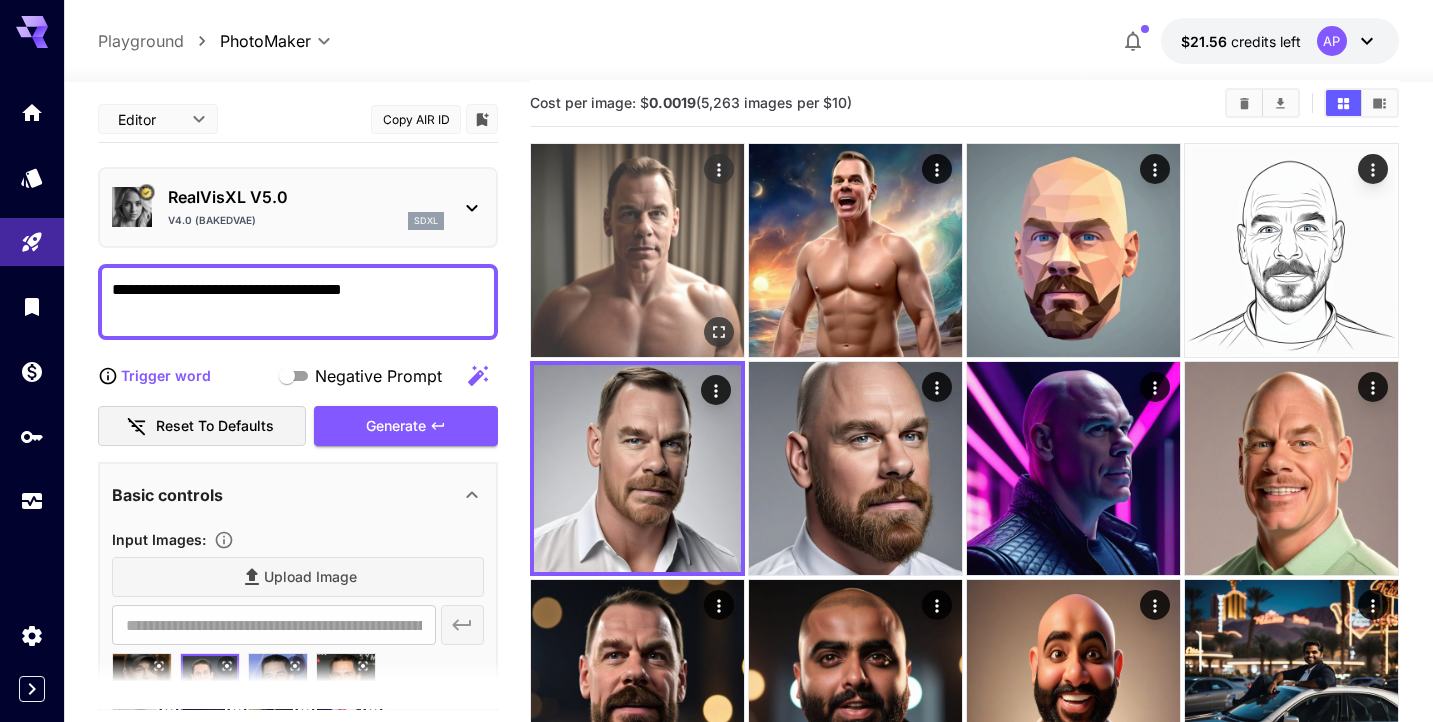 click 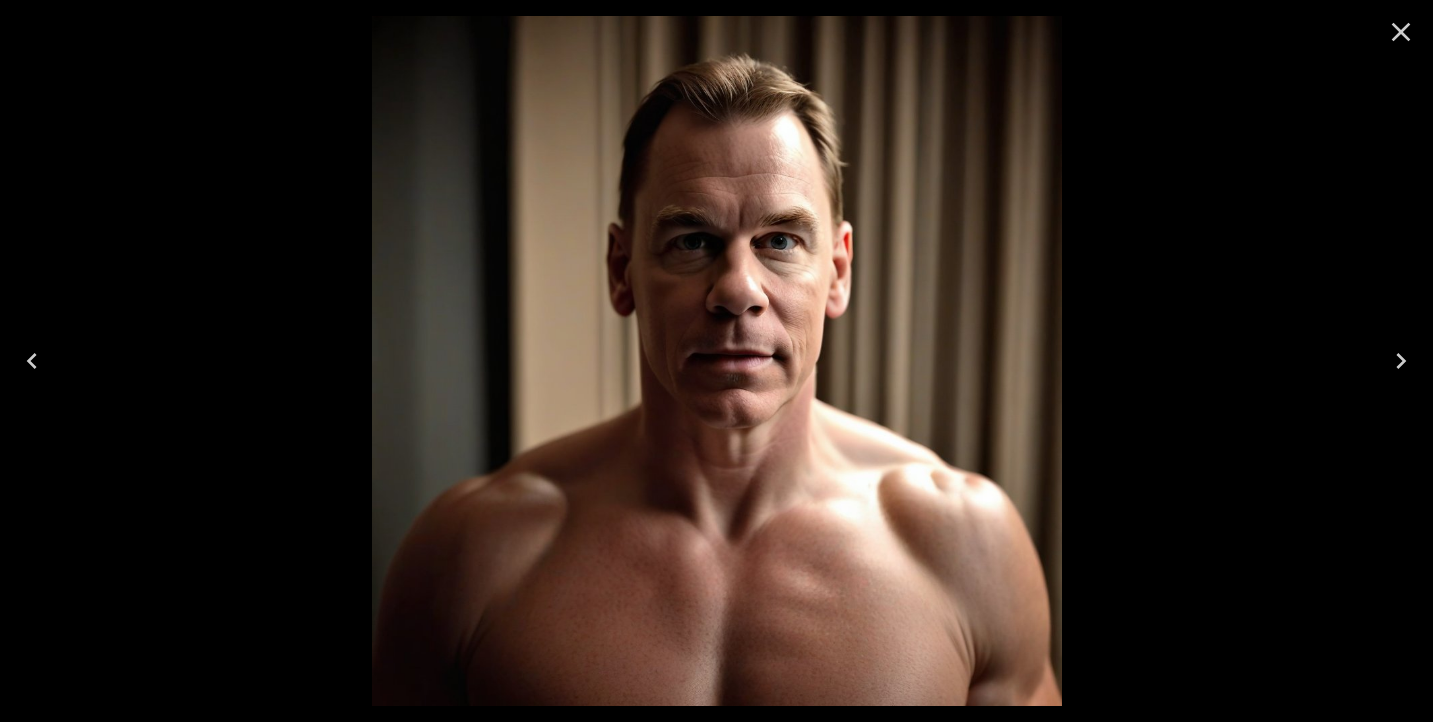 click 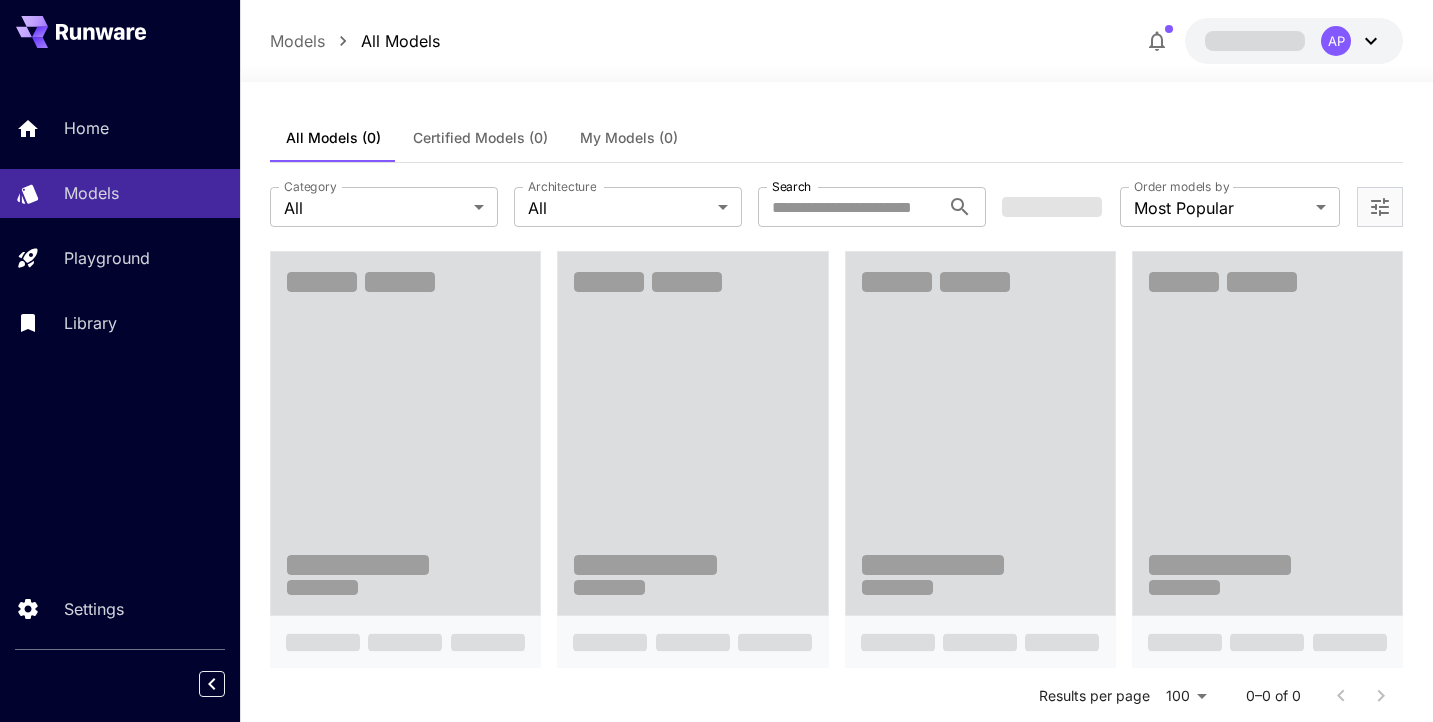 scroll, scrollTop: 0, scrollLeft: 0, axis: both 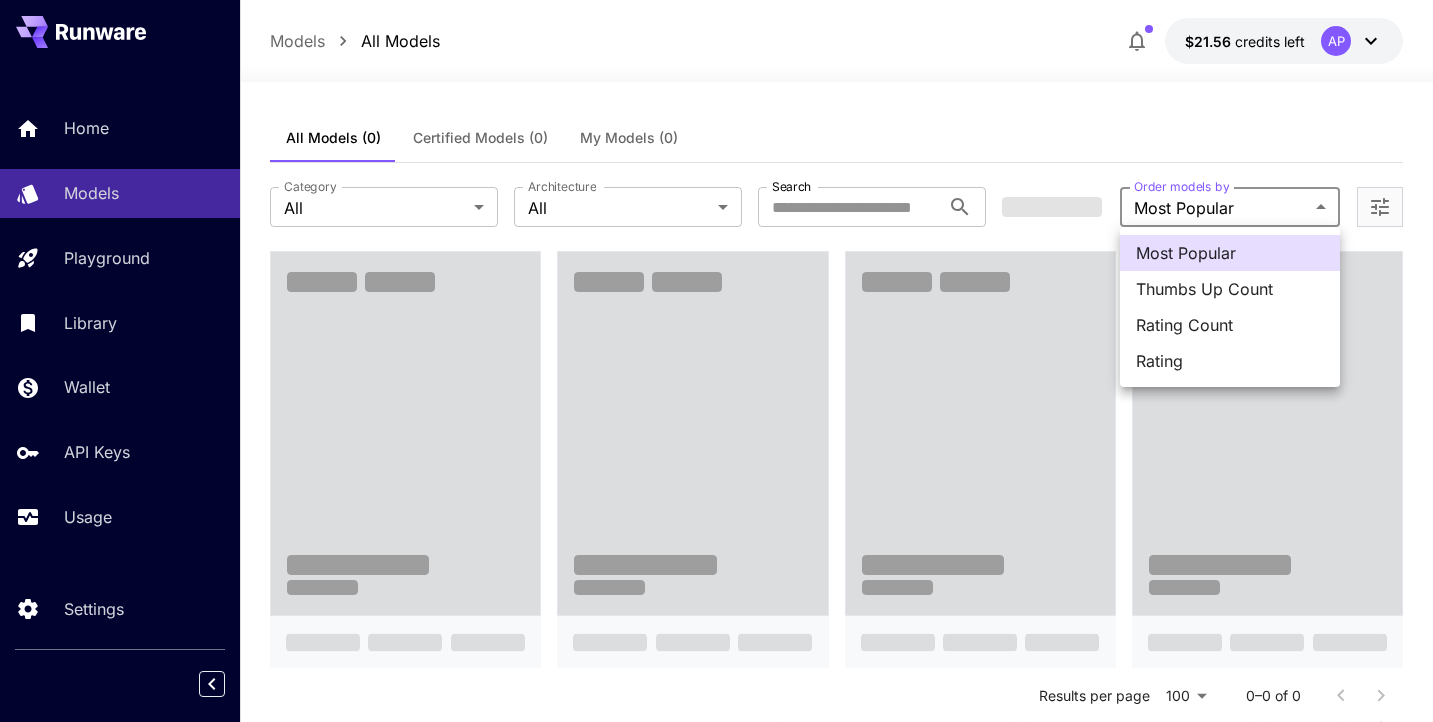 click on "**********" at bounding box center [716, 1257] 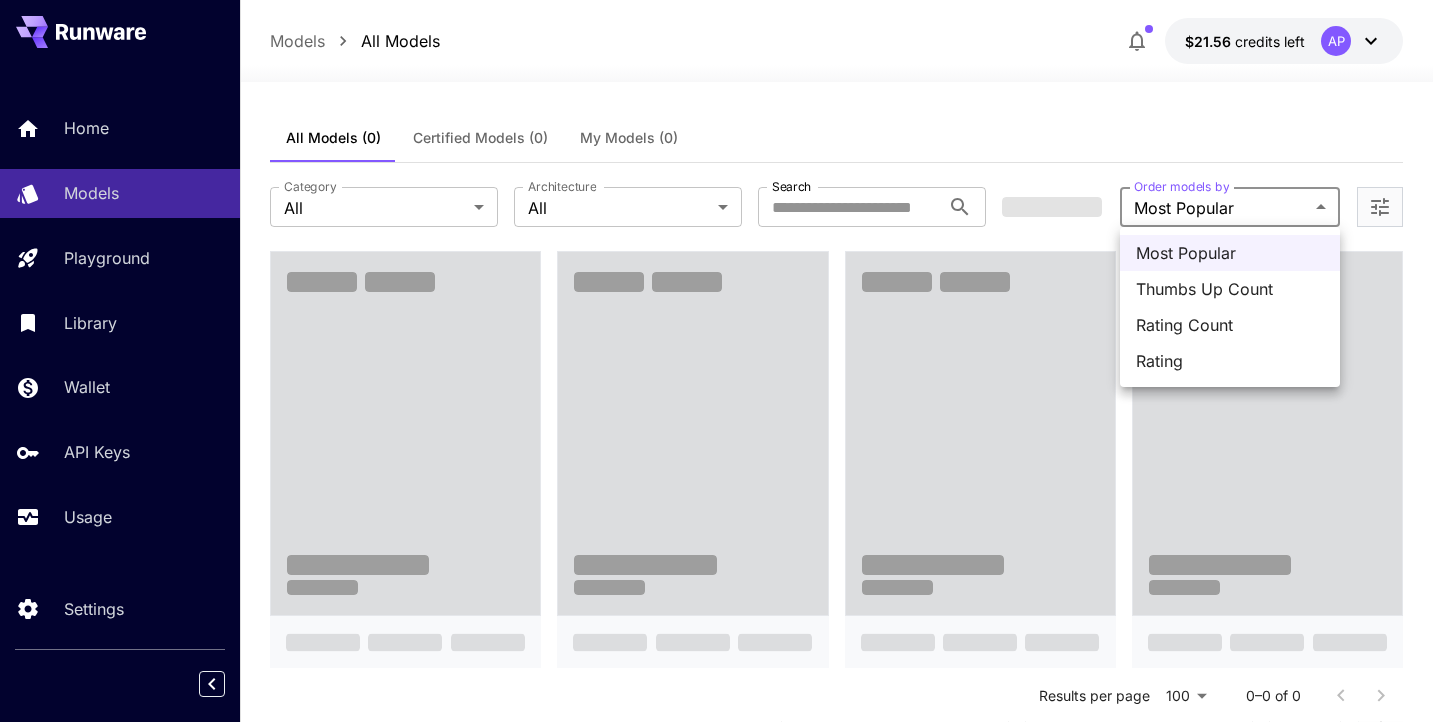 click at bounding box center [716, 361] 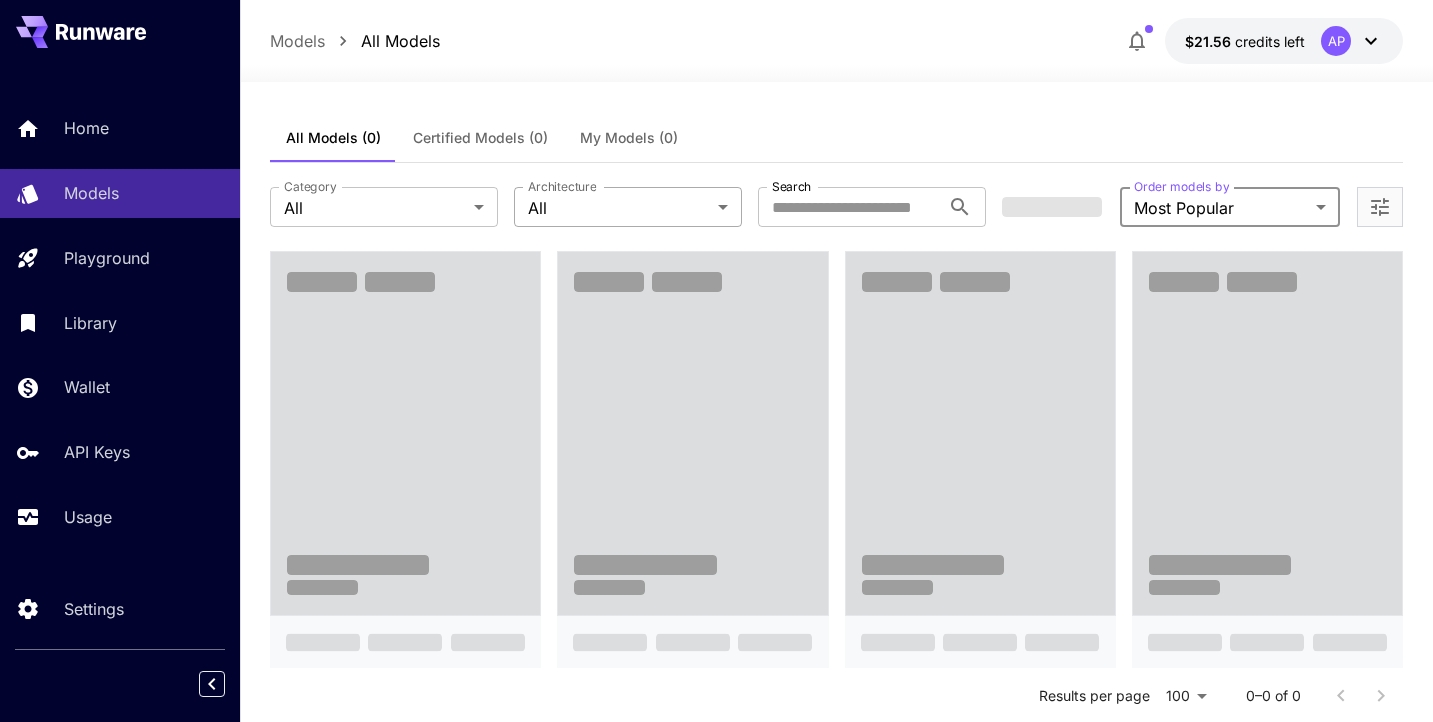 click on "**********" at bounding box center [716, 1257] 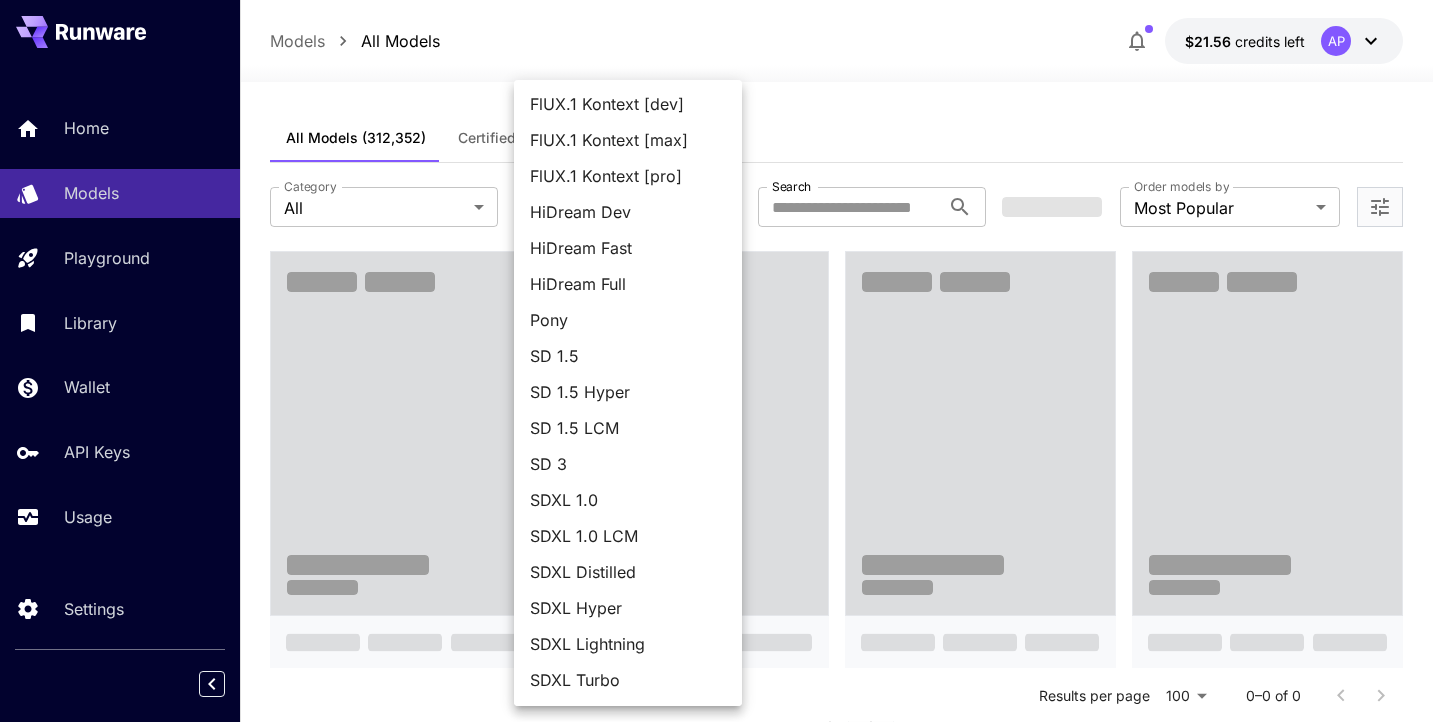 scroll, scrollTop: 110, scrollLeft: 0, axis: vertical 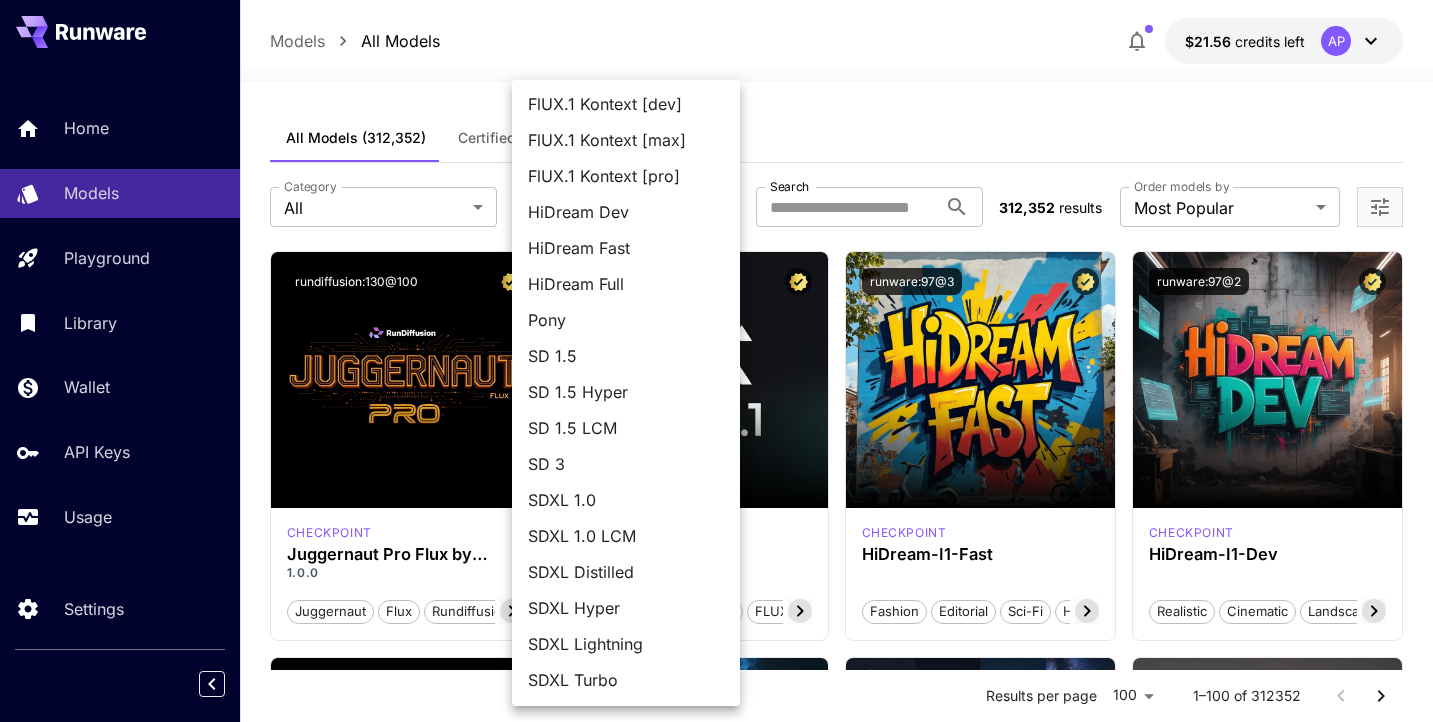 click on "SD 1.5 LCM" at bounding box center (626, 428) 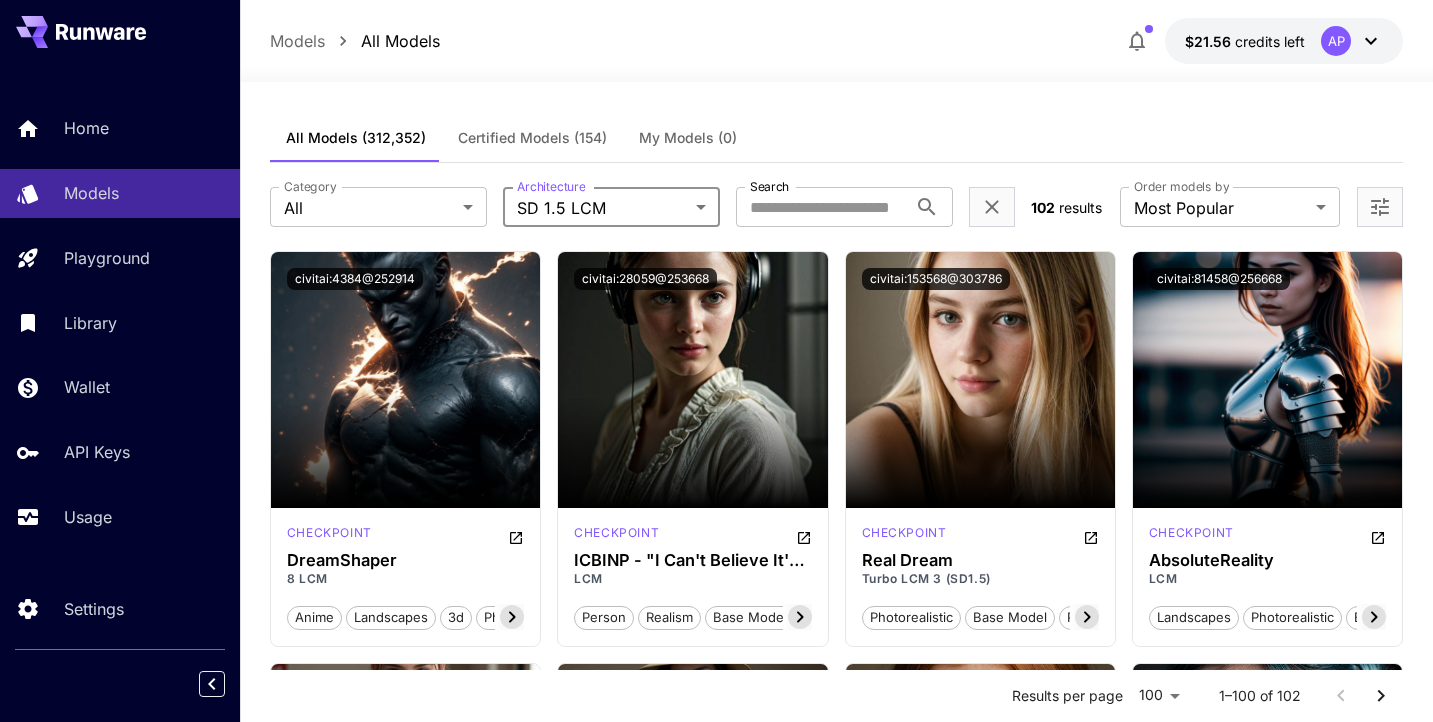 scroll, scrollTop: 0, scrollLeft: 0, axis: both 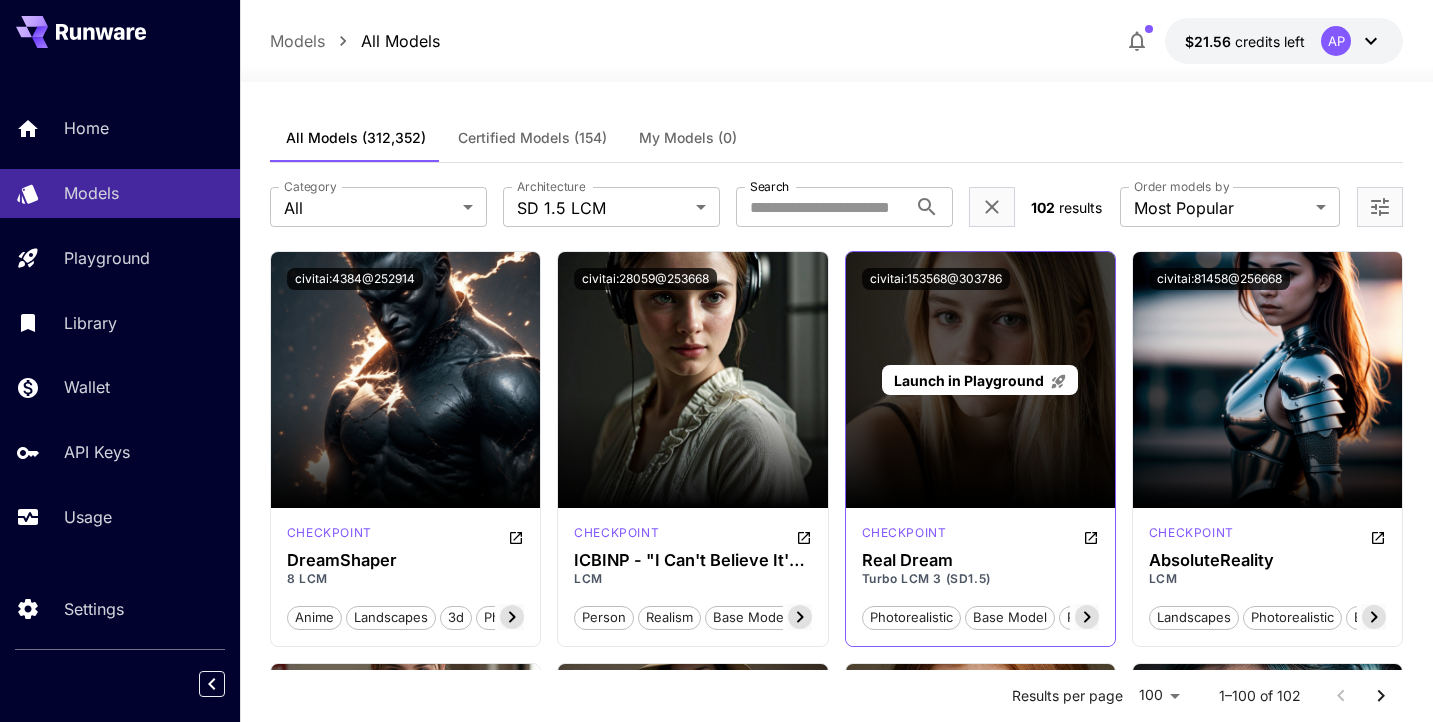 click on "Launch in Playground" at bounding box center (969, 380) 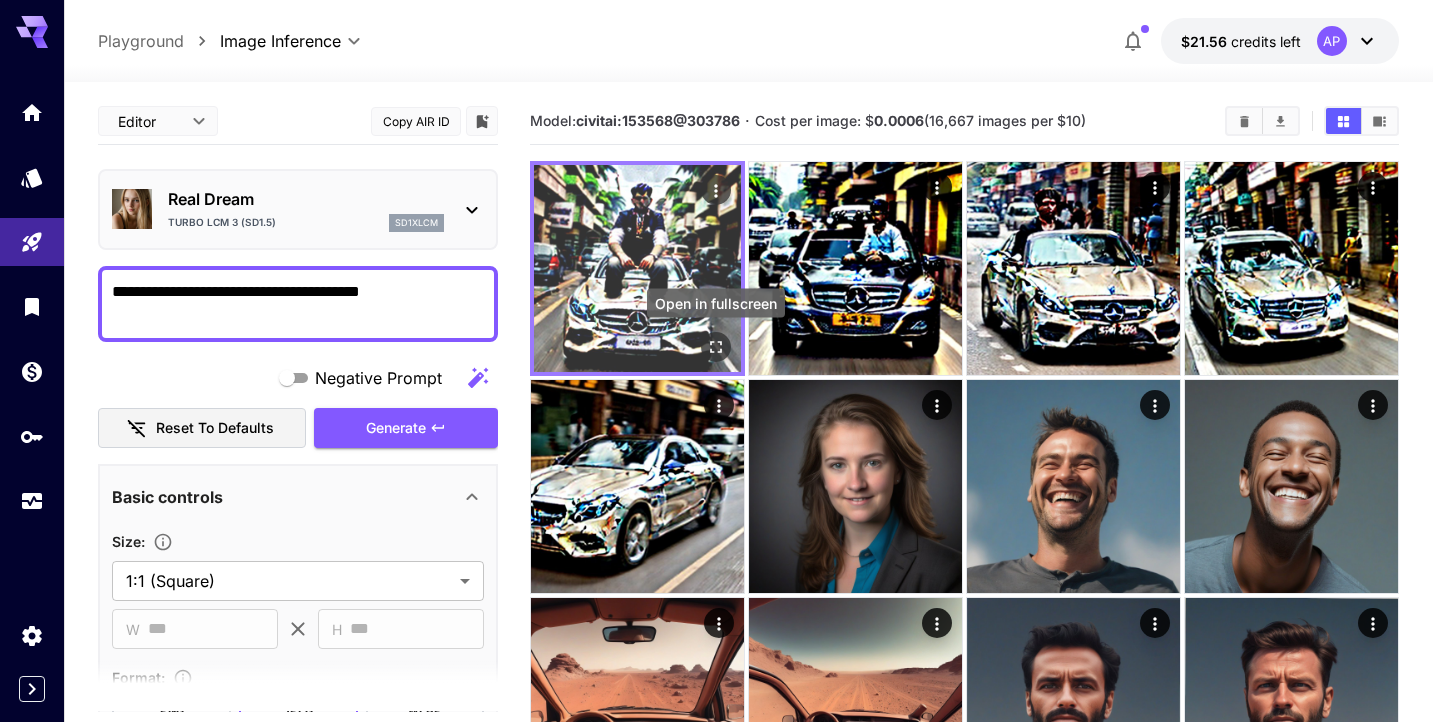 type on "**********" 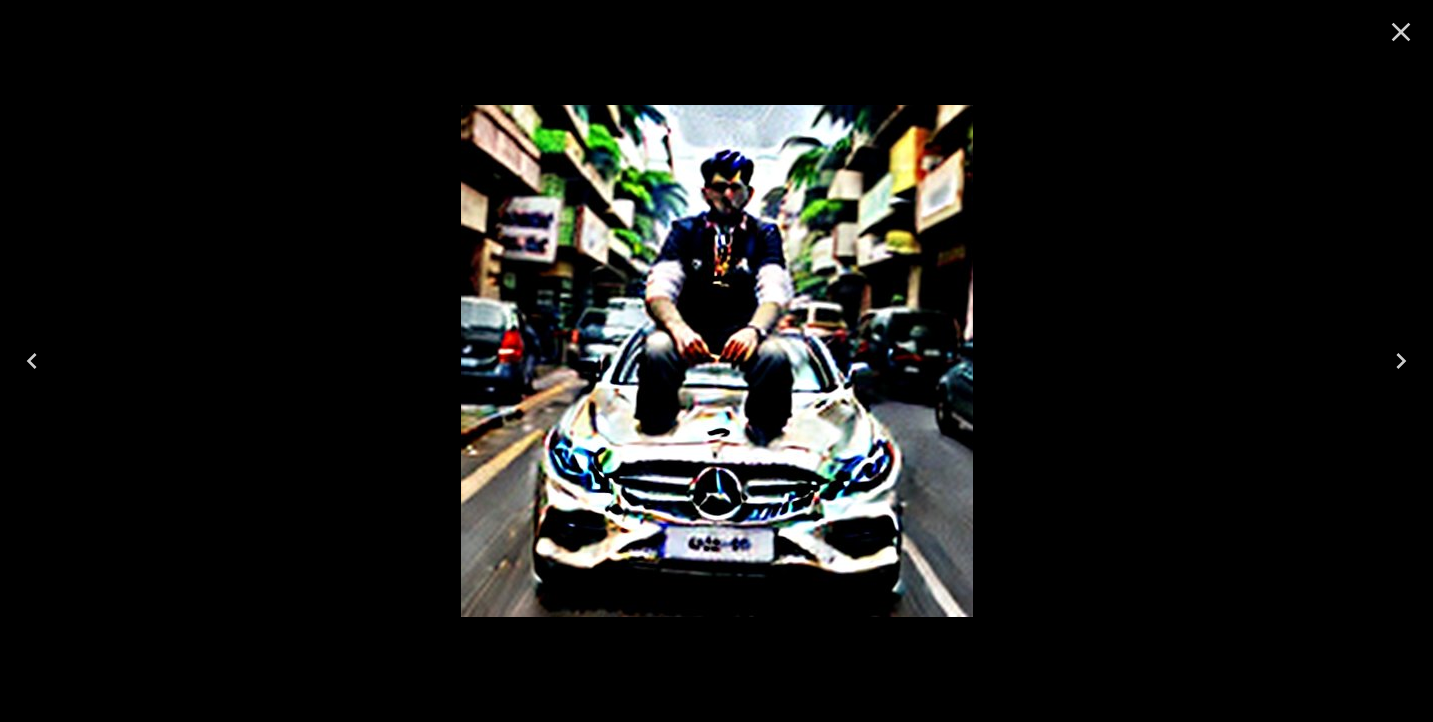click at bounding box center (716, 361) 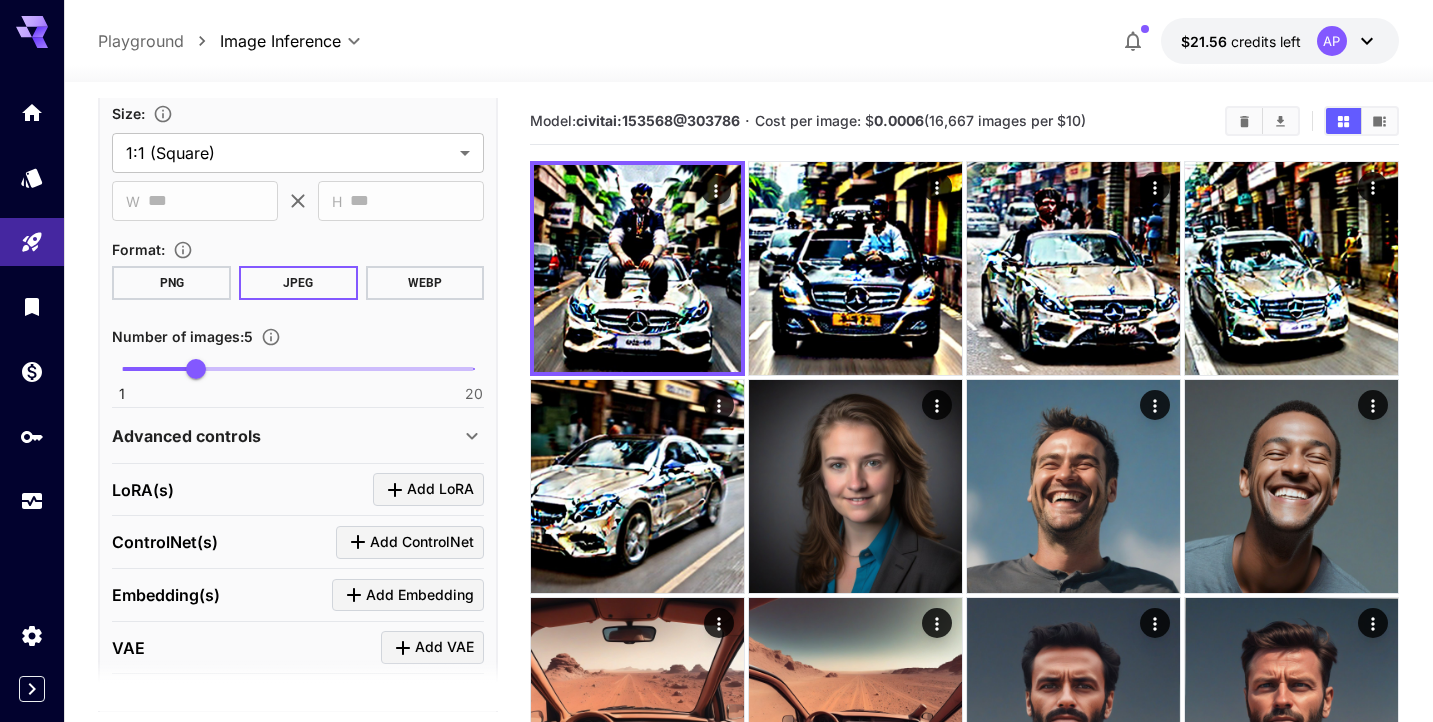 scroll, scrollTop: 433, scrollLeft: 0, axis: vertical 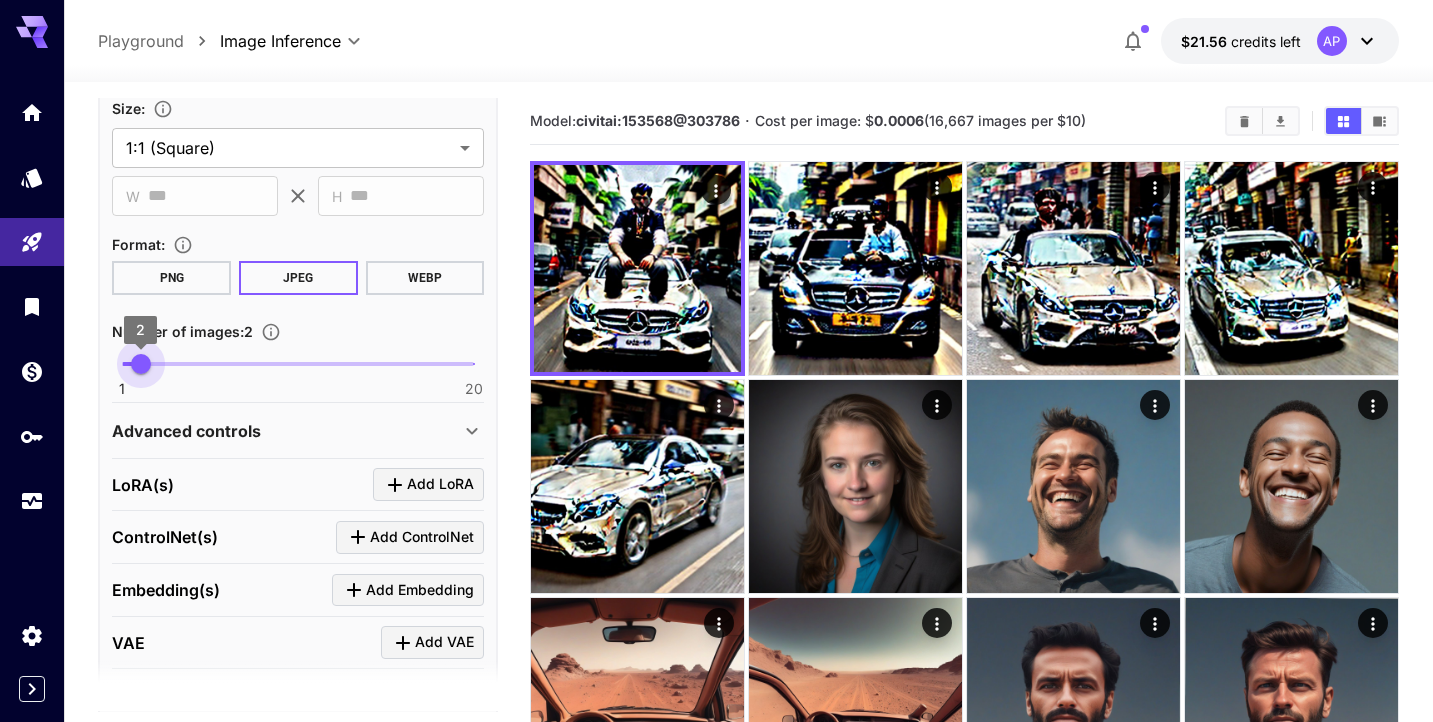 type on "*" 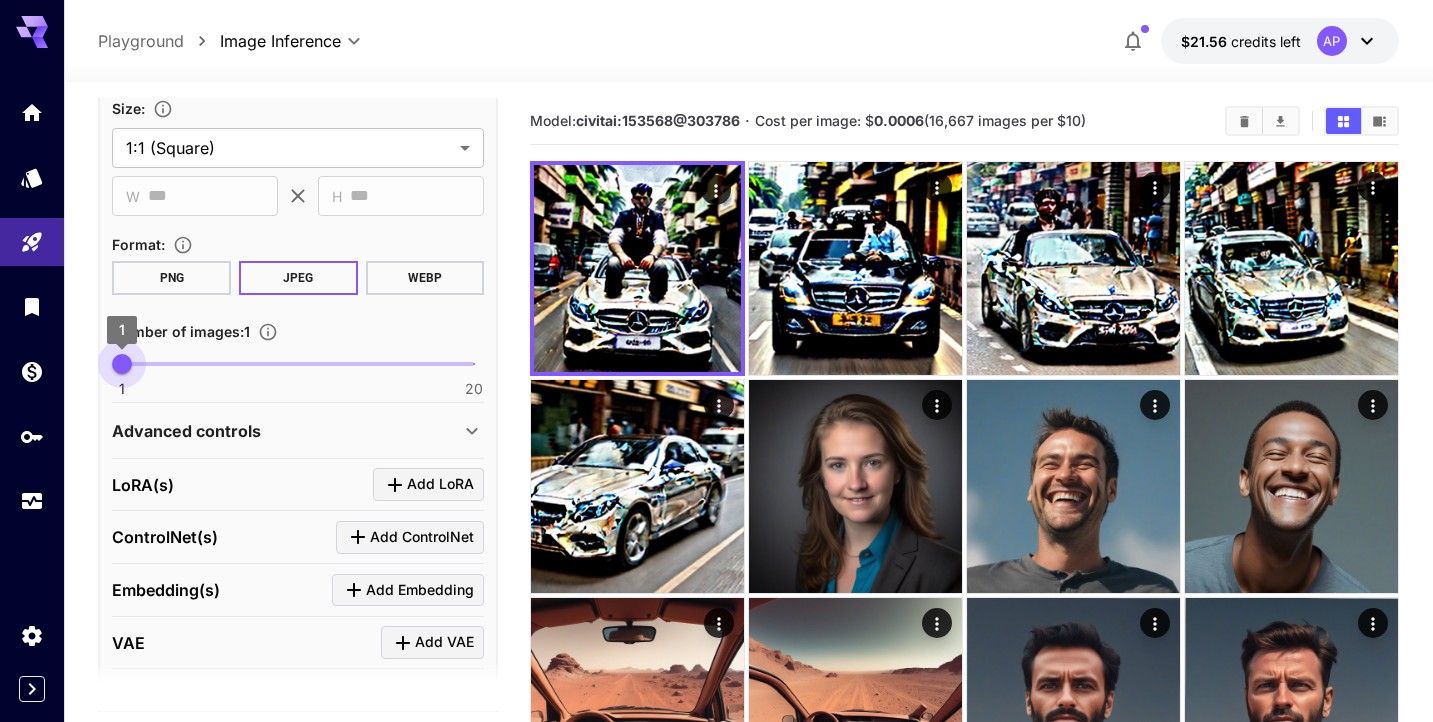 drag, startPoint x: 198, startPoint y: 359, endPoint x: 121, endPoint y: 356, distance: 77.05842 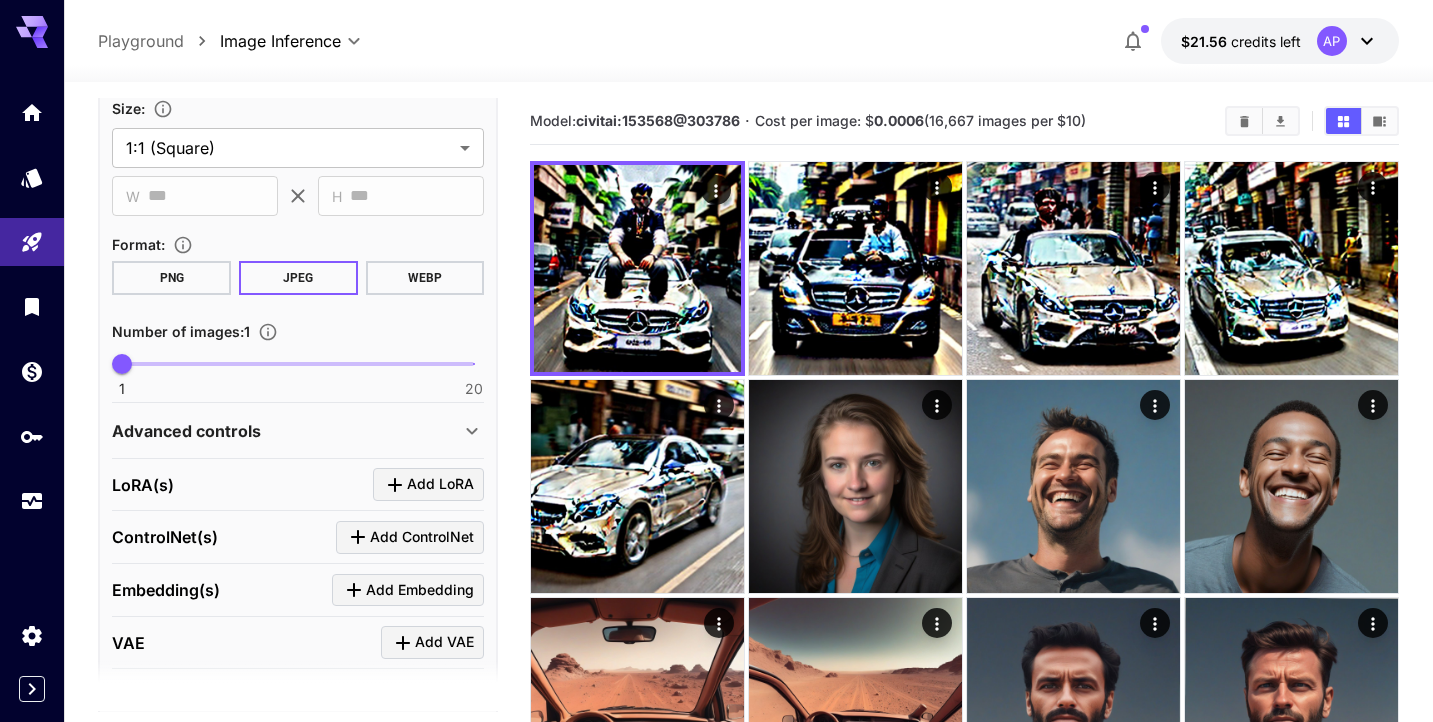 click on "Advanced controls" at bounding box center (186, 431) 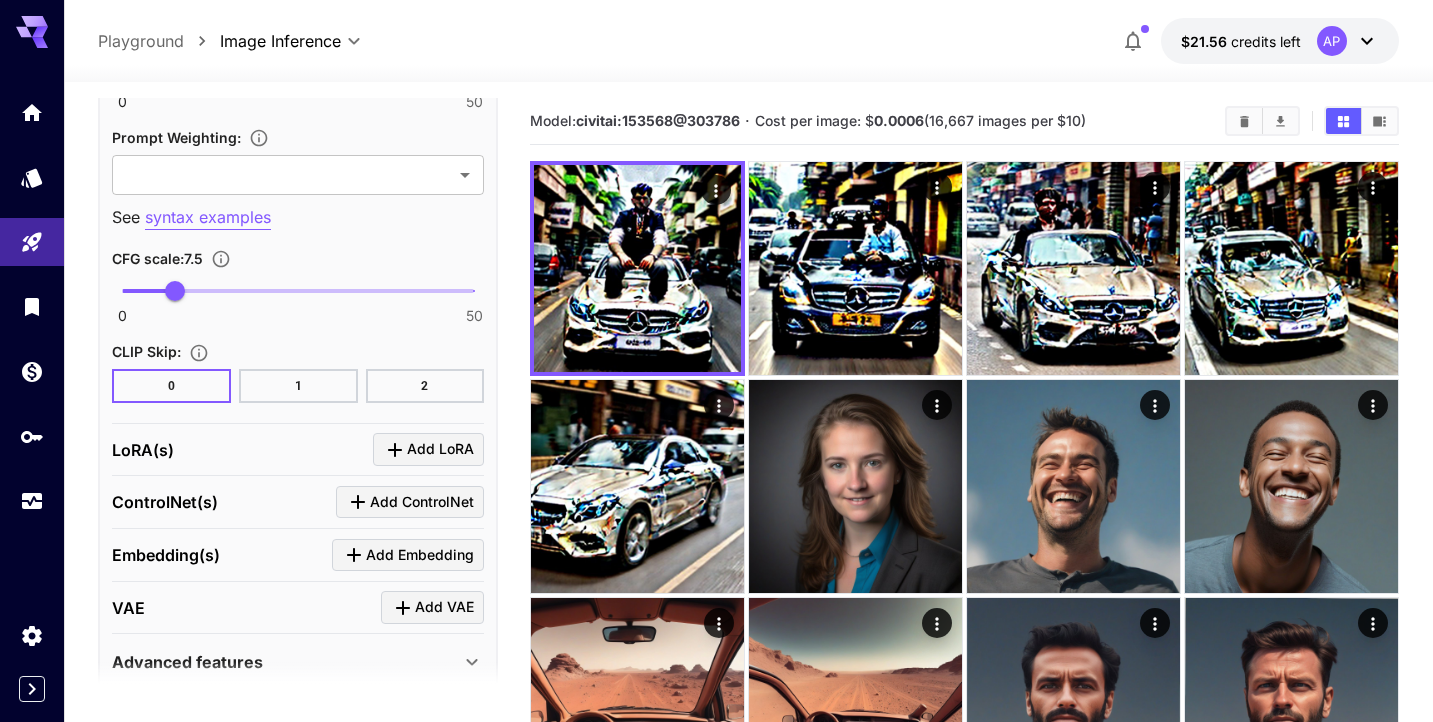 scroll, scrollTop: 1469, scrollLeft: 0, axis: vertical 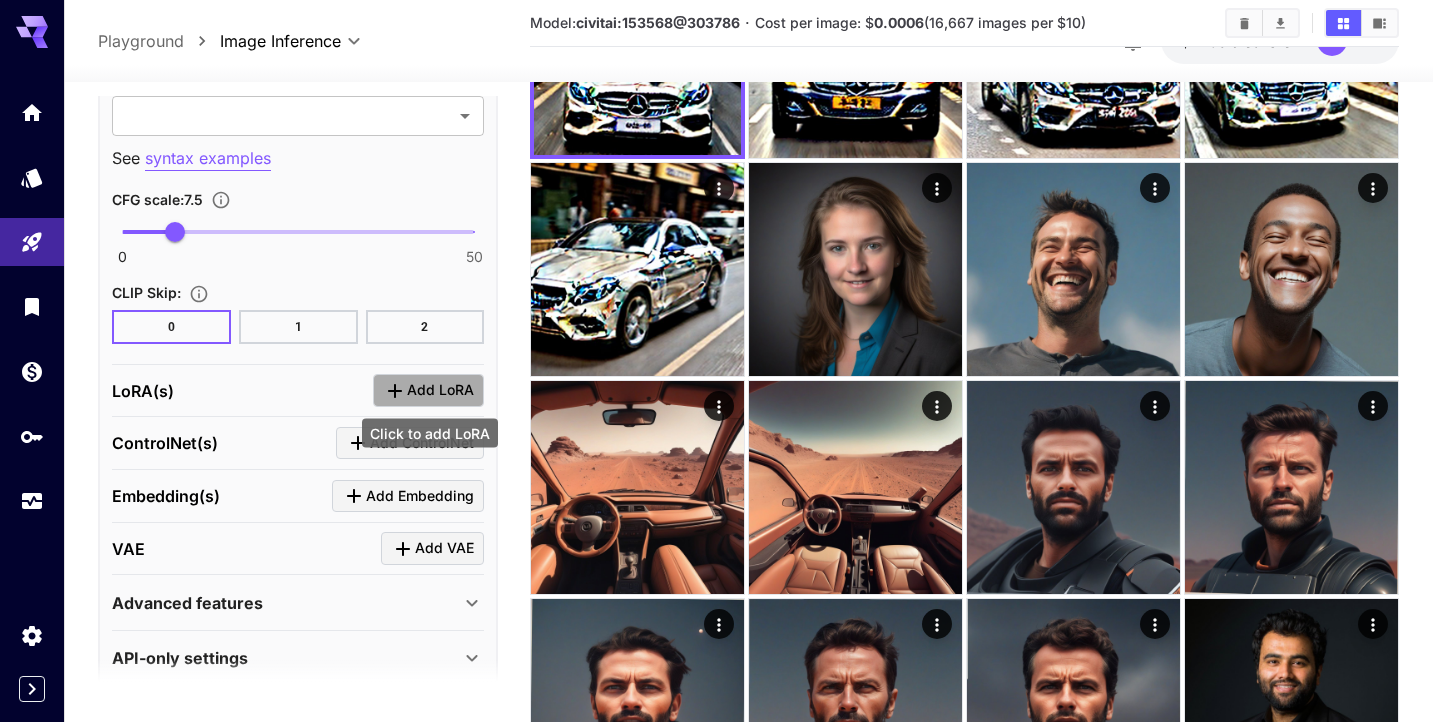 click 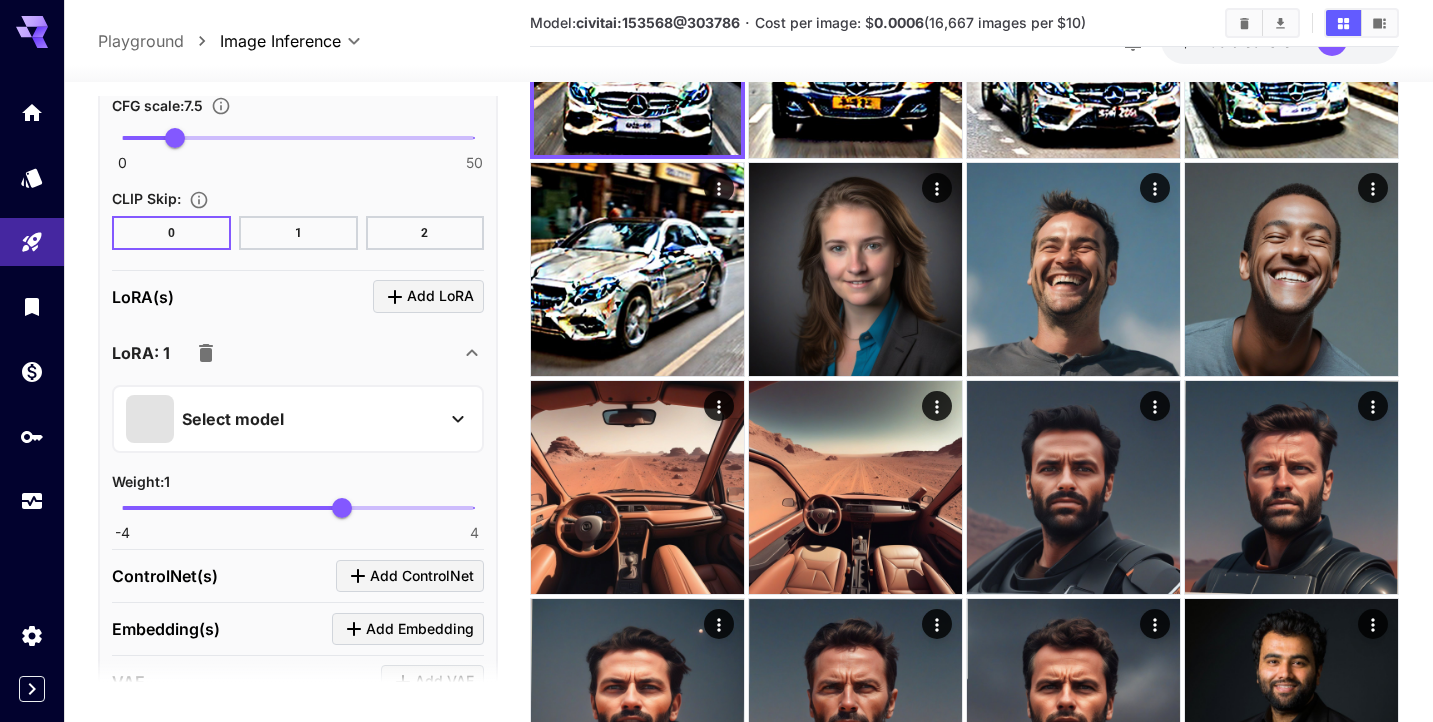 scroll, scrollTop: 1654, scrollLeft: 0, axis: vertical 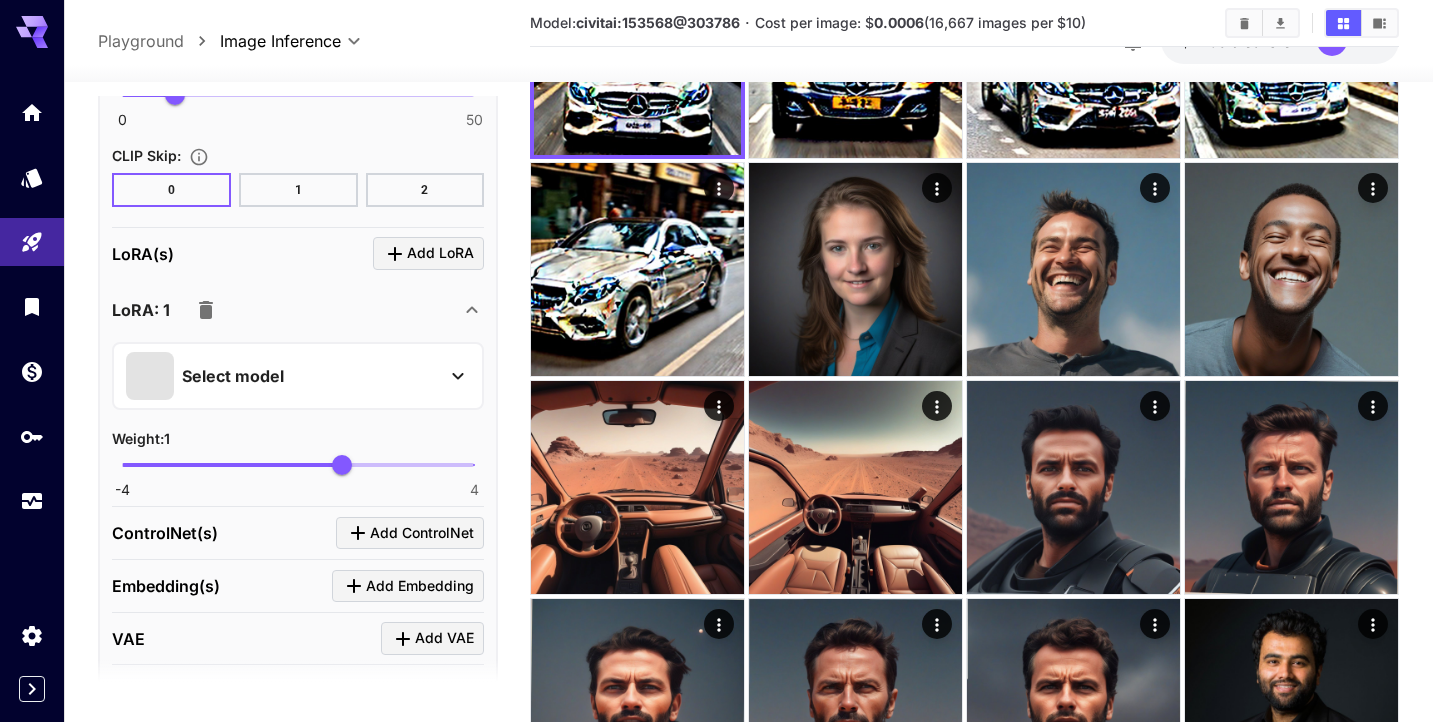click on "Select model" at bounding box center [282, 376] 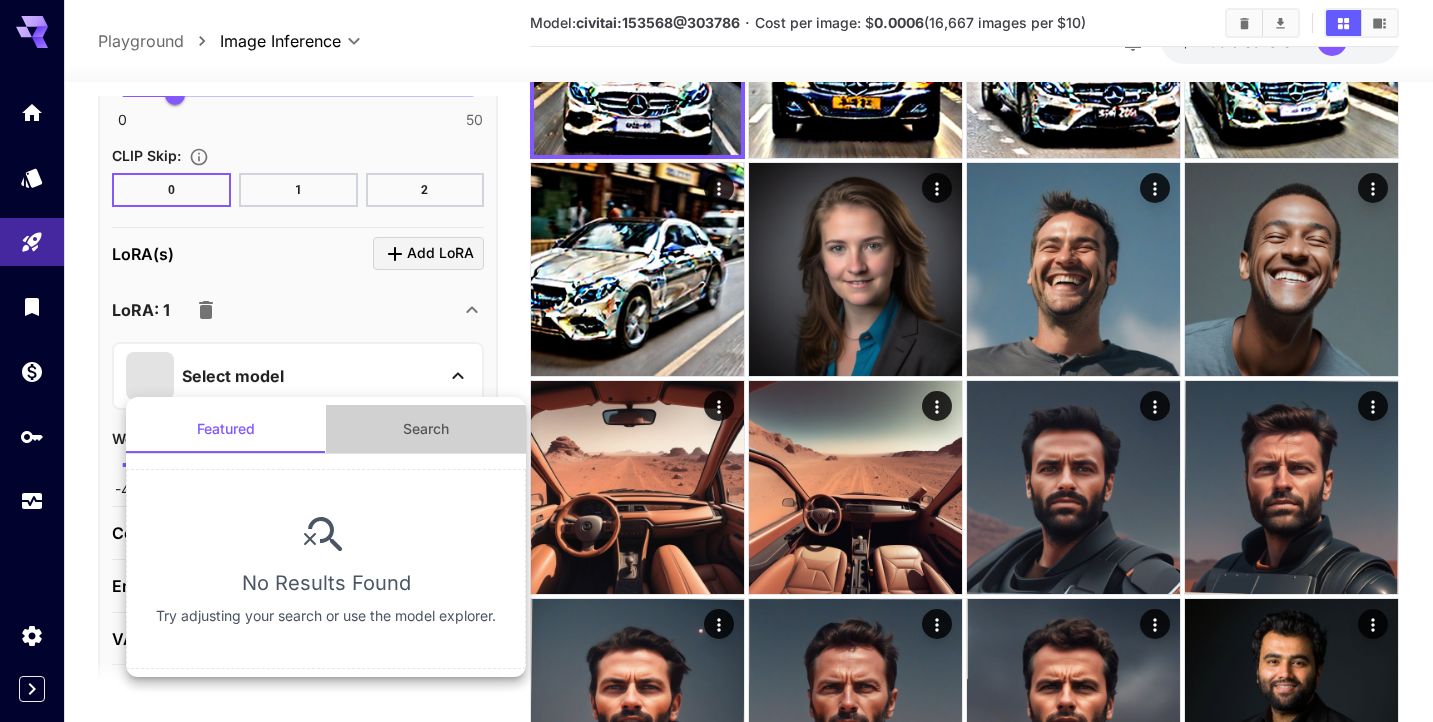 click on "Search" at bounding box center (426, 429) 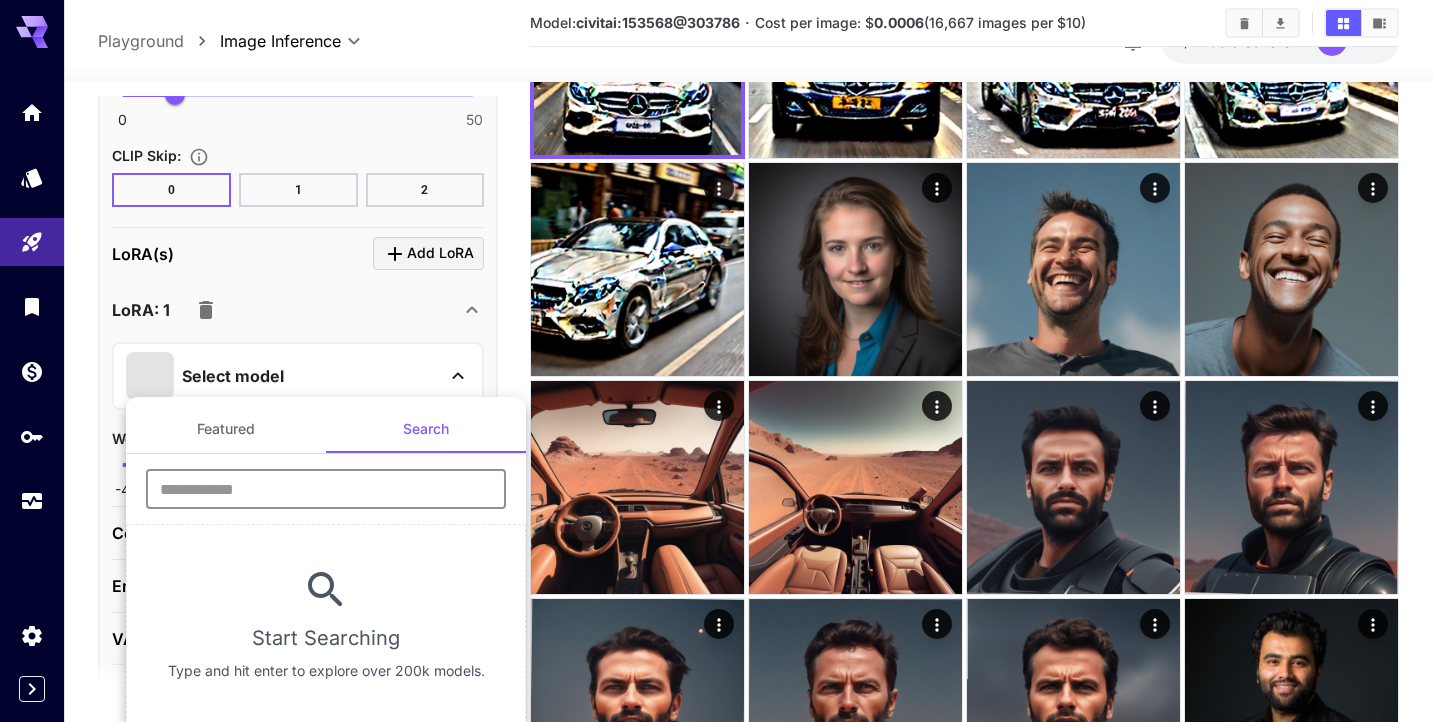 click at bounding box center (326, 489) 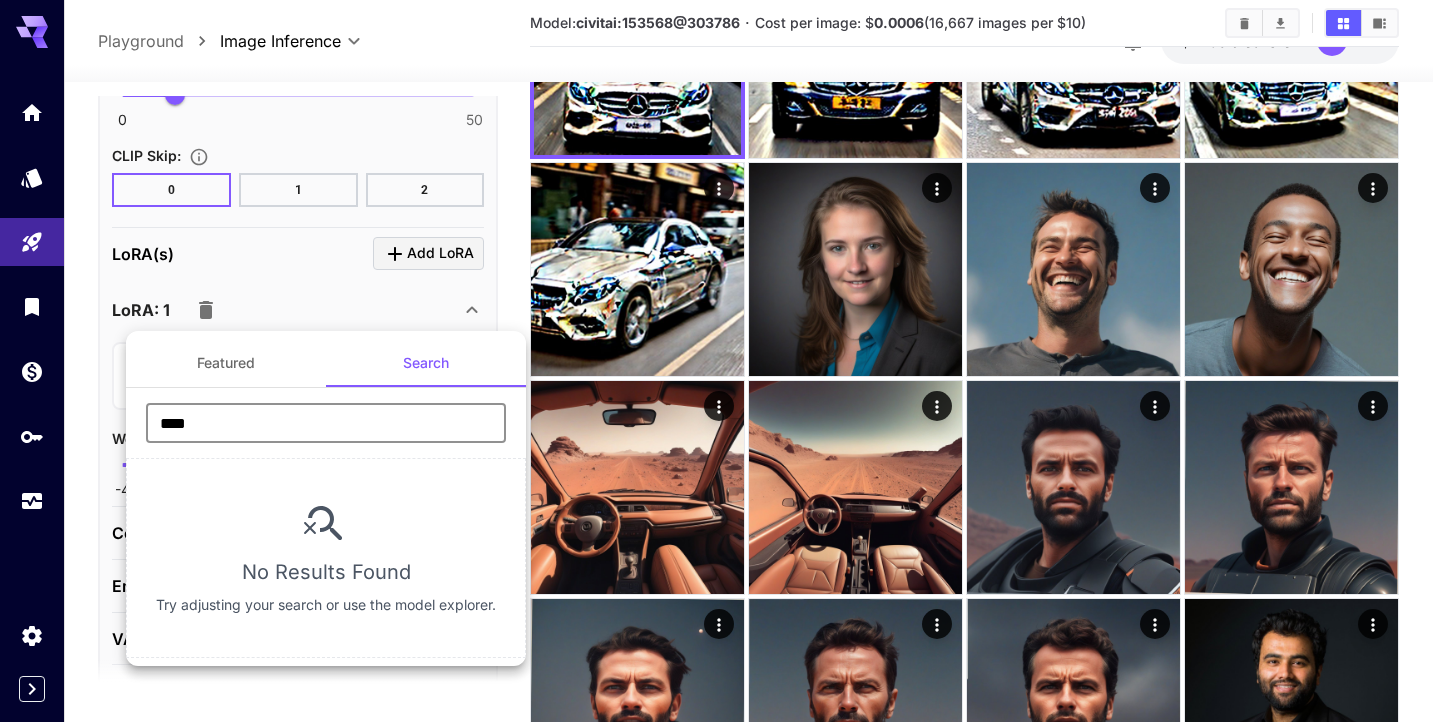type on "****" 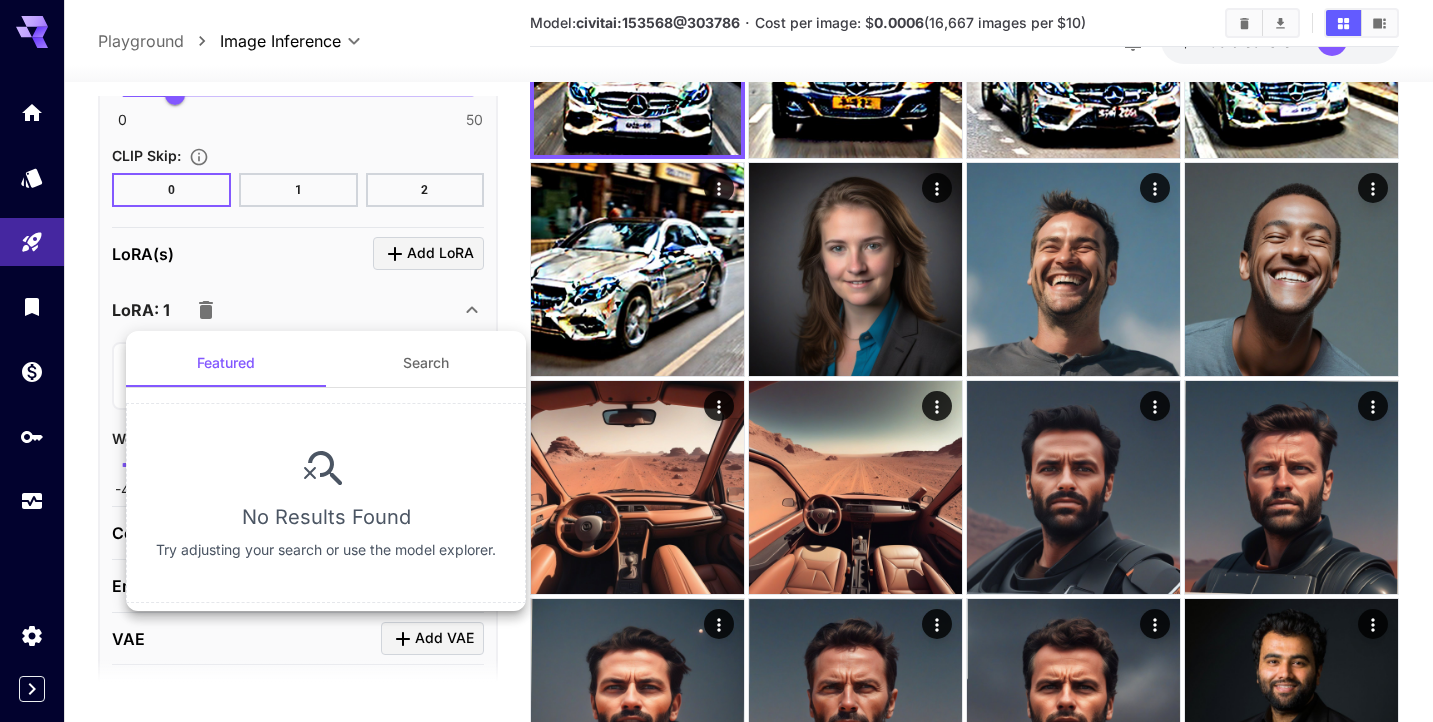 click at bounding box center [716, 361] 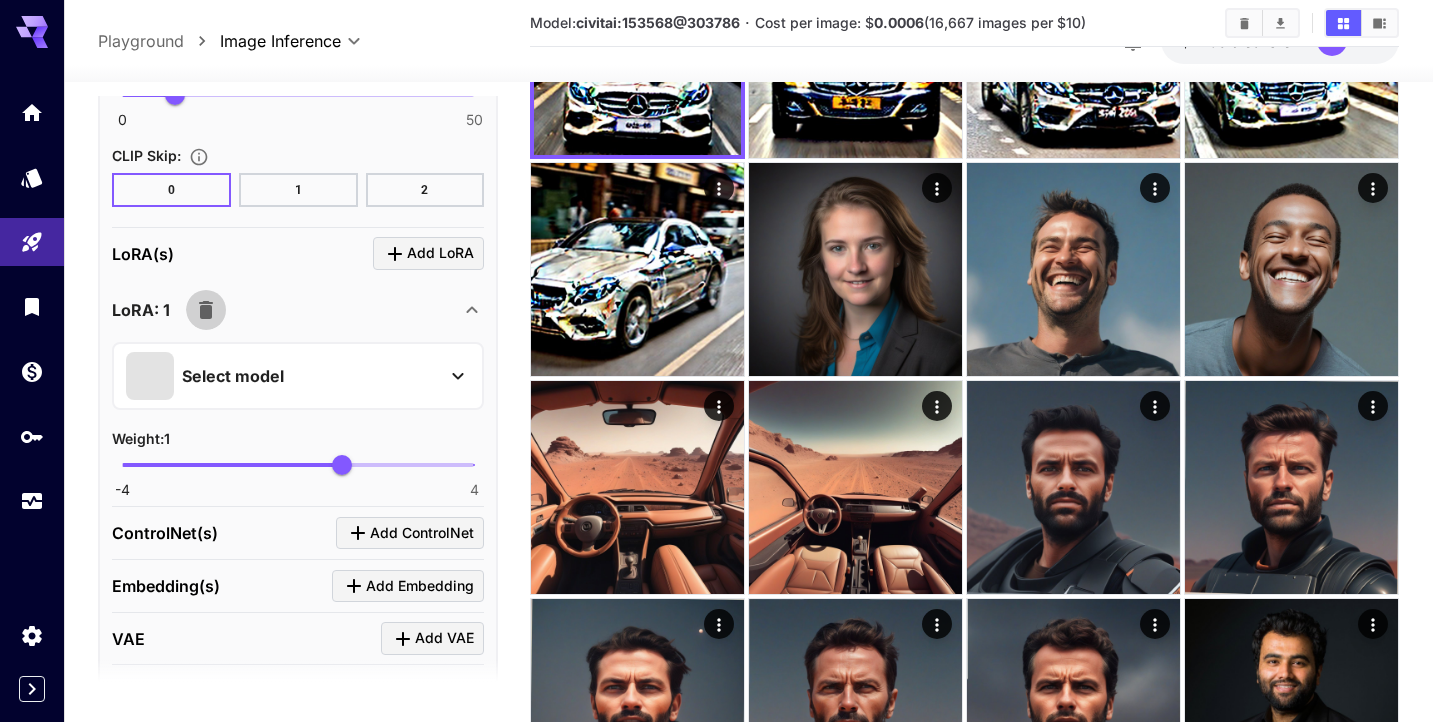 click 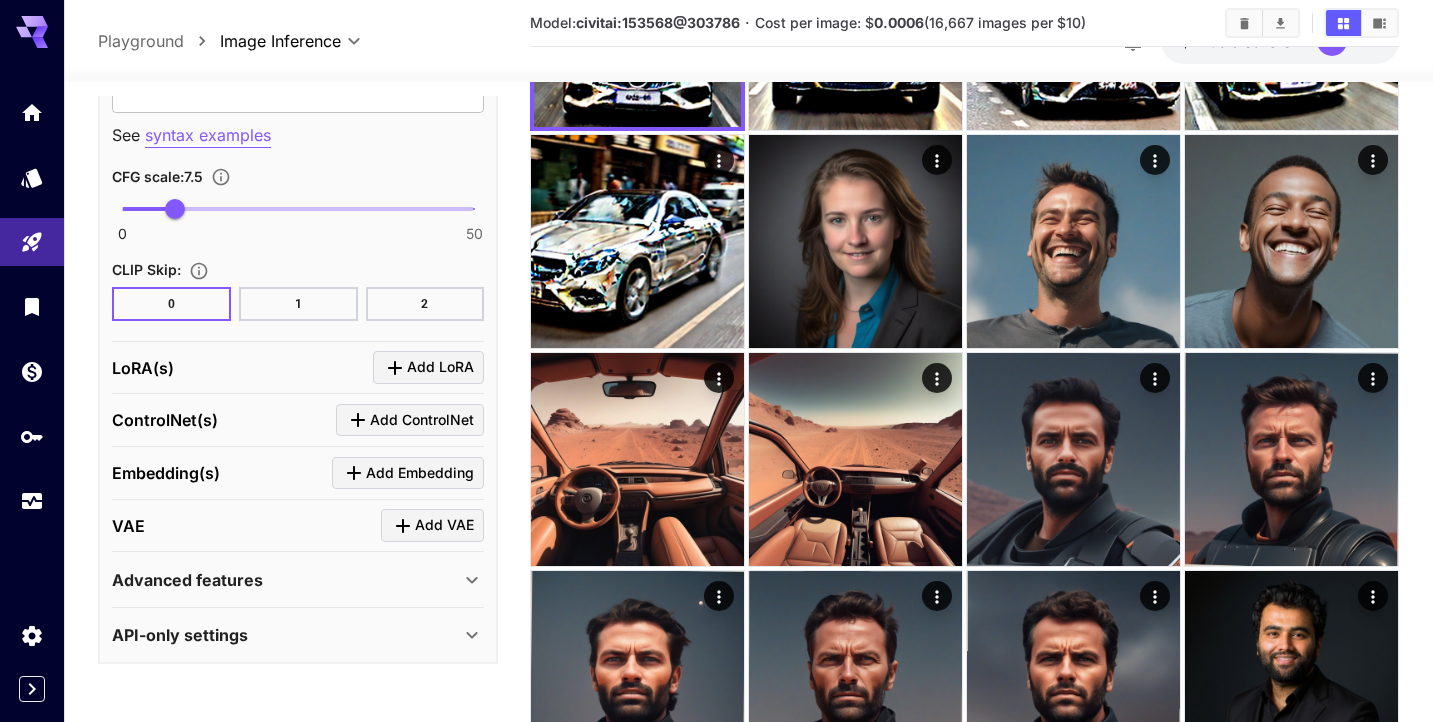 scroll, scrollTop: 253, scrollLeft: 0, axis: vertical 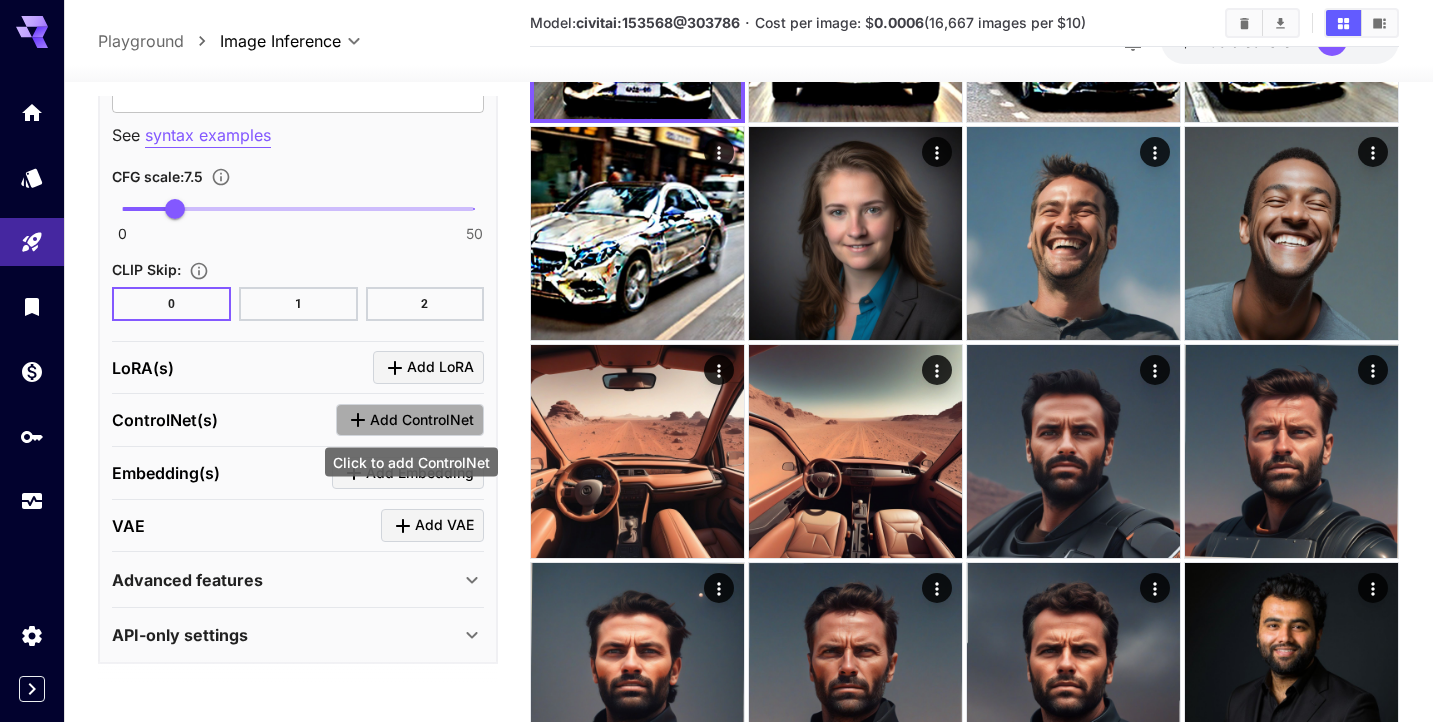 click on "Add ControlNet" at bounding box center (422, 420) 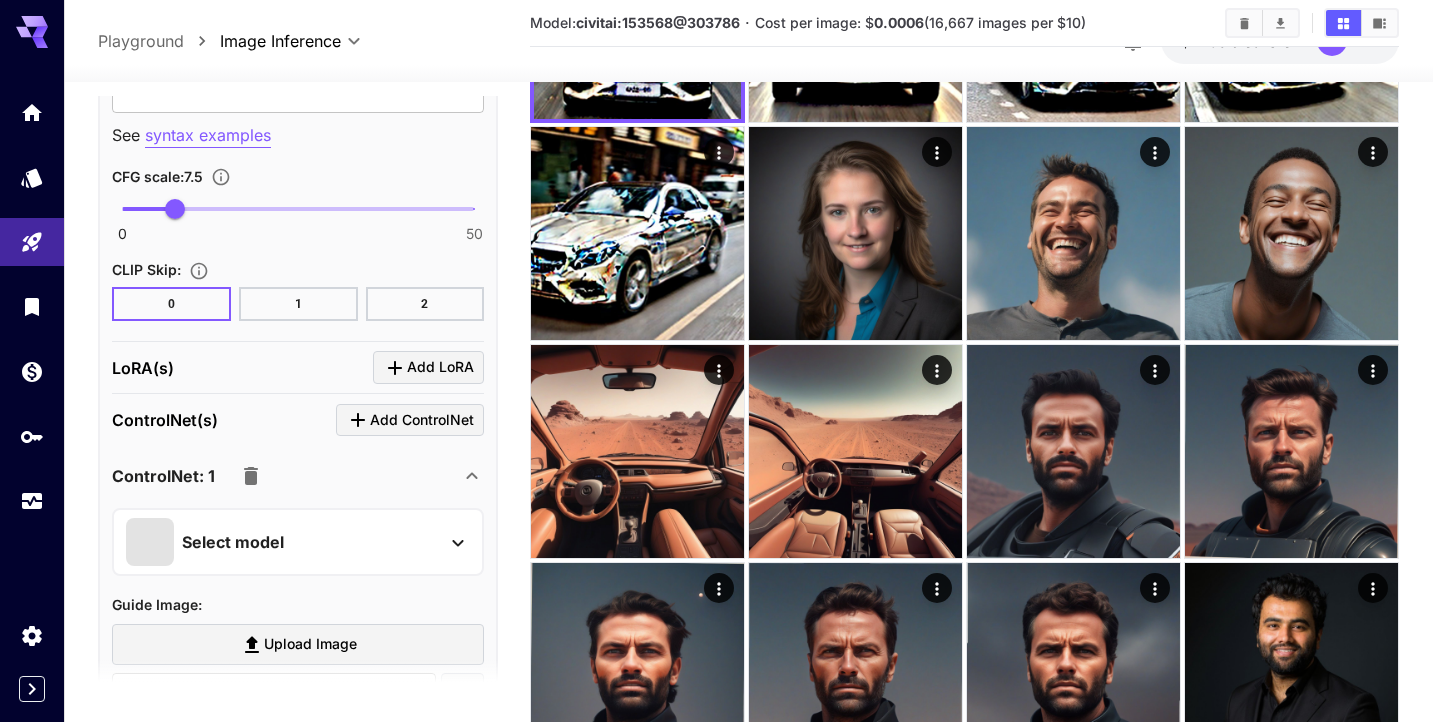 click 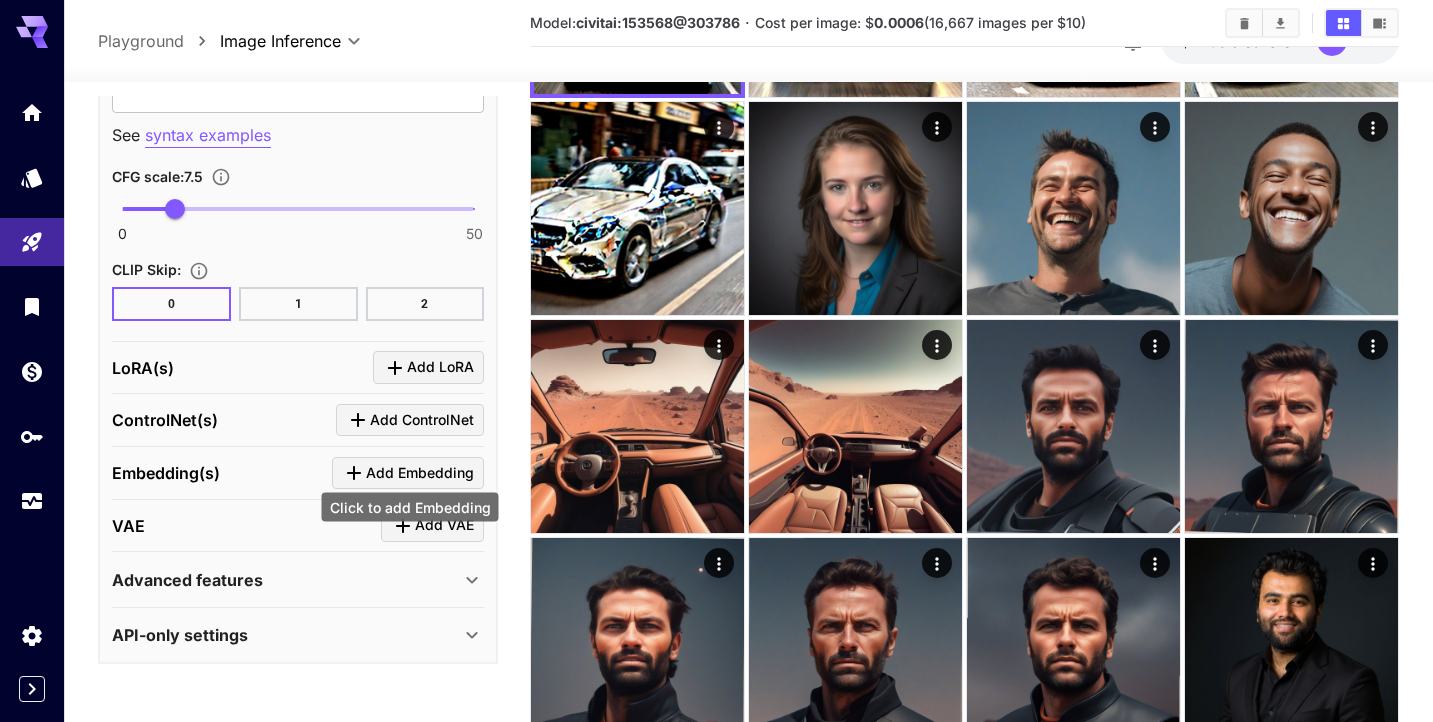 scroll, scrollTop: 280, scrollLeft: 0, axis: vertical 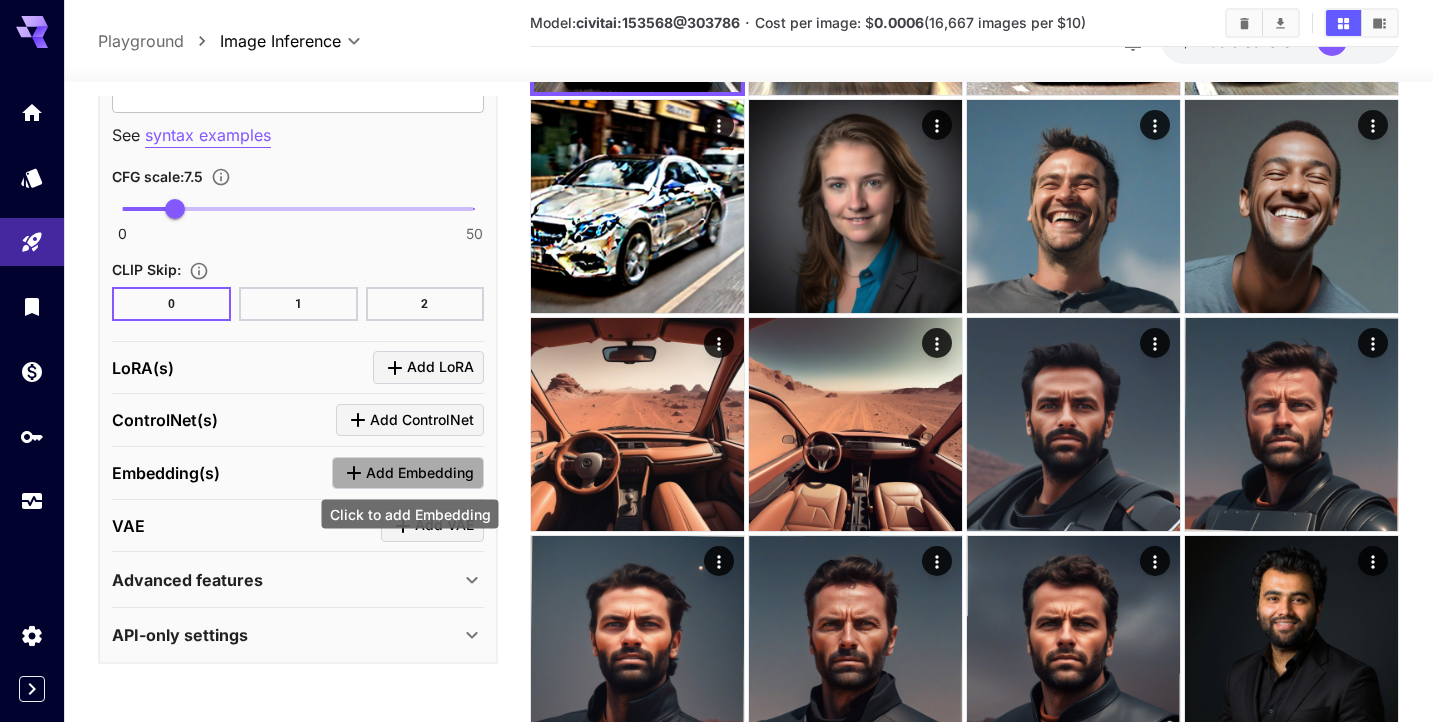 click on "Add Embedding" at bounding box center [420, 473] 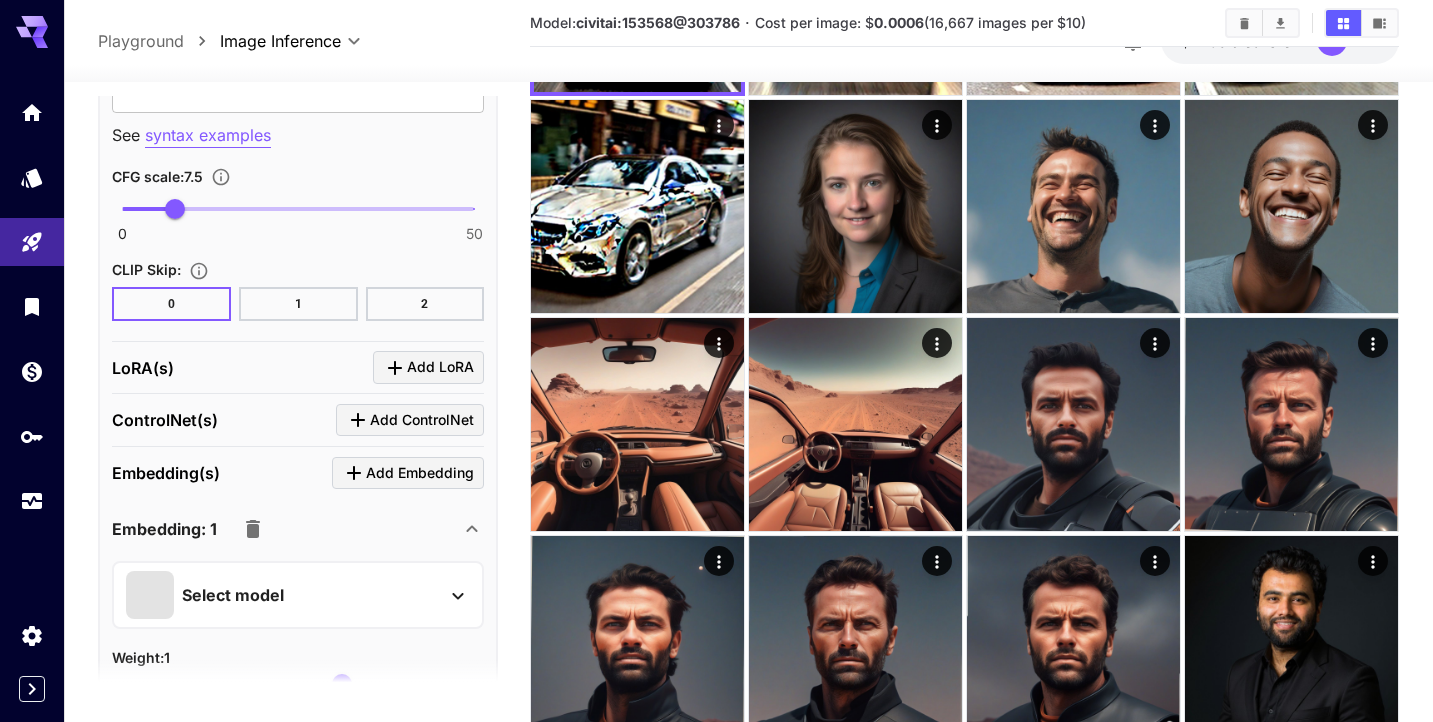 click 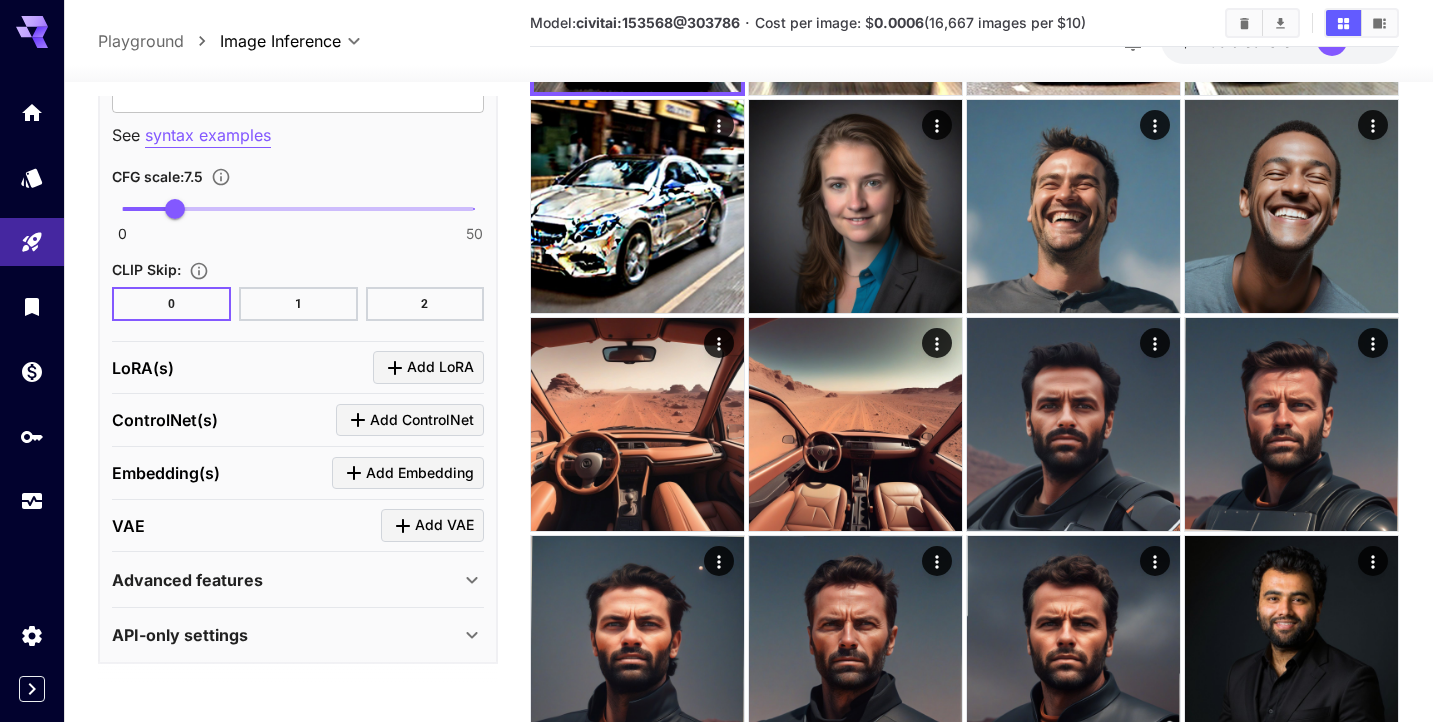 click on "Advanced features" at bounding box center (286, 580) 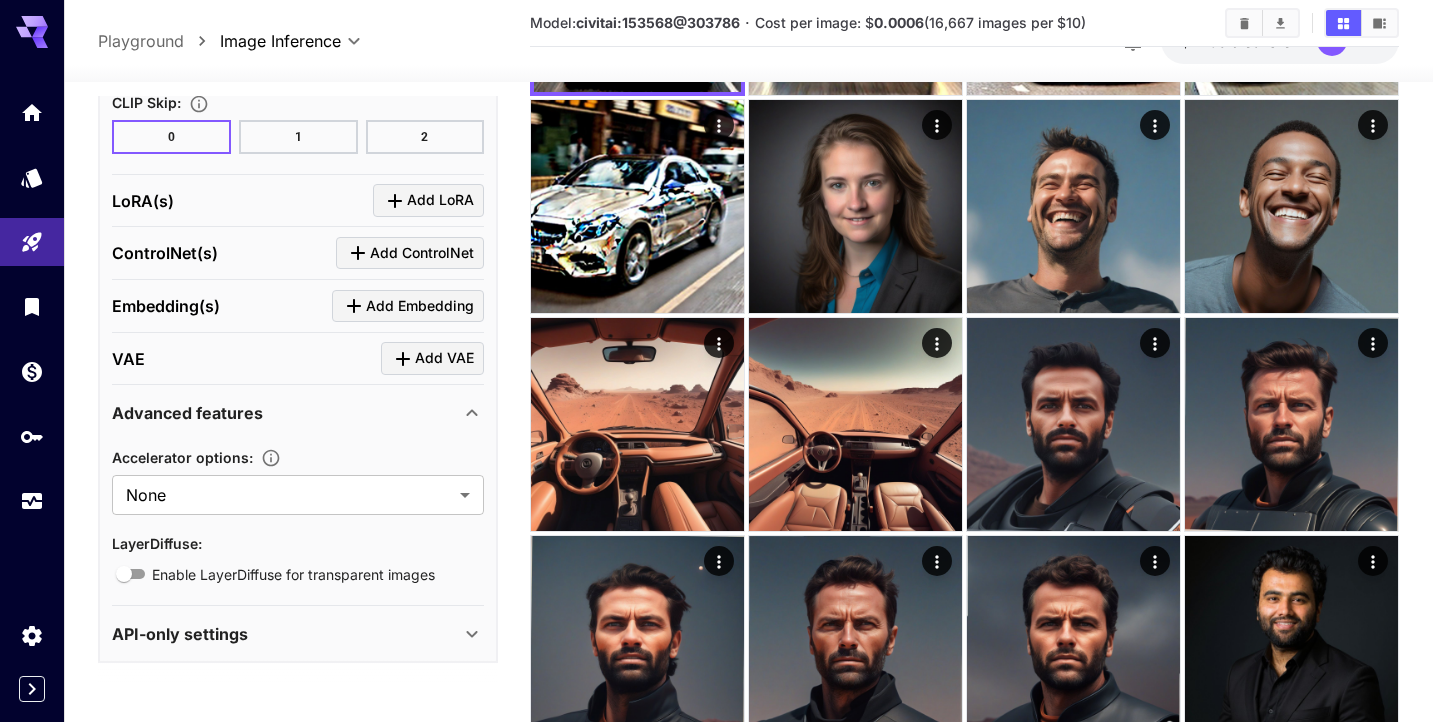 scroll, scrollTop: 1706, scrollLeft: 0, axis: vertical 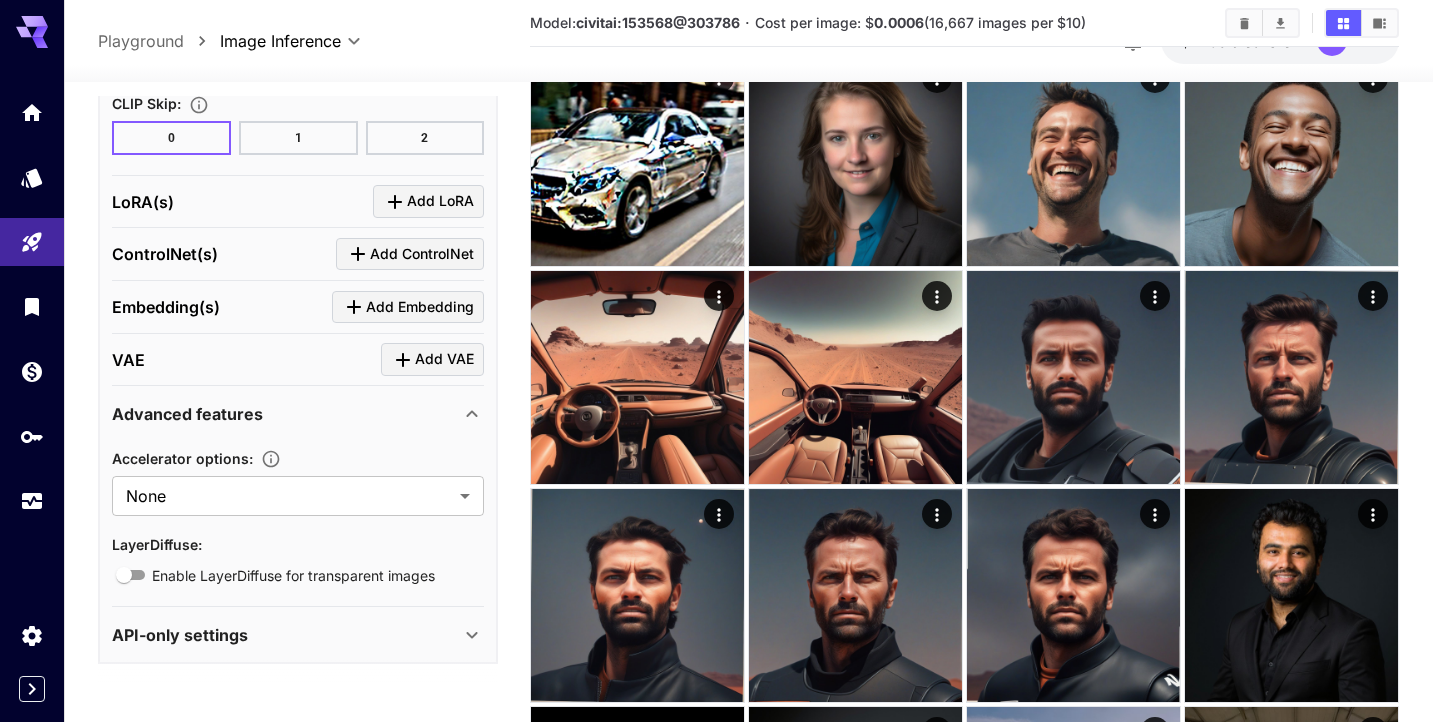 click on "API-only settings" at bounding box center [286, 635] 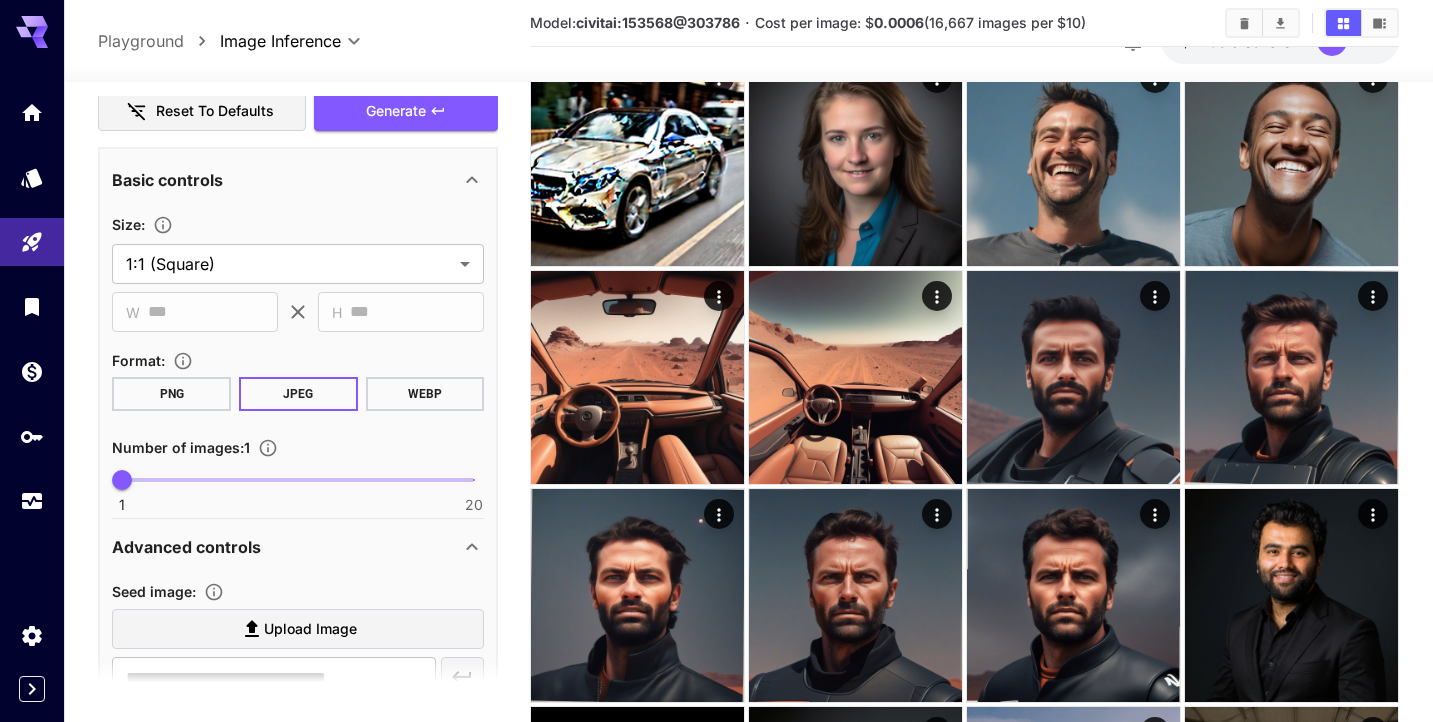 scroll, scrollTop: 212, scrollLeft: 0, axis: vertical 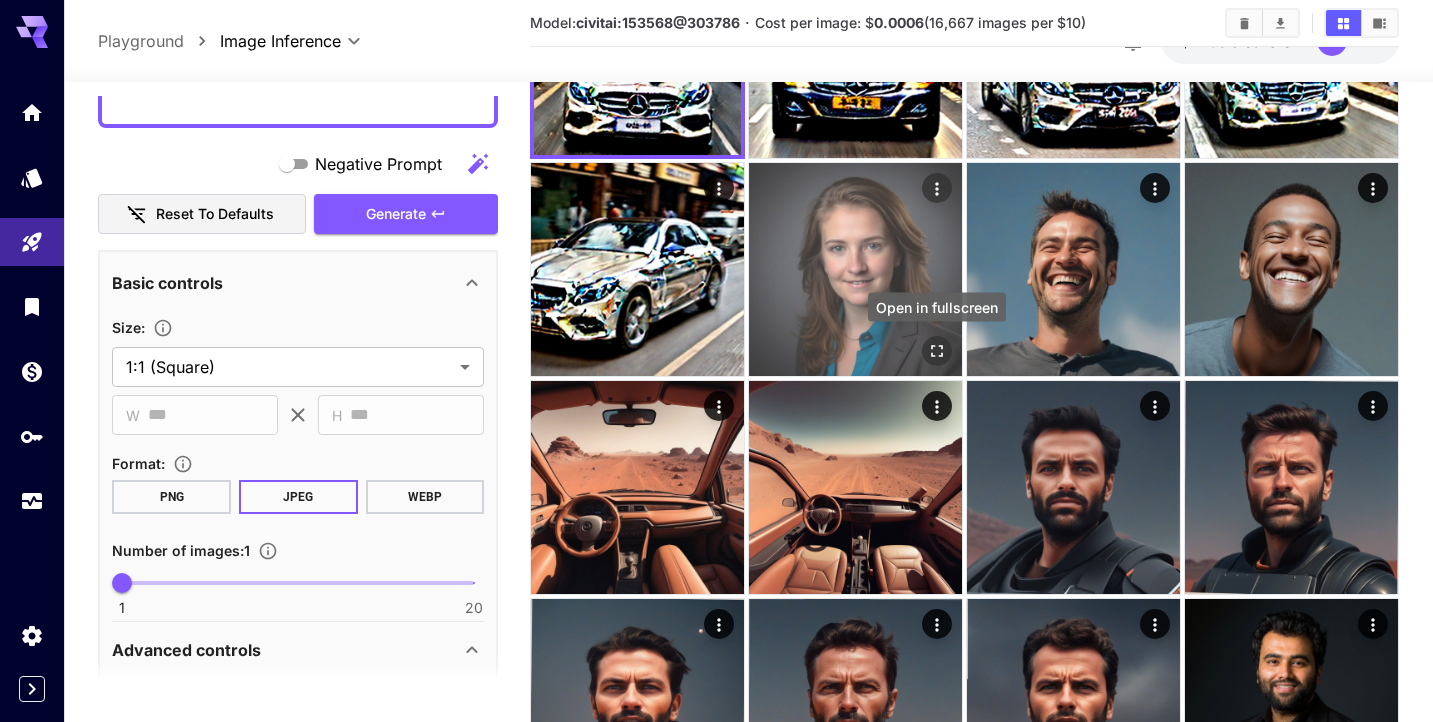 click 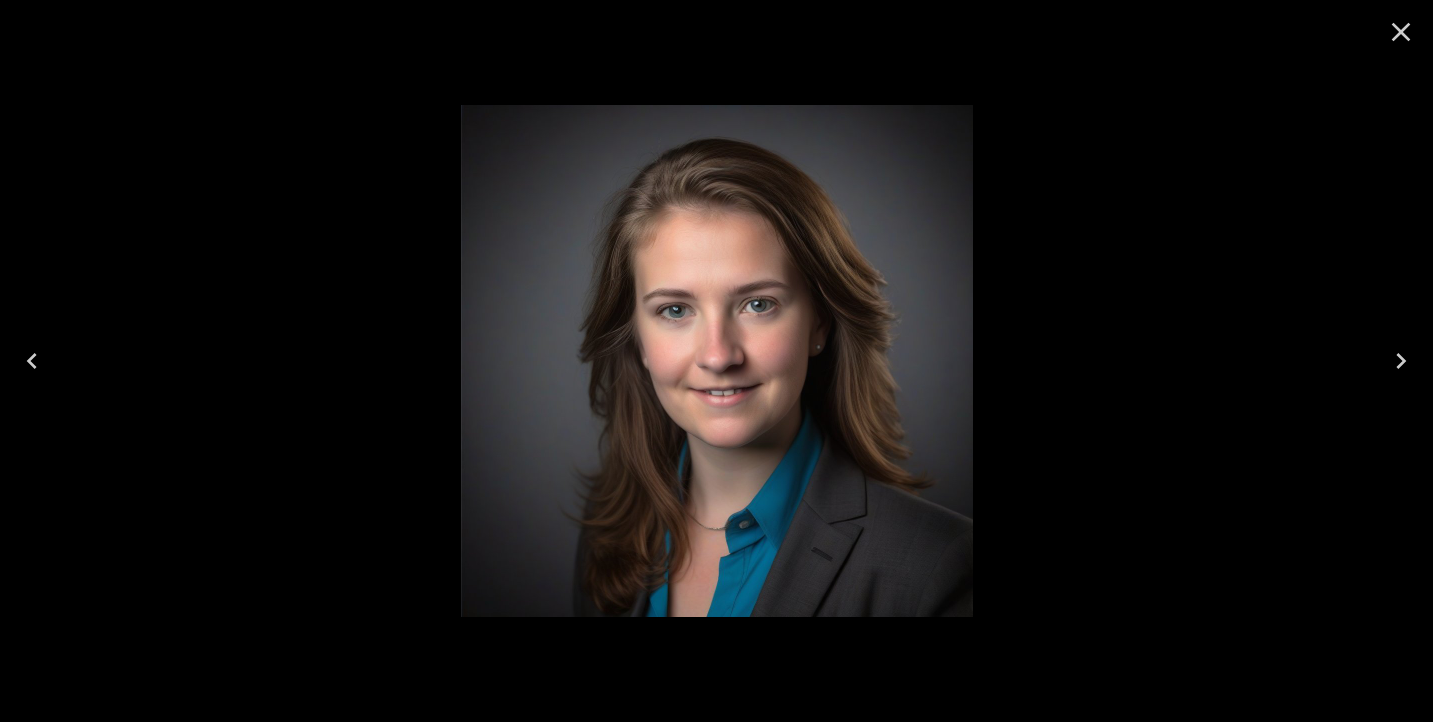click at bounding box center [716, 361] 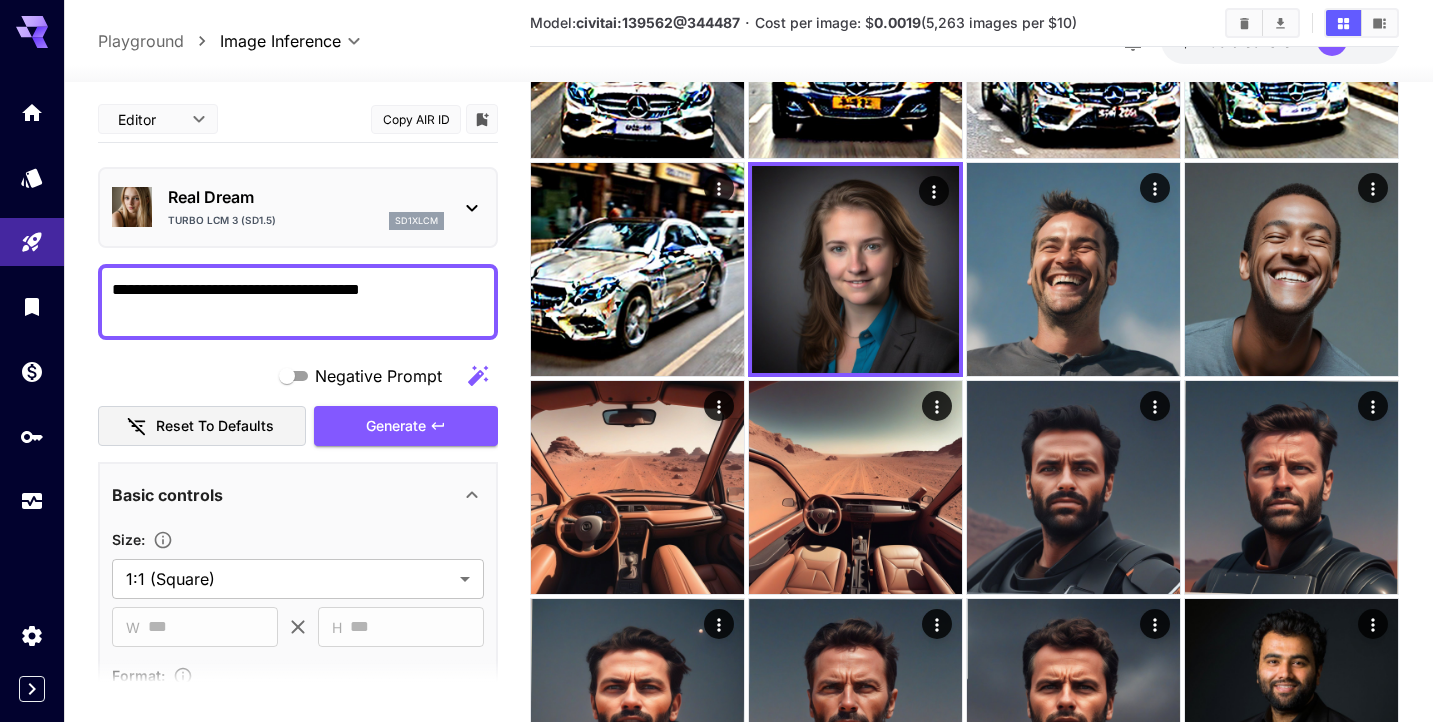 scroll, scrollTop: 0, scrollLeft: 0, axis: both 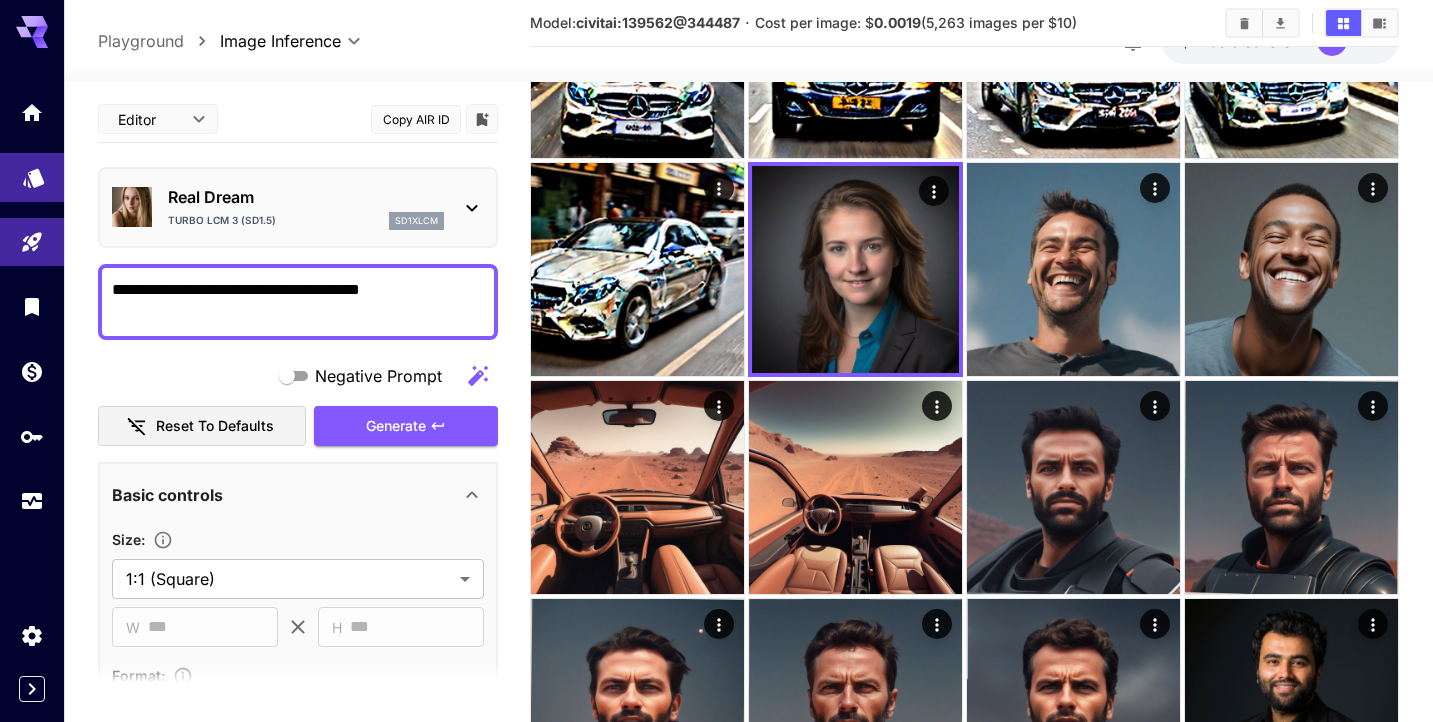 click at bounding box center [32, 177] 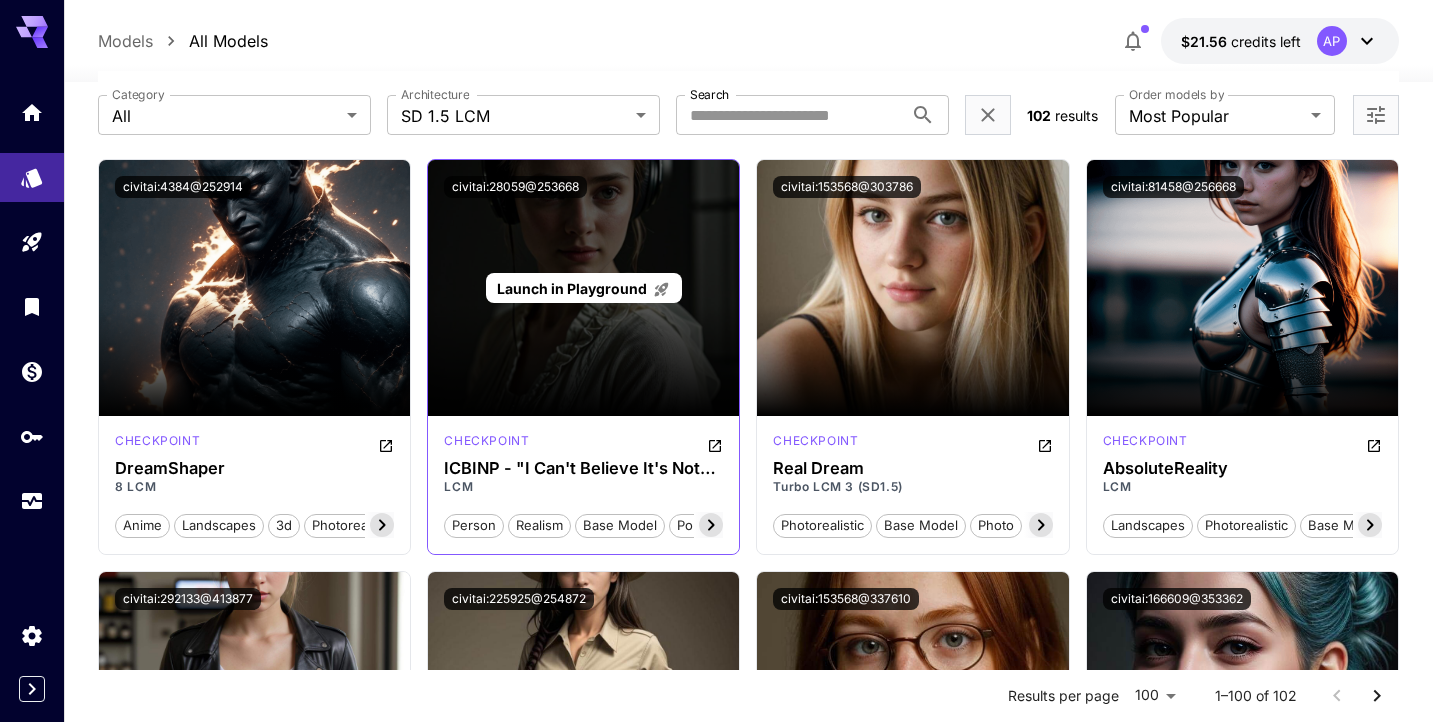 scroll, scrollTop: 86, scrollLeft: 0, axis: vertical 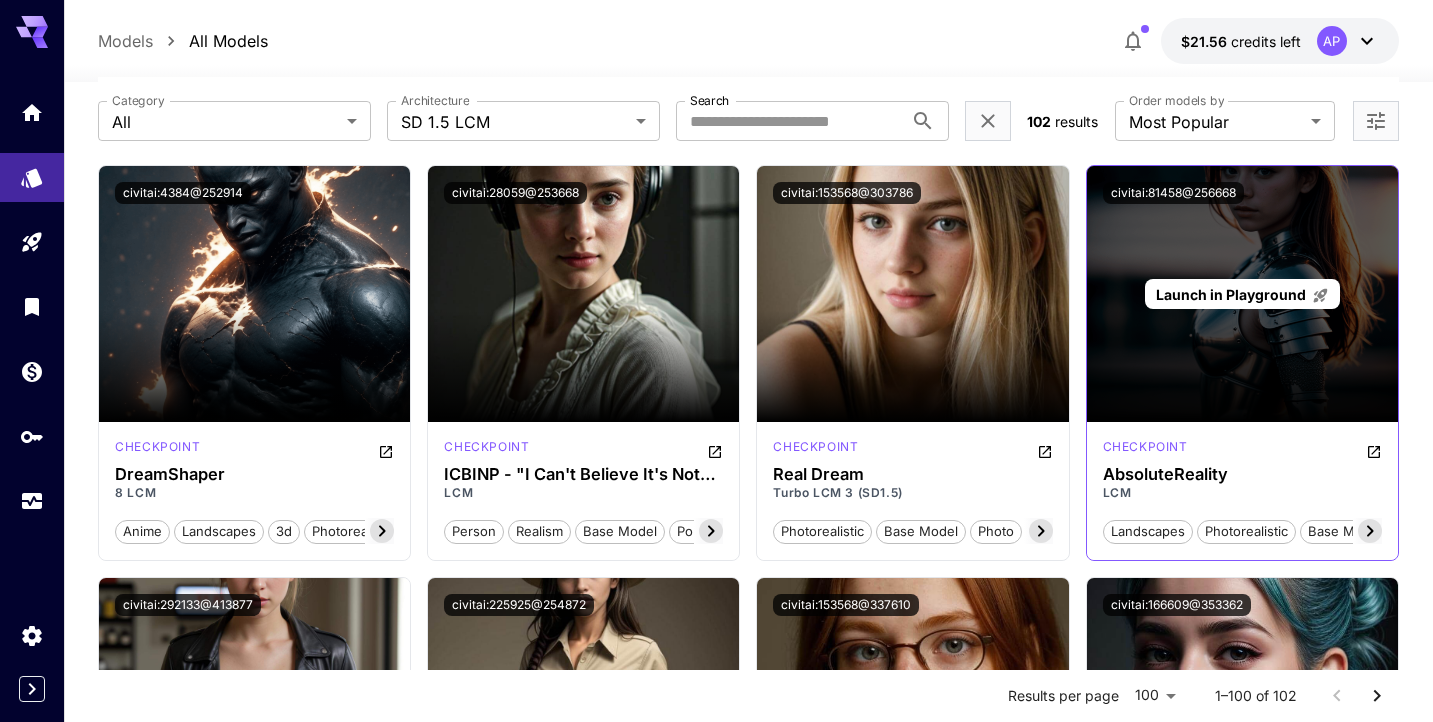 click on "Launch in Playground" at bounding box center [1242, 294] 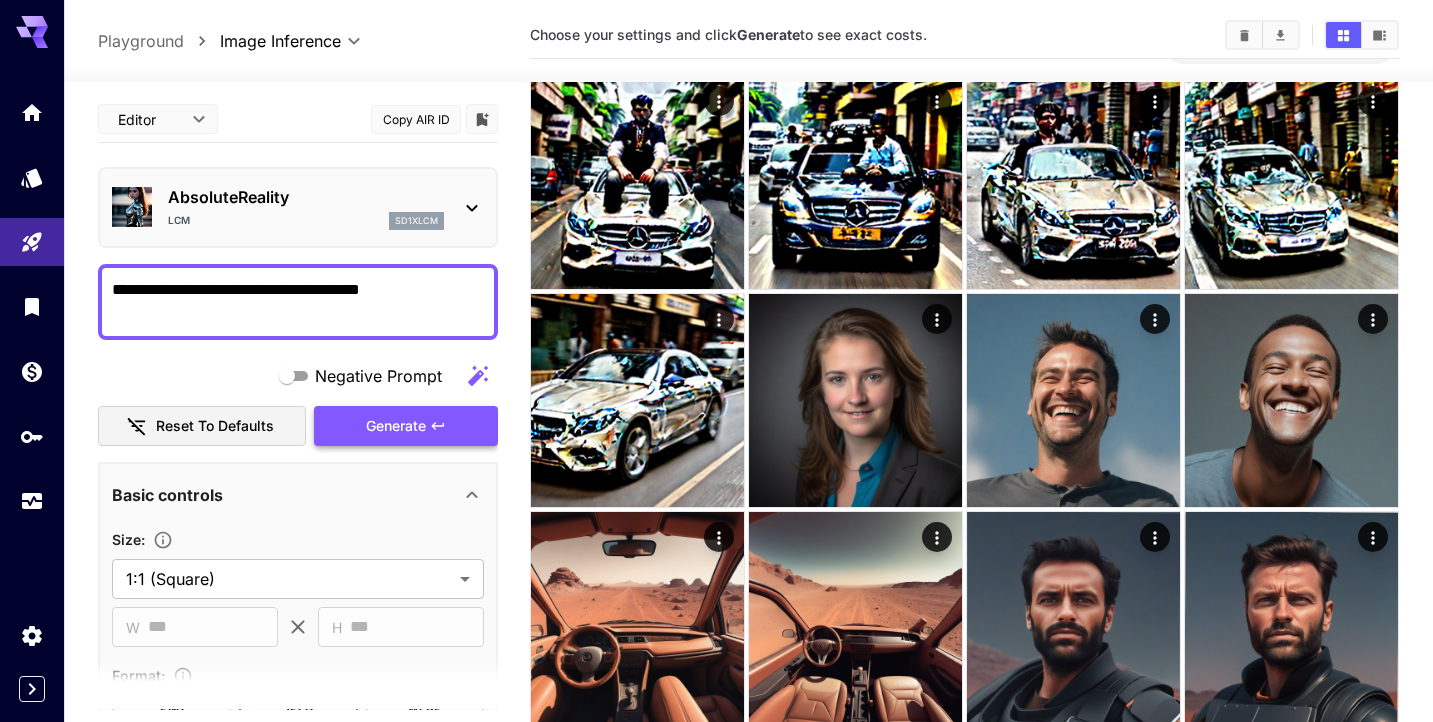 click on "Generate" at bounding box center [406, 426] 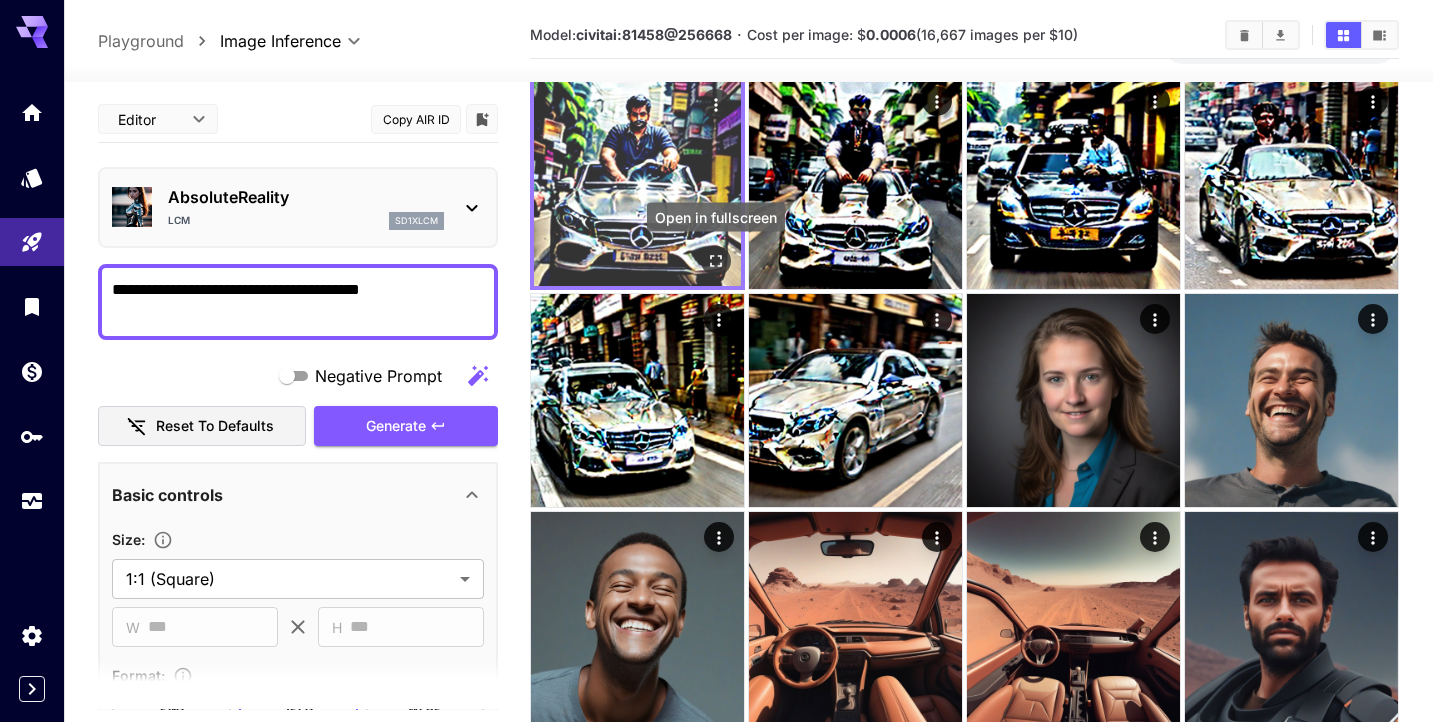 click 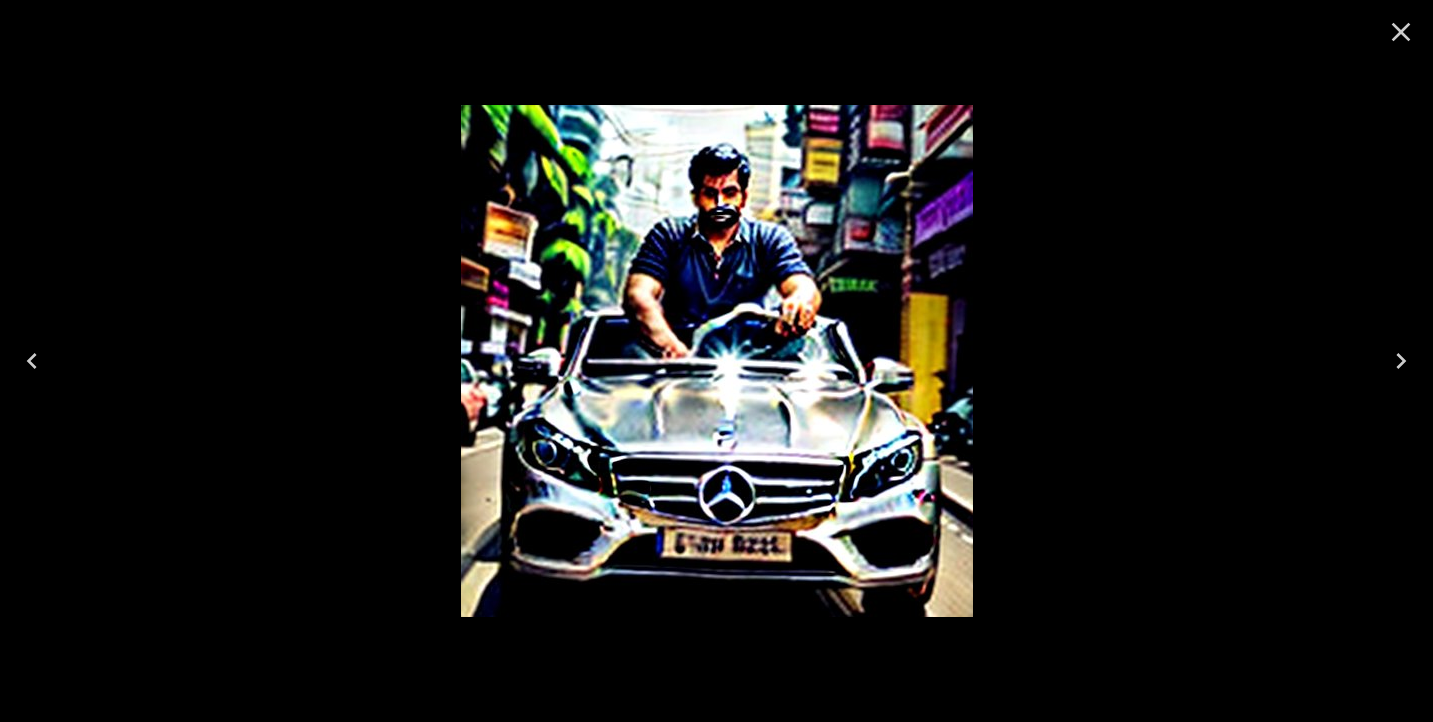 click at bounding box center [716, 361] 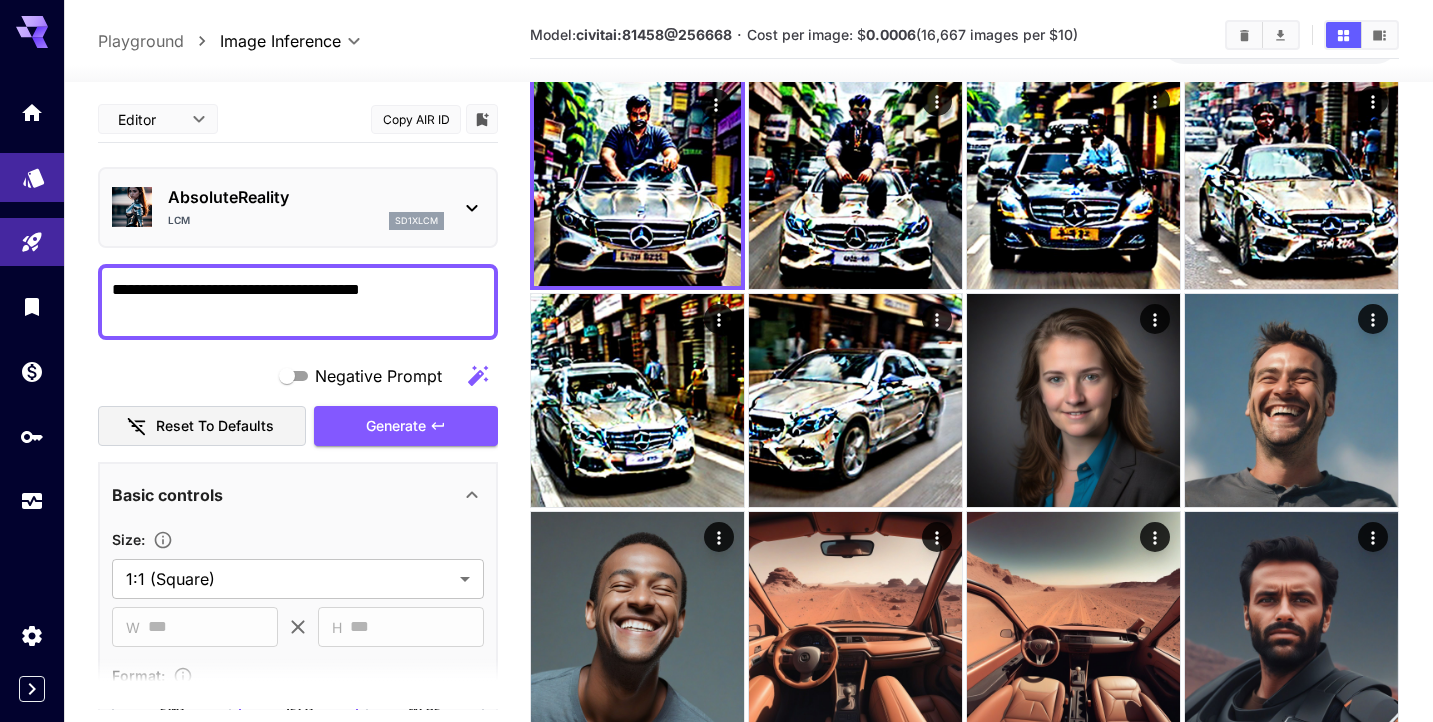 click at bounding box center [32, 177] 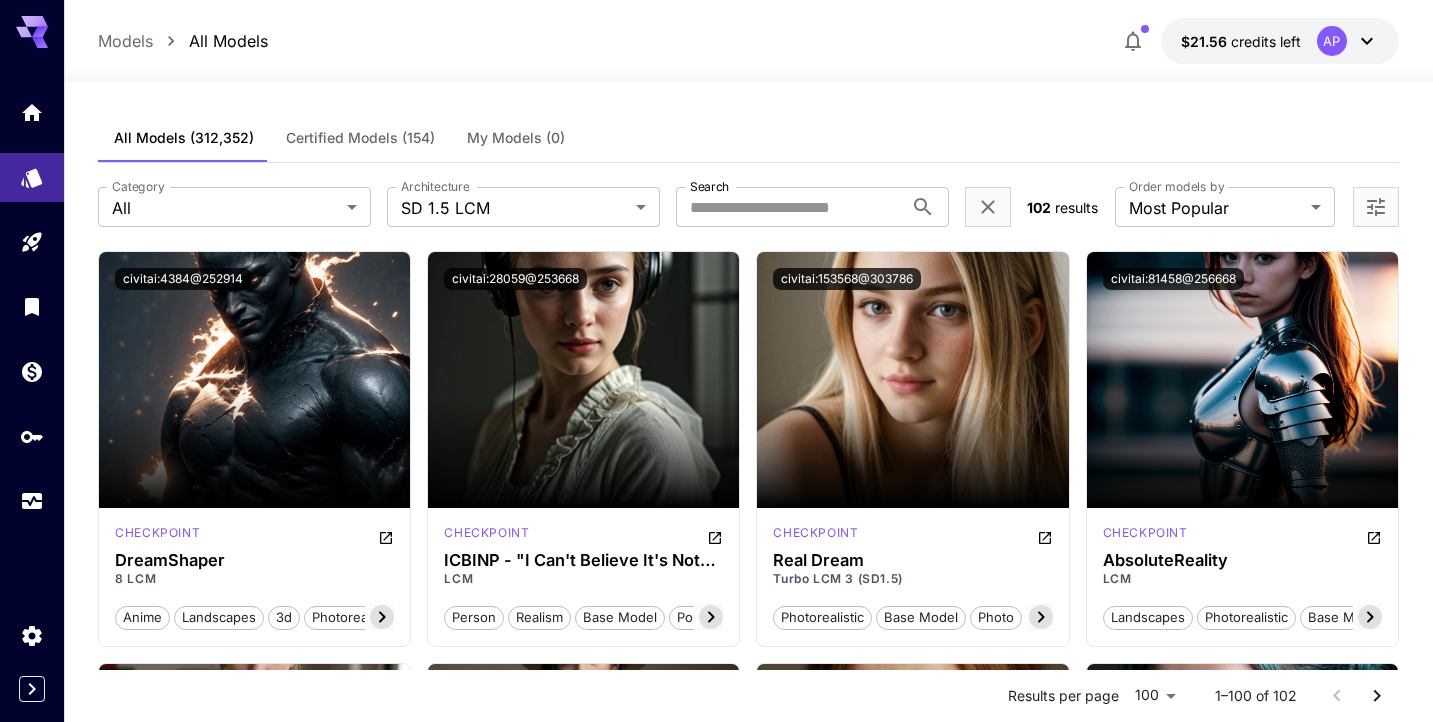 scroll, scrollTop: 0, scrollLeft: 0, axis: both 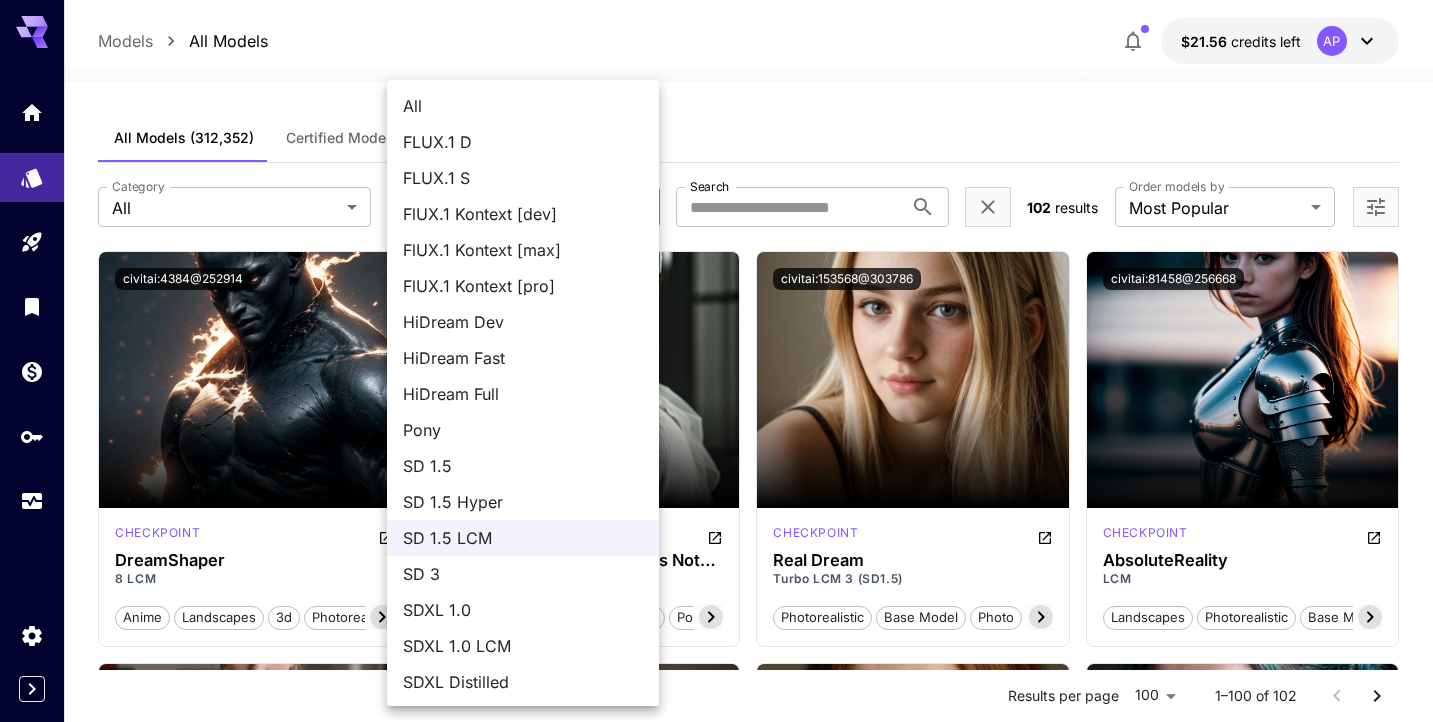 click on "**********" at bounding box center (716, 9363) 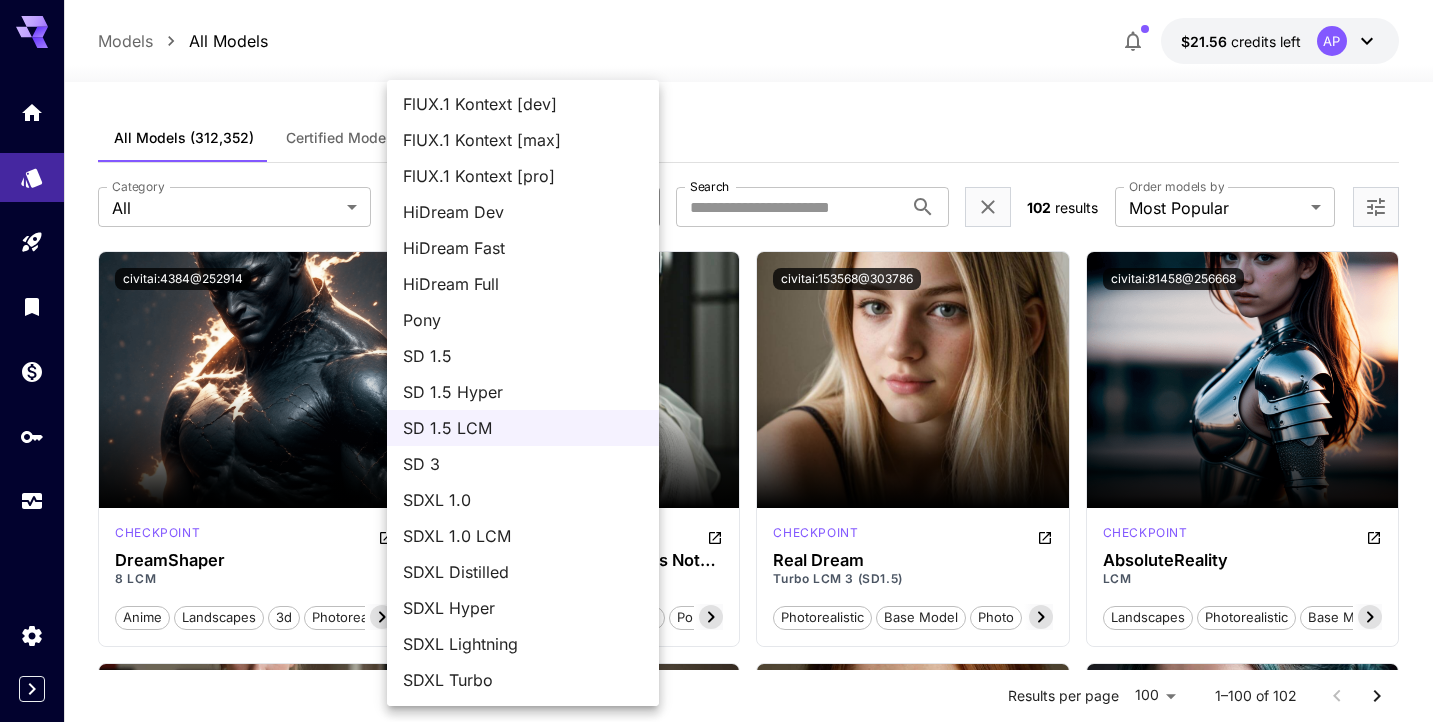 scroll, scrollTop: 110, scrollLeft: 0, axis: vertical 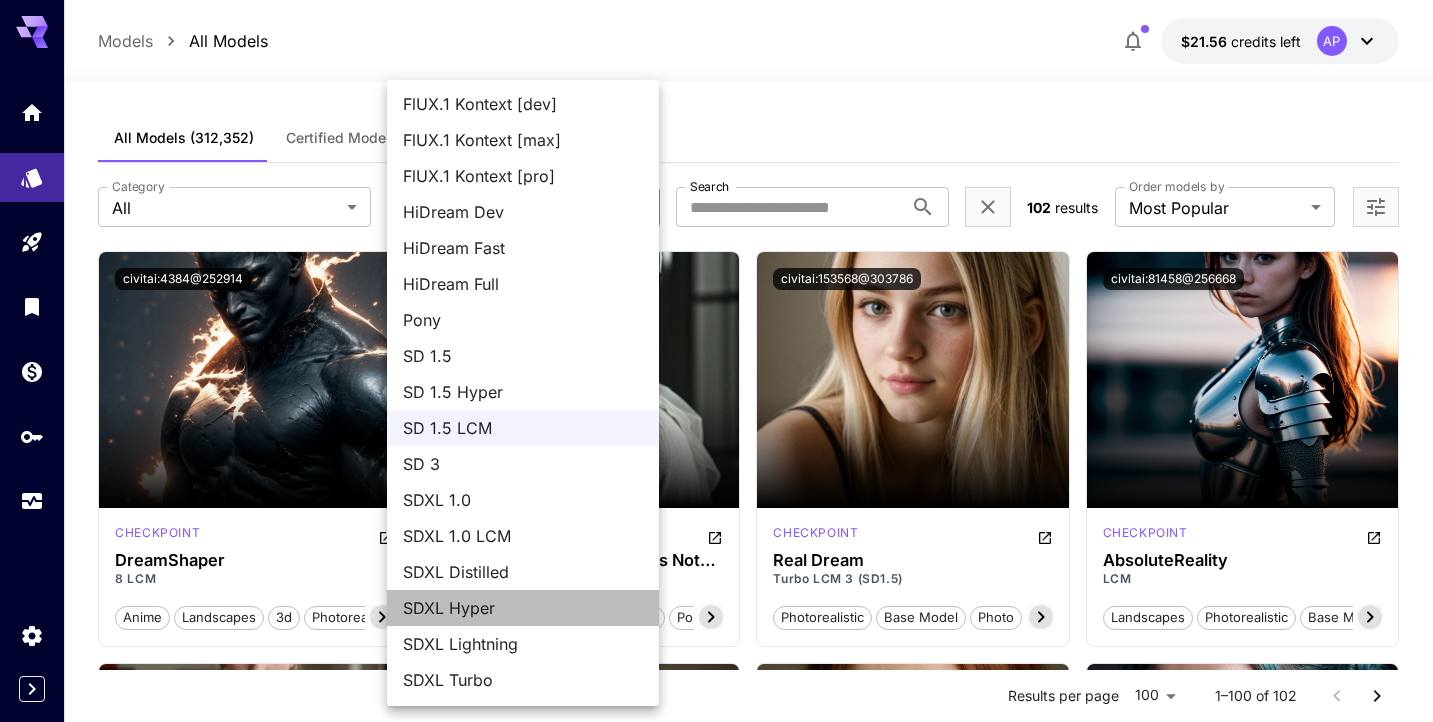 click on "SDXL Hyper" at bounding box center [523, 608] 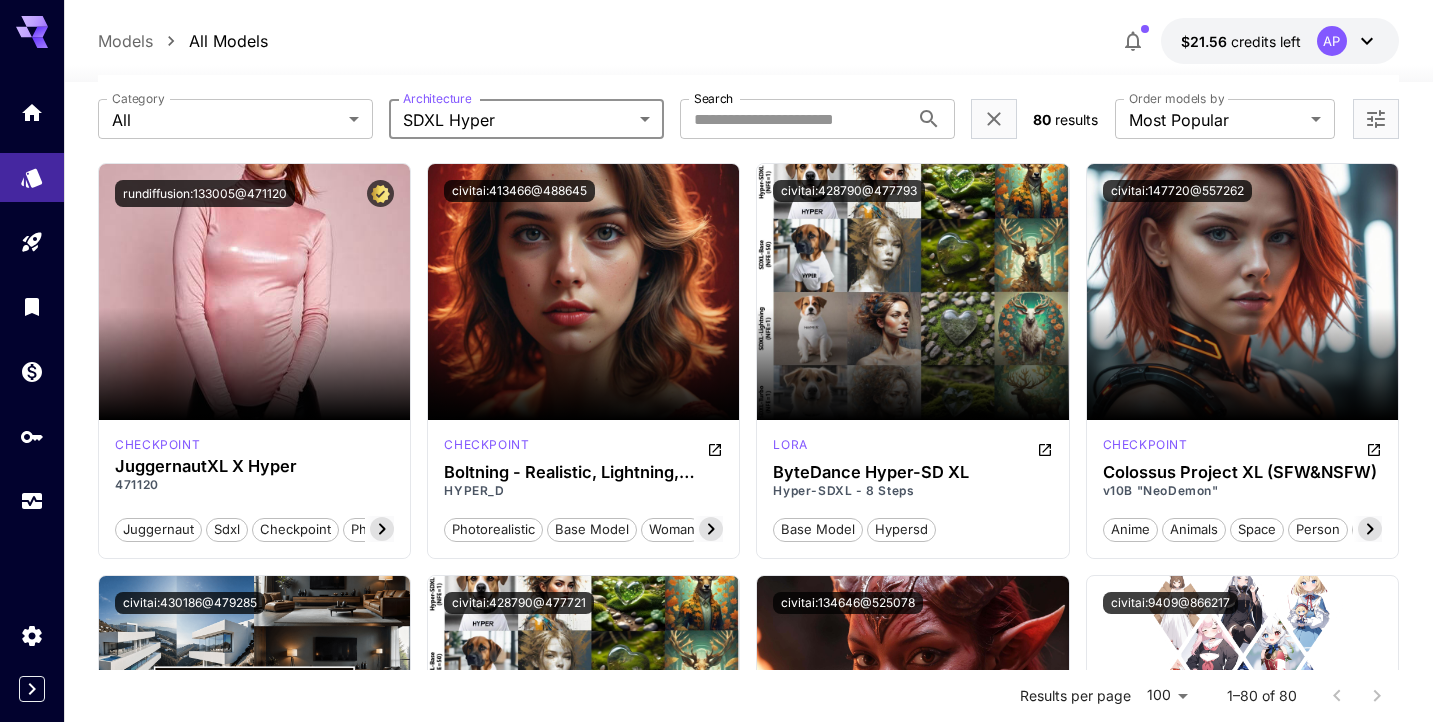 scroll, scrollTop: 86, scrollLeft: 0, axis: vertical 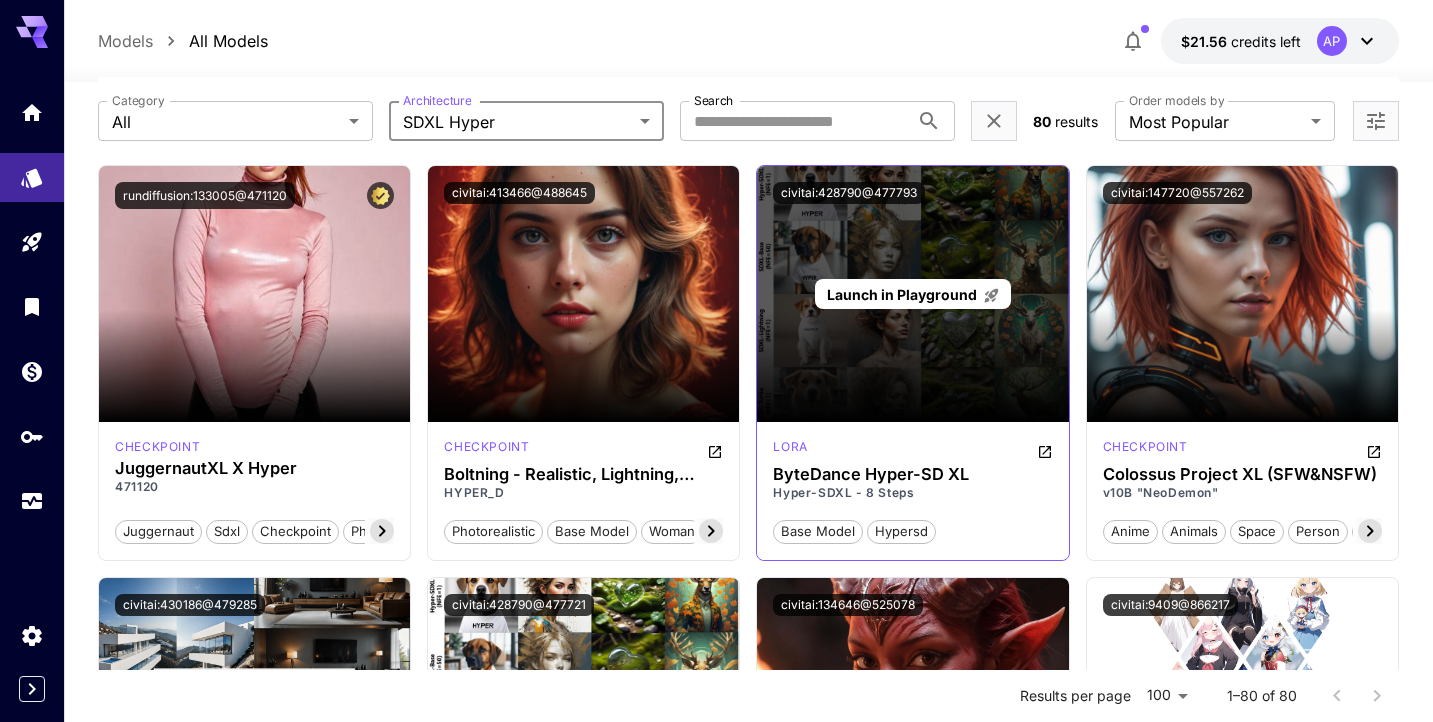 click on "Launch in Playground" at bounding box center [902, 294] 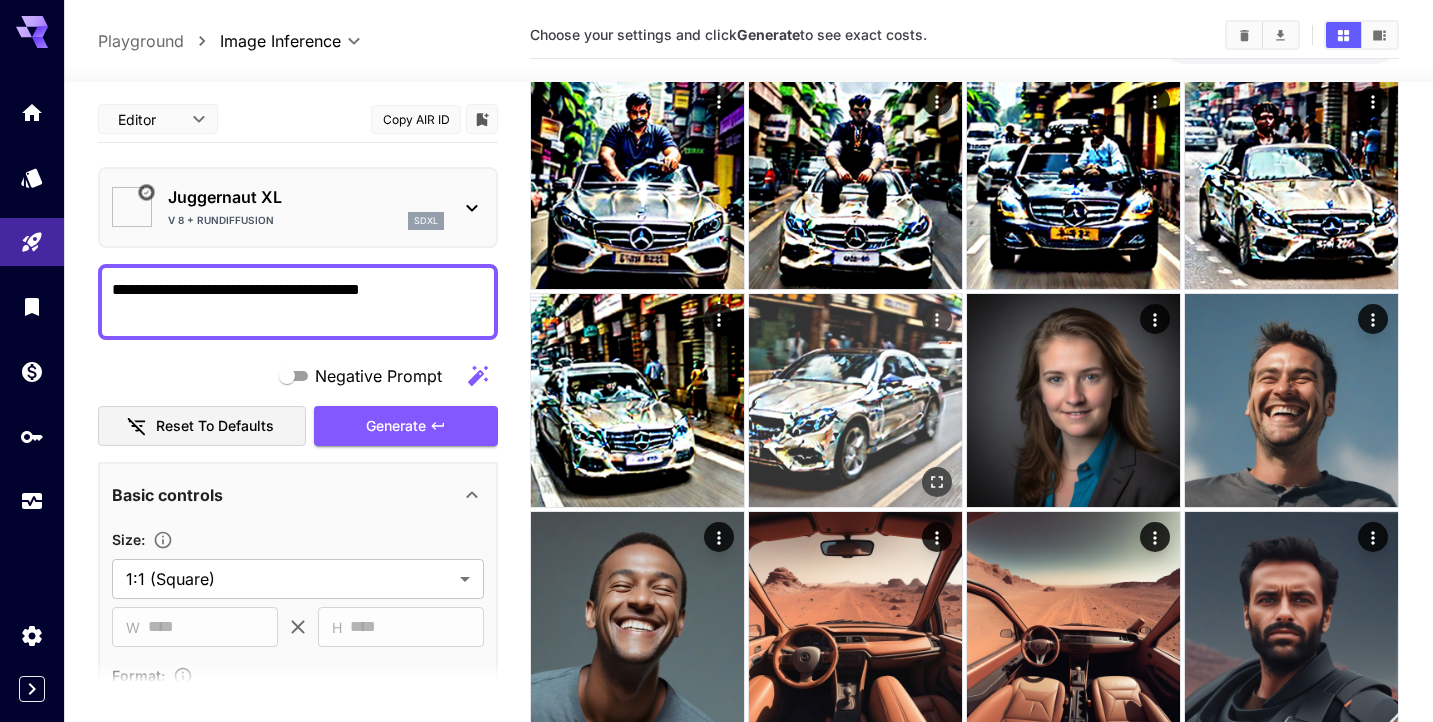 type on "*******" 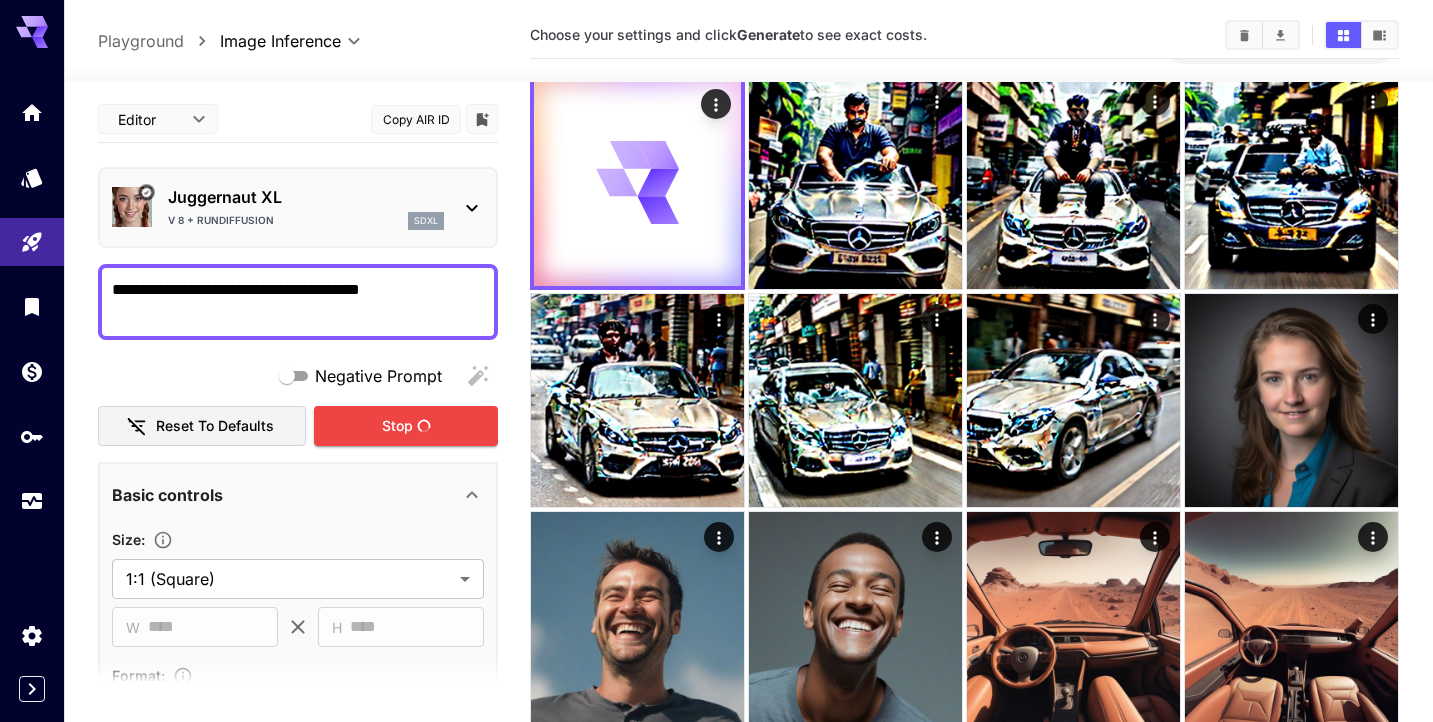 scroll, scrollTop: 0, scrollLeft: 0, axis: both 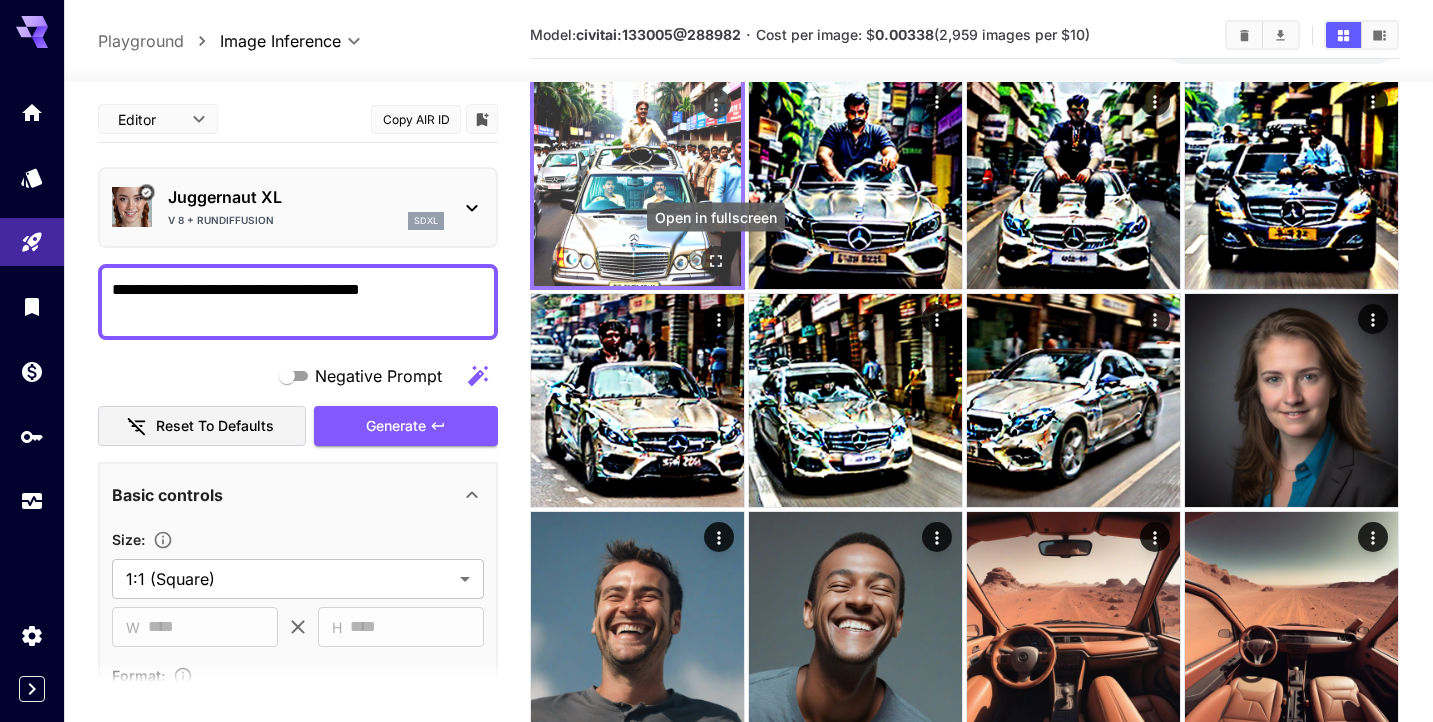 click 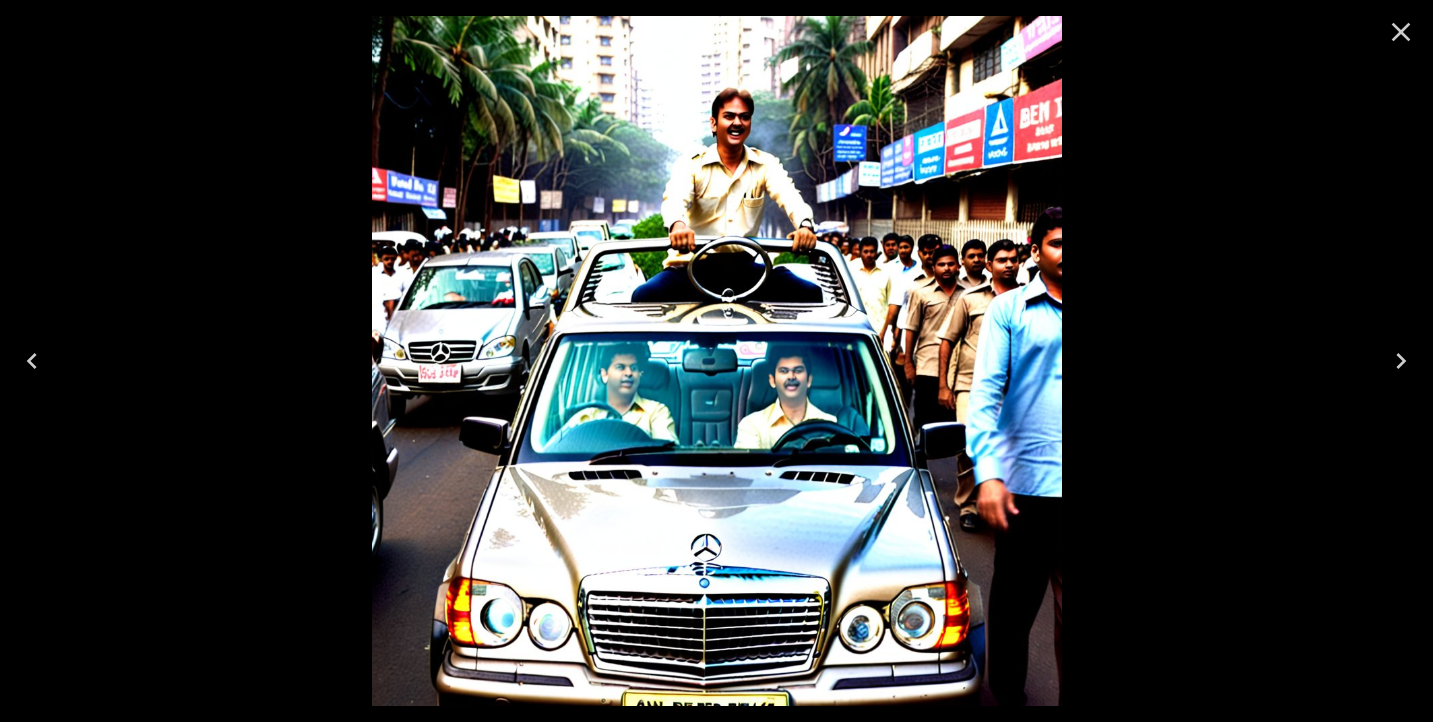click at bounding box center [716, 361] 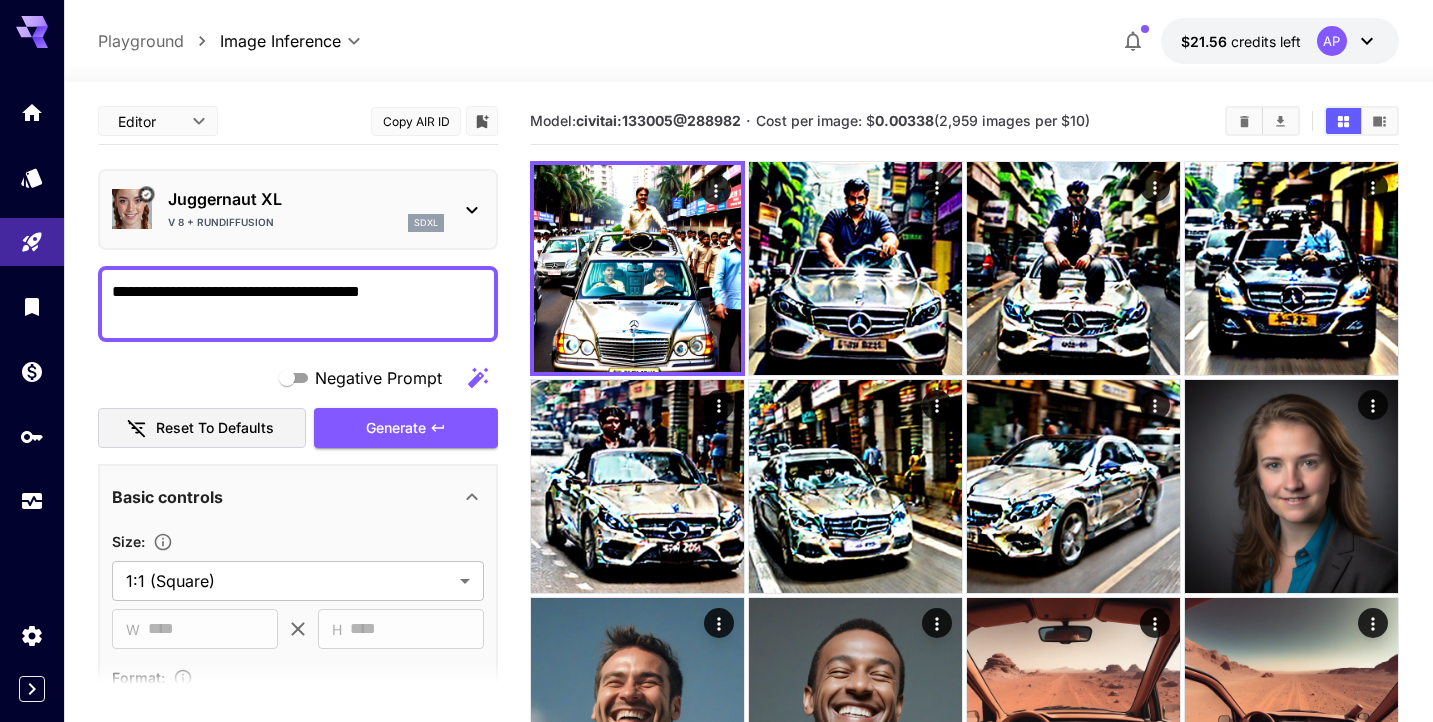 scroll, scrollTop: 0, scrollLeft: 0, axis: both 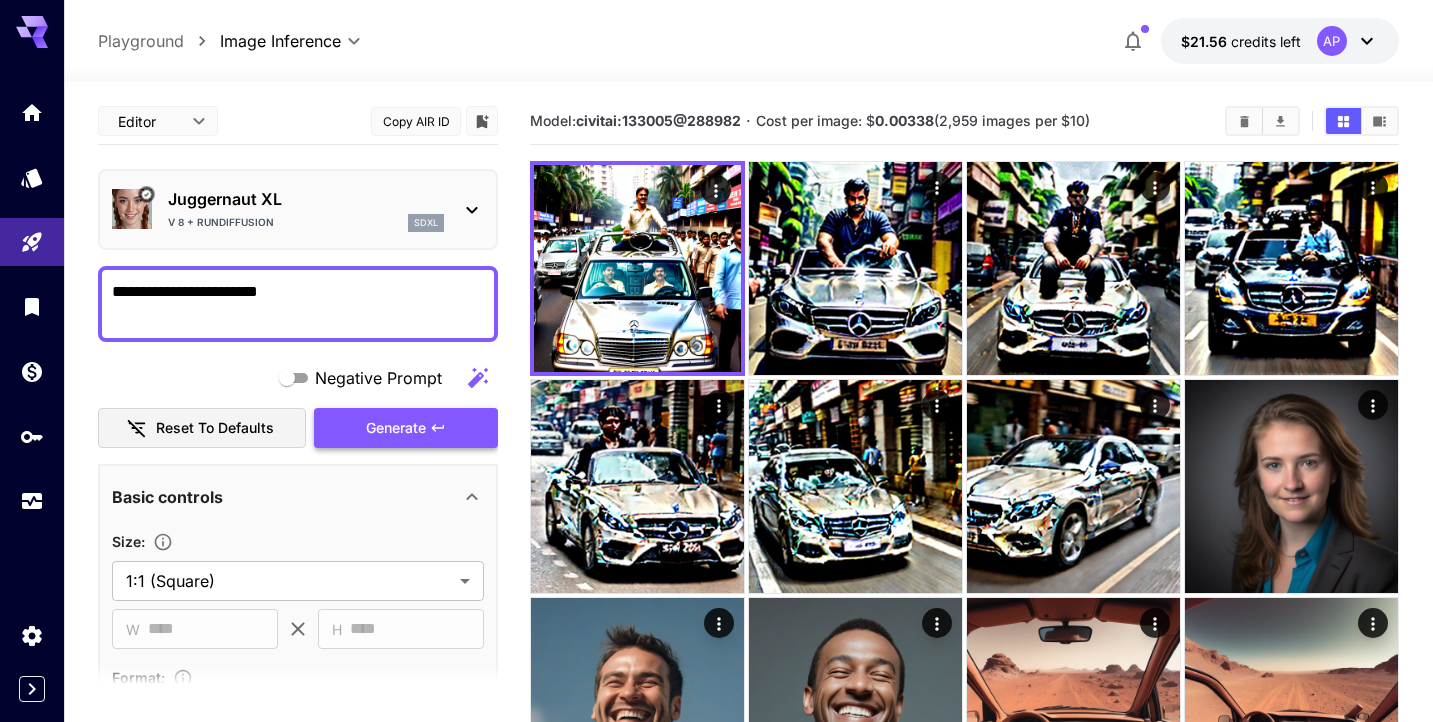 type on "**********" 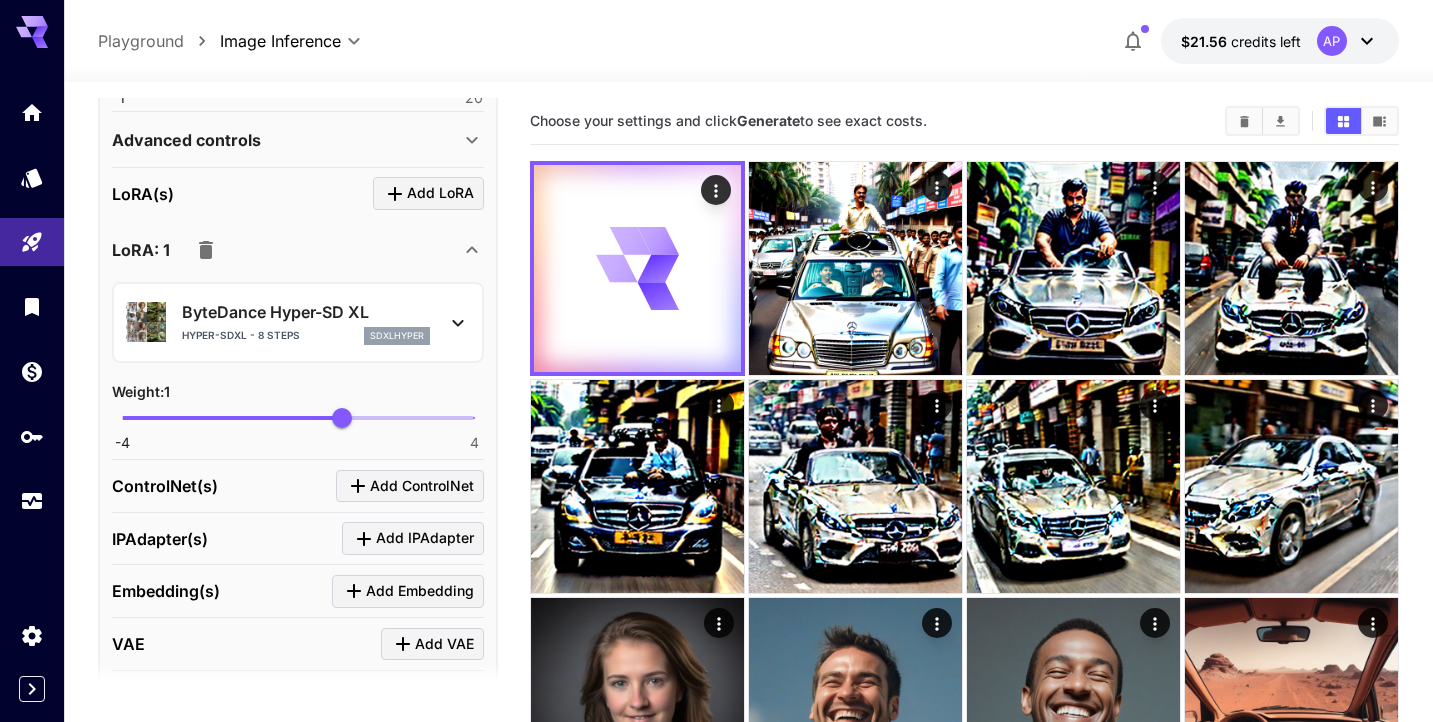 scroll, scrollTop: 752, scrollLeft: 0, axis: vertical 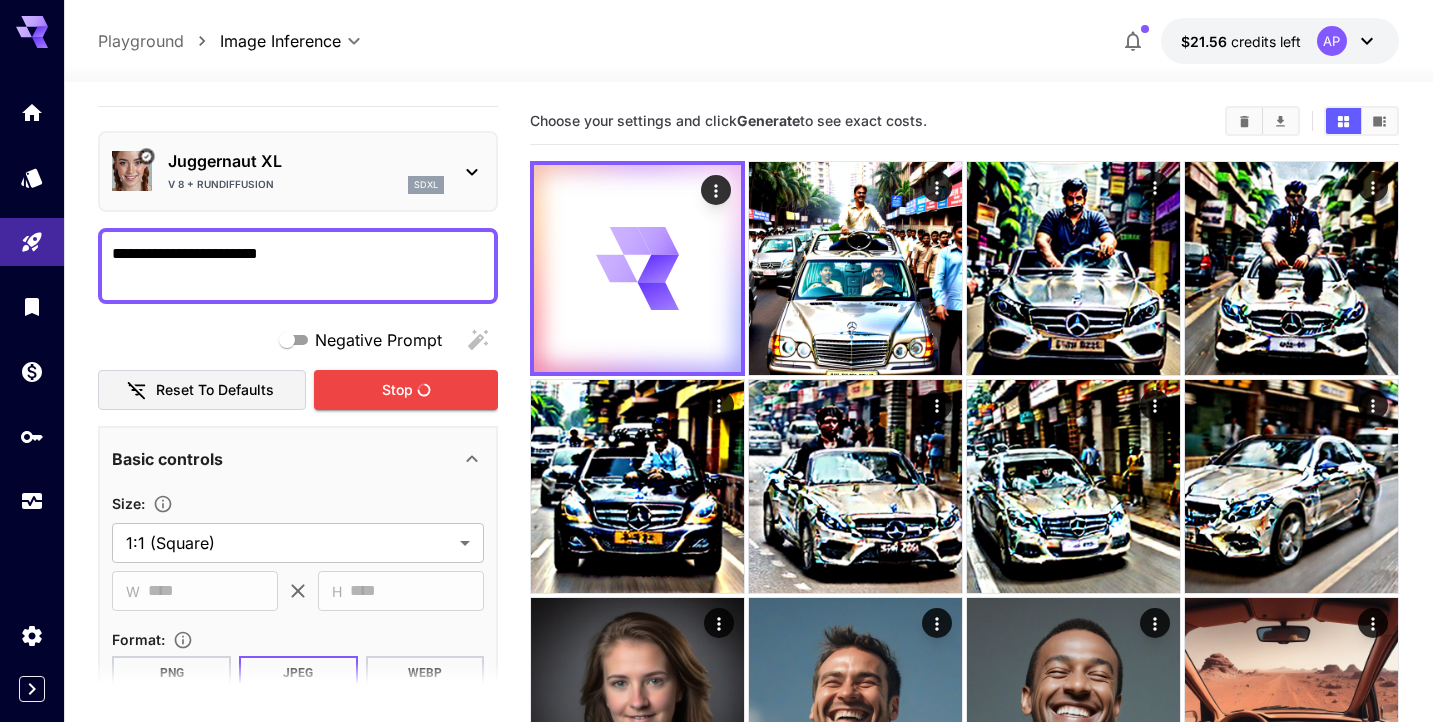 click on "Juggernaut XL" at bounding box center (306, 161) 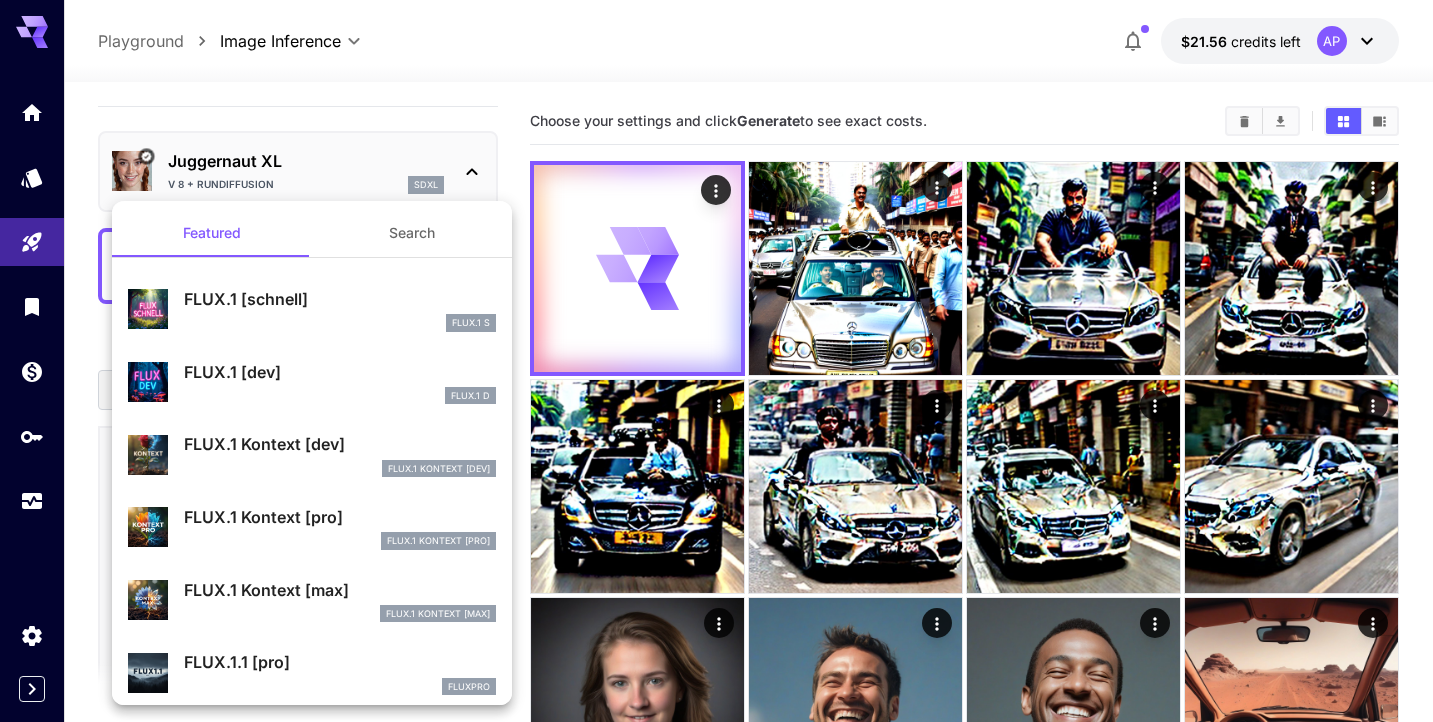 scroll, scrollTop: 0, scrollLeft: 0, axis: both 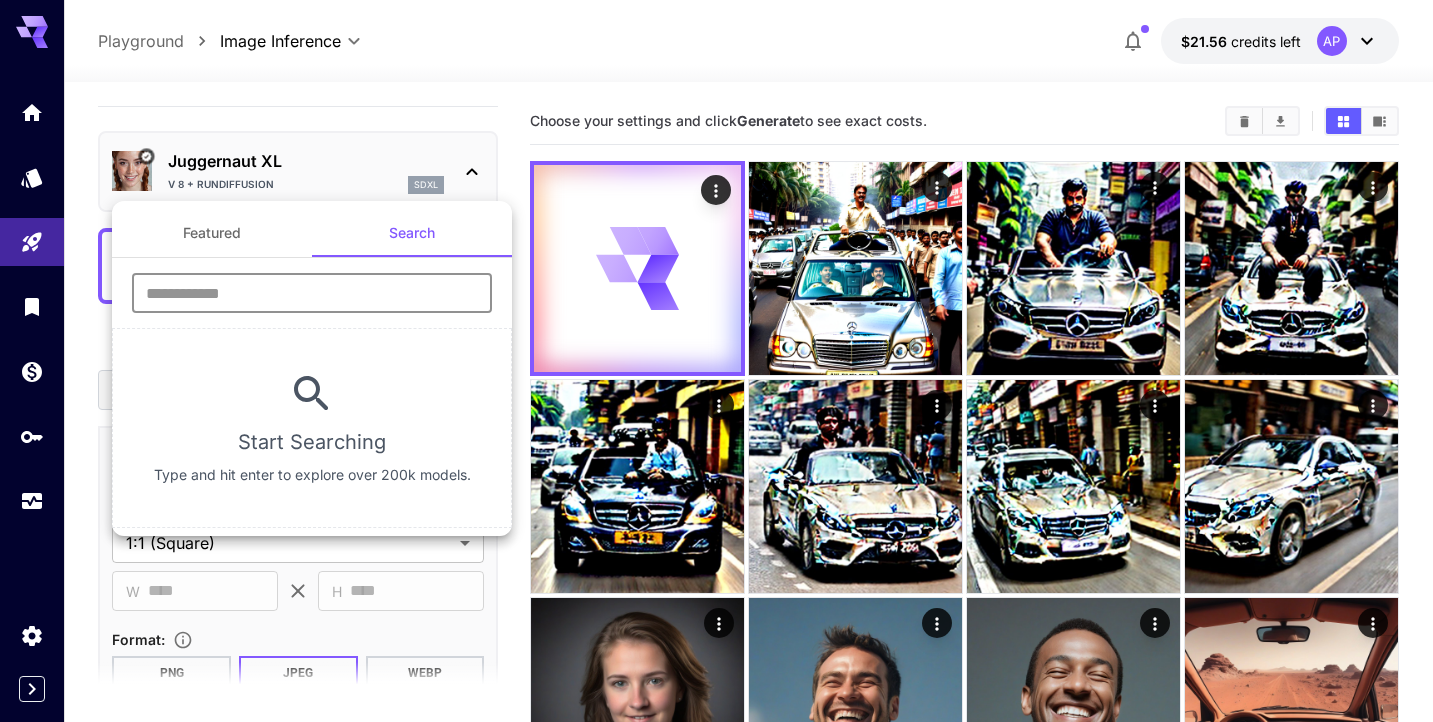 click at bounding box center (312, 293) 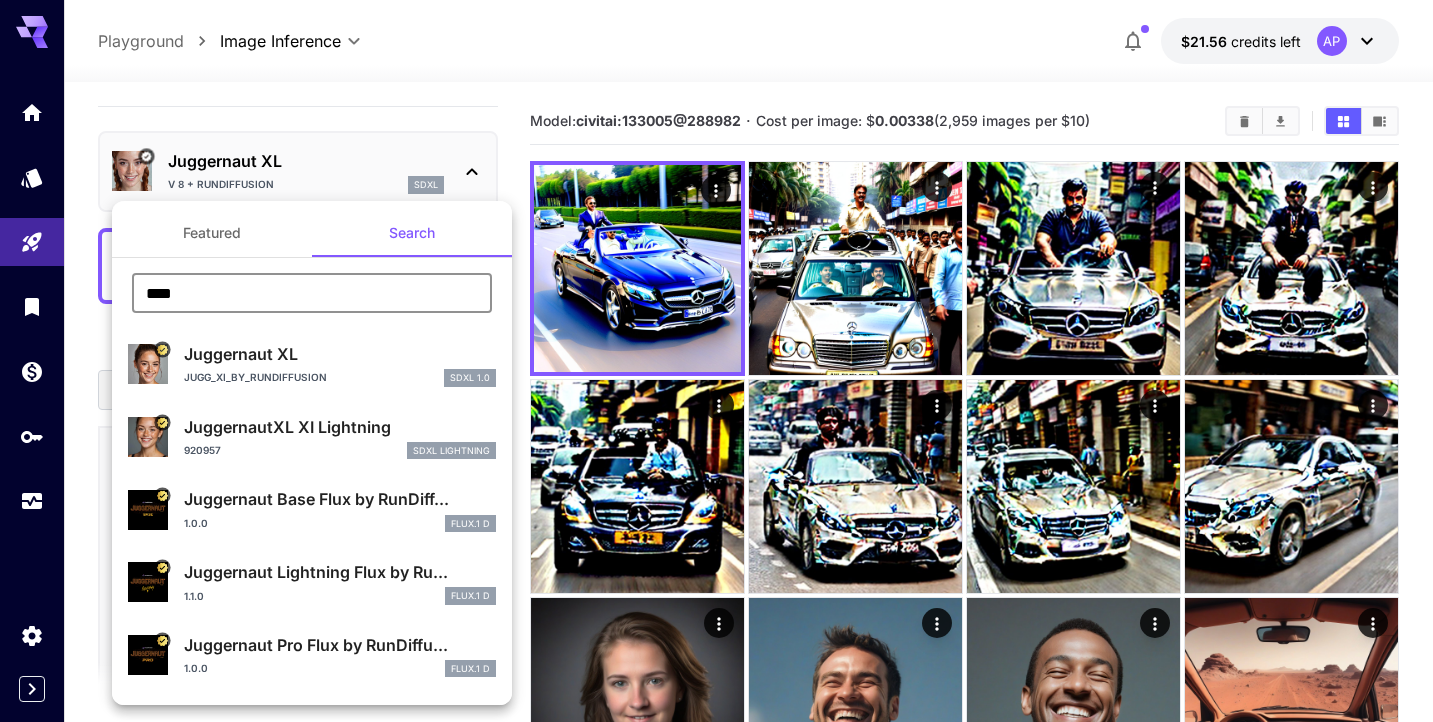 scroll, scrollTop: 0, scrollLeft: 0, axis: both 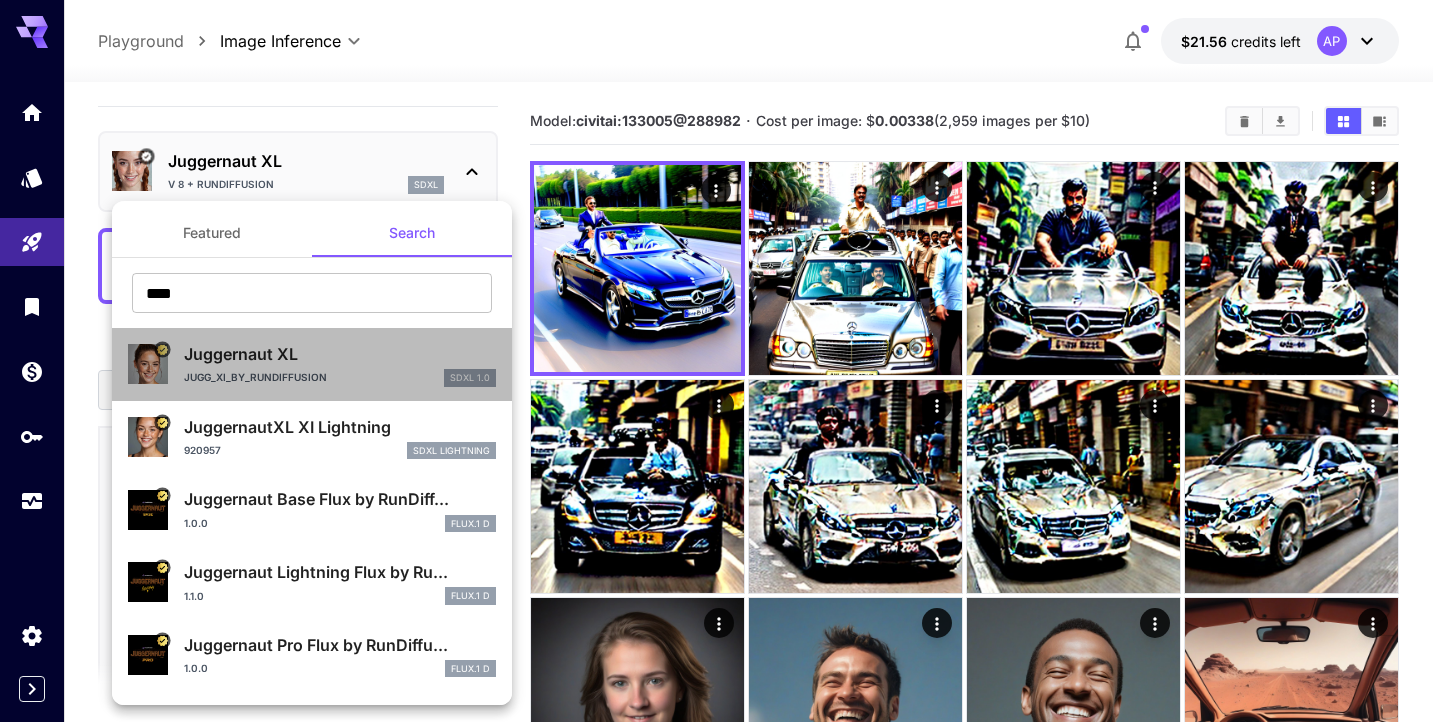 click on "Jugg_XI_by_RunDiffusion" at bounding box center (255, 377) 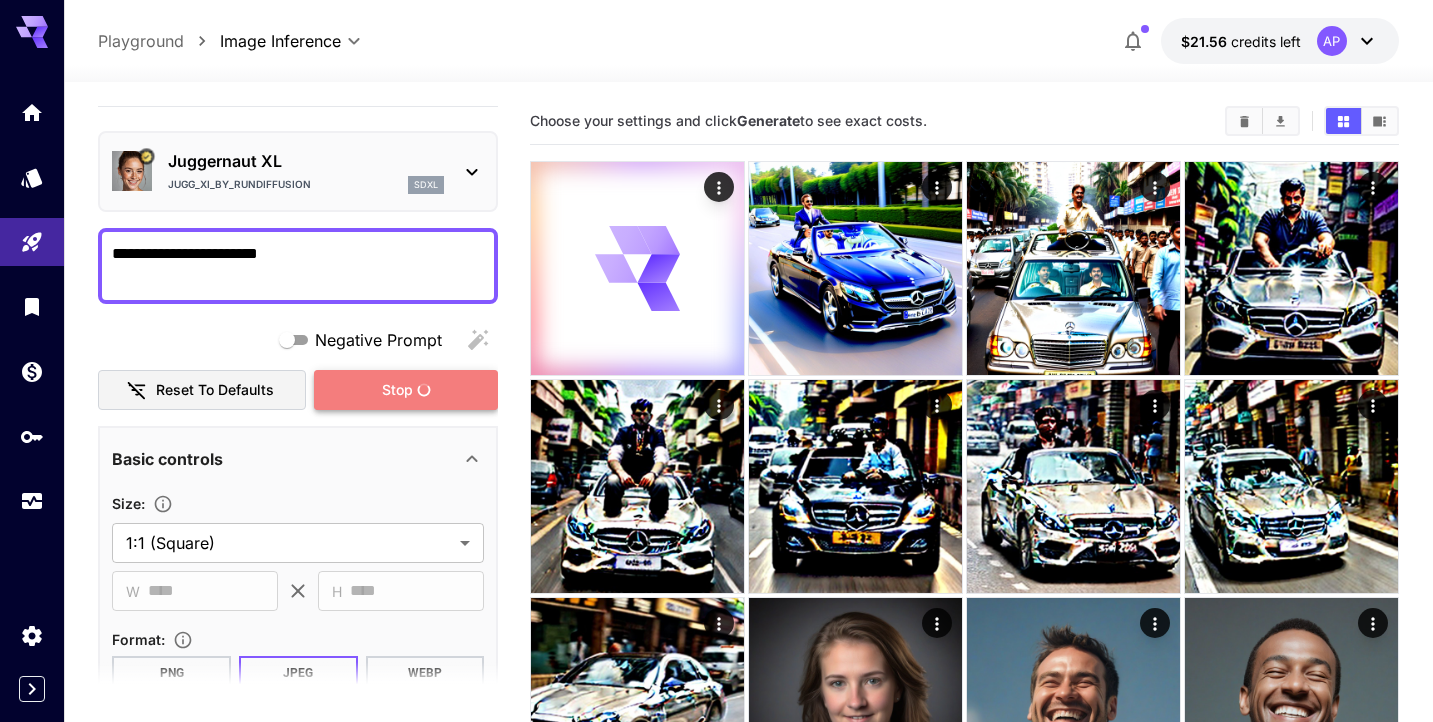 click on "Stop" at bounding box center [406, 390] 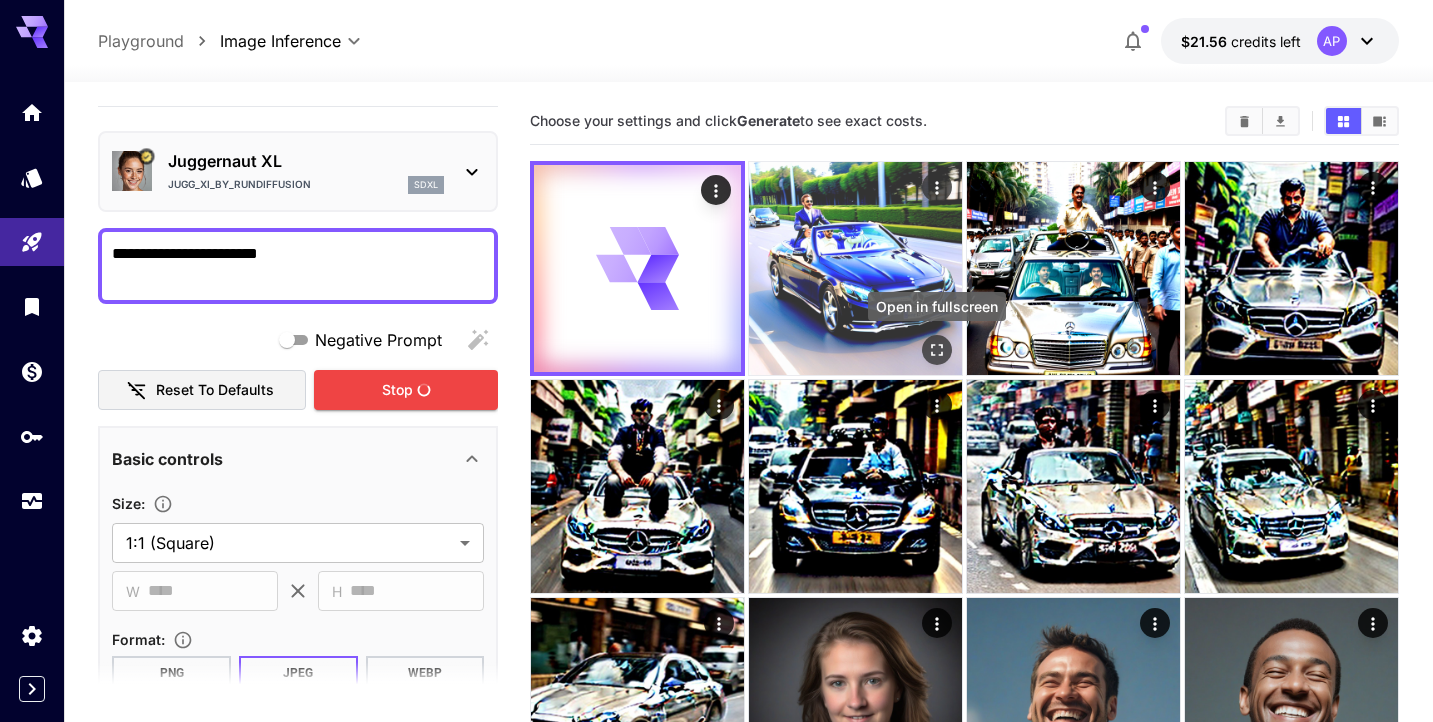 click 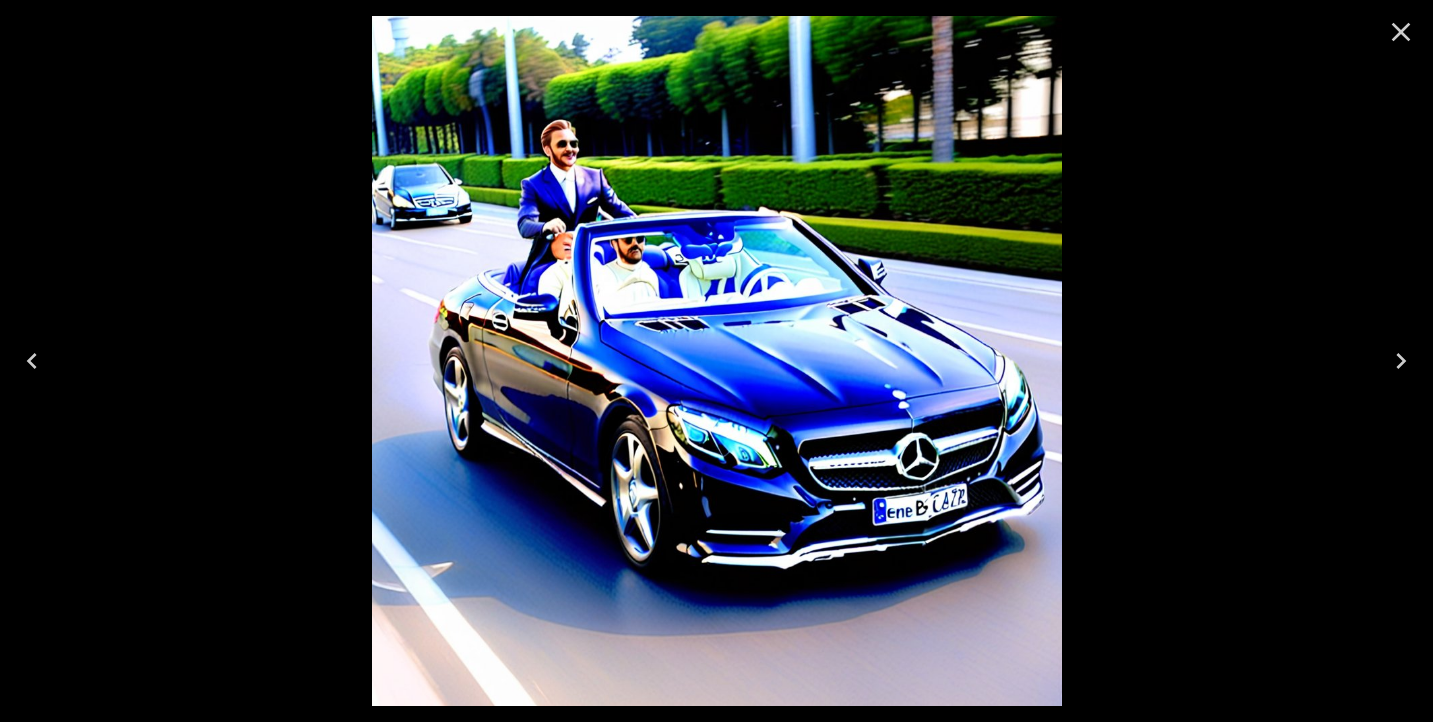 click at bounding box center (716, 361) 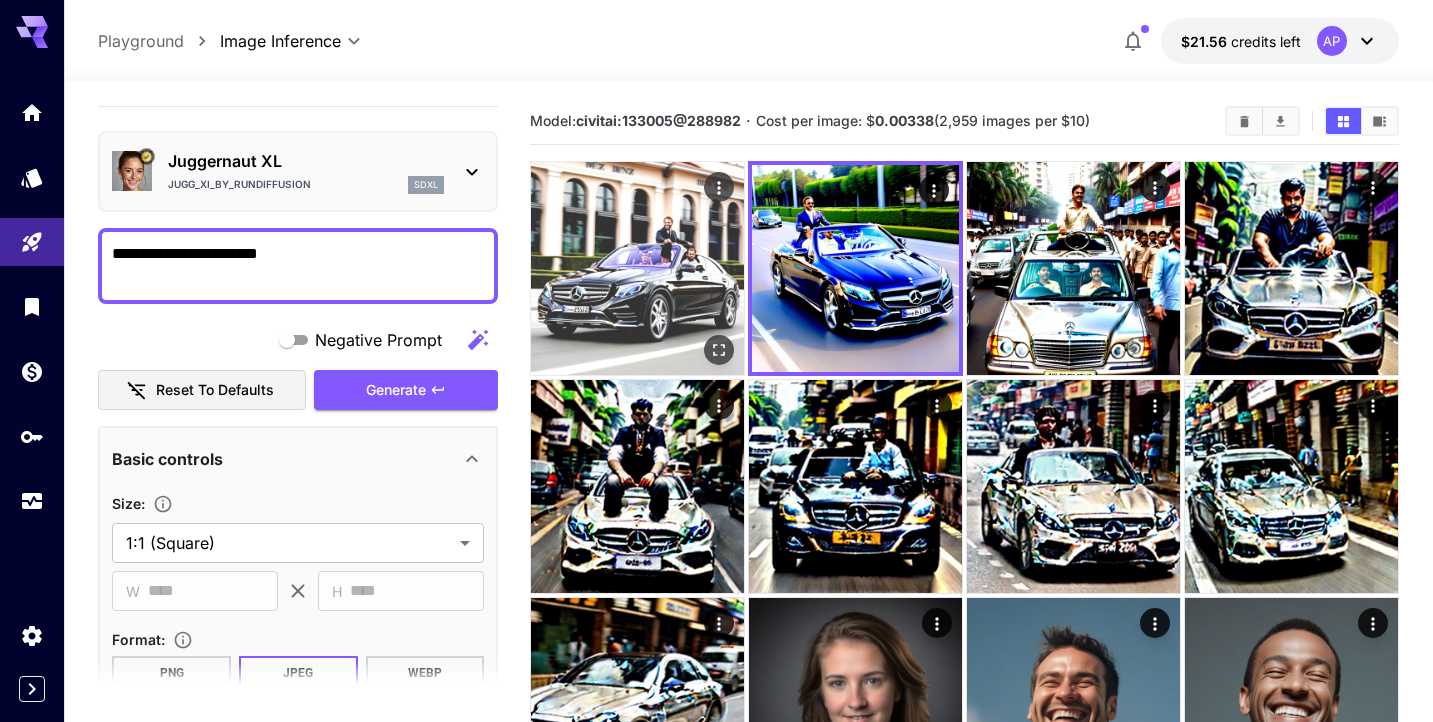 click 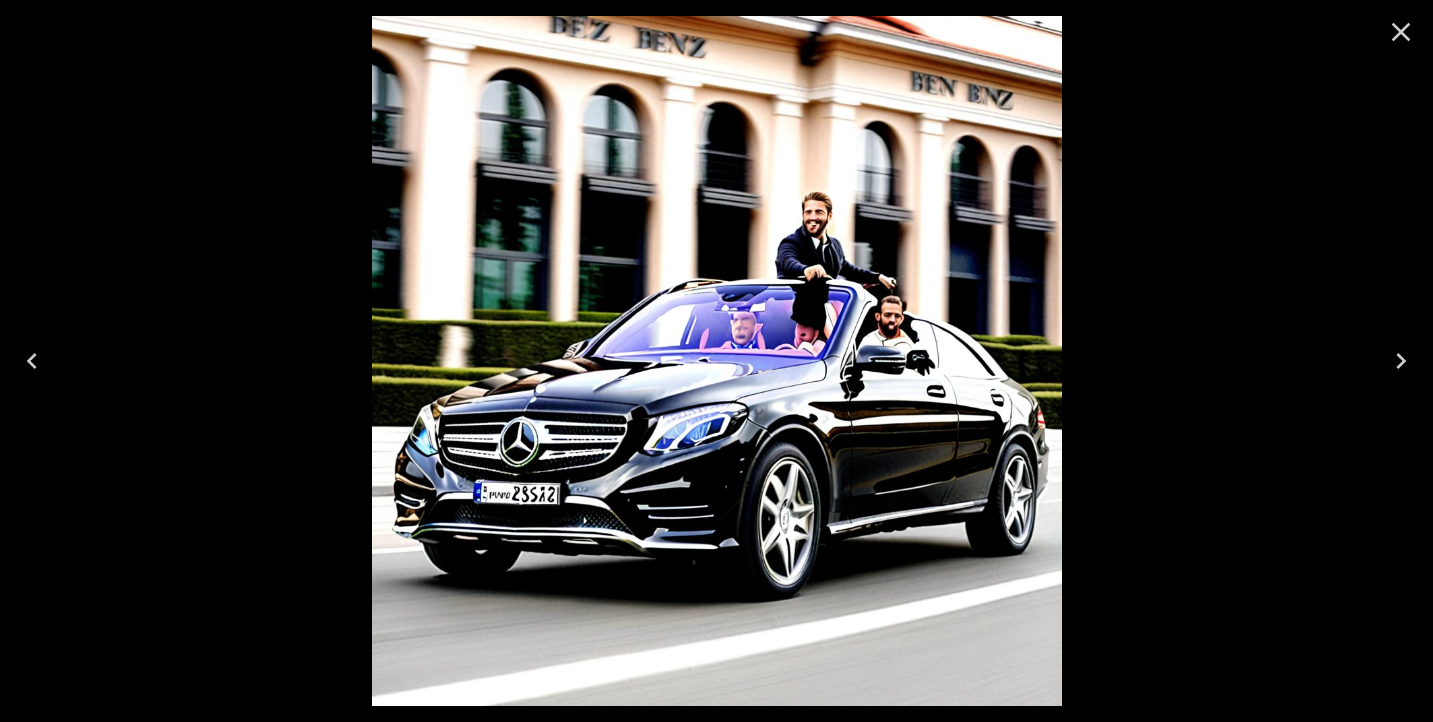 click at bounding box center (716, 361) 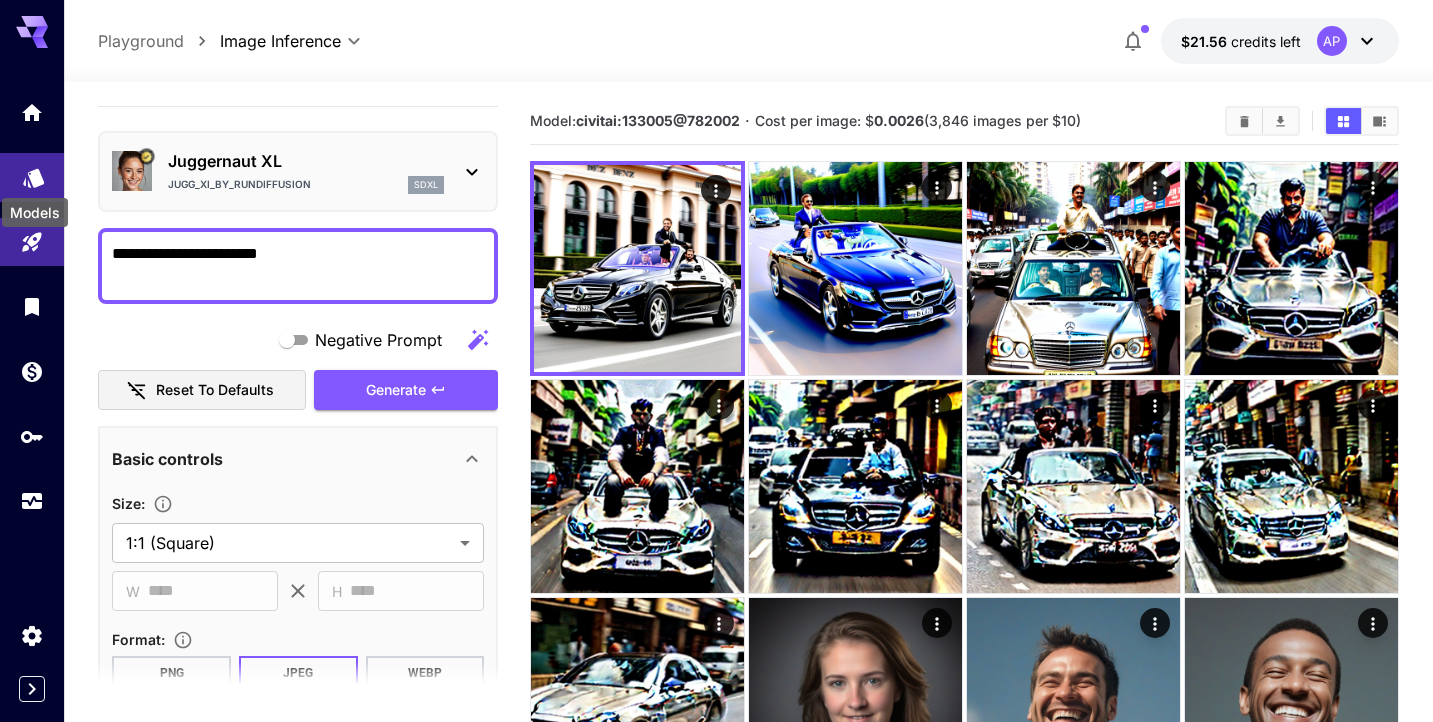 click 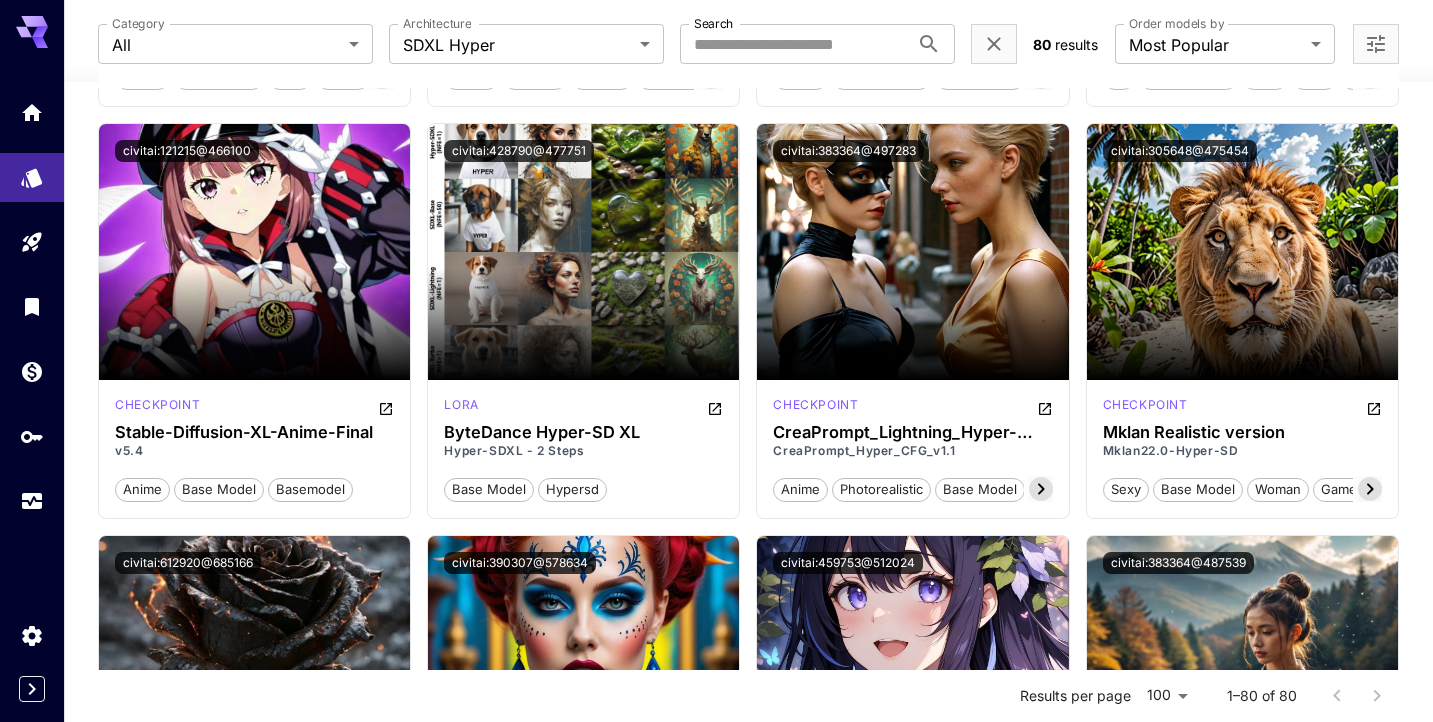 scroll, scrollTop: 57, scrollLeft: 0, axis: vertical 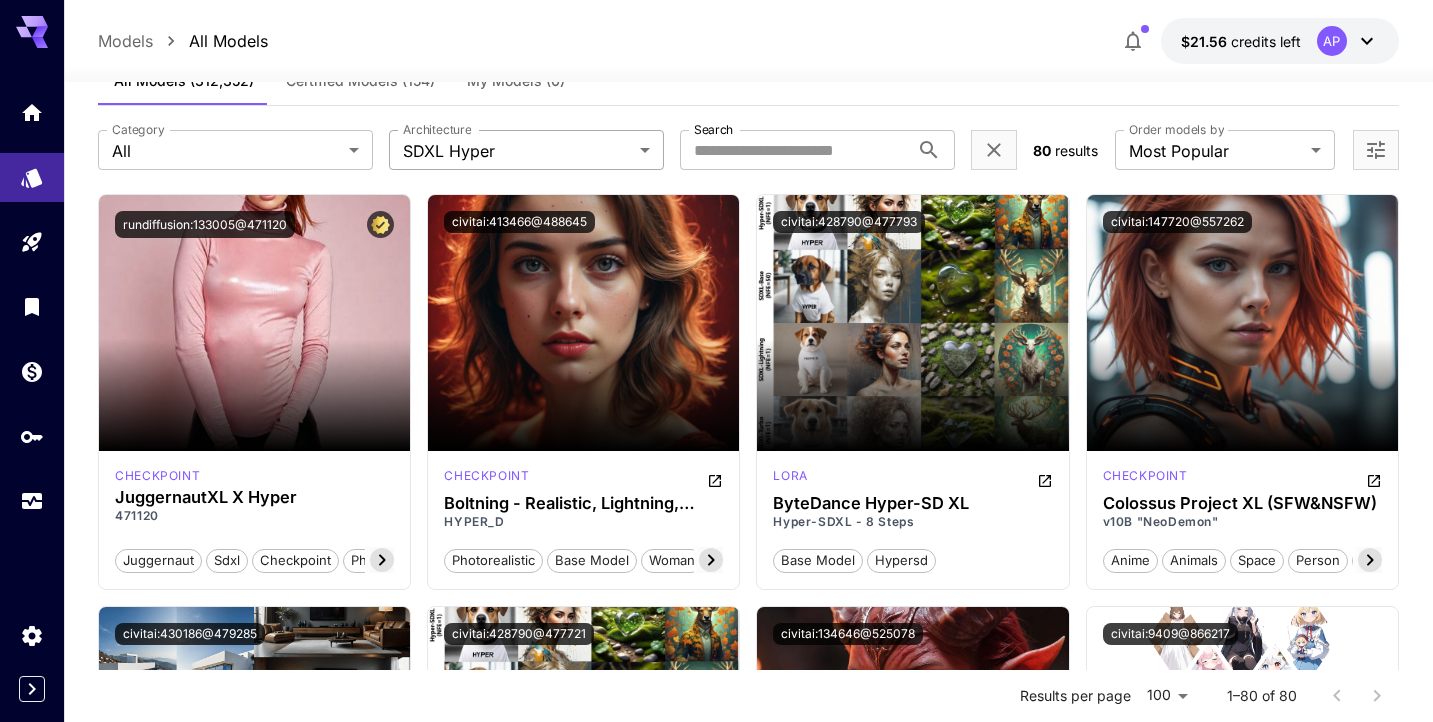 click on "**********" at bounding box center (716, 4236) 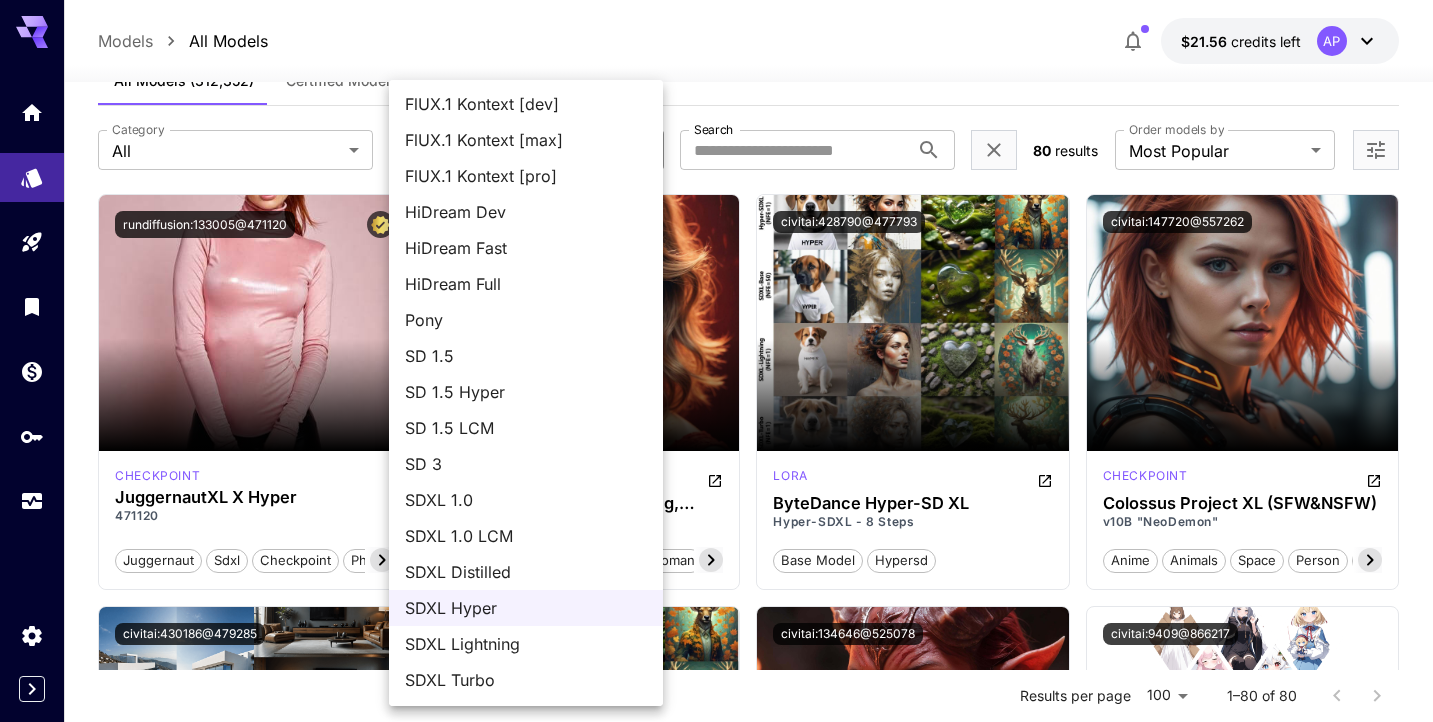 scroll, scrollTop: 110, scrollLeft: 0, axis: vertical 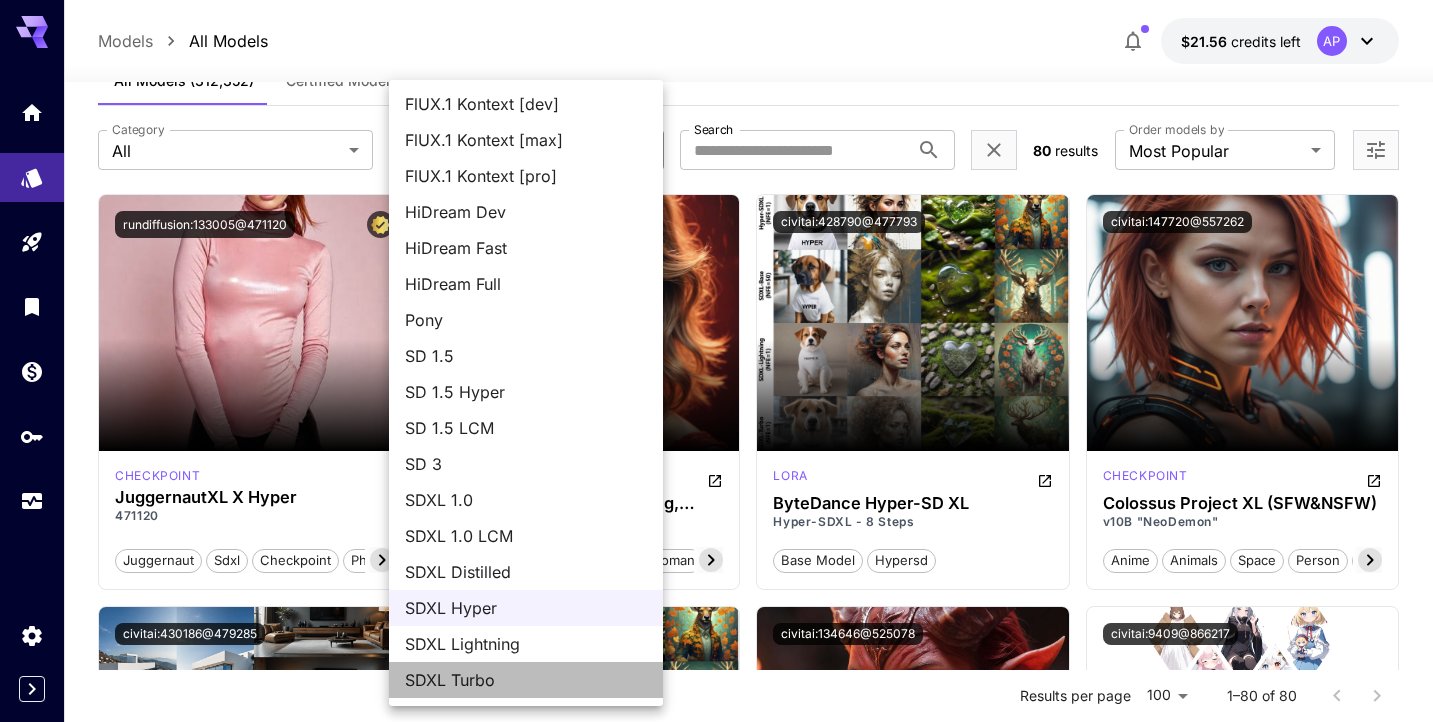click on "SDXL Turbo" at bounding box center (526, 680) 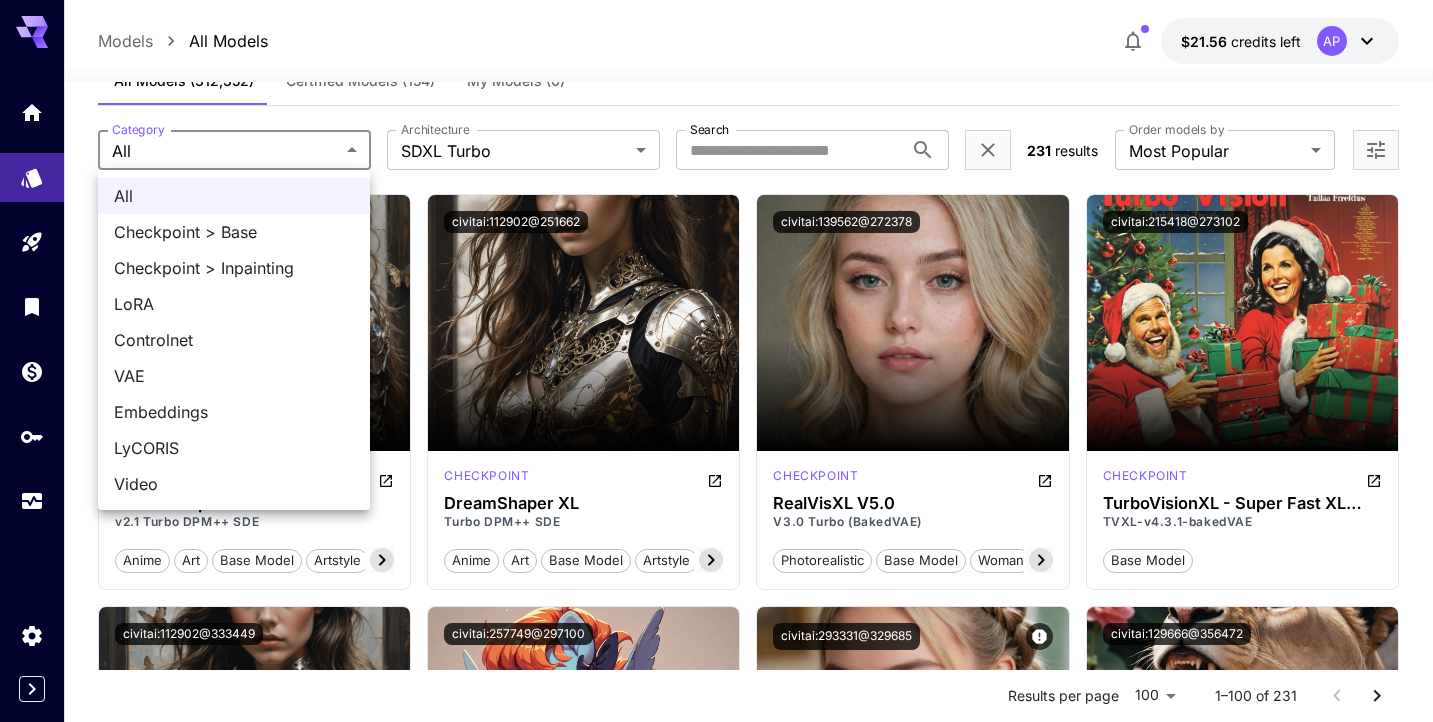 click on "**********" at bounding box center (716, 9508) 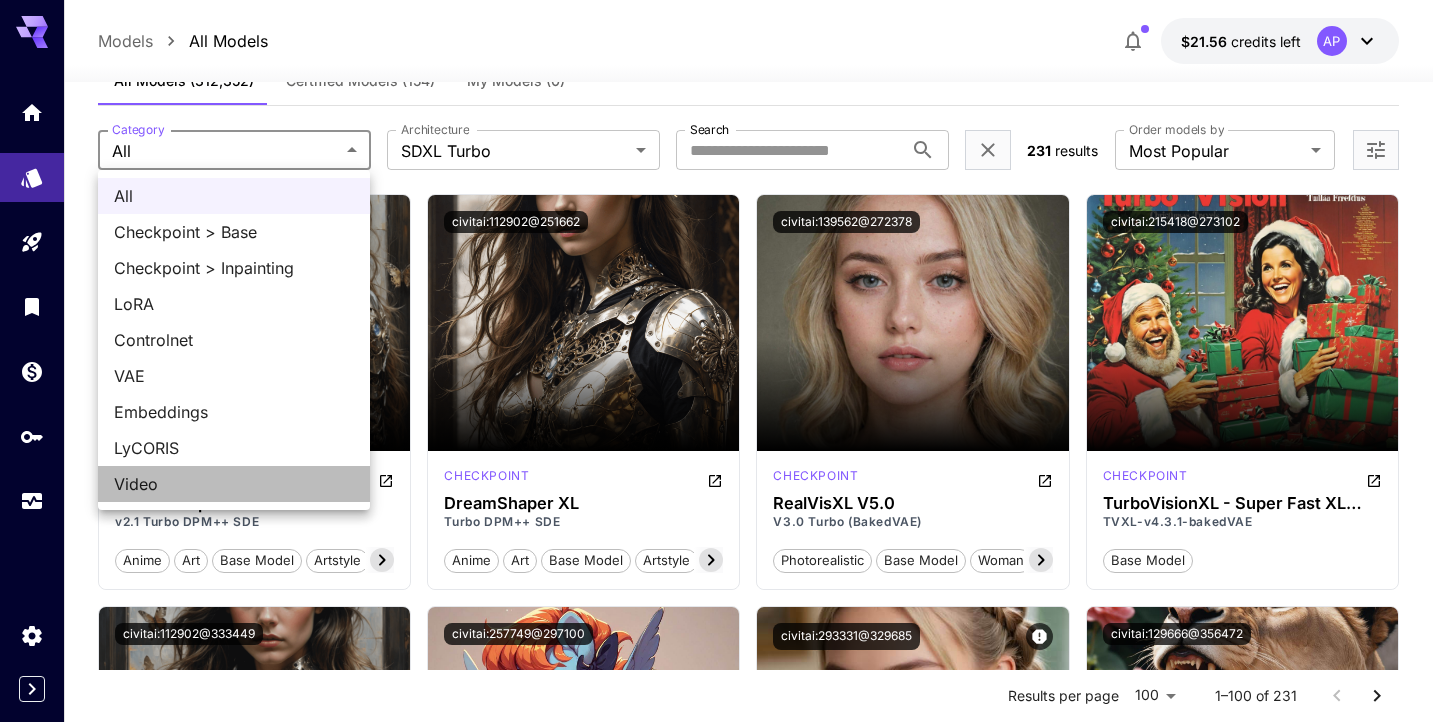 click on "Video" at bounding box center [234, 484] 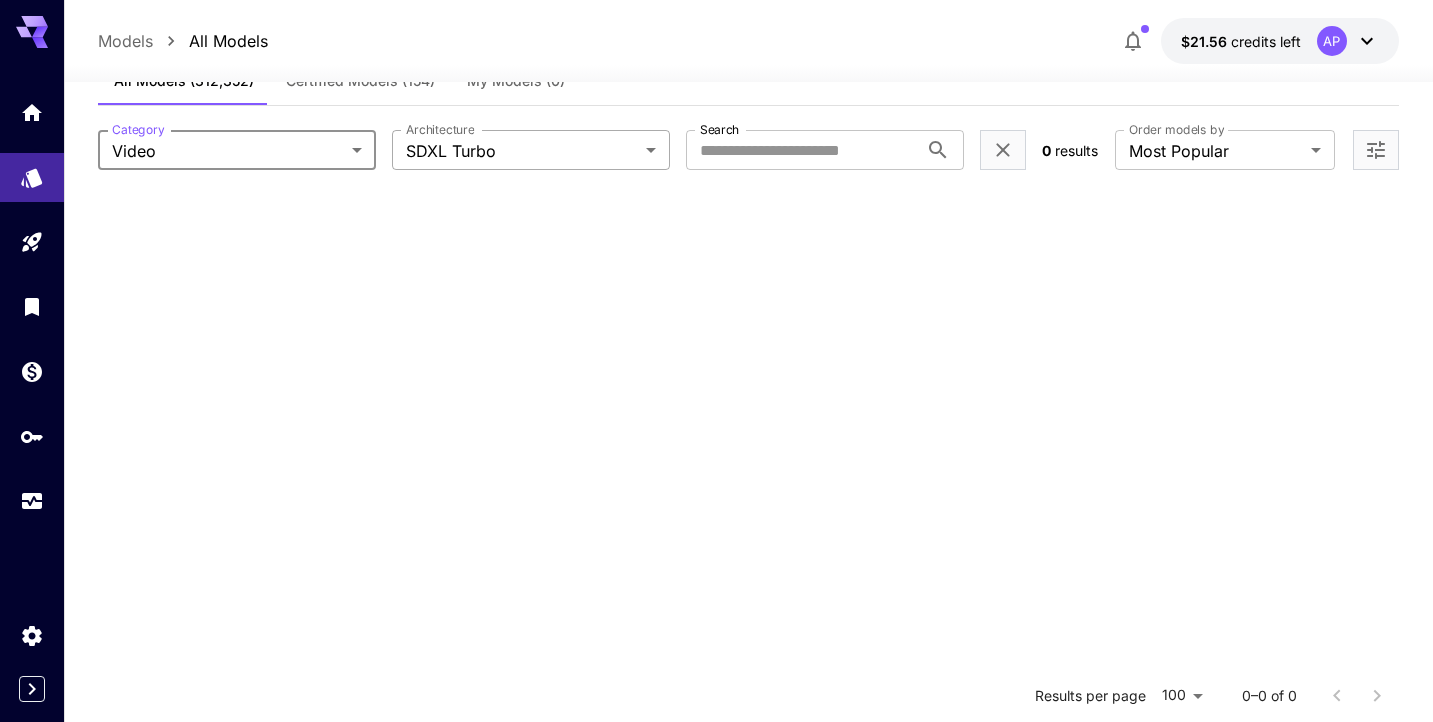 click on "**********" at bounding box center (716, 485) 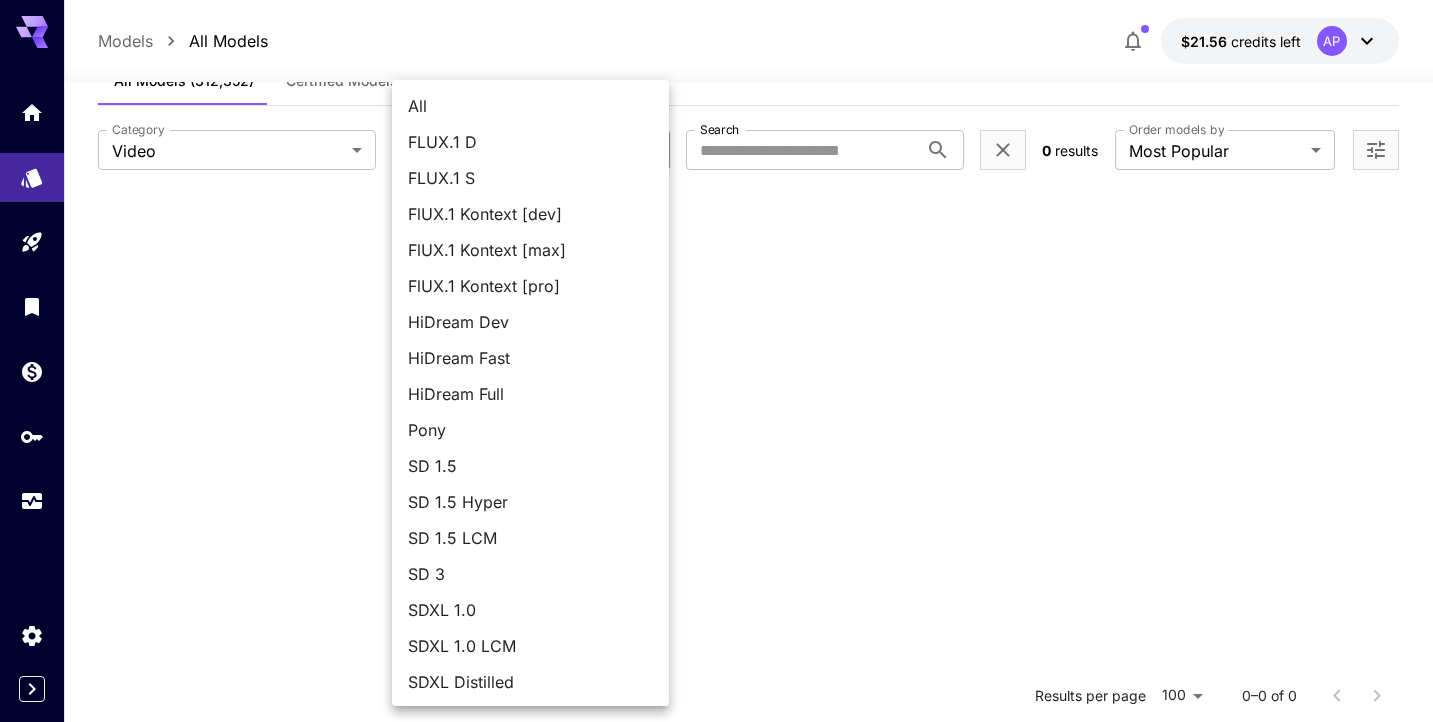 scroll, scrollTop: -1, scrollLeft: 0, axis: vertical 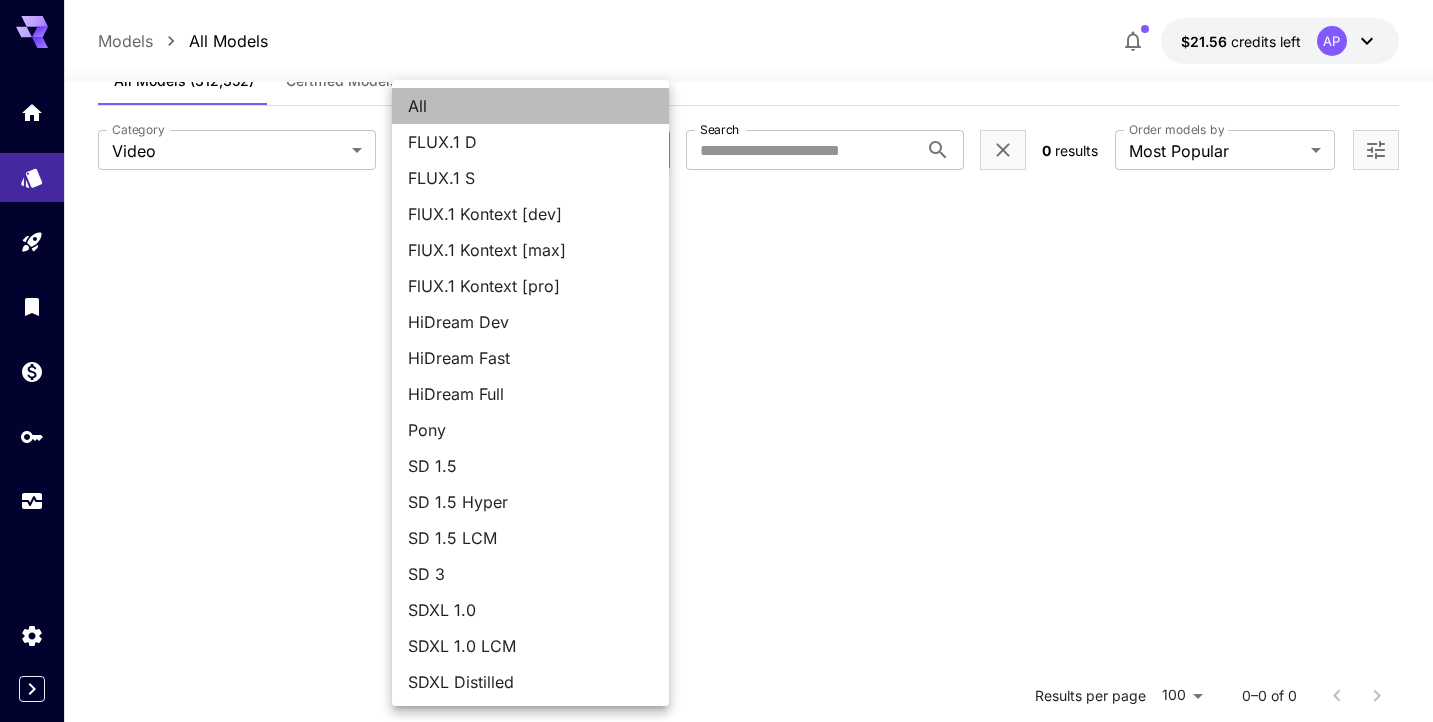 click on "All" at bounding box center (530, 106) 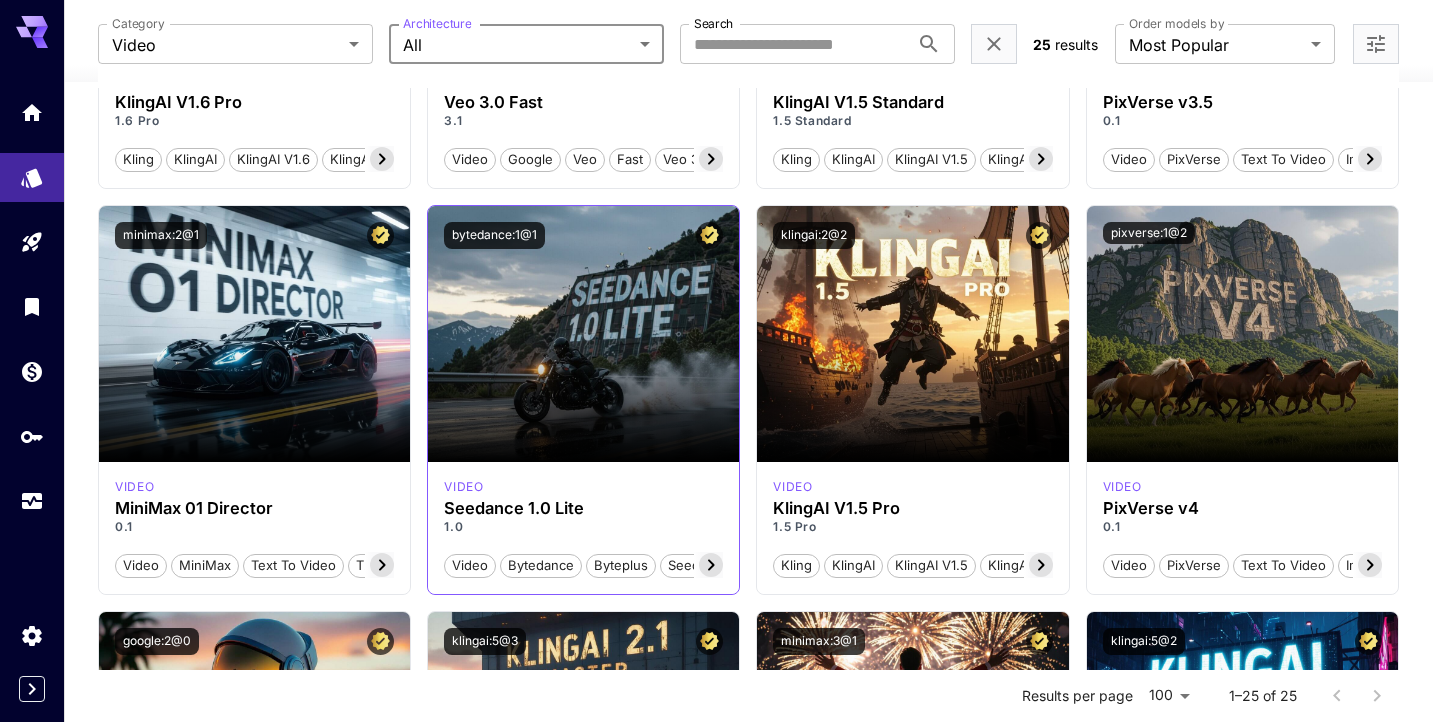 scroll, scrollTop: 1273, scrollLeft: 0, axis: vertical 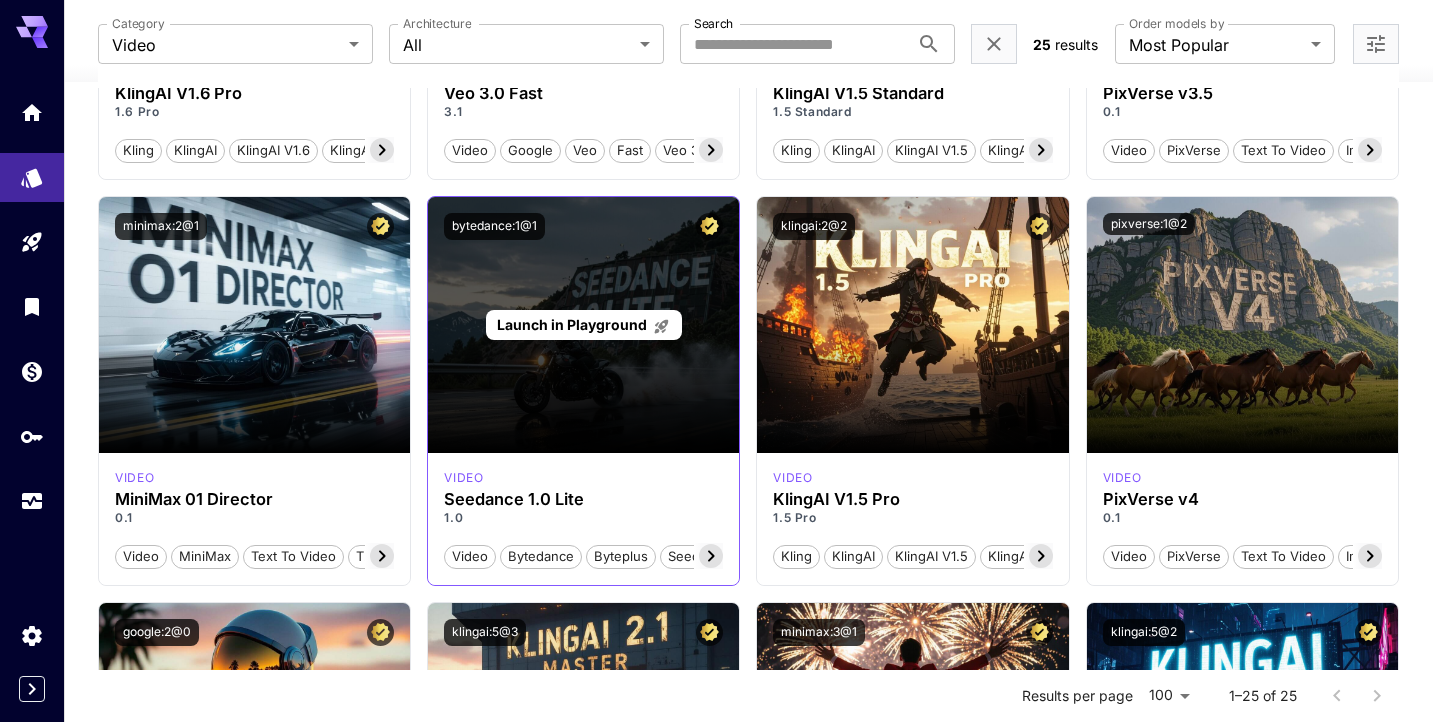 click on "Launch in Playground" at bounding box center (583, 325) 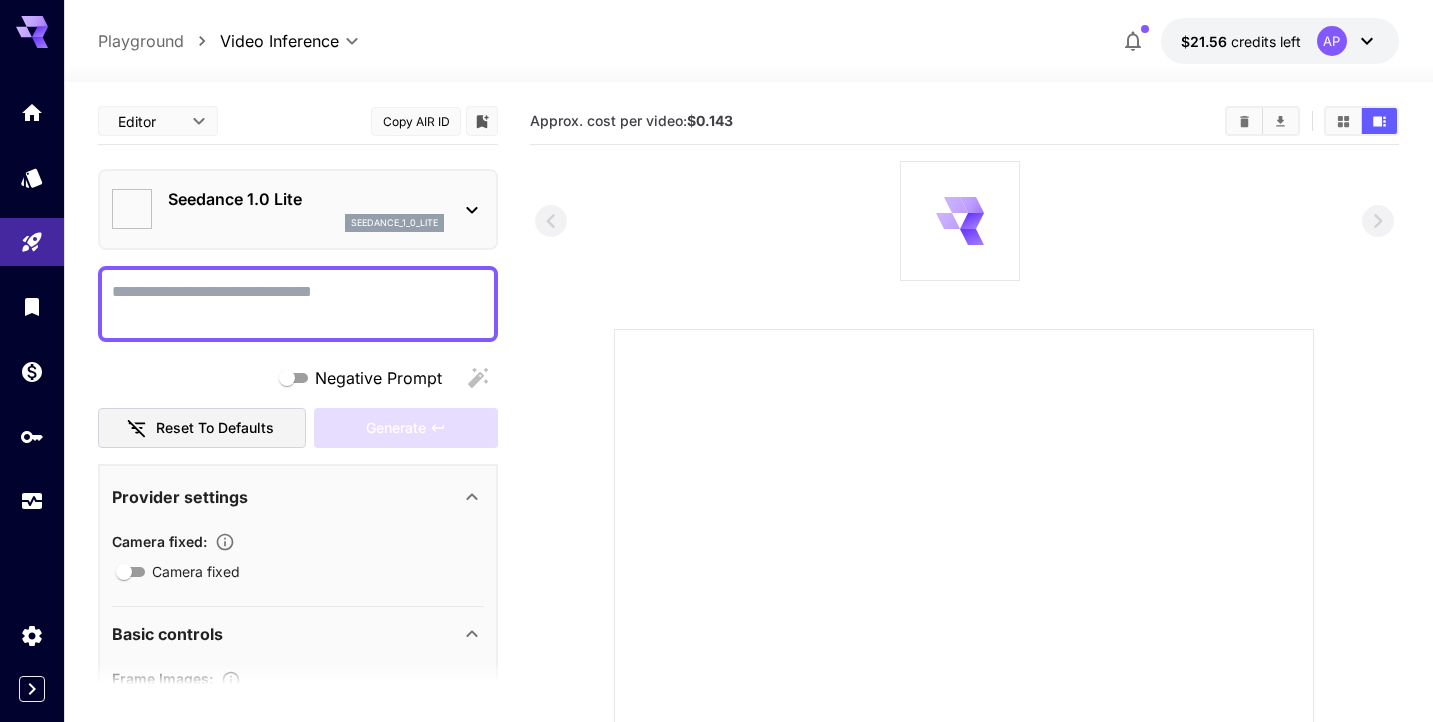 type on "**" 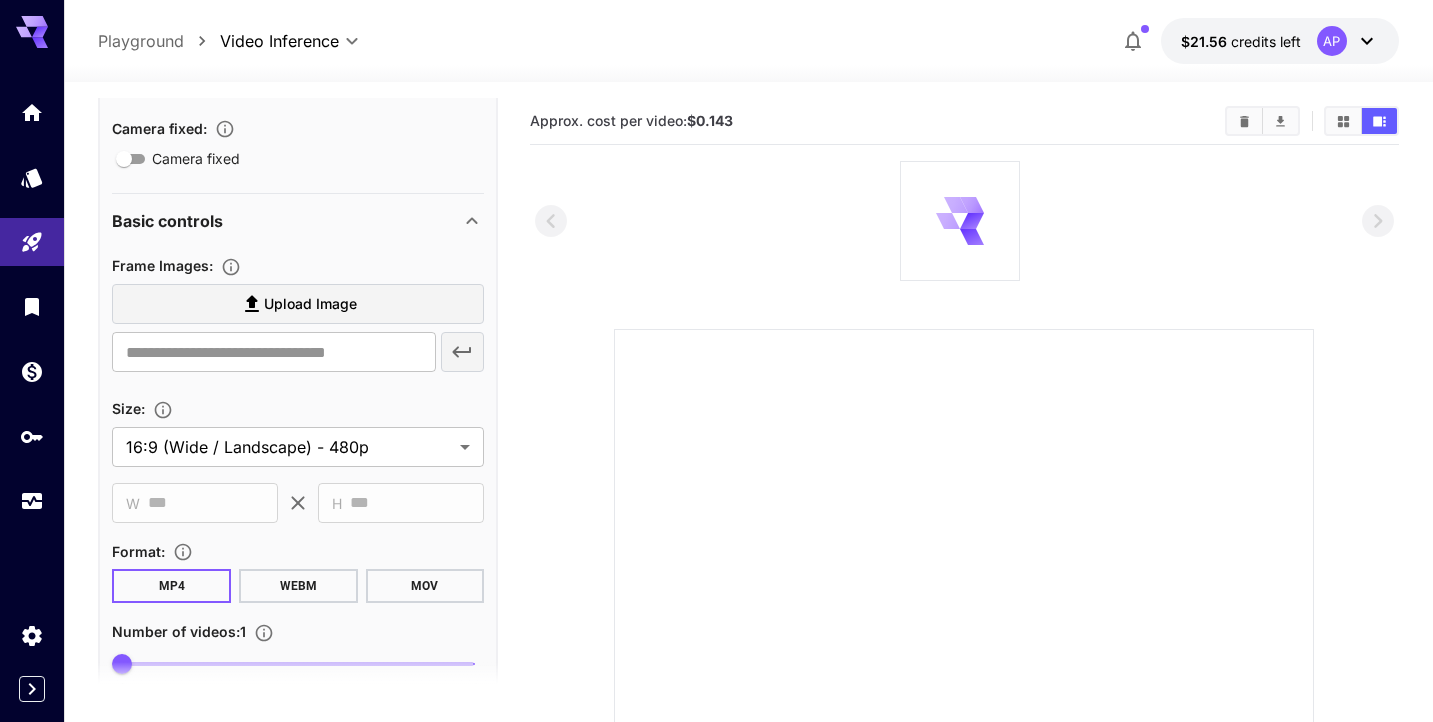 scroll, scrollTop: 466, scrollLeft: 0, axis: vertical 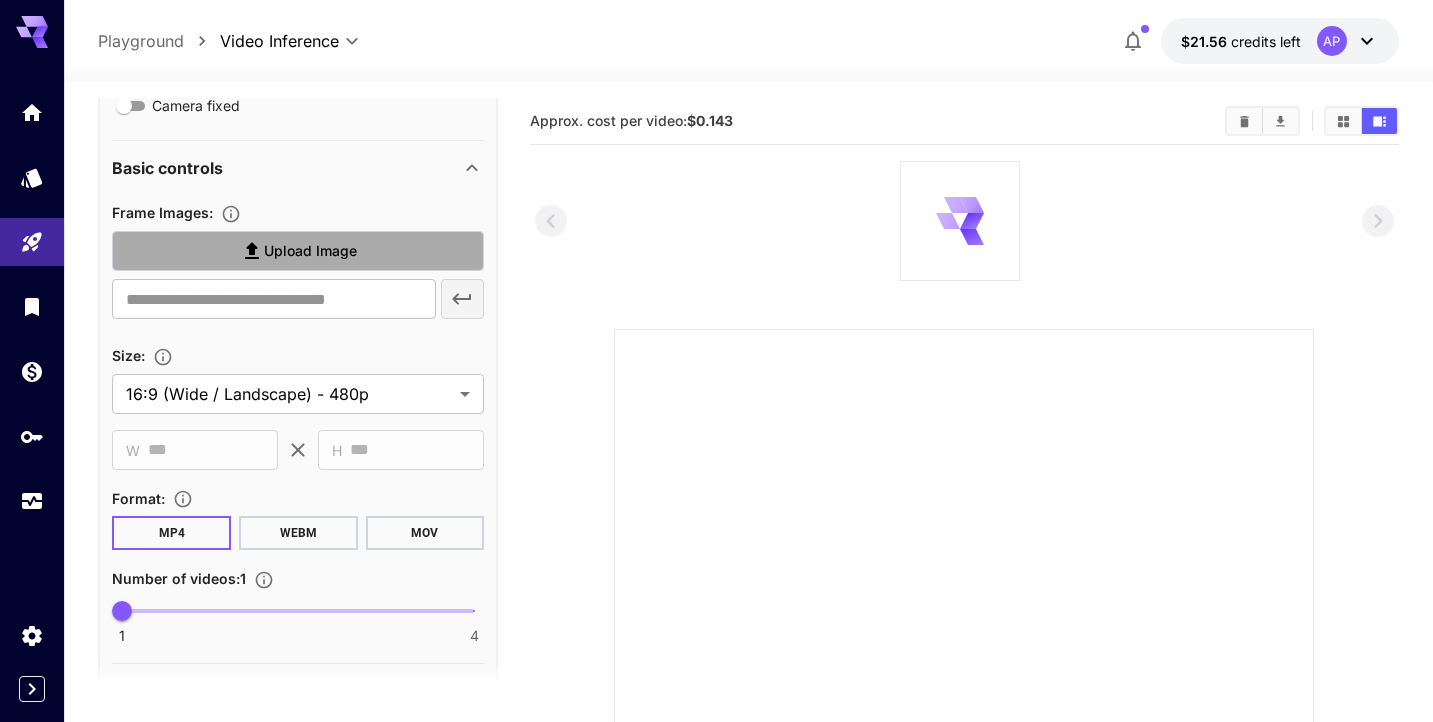 click 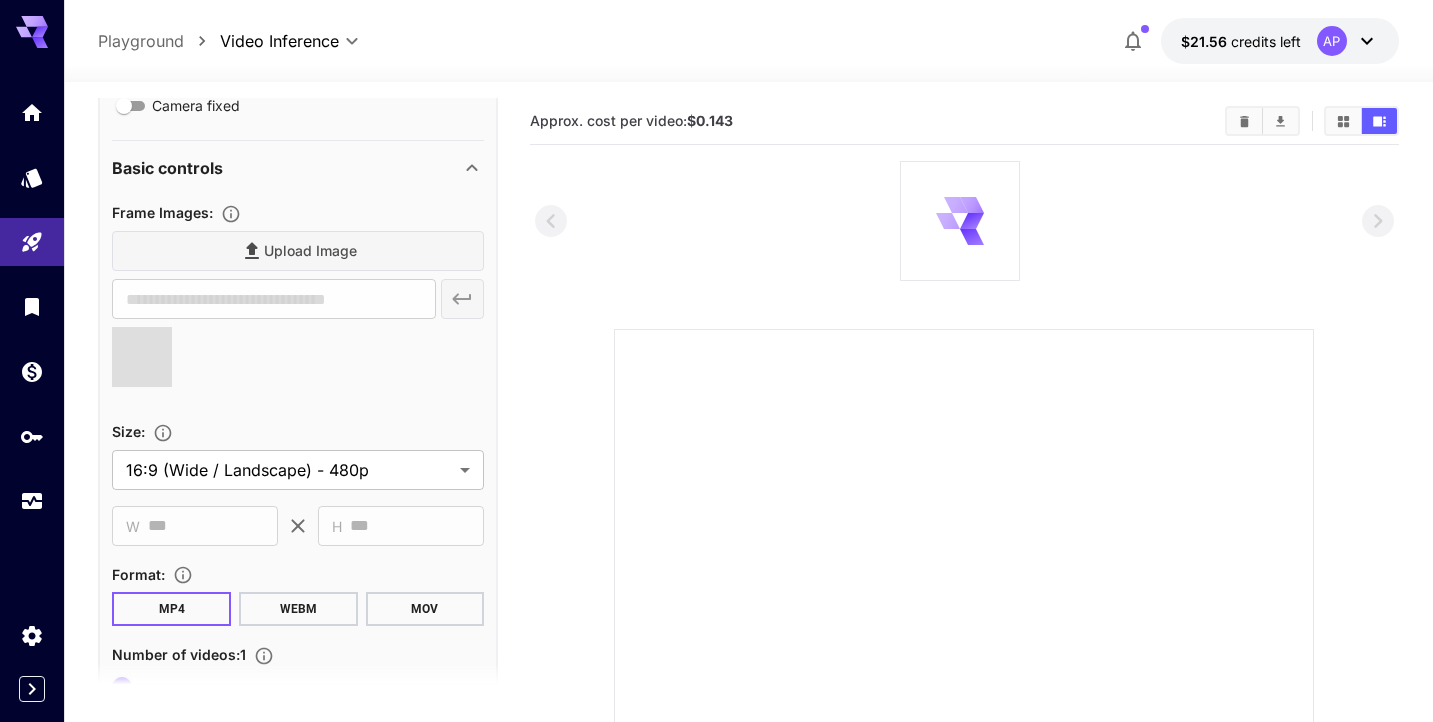 type on "**********" 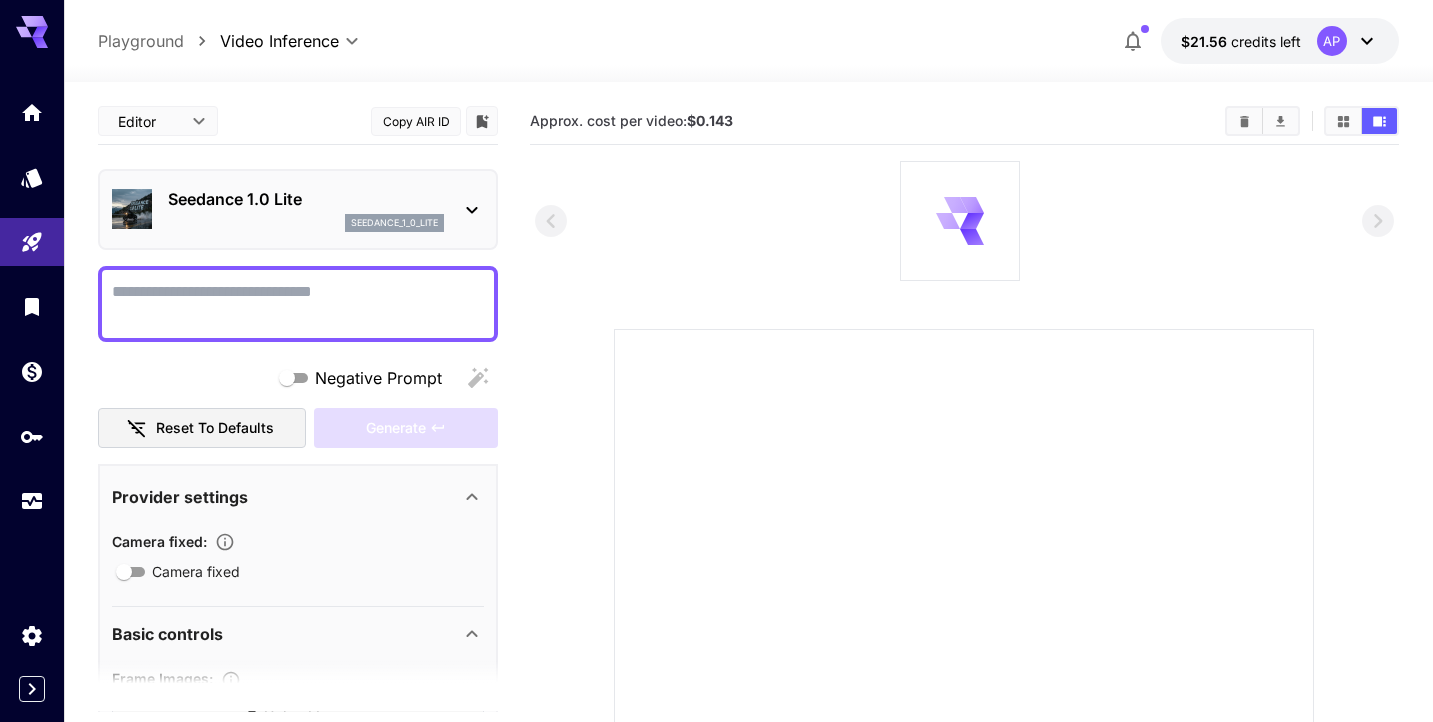 scroll, scrollTop: 0, scrollLeft: 0, axis: both 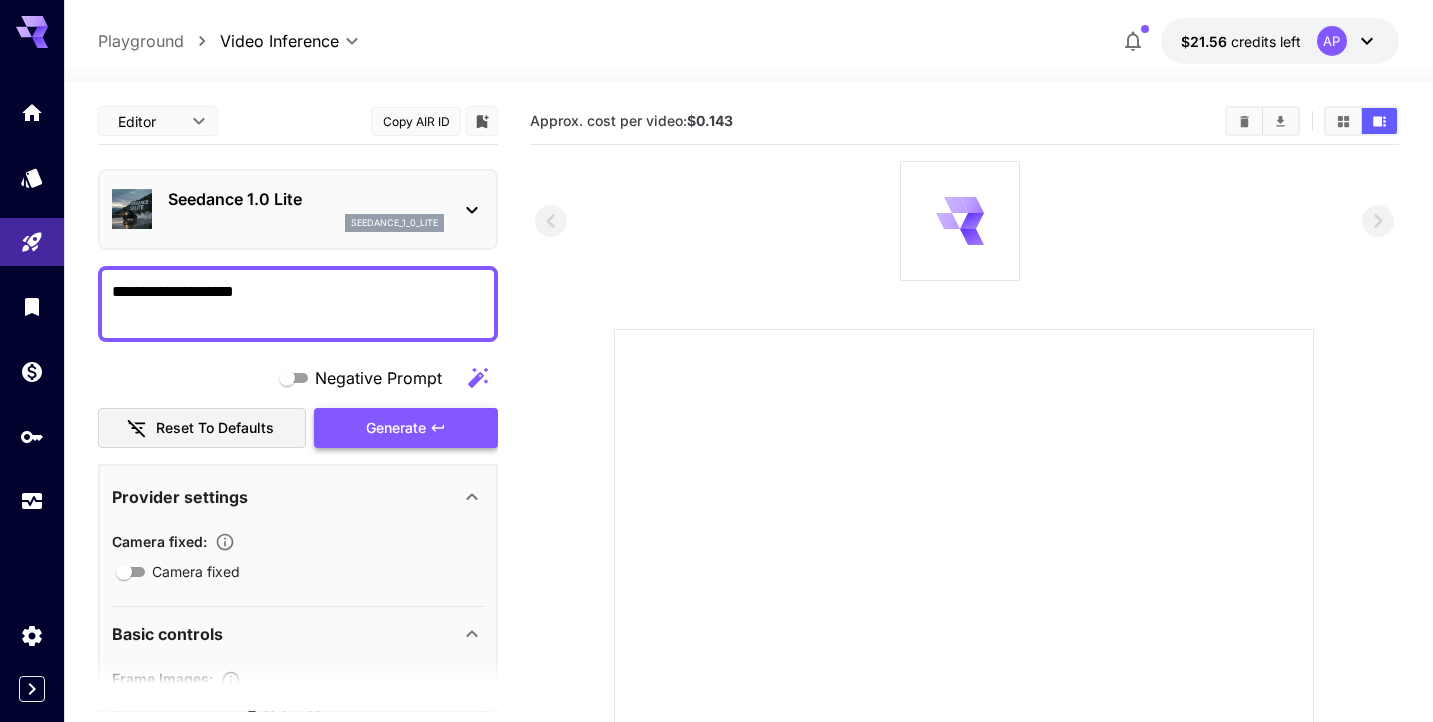 type on "**********" 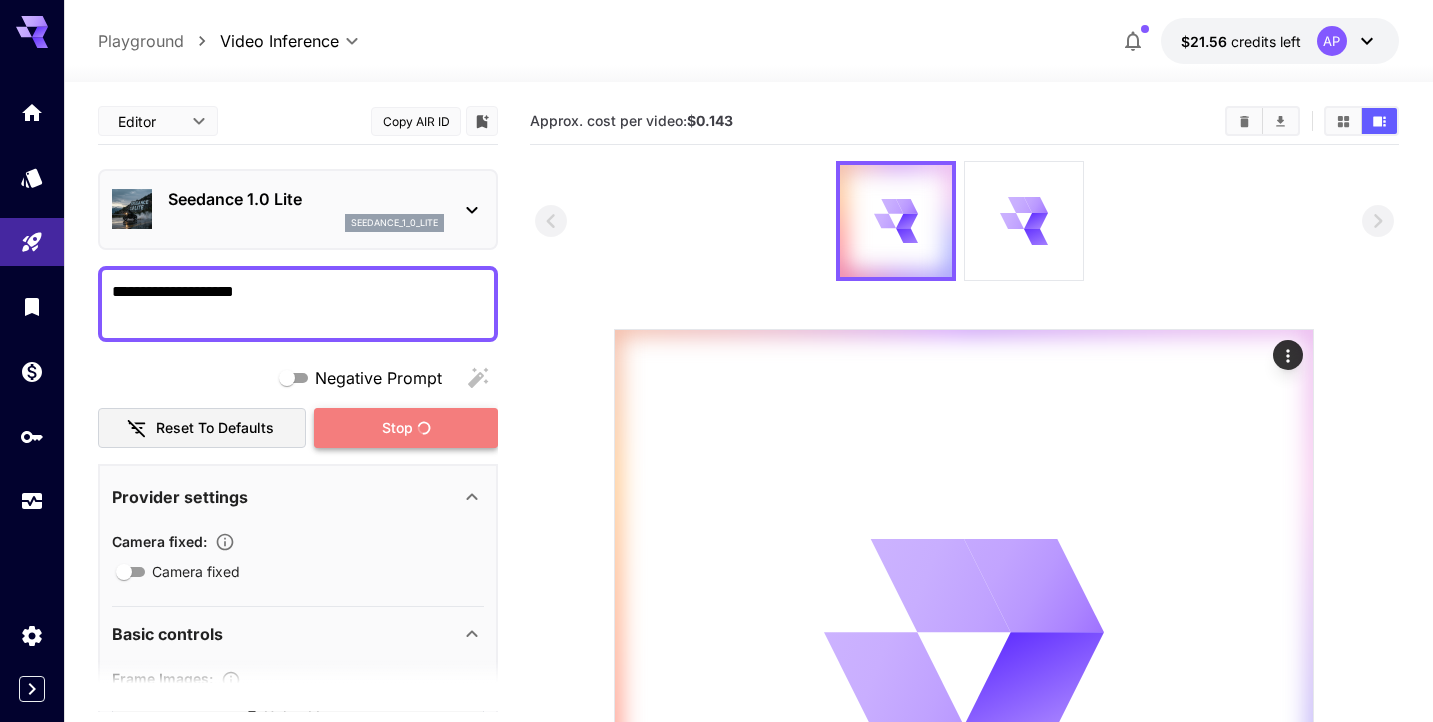 click on "Stop" at bounding box center [406, 428] 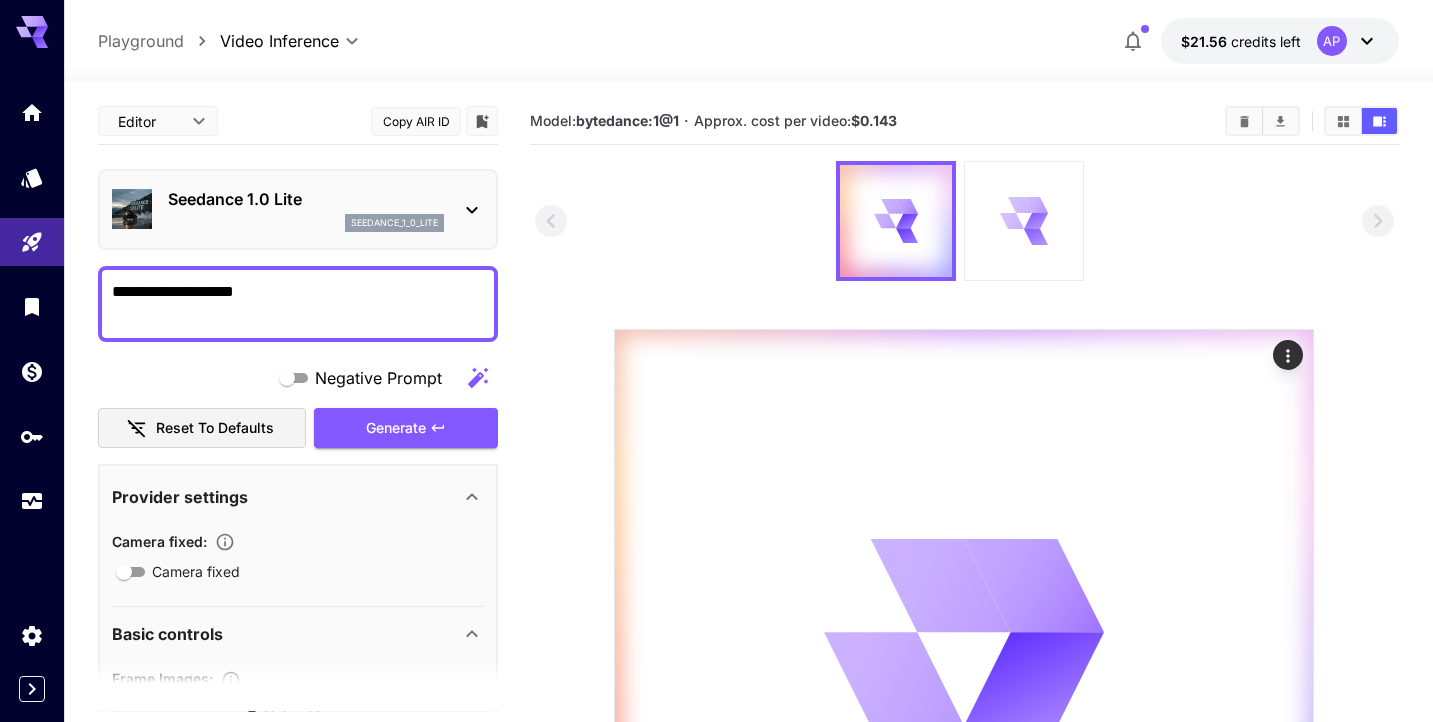 click 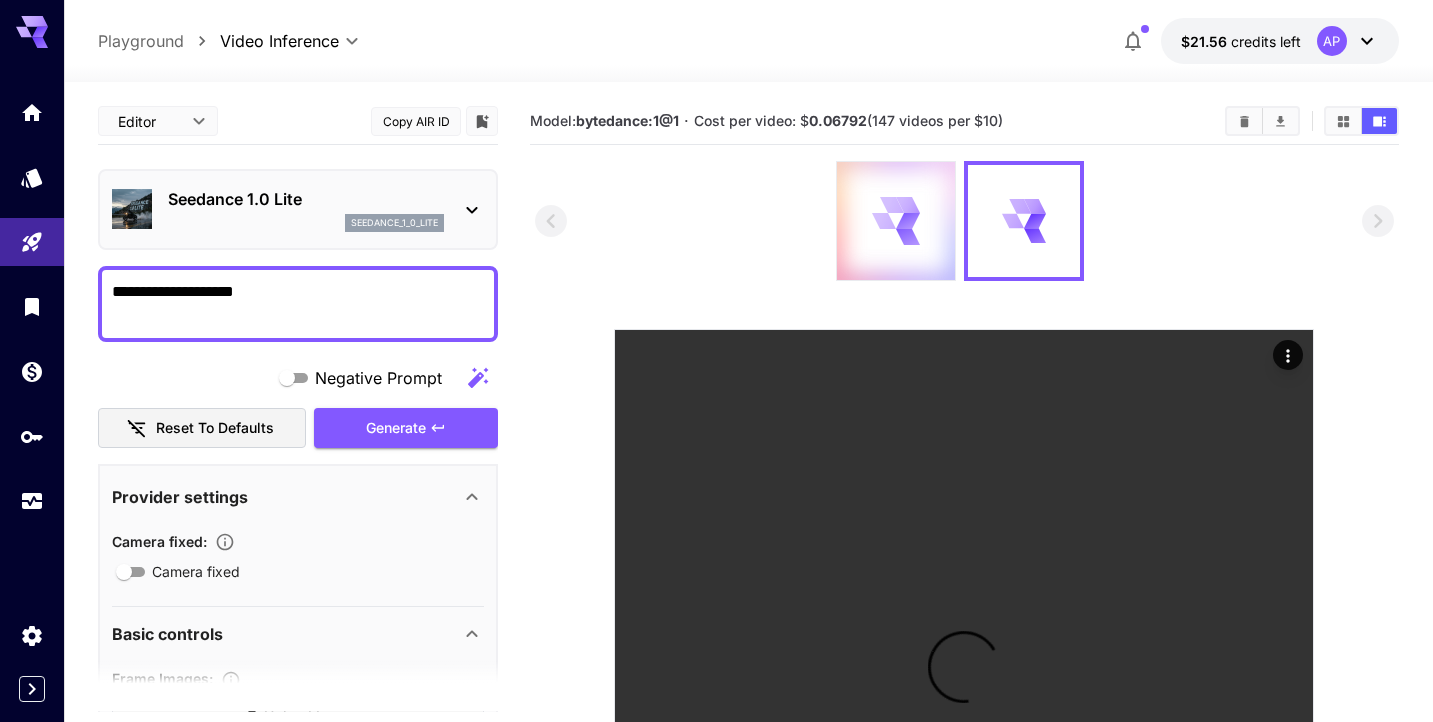 click at bounding box center [896, 221] 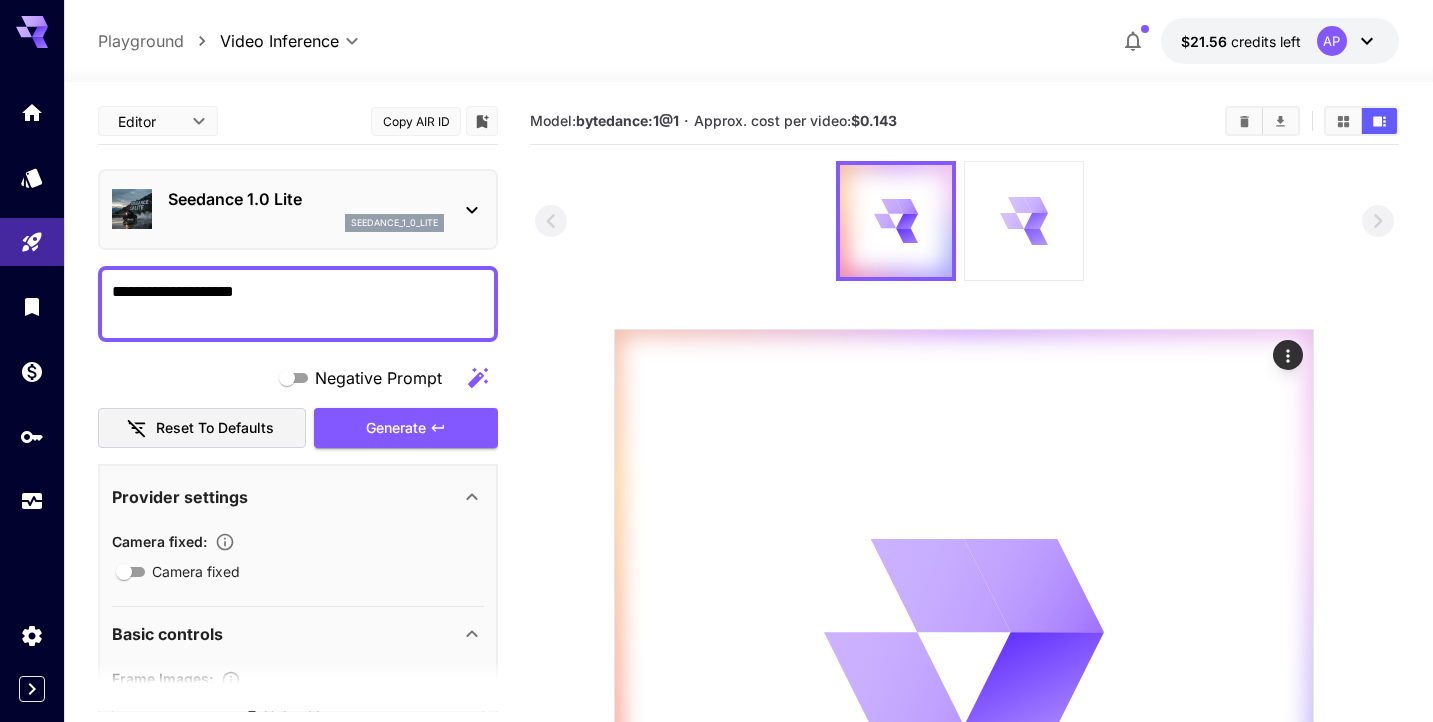 click at bounding box center [1024, 221] 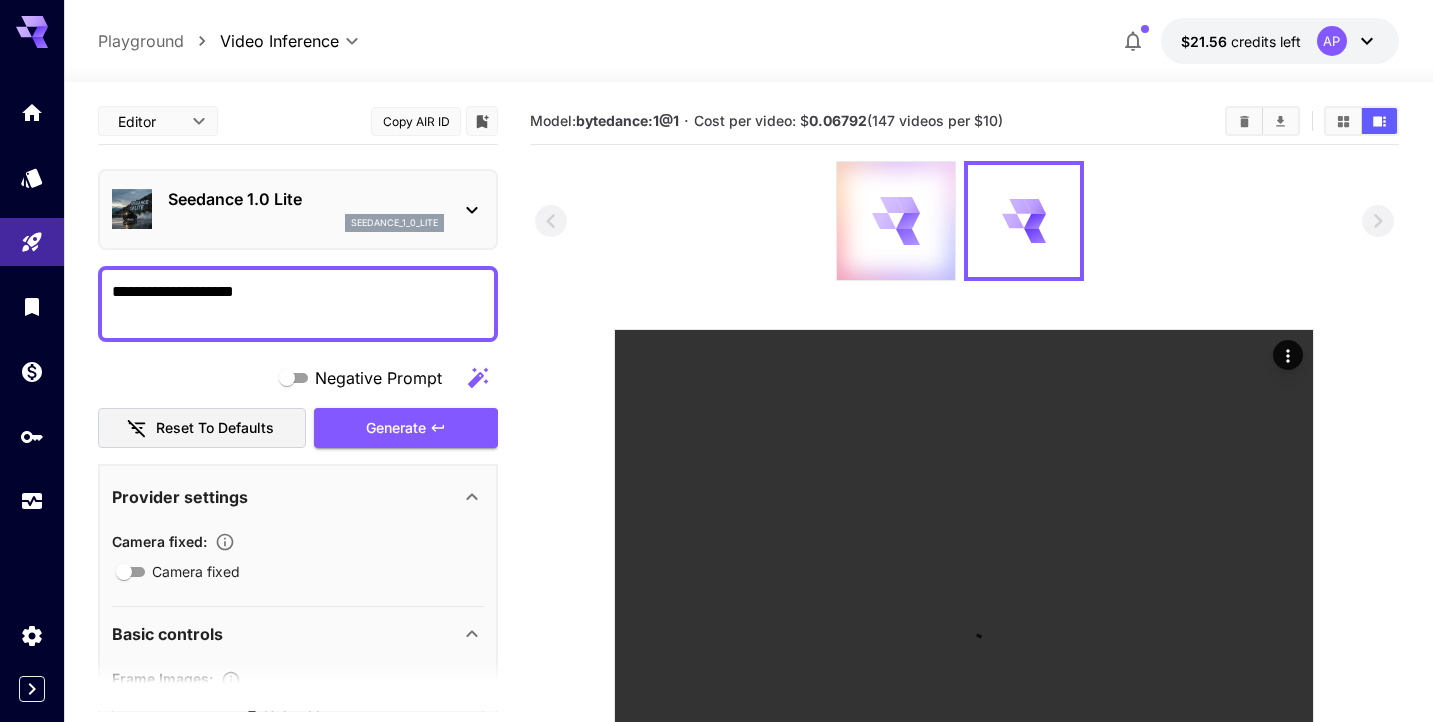 click at bounding box center (896, 221) 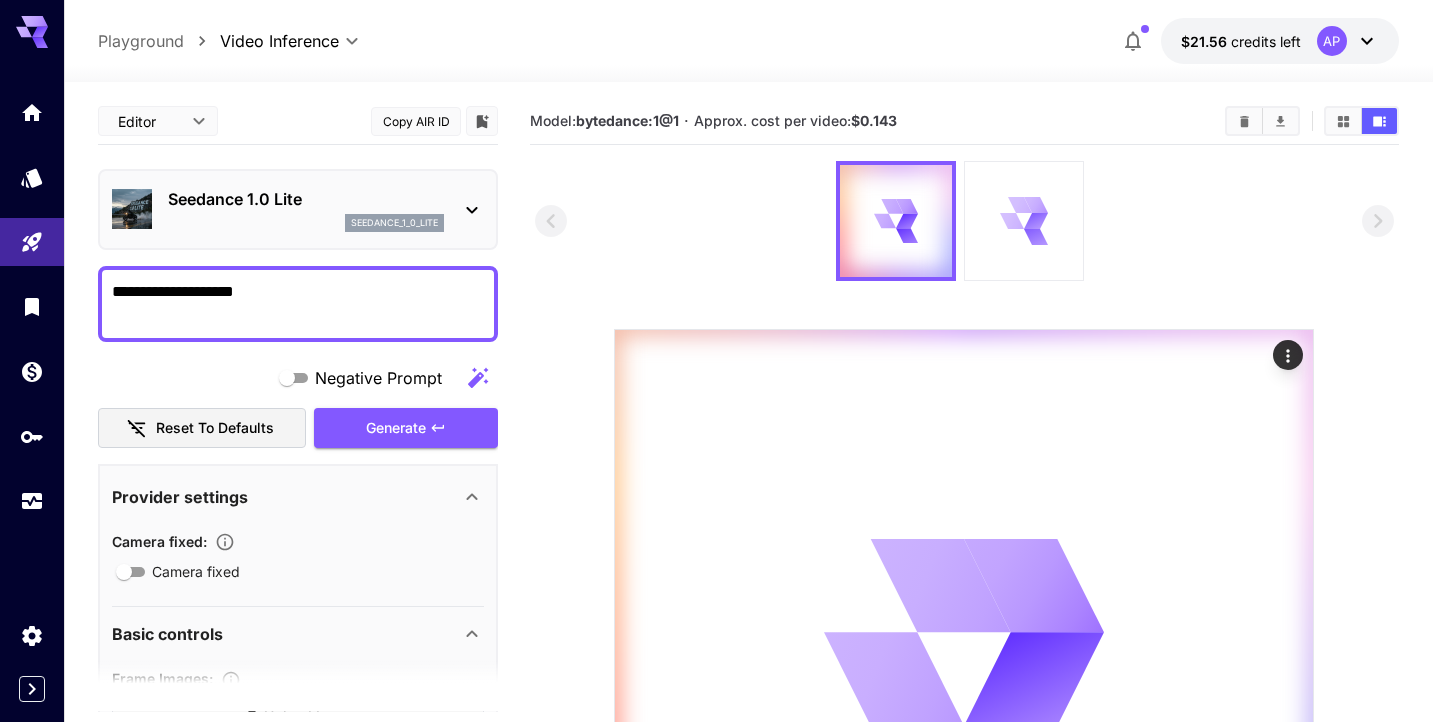 click 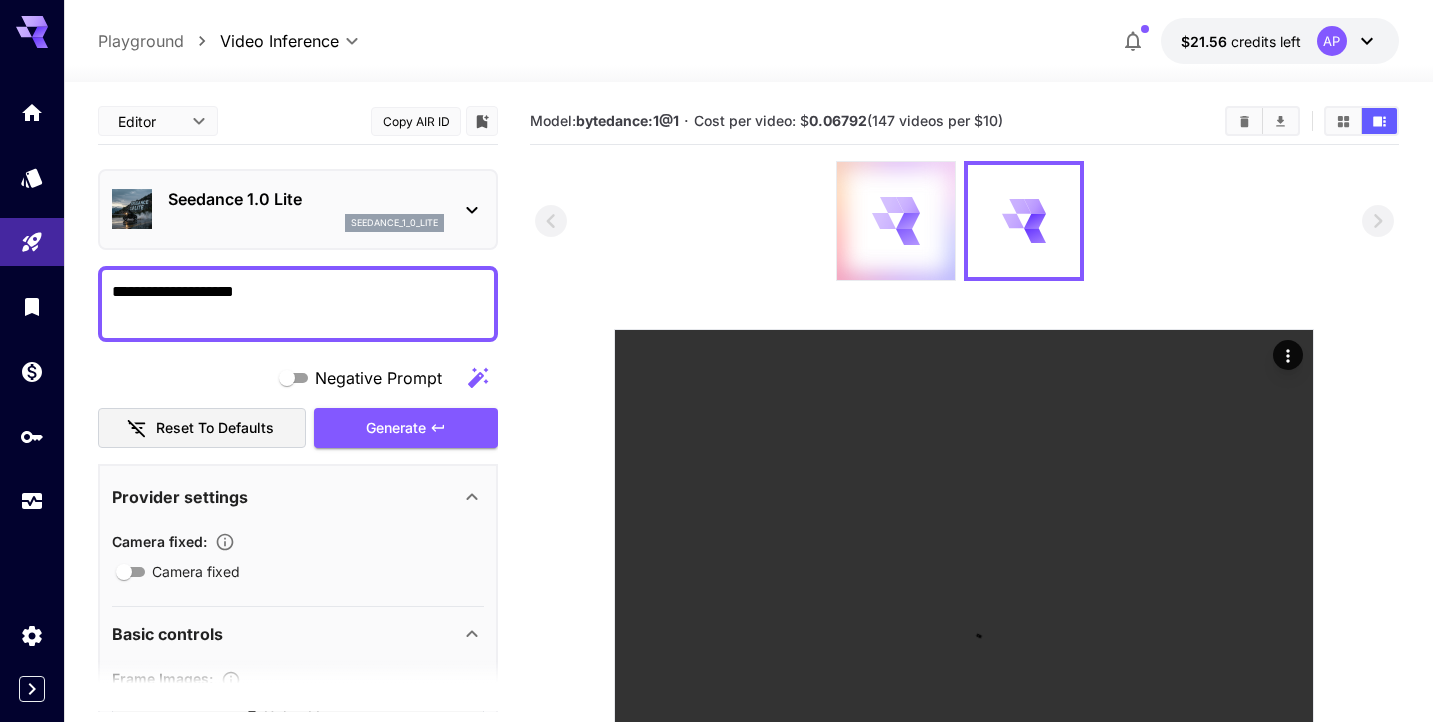 click 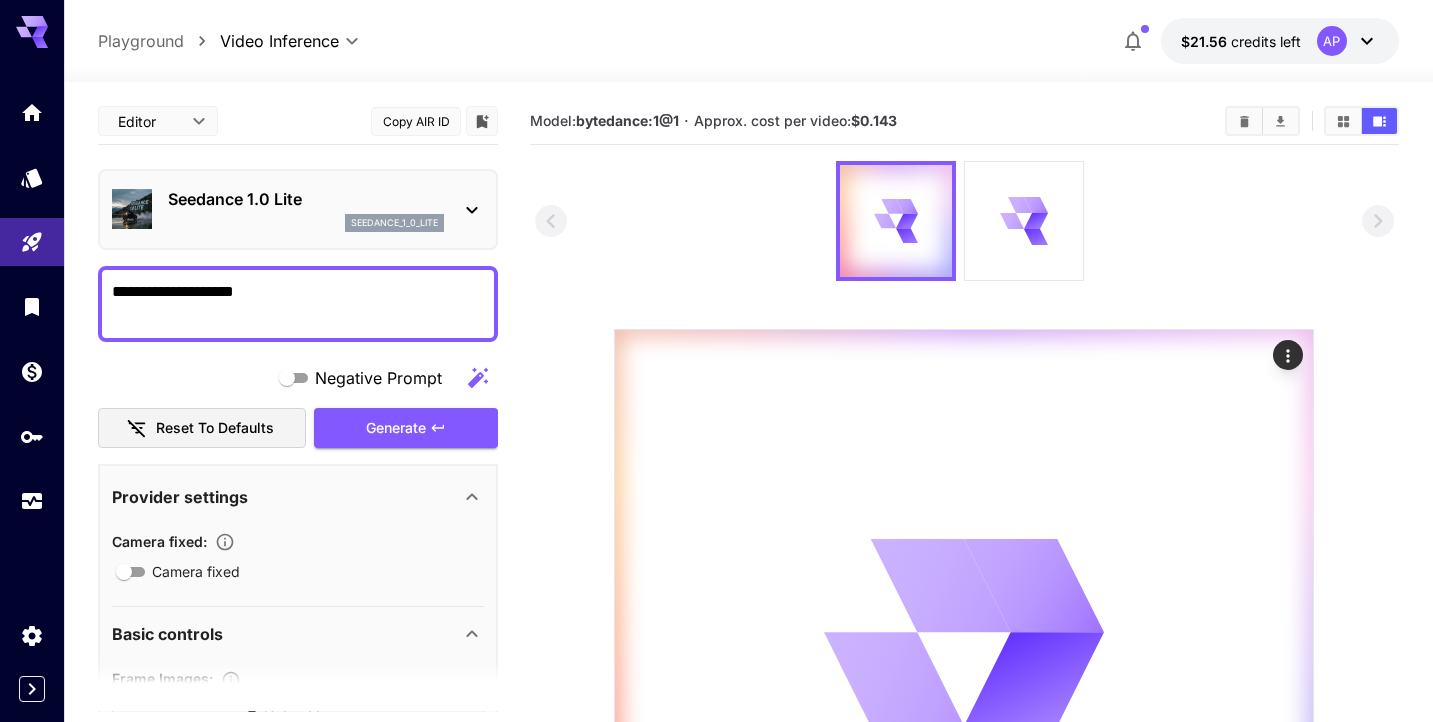 click at bounding box center (1244, 121) 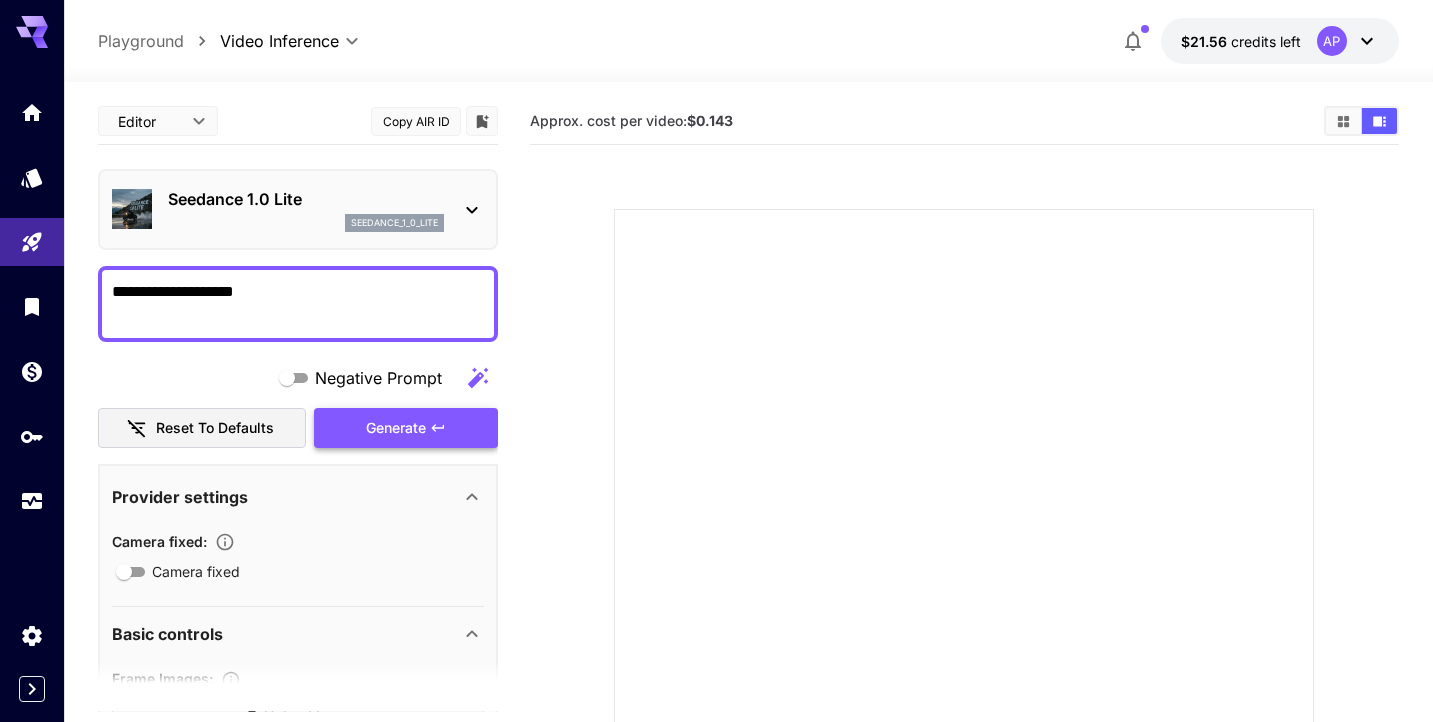 click on "Generate" at bounding box center (406, 428) 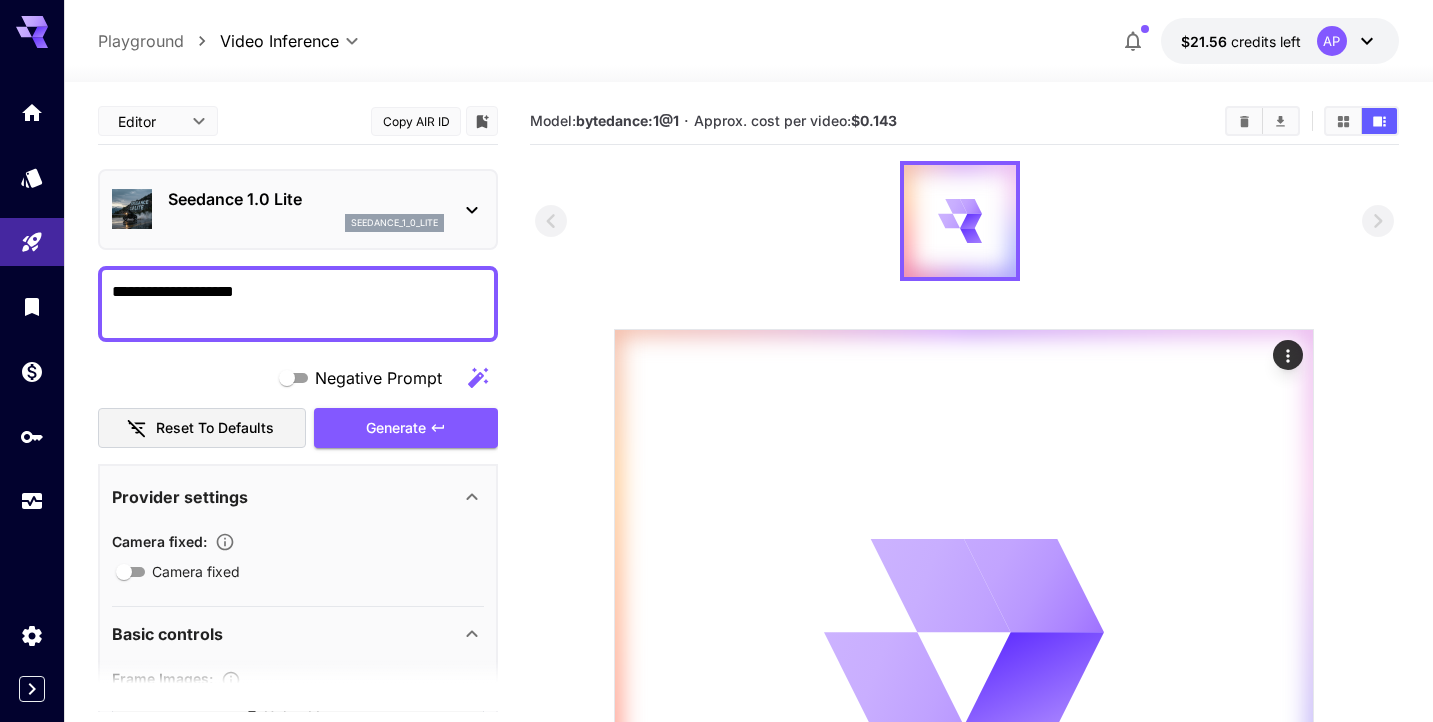 scroll, scrollTop: 0, scrollLeft: 0, axis: both 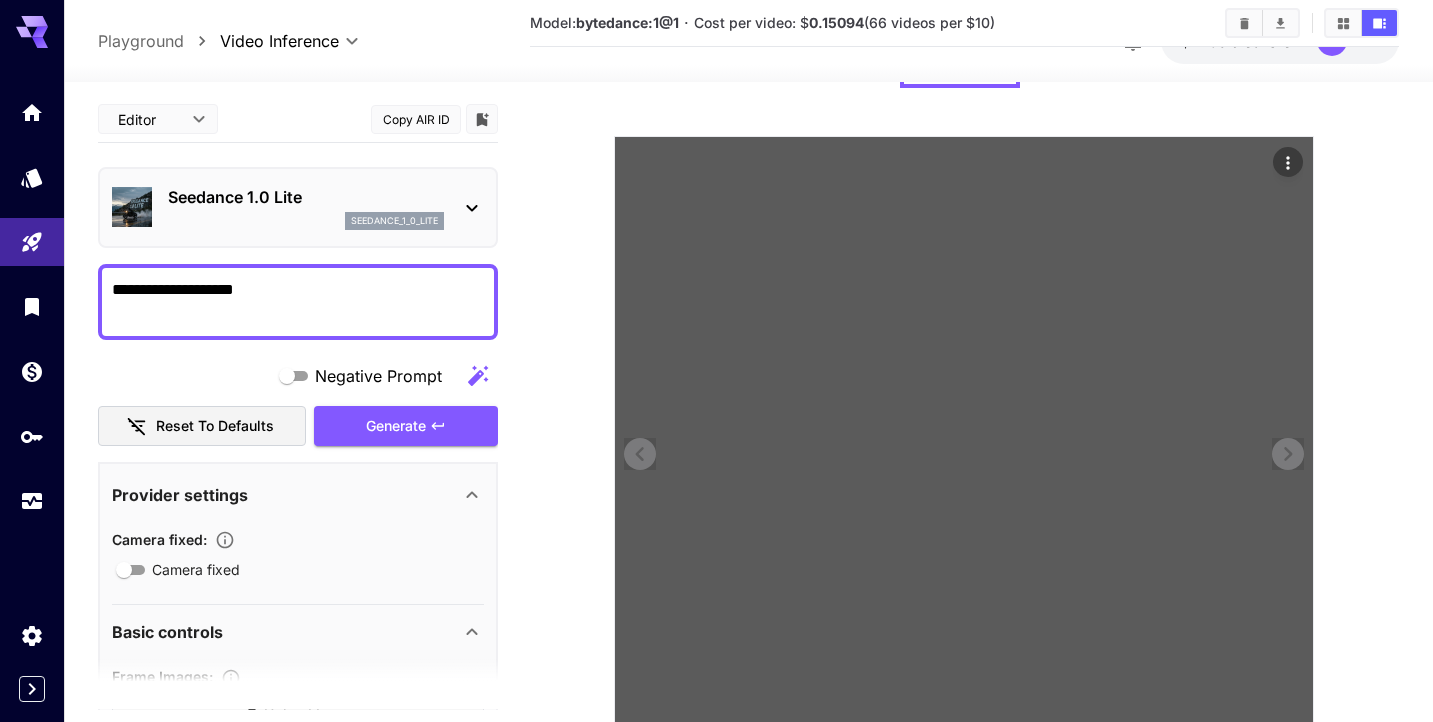 click at bounding box center [964, 486] 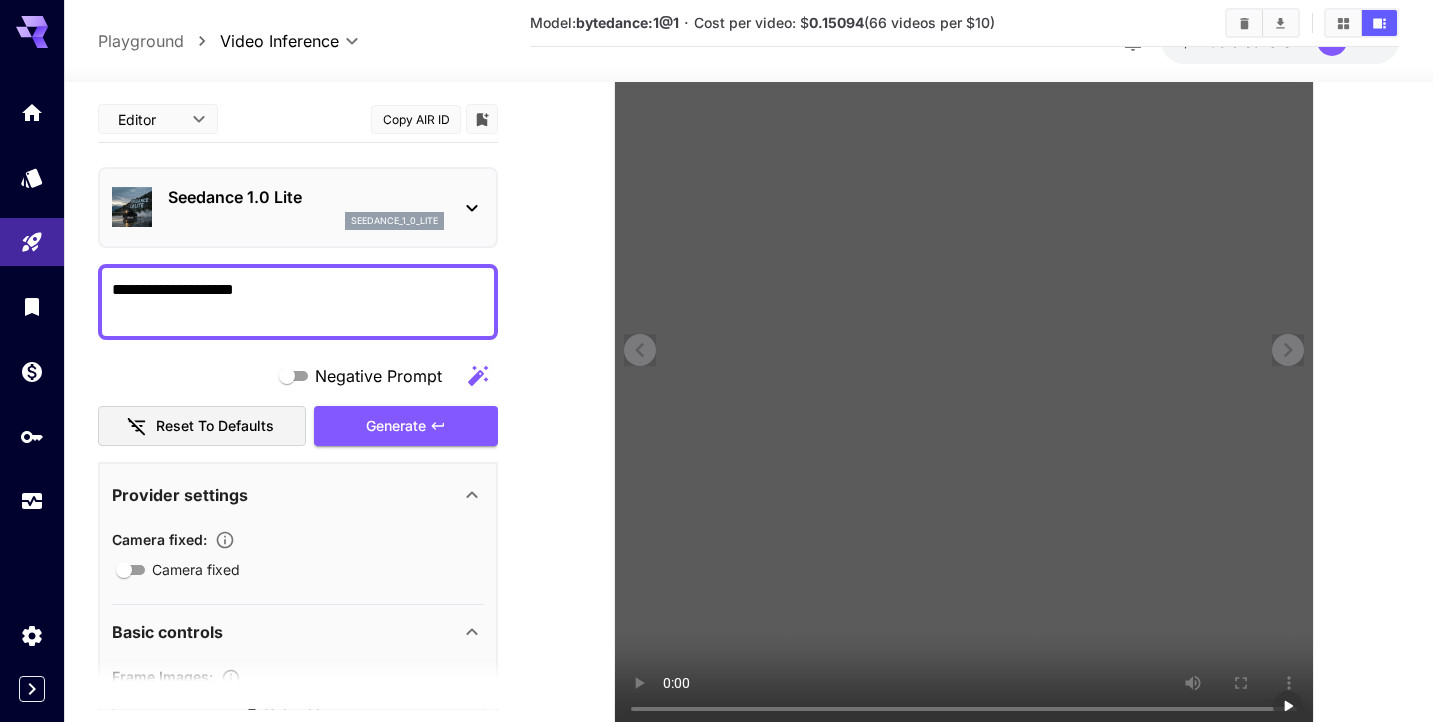 scroll, scrollTop: 334, scrollLeft: 0, axis: vertical 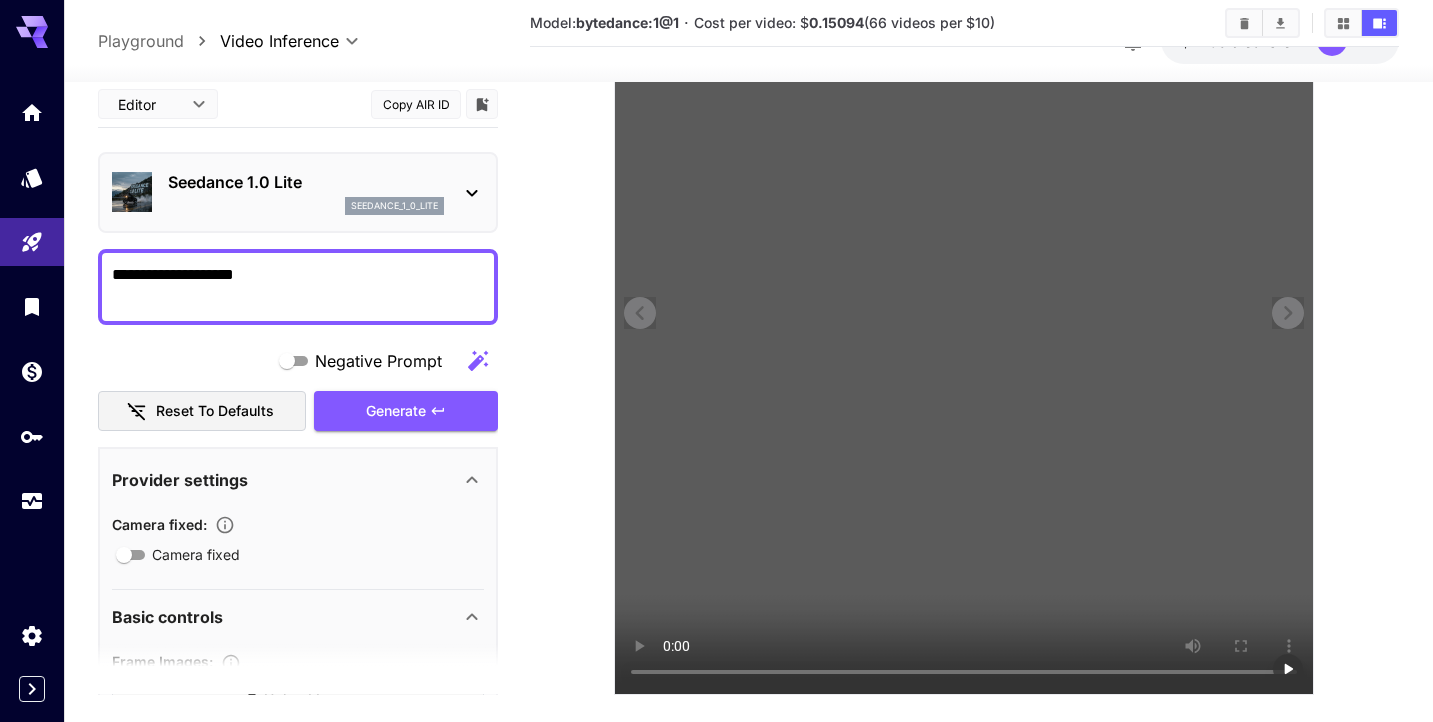 click at bounding box center (964, 345) 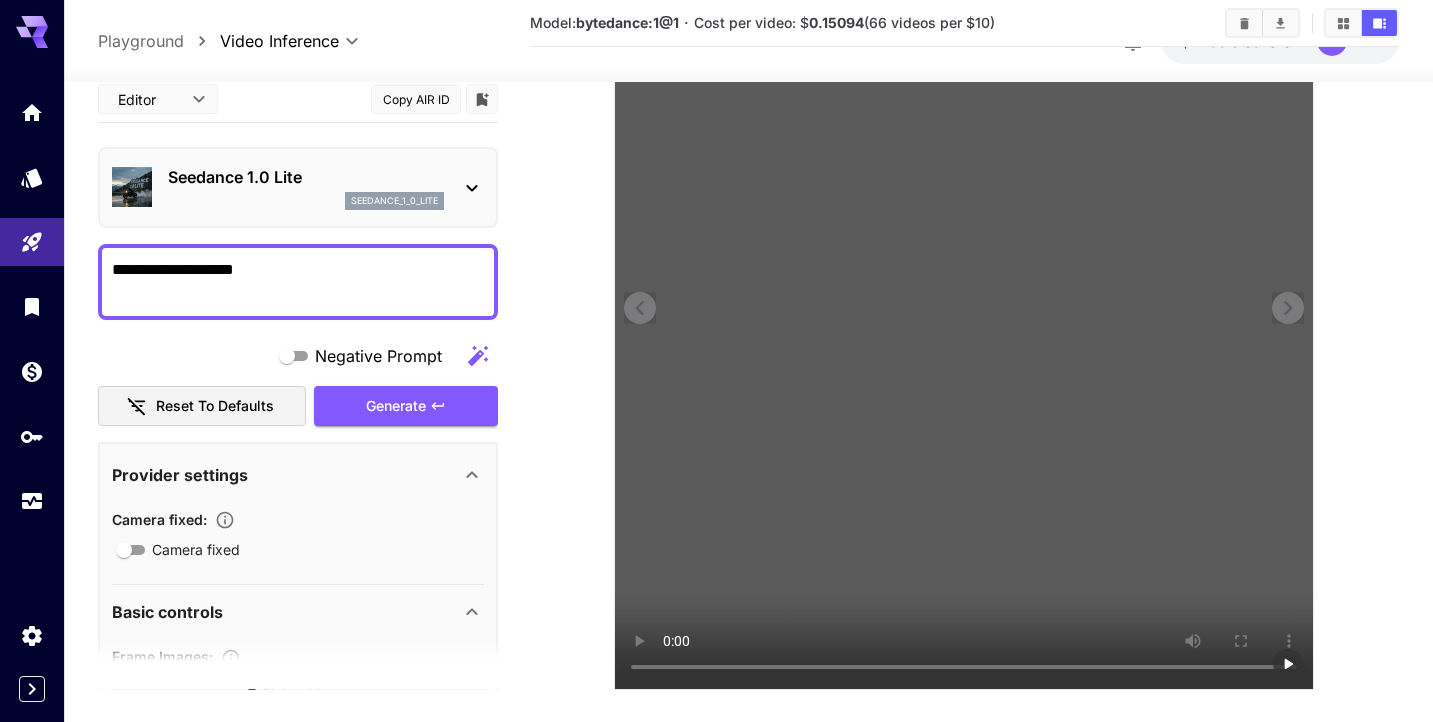 scroll, scrollTop: 331, scrollLeft: 0, axis: vertical 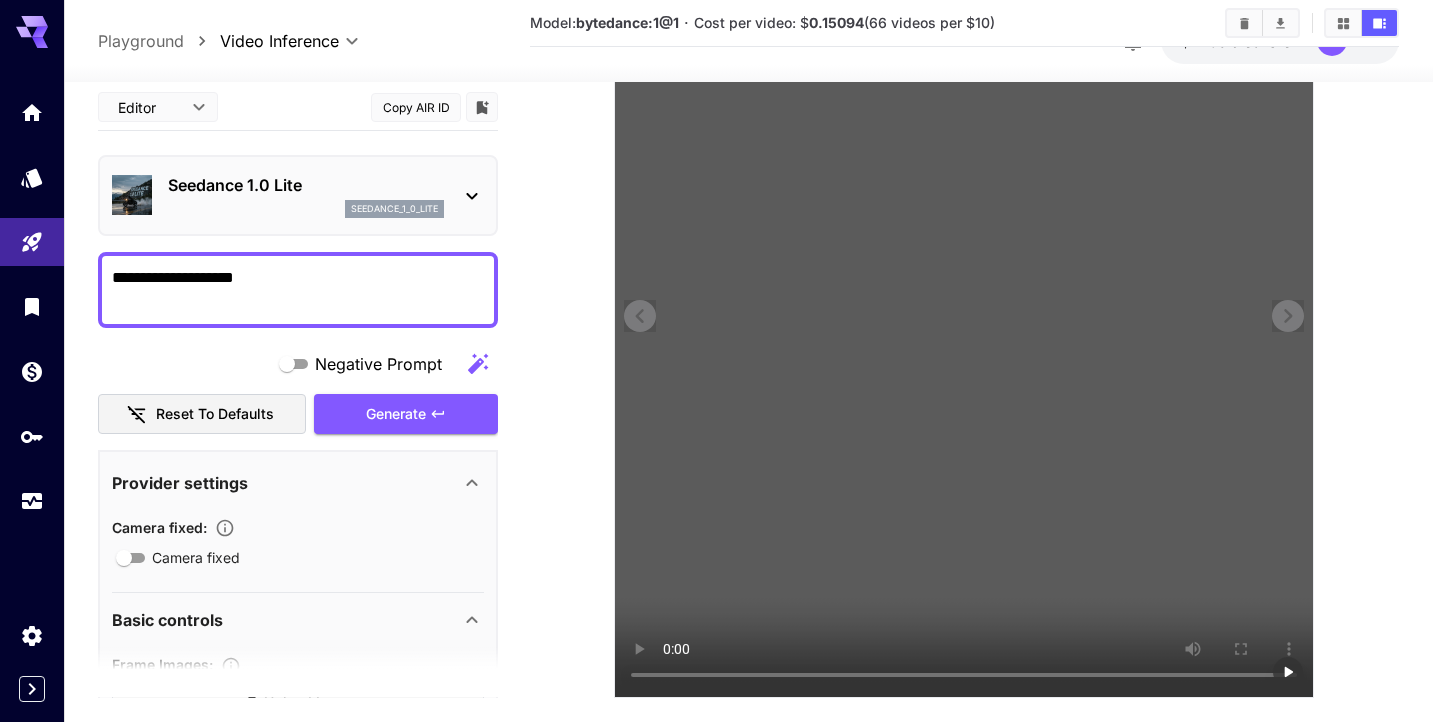 click at bounding box center (964, 348) 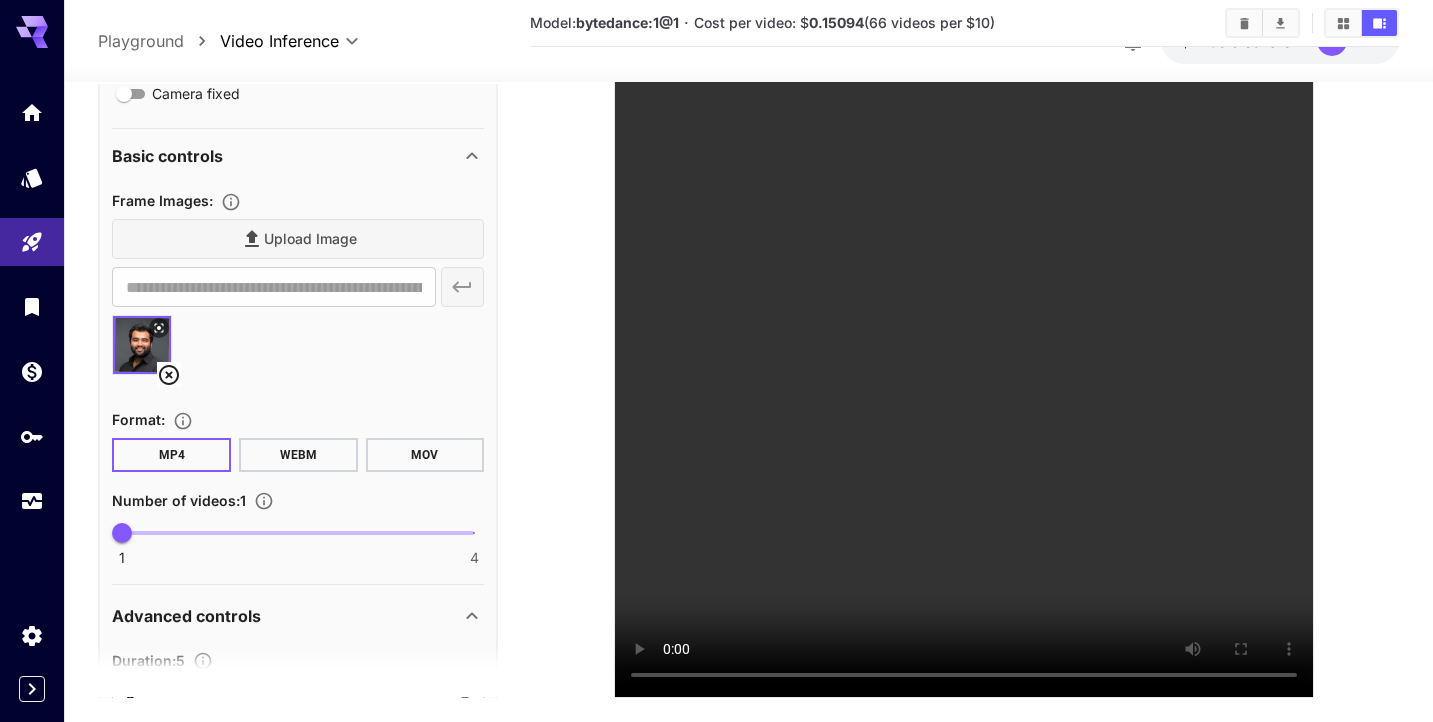 scroll, scrollTop: 463, scrollLeft: 0, axis: vertical 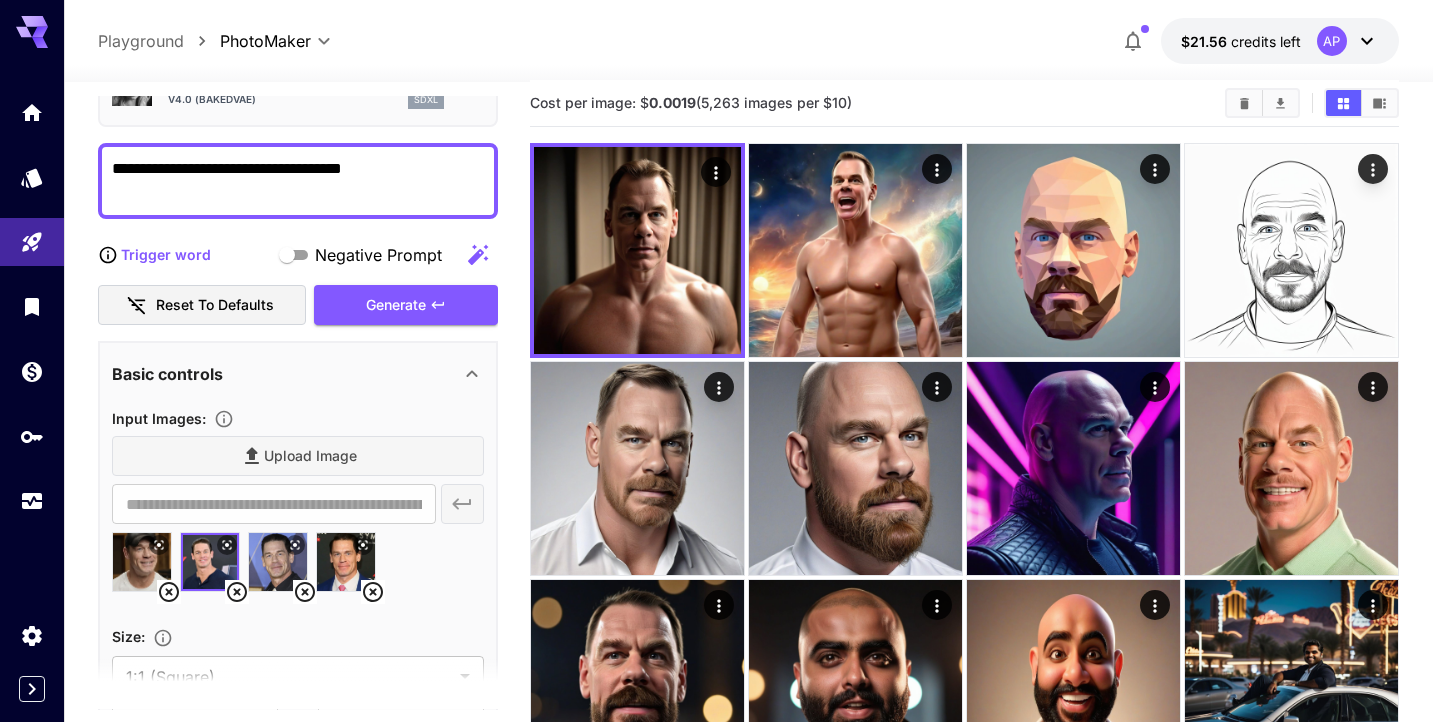 click at bounding box center [346, 562] 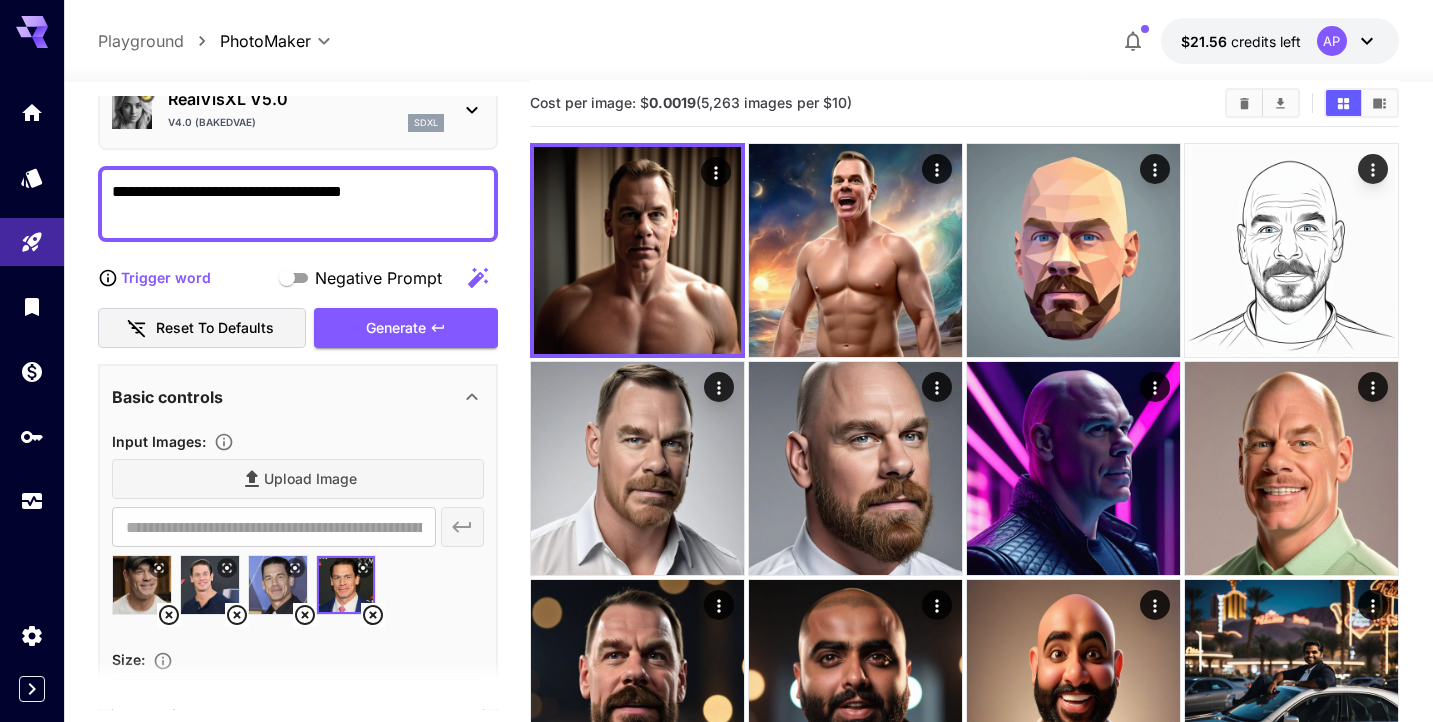 scroll, scrollTop: 95, scrollLeft: 0, axis: vertical 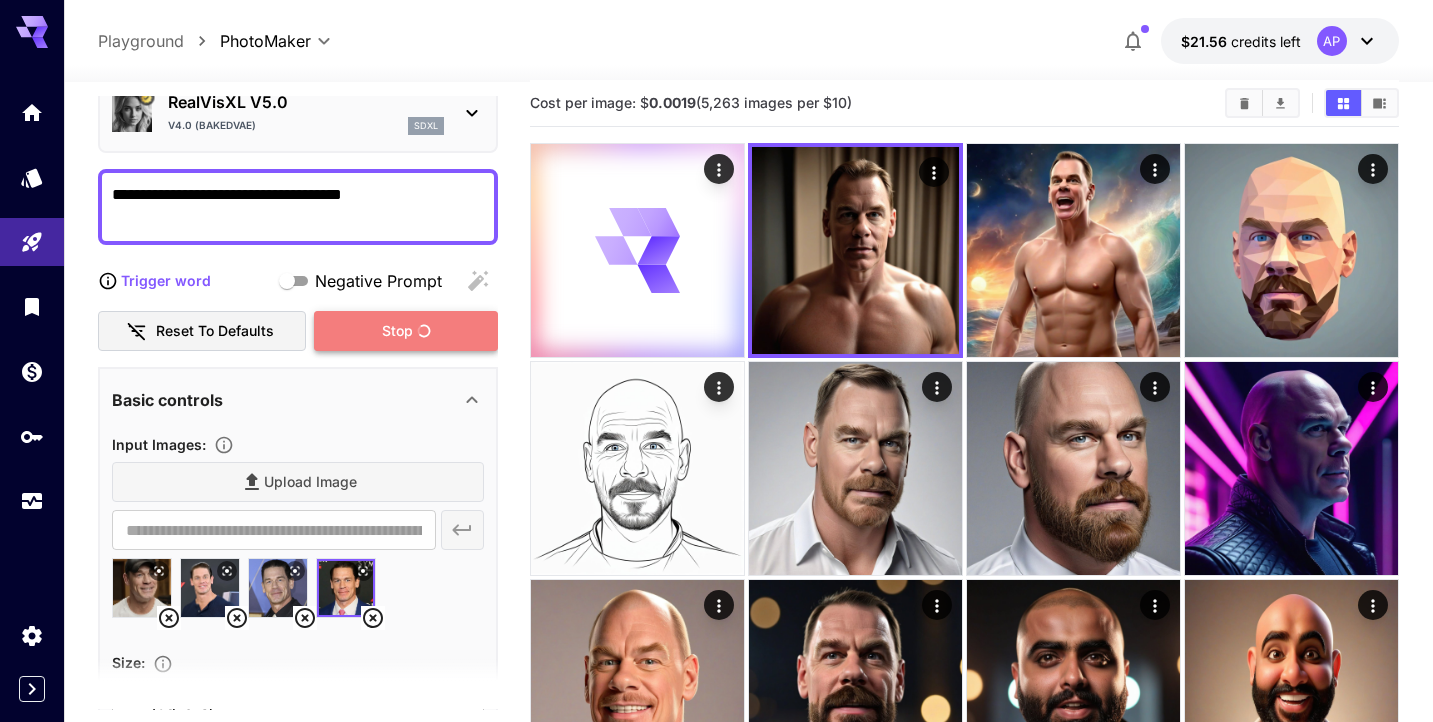 click on "Stop" at bounding box center (406, 331) 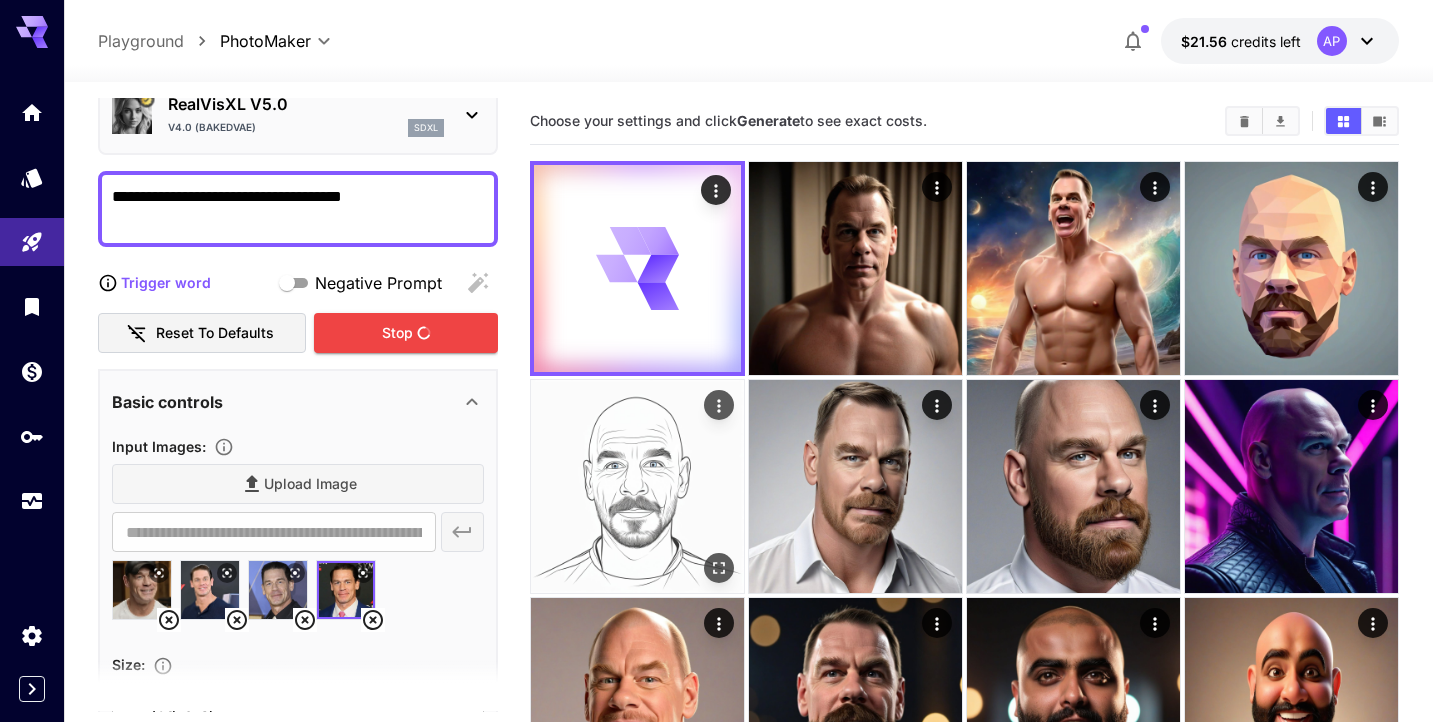 scroll, scrollTop: 0, scrollLeft: 0, axis: both 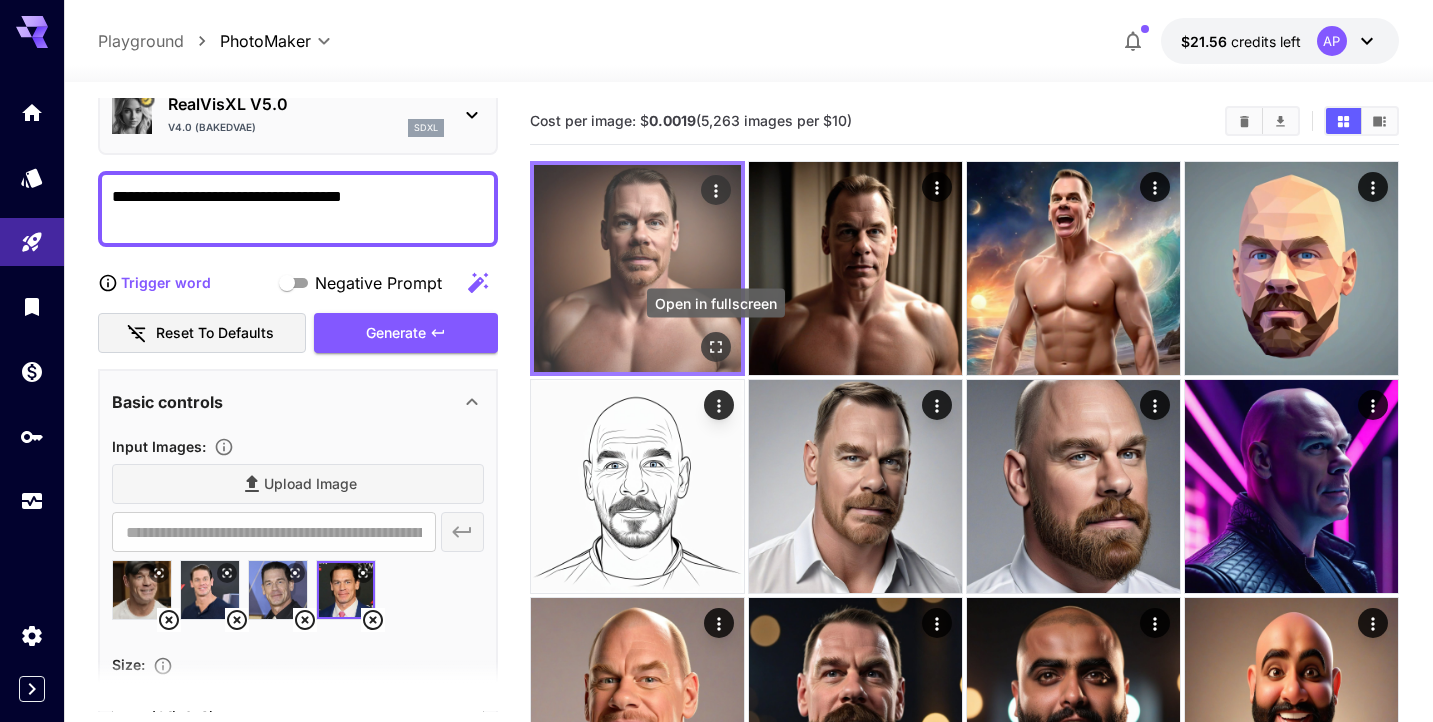 click 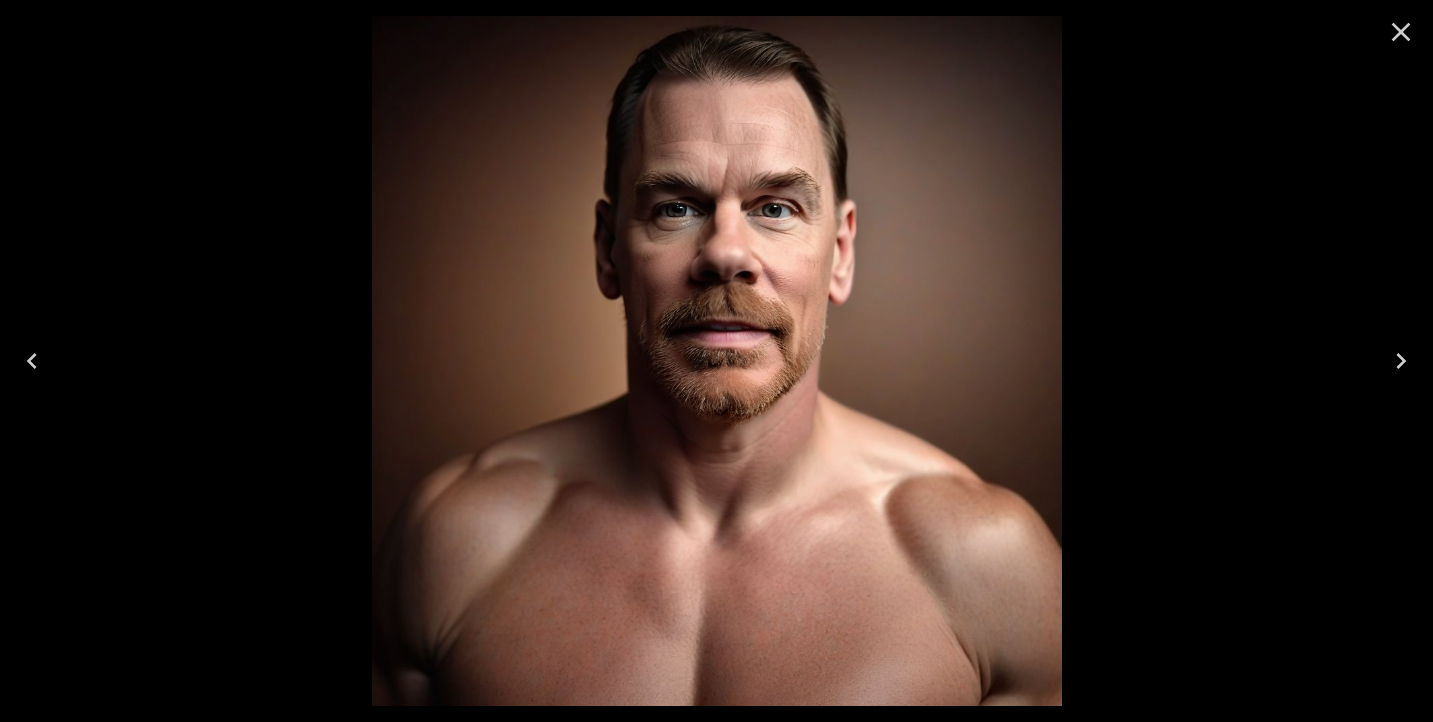 click at bounding box center [716, 361] 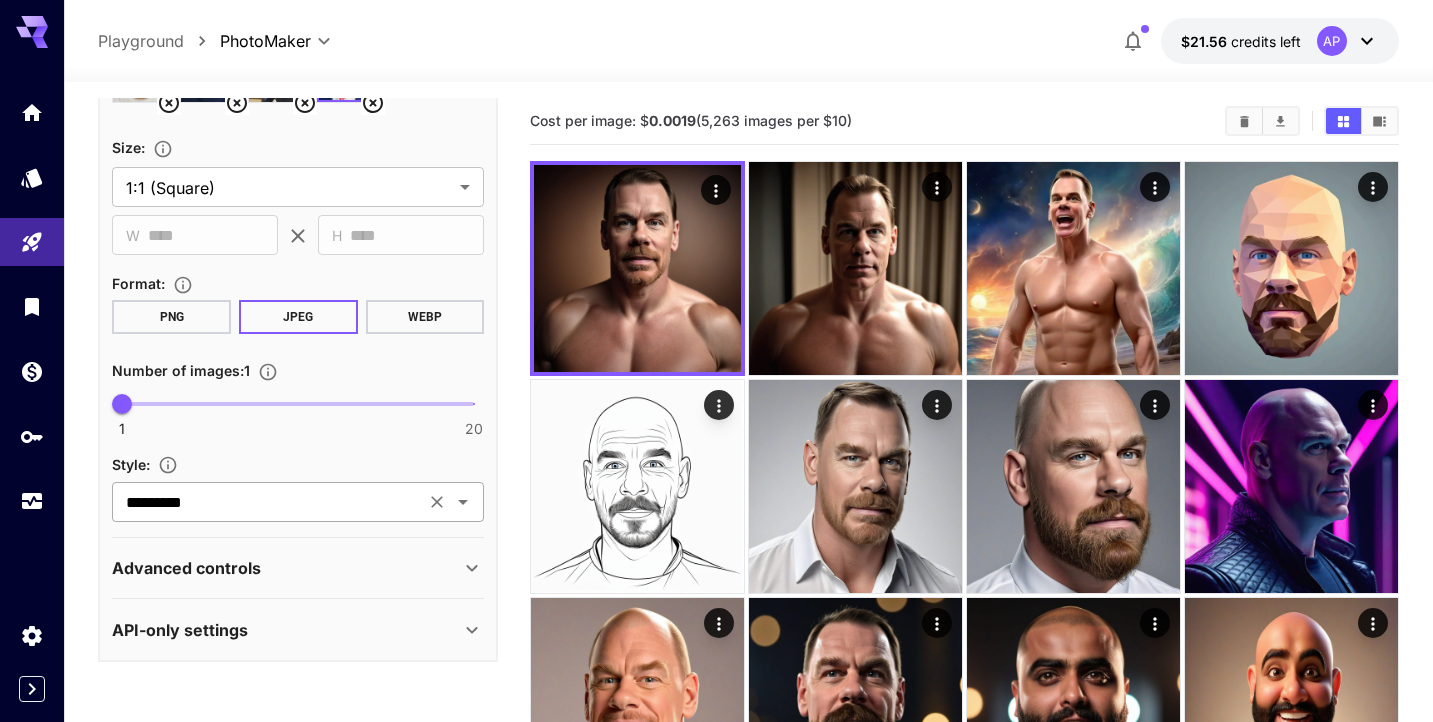 scroll, scrollTop: 611, scrollLeft: 0, axis: vertical 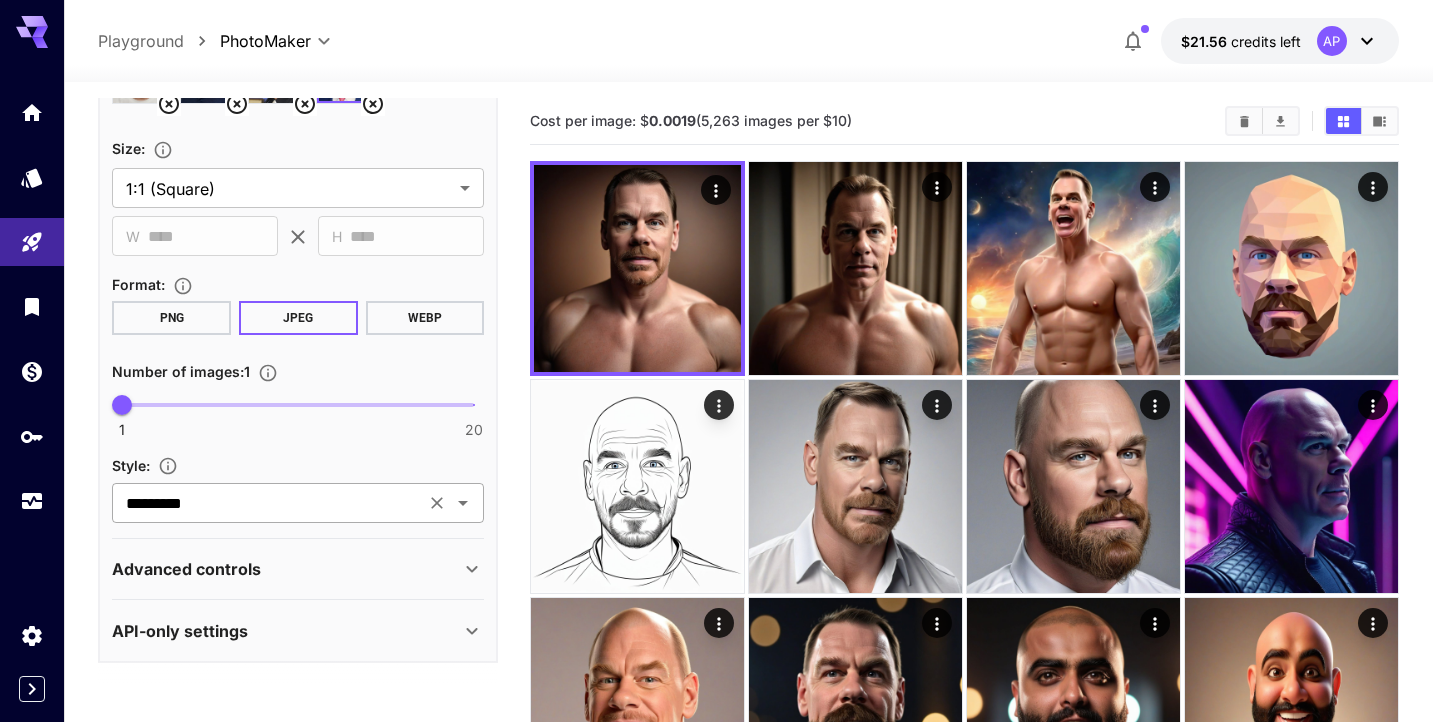 click on "*********" at bounding box center [268, 503] 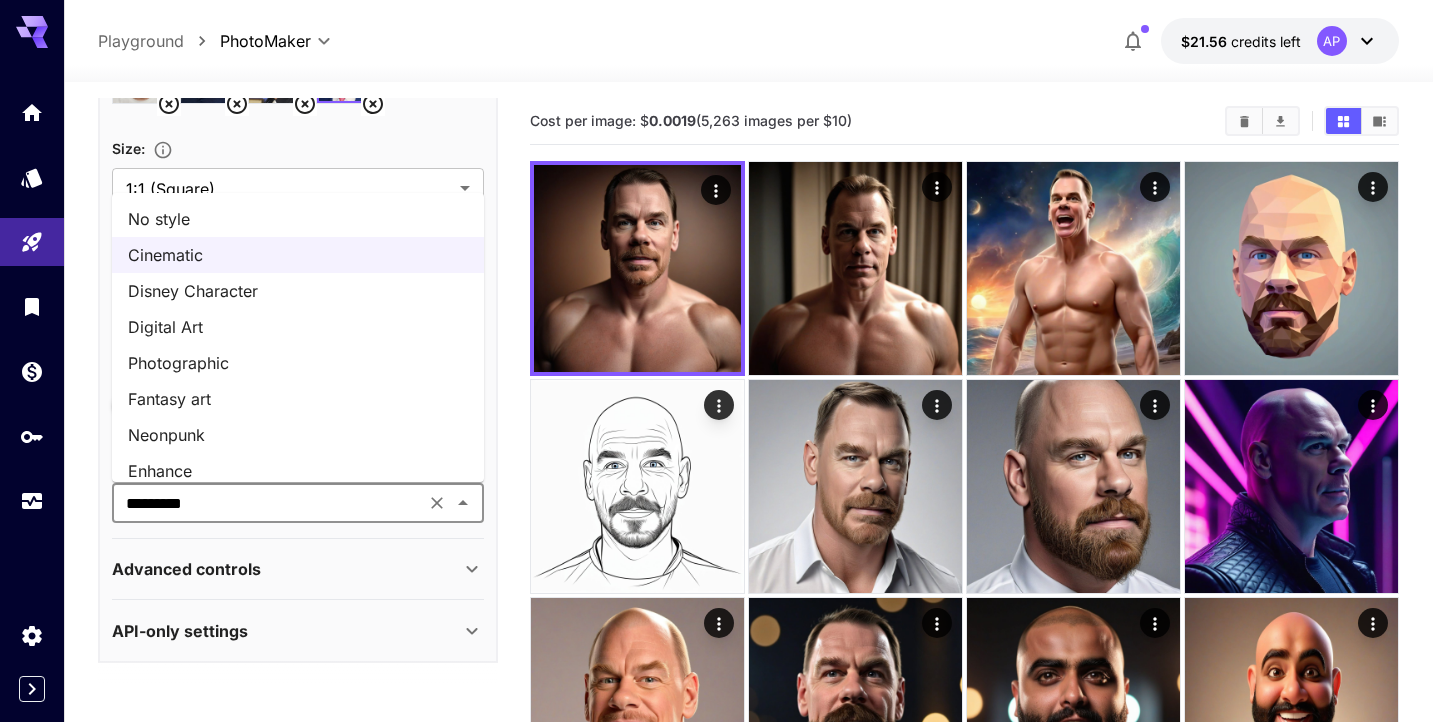 click on "Digital Art" at bounding box center (298, 327) 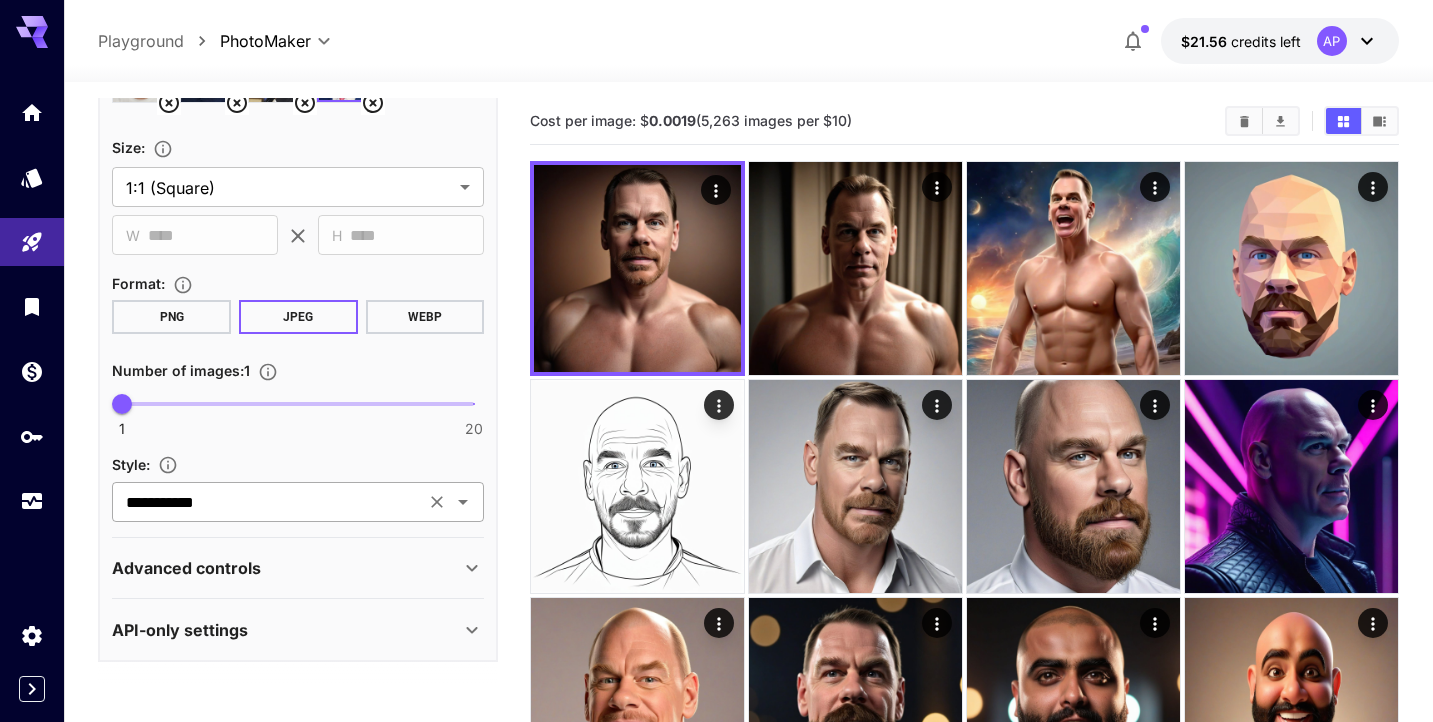 scroll, scrollTop: 611, scrollLeft: 0, axis: vertical 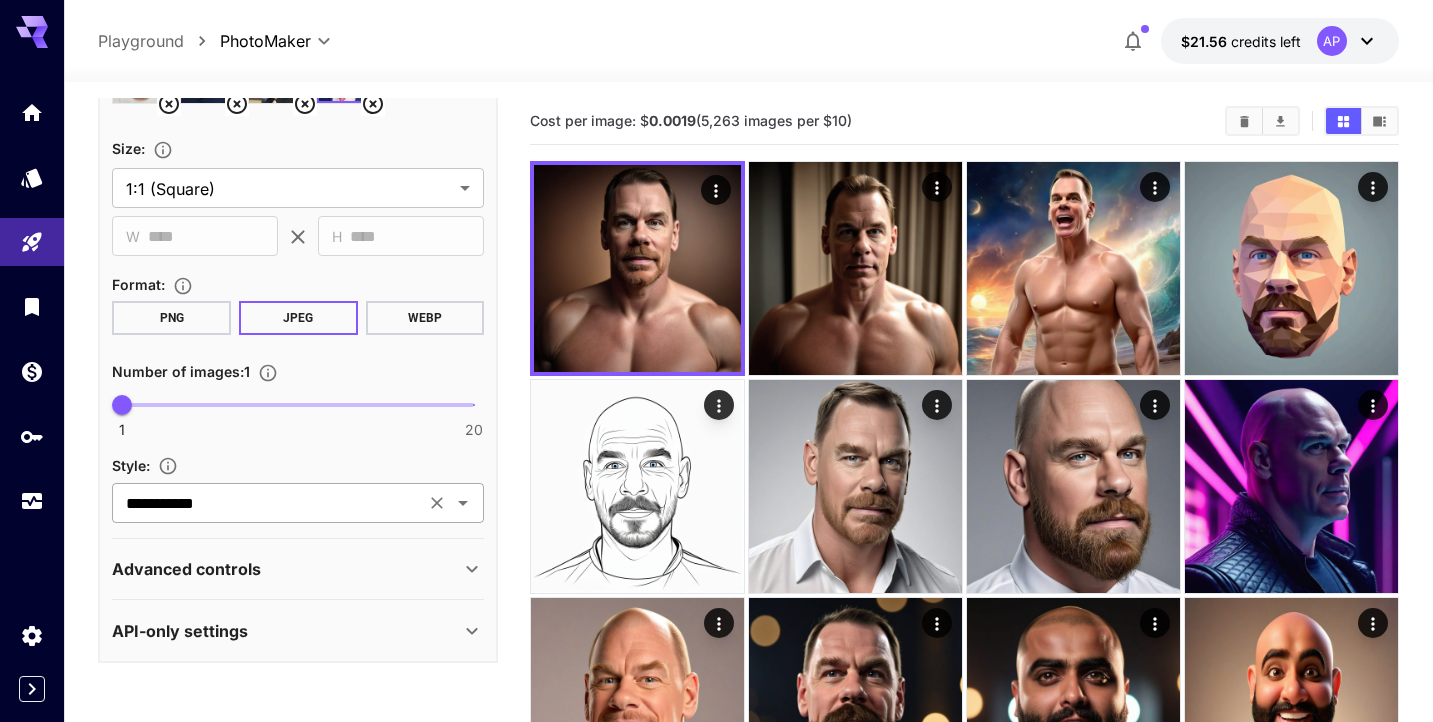 click on "**********" at bounding box center [268, 503] 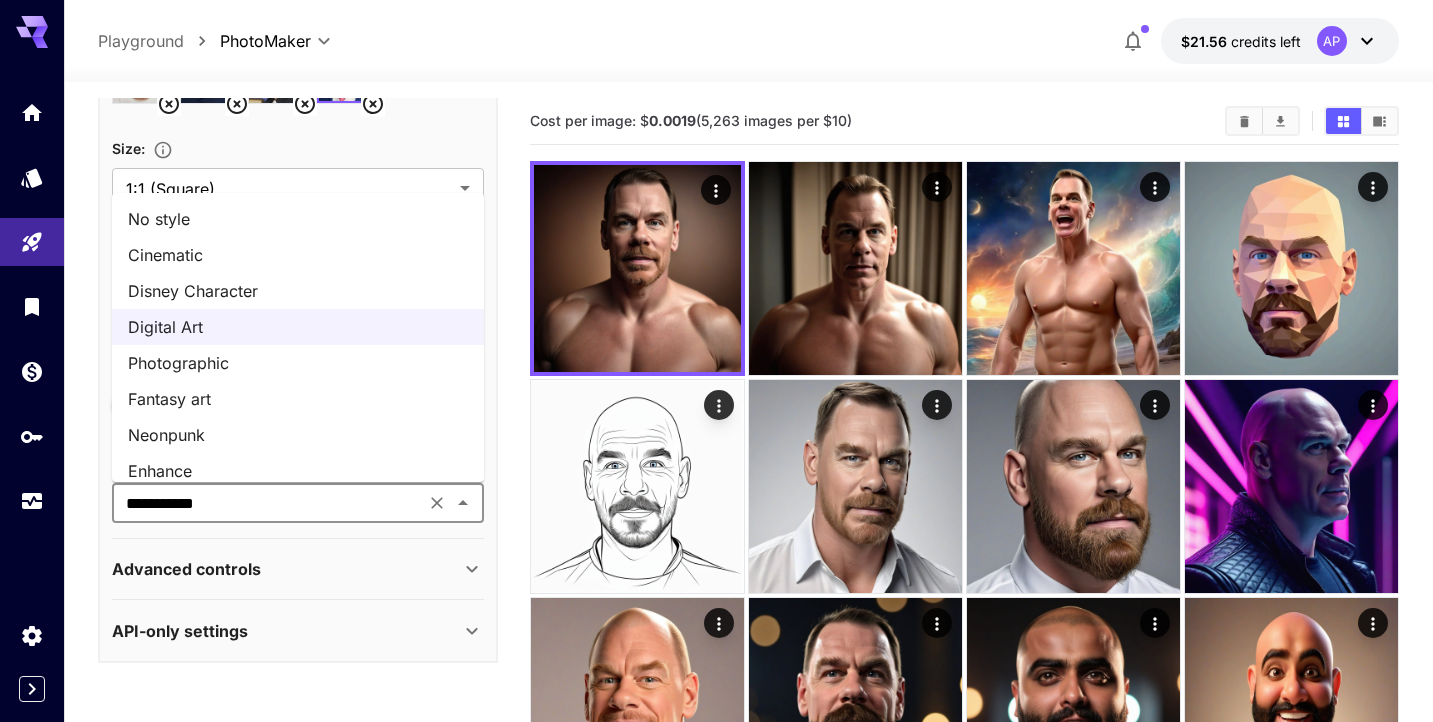 click on "Photographic" at bounding box center (298, 363) 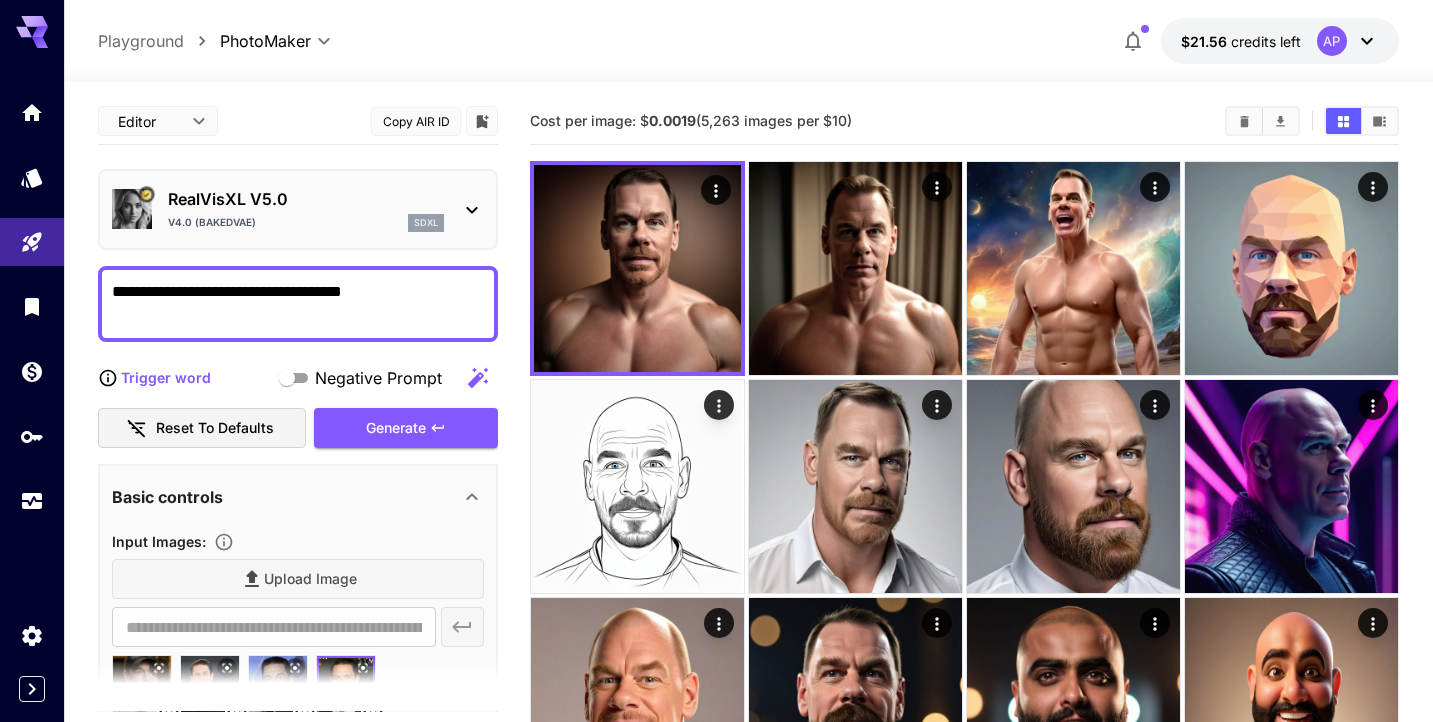 scroll, scrollTop: 0, scrollLeft: 0, axis: both 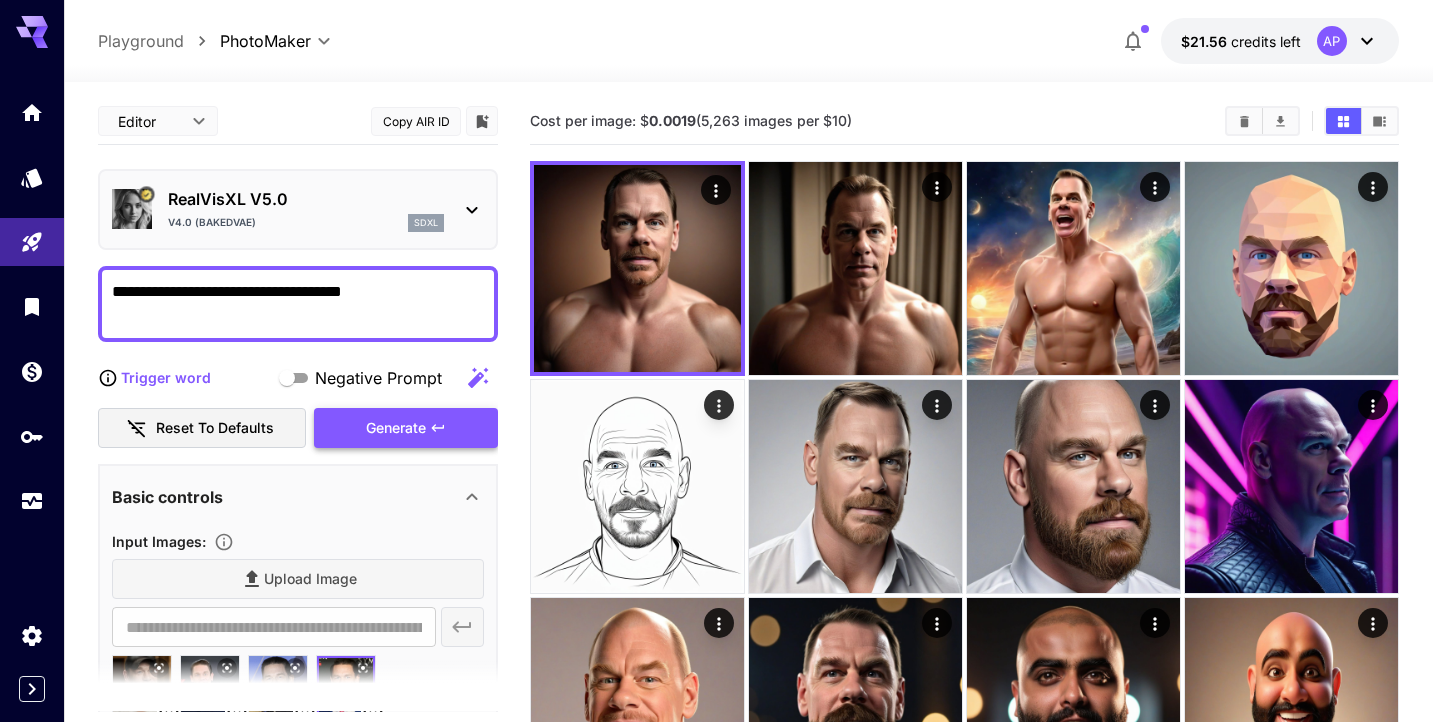 click on "Generate" at bounding box center (406, 428) 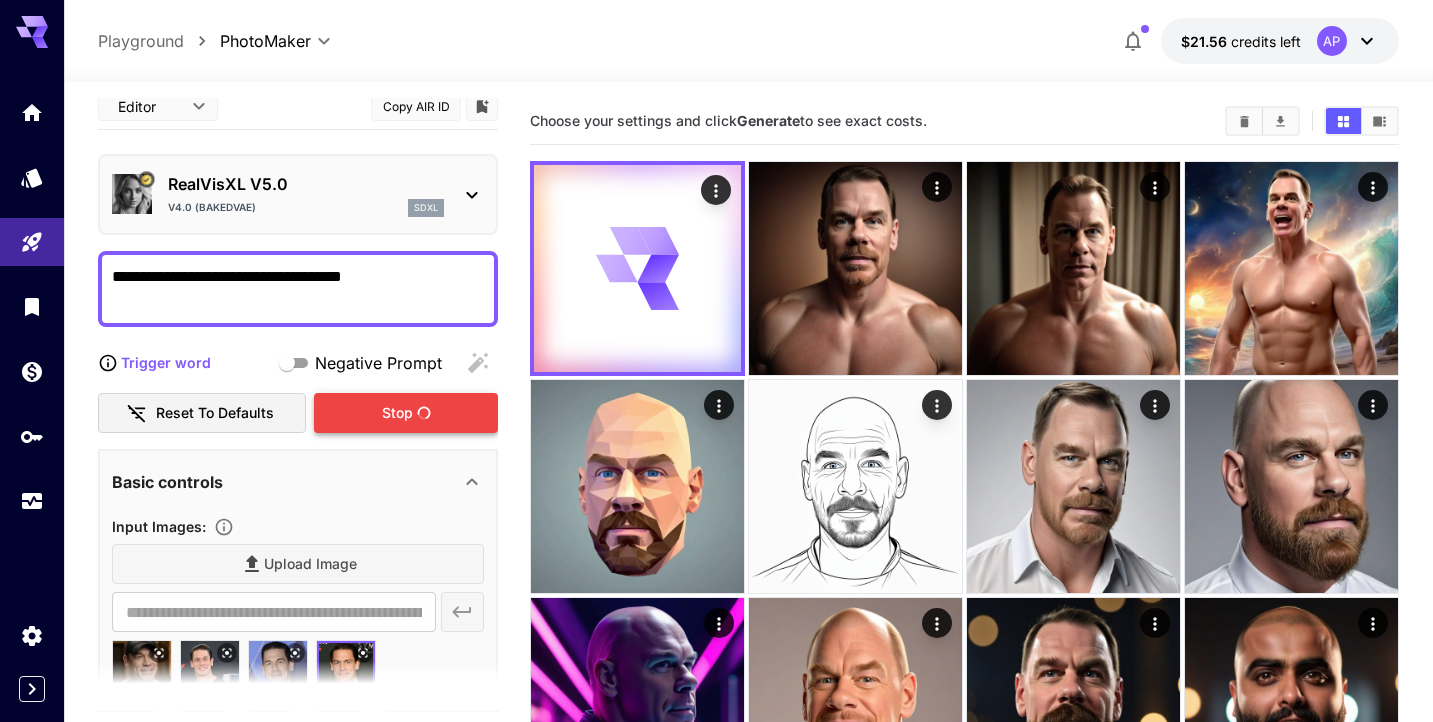 scroll, scrollTop: 19, scrollLeft: 0, axis: vertical 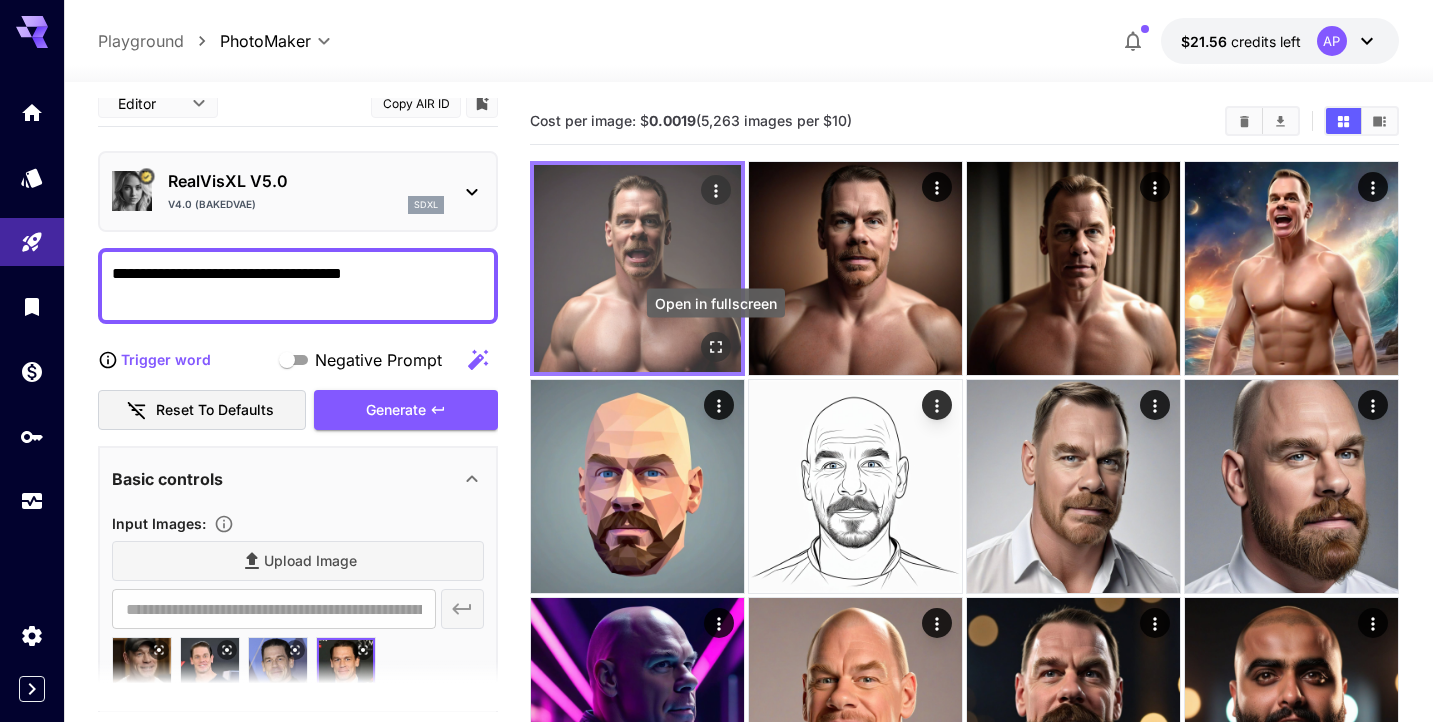 click 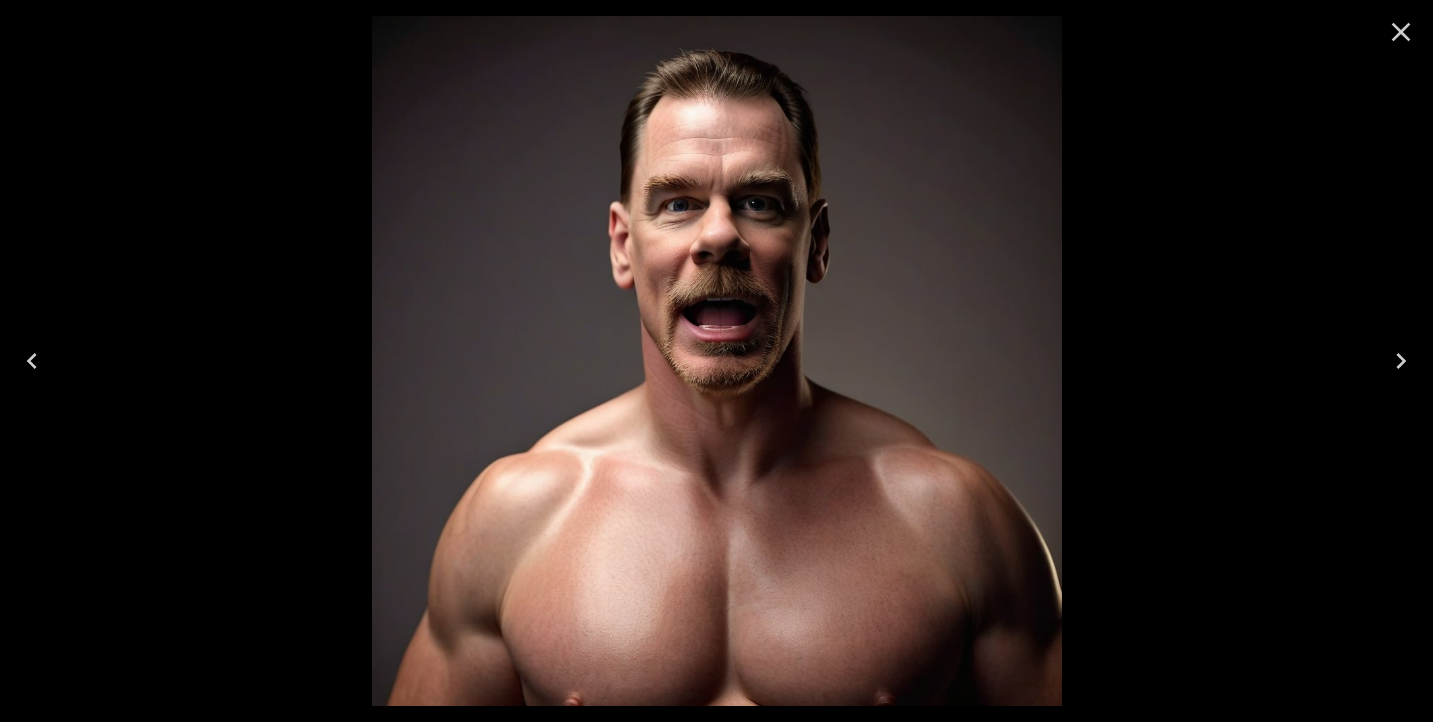 click at bounding box center [716, 361] 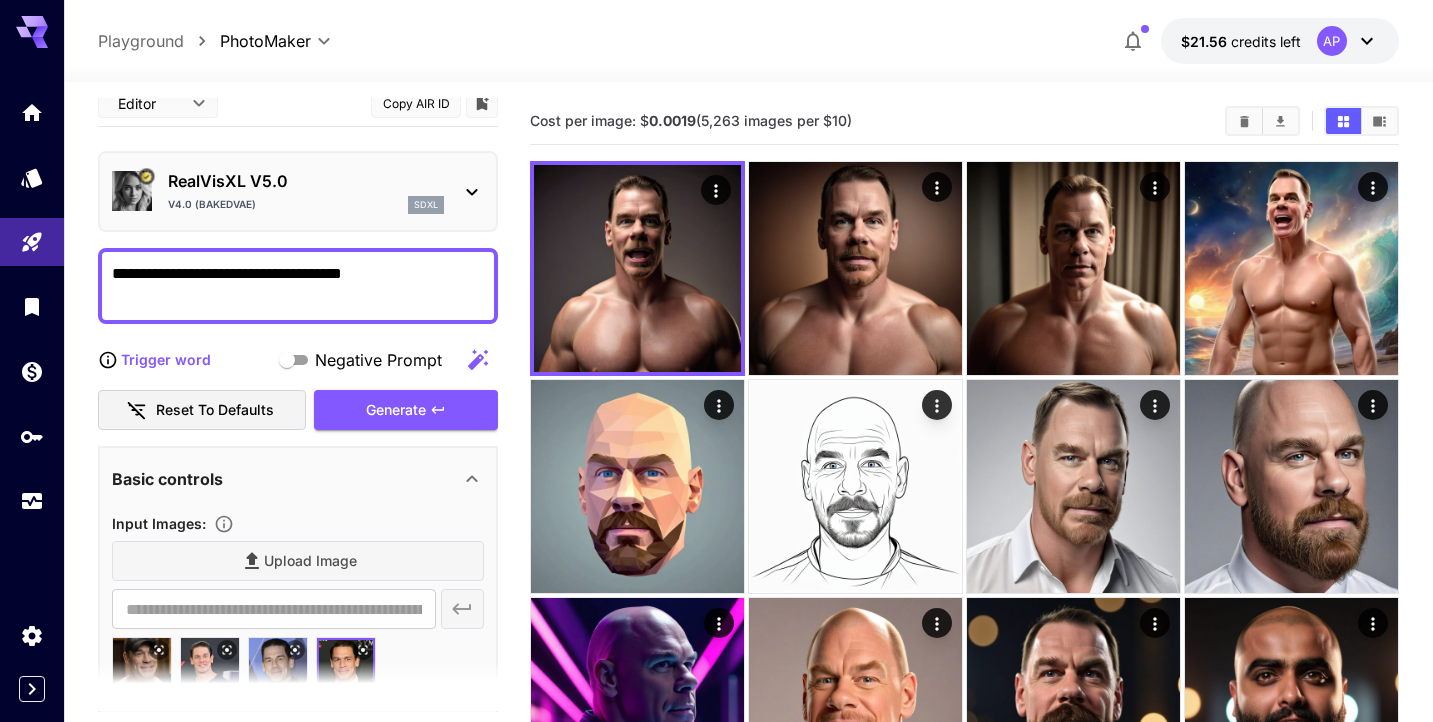 scroll, scrollTop: 0, scrollLeft: 0, axis: both 